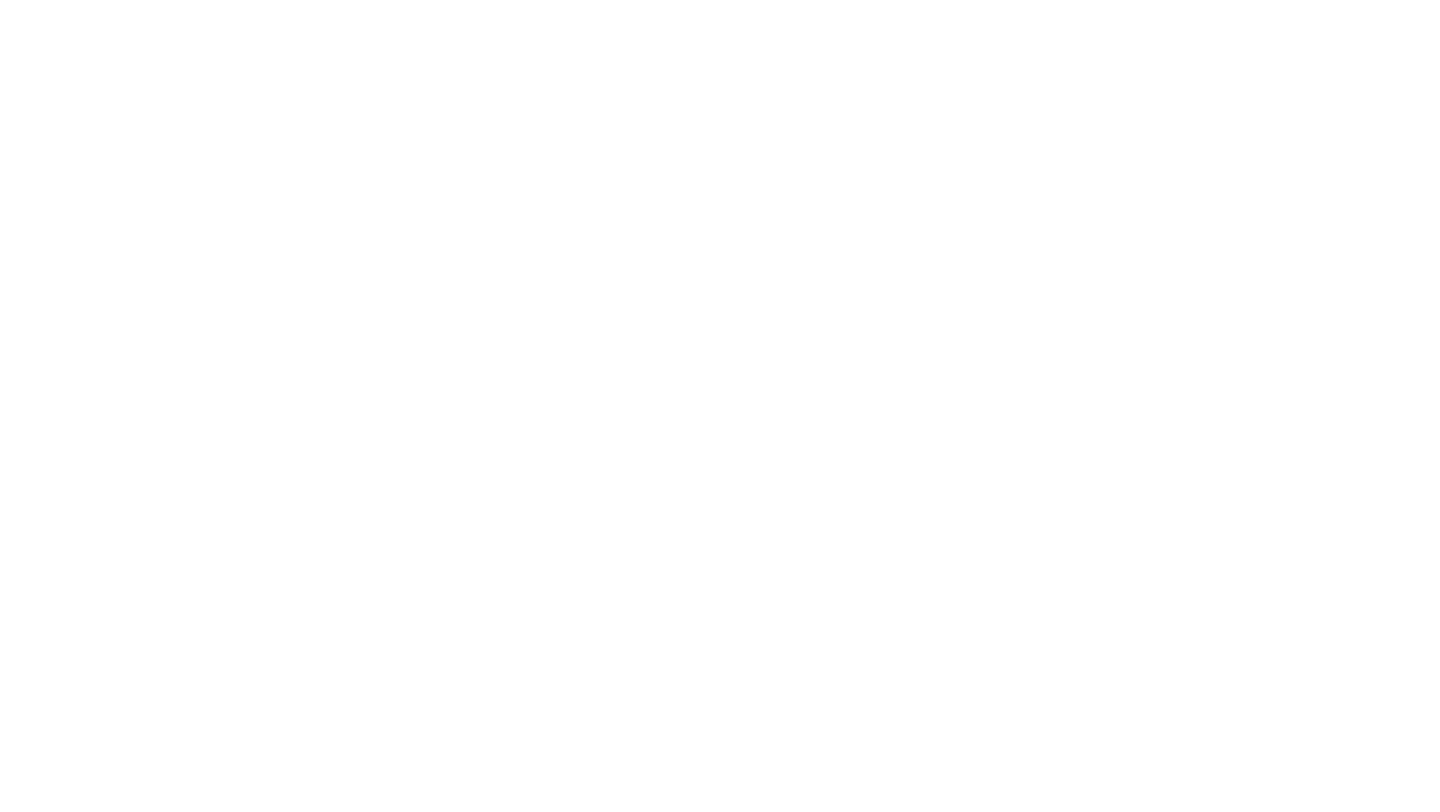 scroll, scrollTop: 0, scrollLeft: 0, axis: both 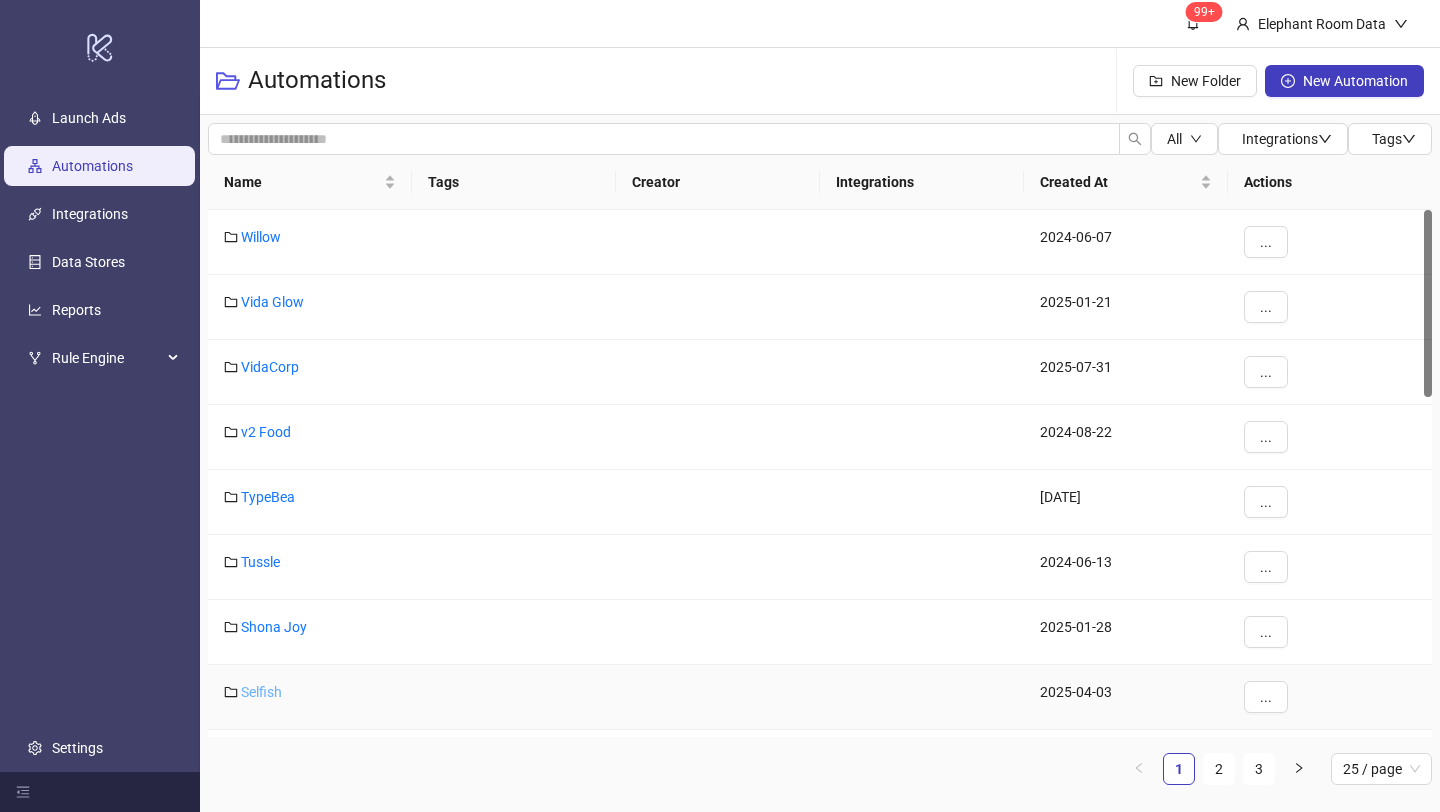 click on "Selfish" at bounding box center [261, 692] 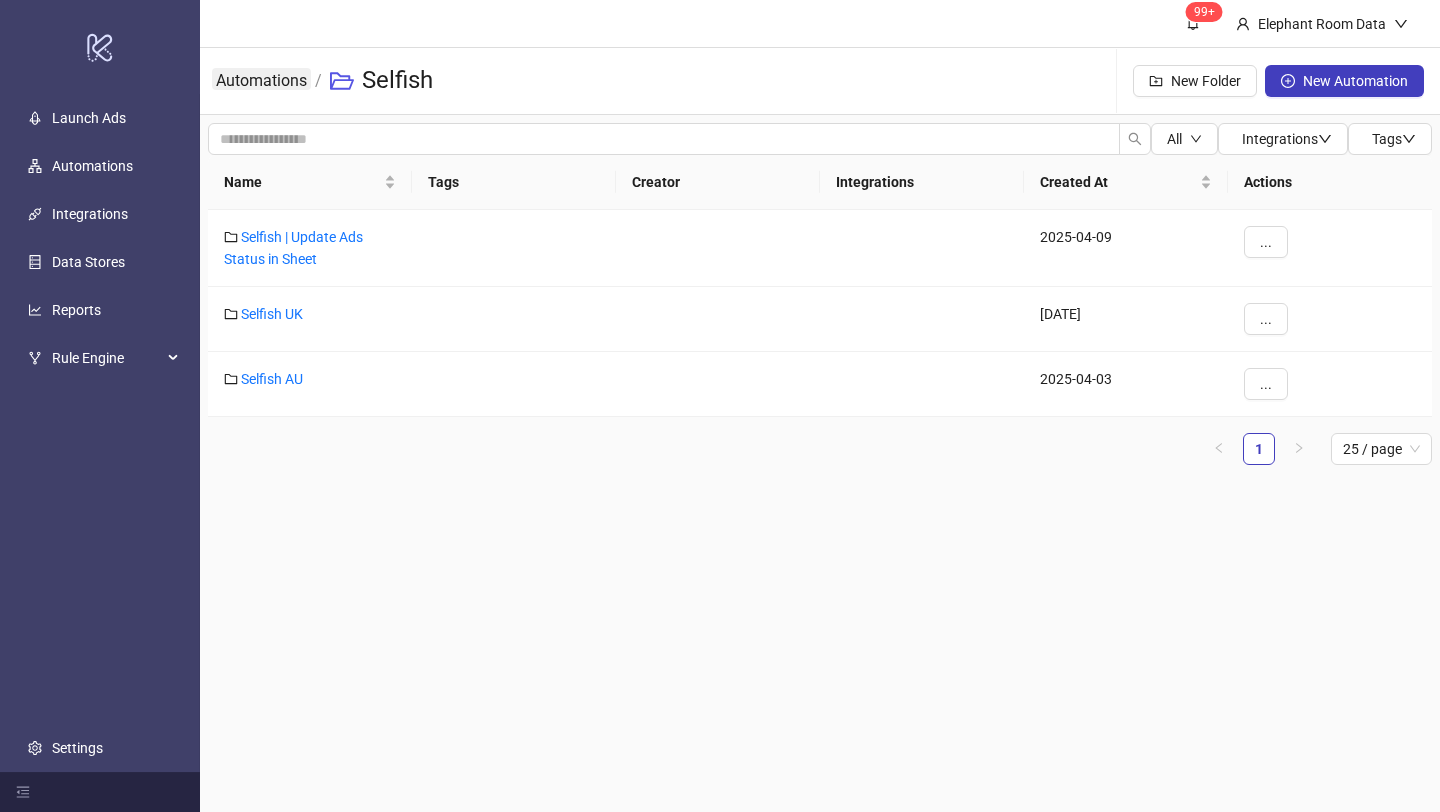 click on "Automations" at bounding box center (261, 79) 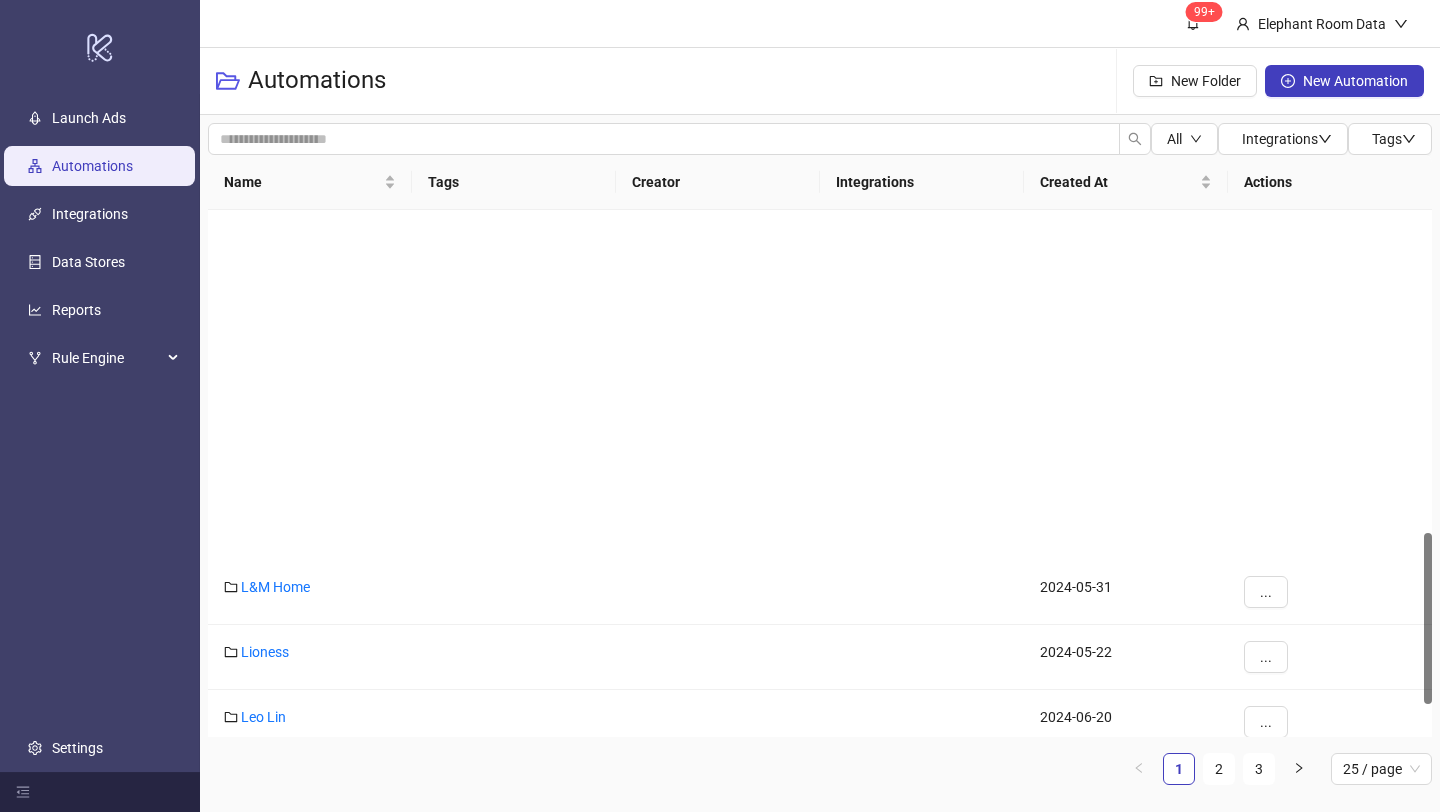 scroll, scrollTop: 1110, scrollLeft: 0, axis: vertical 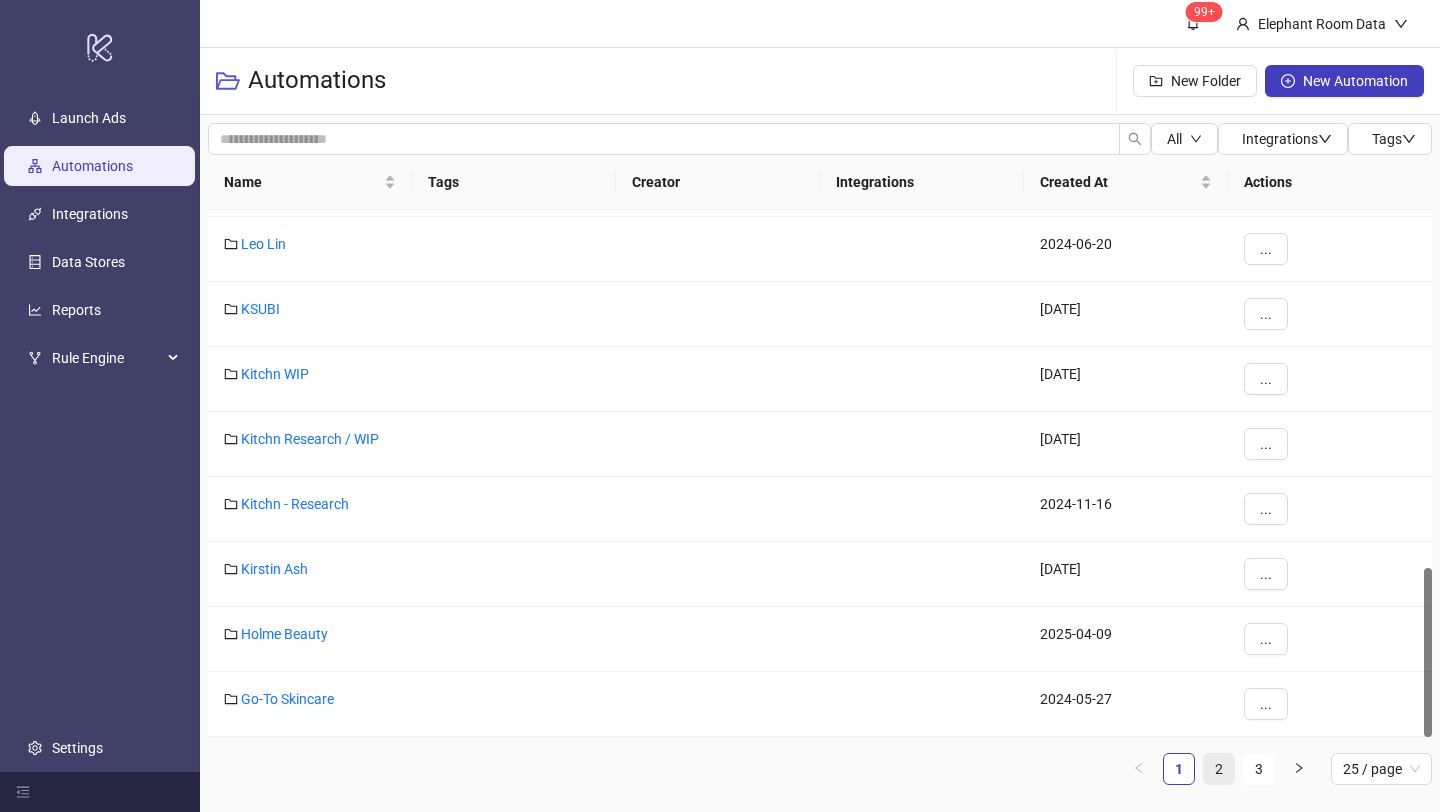 click on "2" at bounding box center [1219, 769] 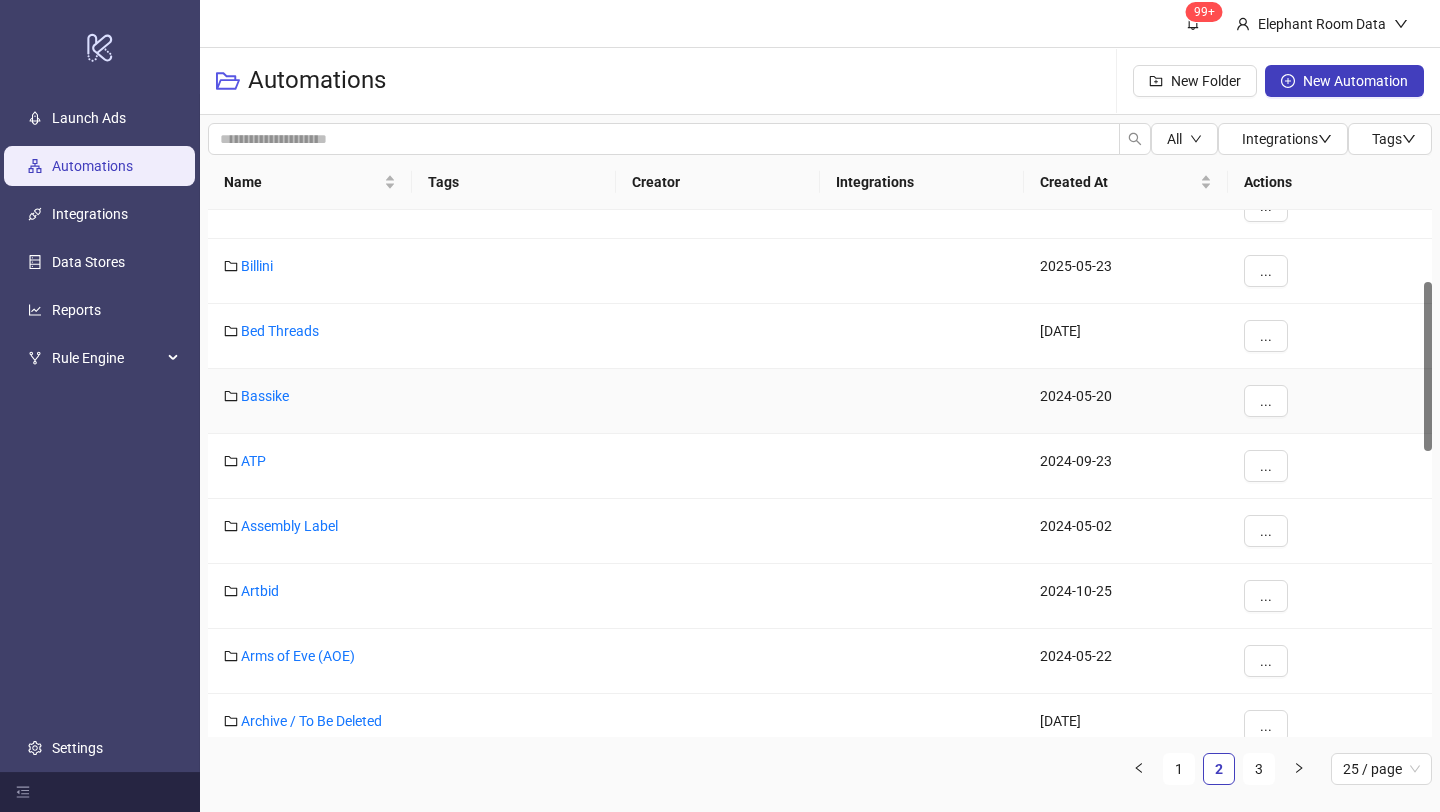 scroll, scrollTop: 223, scrollLeft: 0, axis: vertical 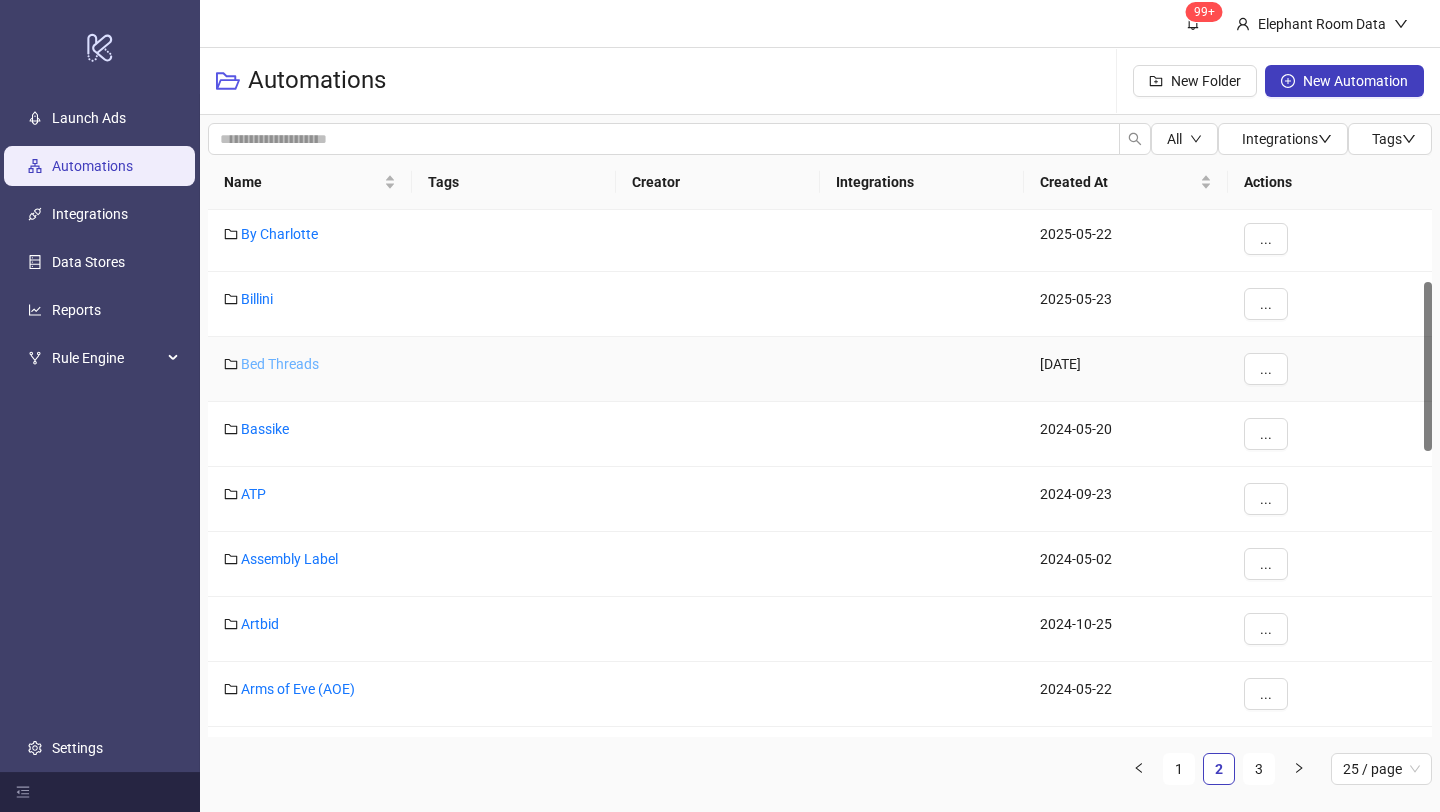 click on "Bed Threads" at bounding box center (280, 364) 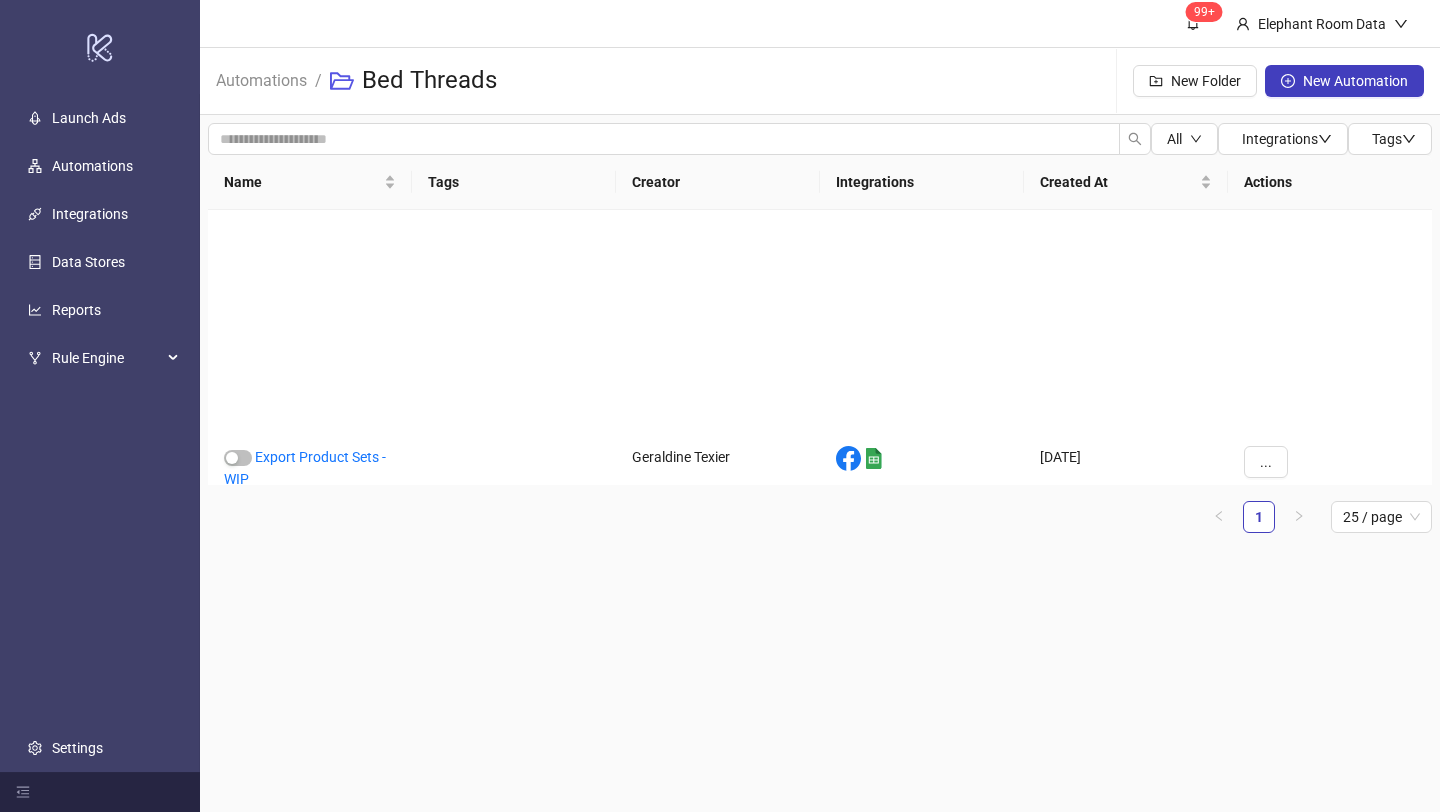 scroll, scrollTop: 0, scrollLeft: 0, axis: both 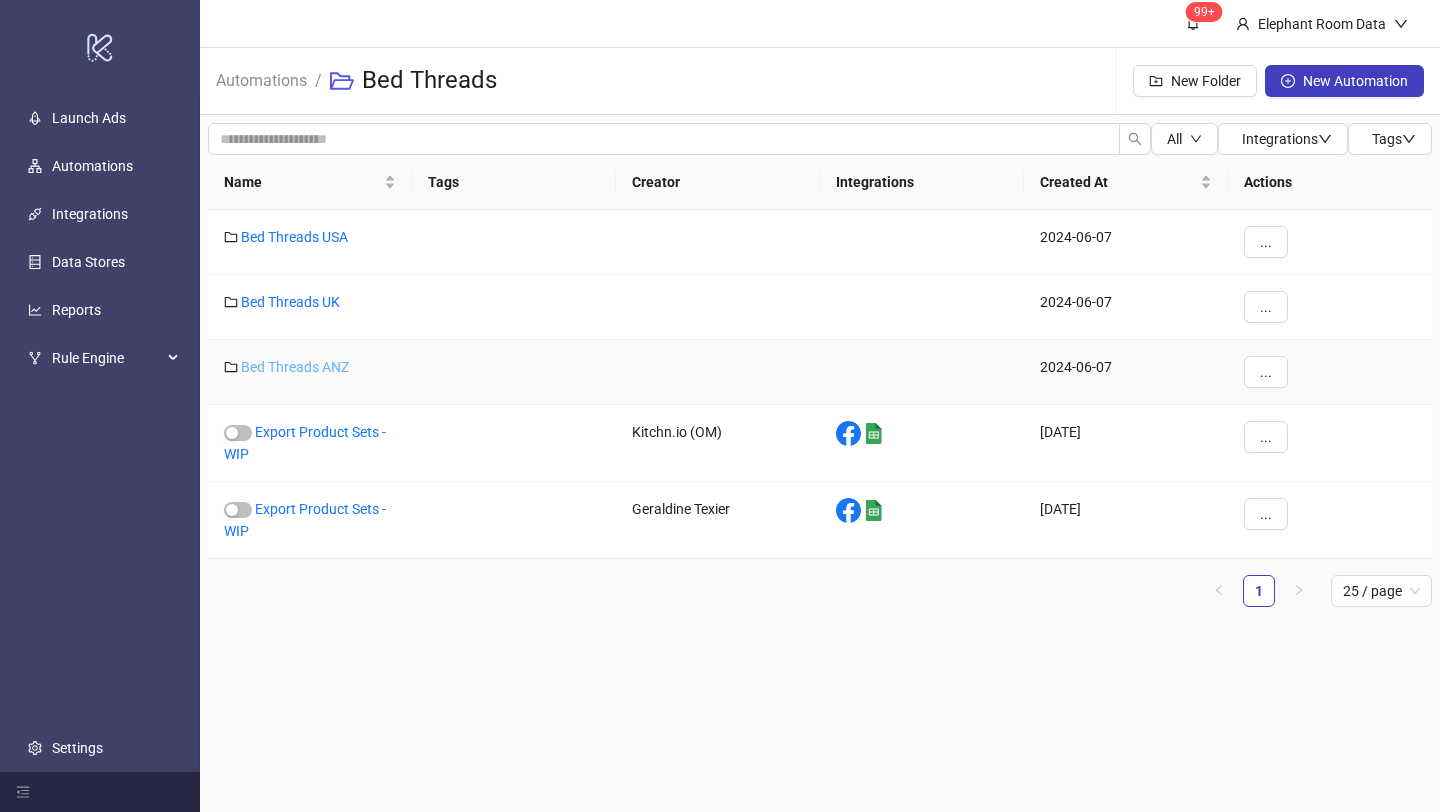 click on "Bed Threads ANZ" at bounding box center (295, 367) 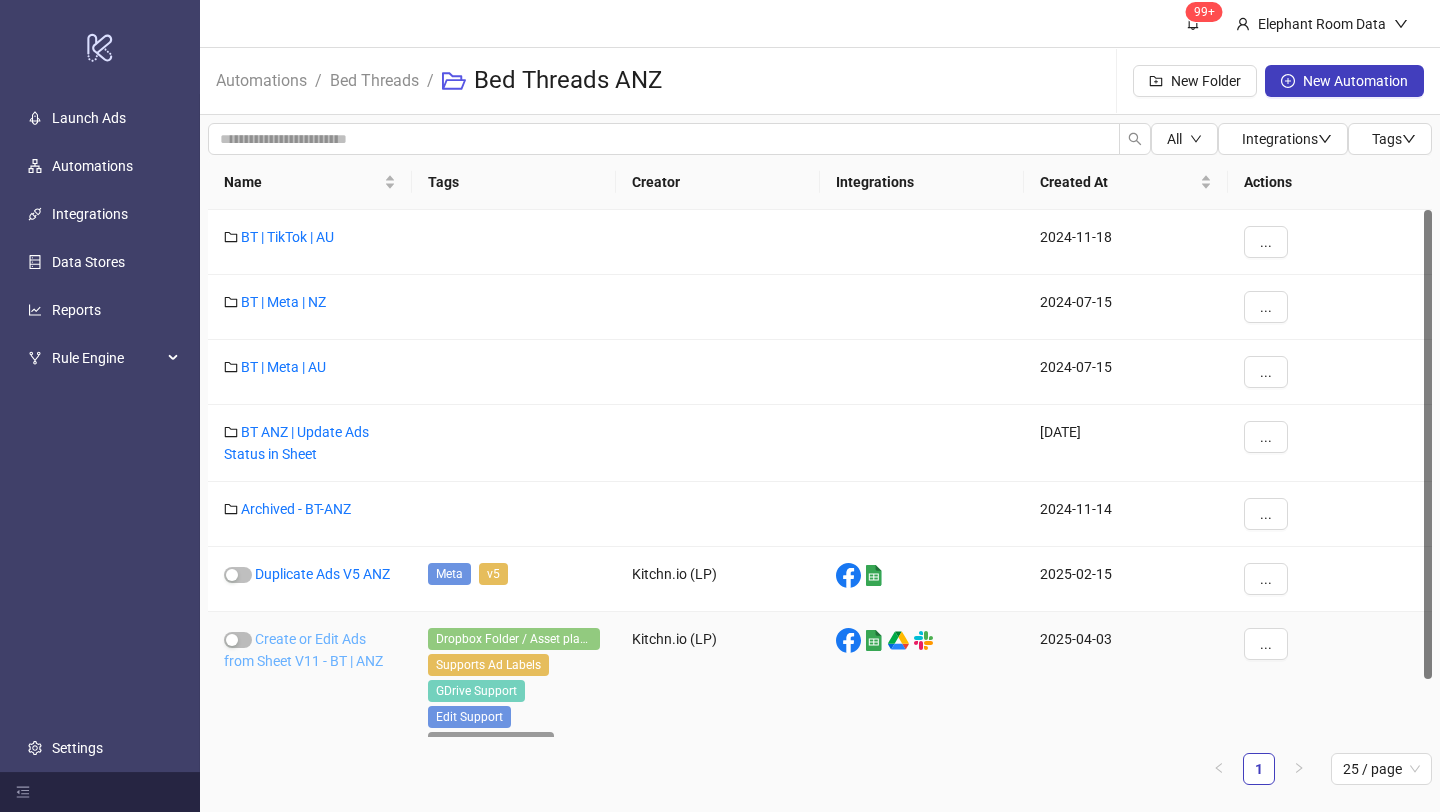 click on "Create or Edit Ads from Sheet V11 - BT | ANZ" at bounding box center [303, 650] 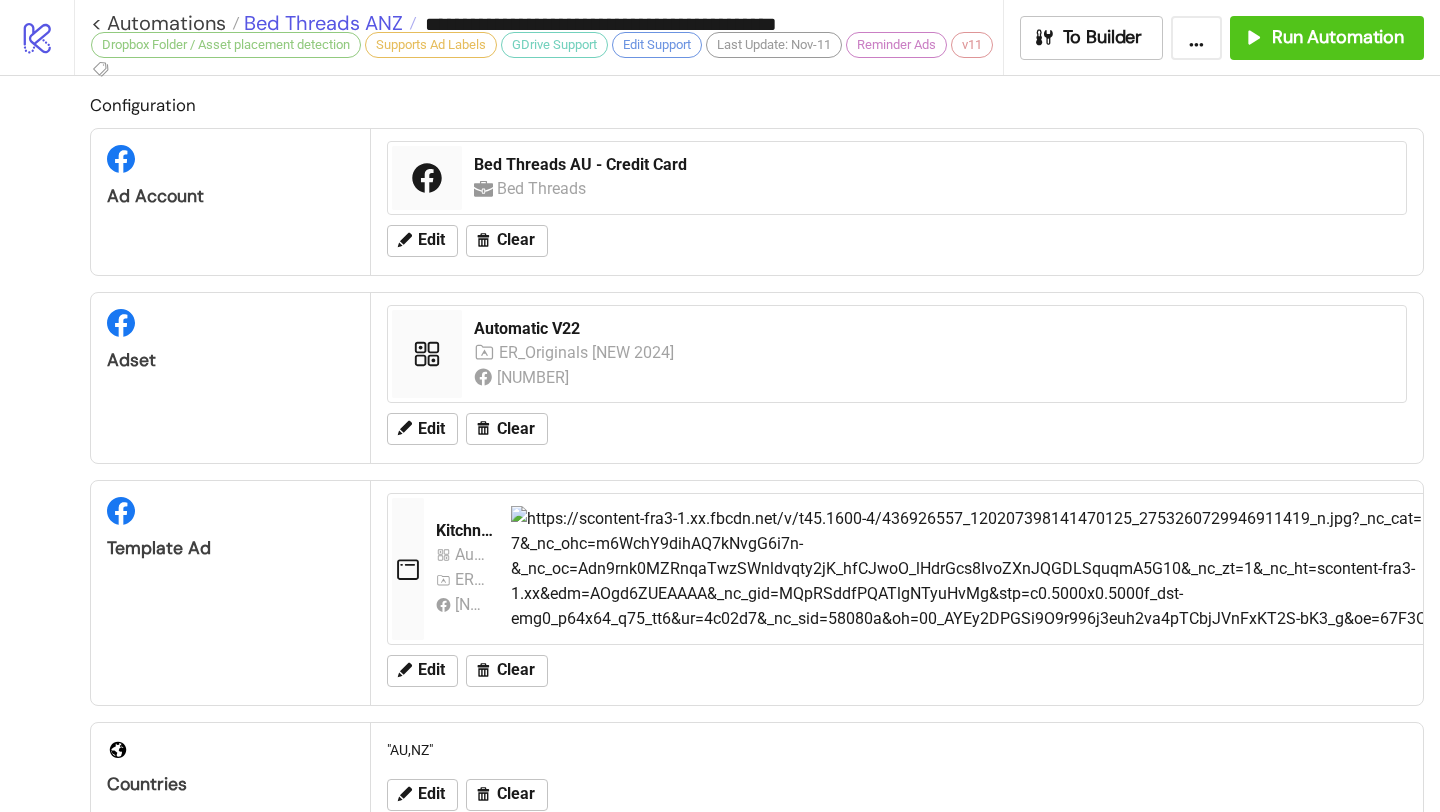click on "Bed Threads ANZ" at bounding box center [321, 23] 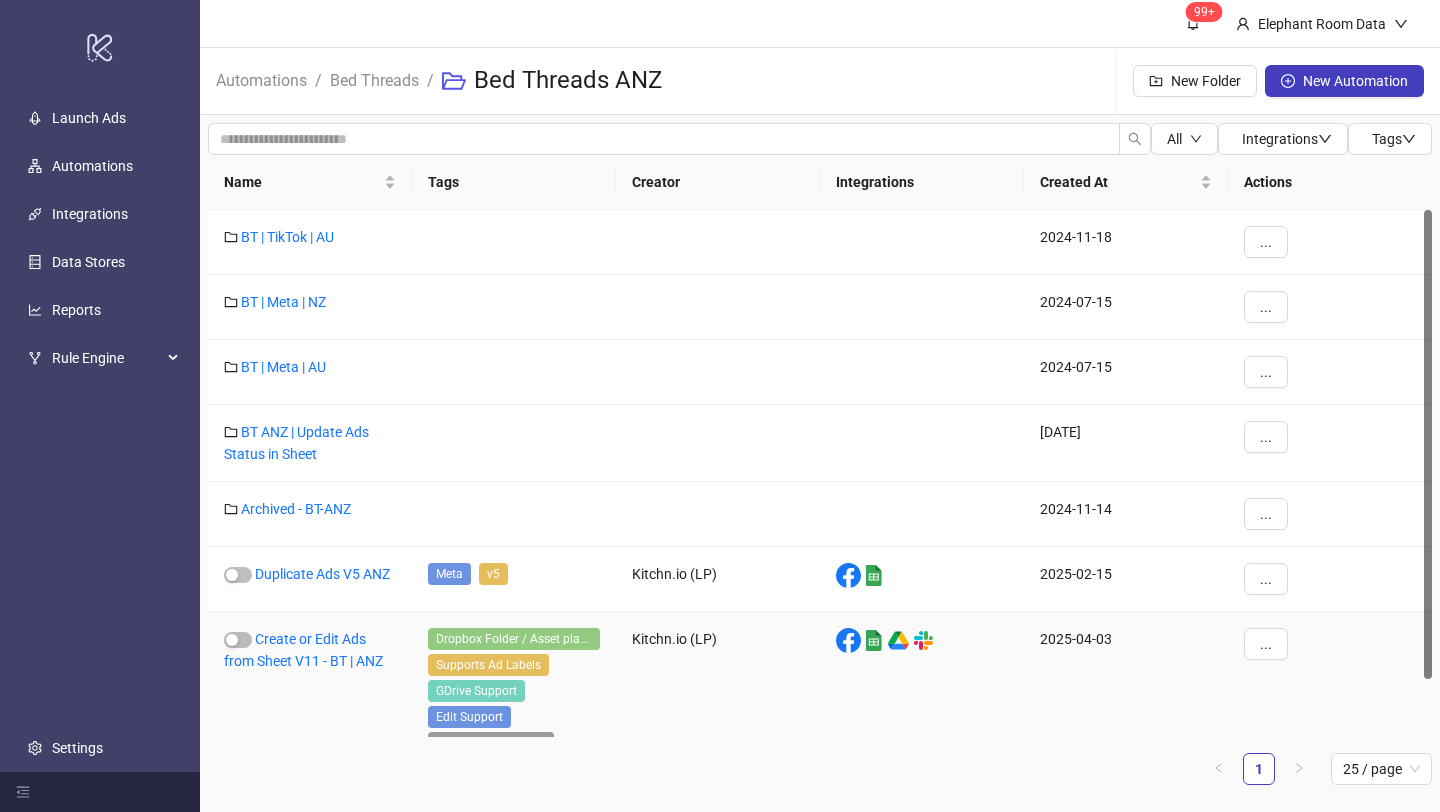 click on "Create or Edit Ads from Sheet V11 - BT | ANZ" at bounding box center [310, 706] 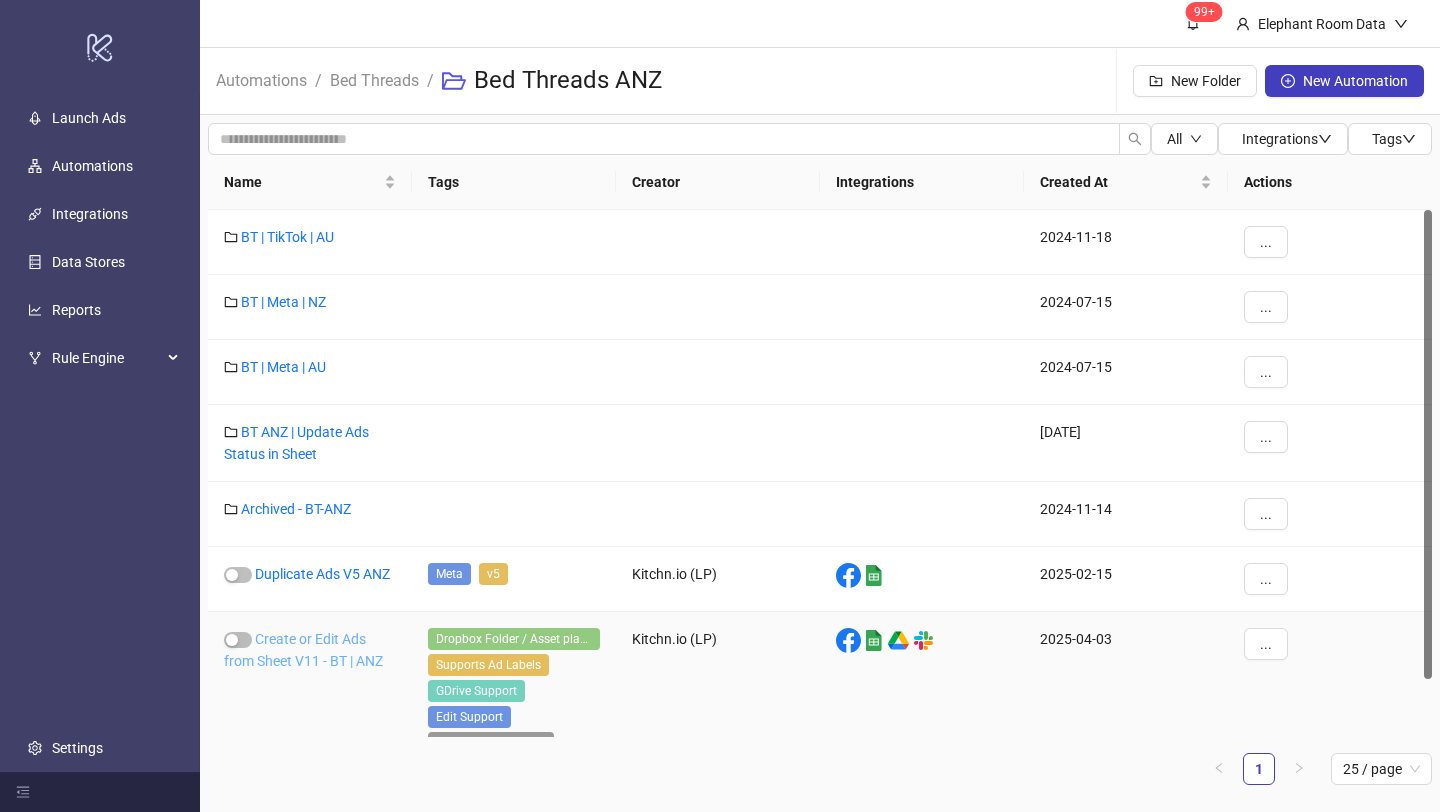 click on "Create or Edit Ads from Sheet V11 - BT | ANZ" at bounding box center [303, 650] 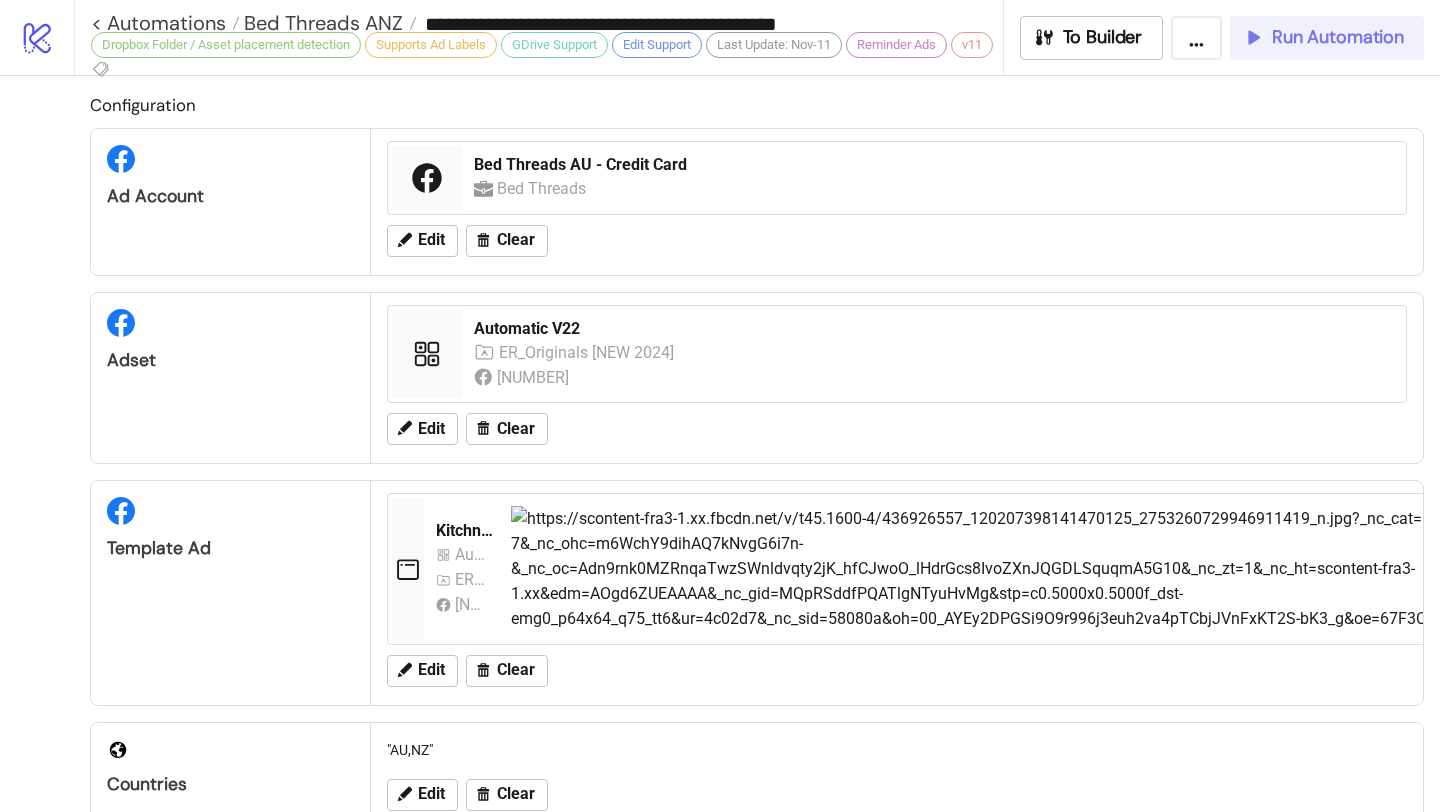 click on "Run Automation" at bounding box center (1338, 37) 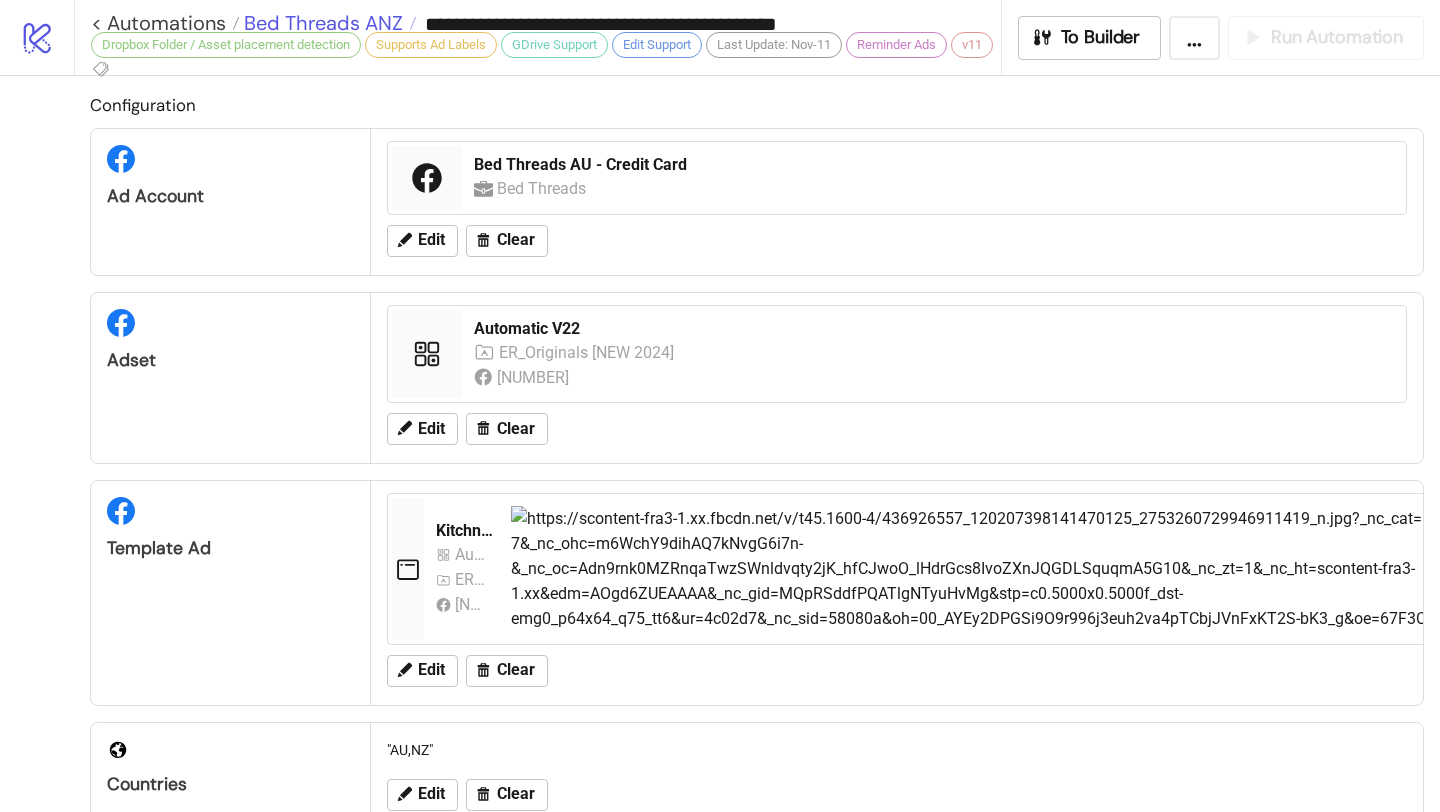 click on "Bed Threads ANZ" at bounding box center (321, 23) 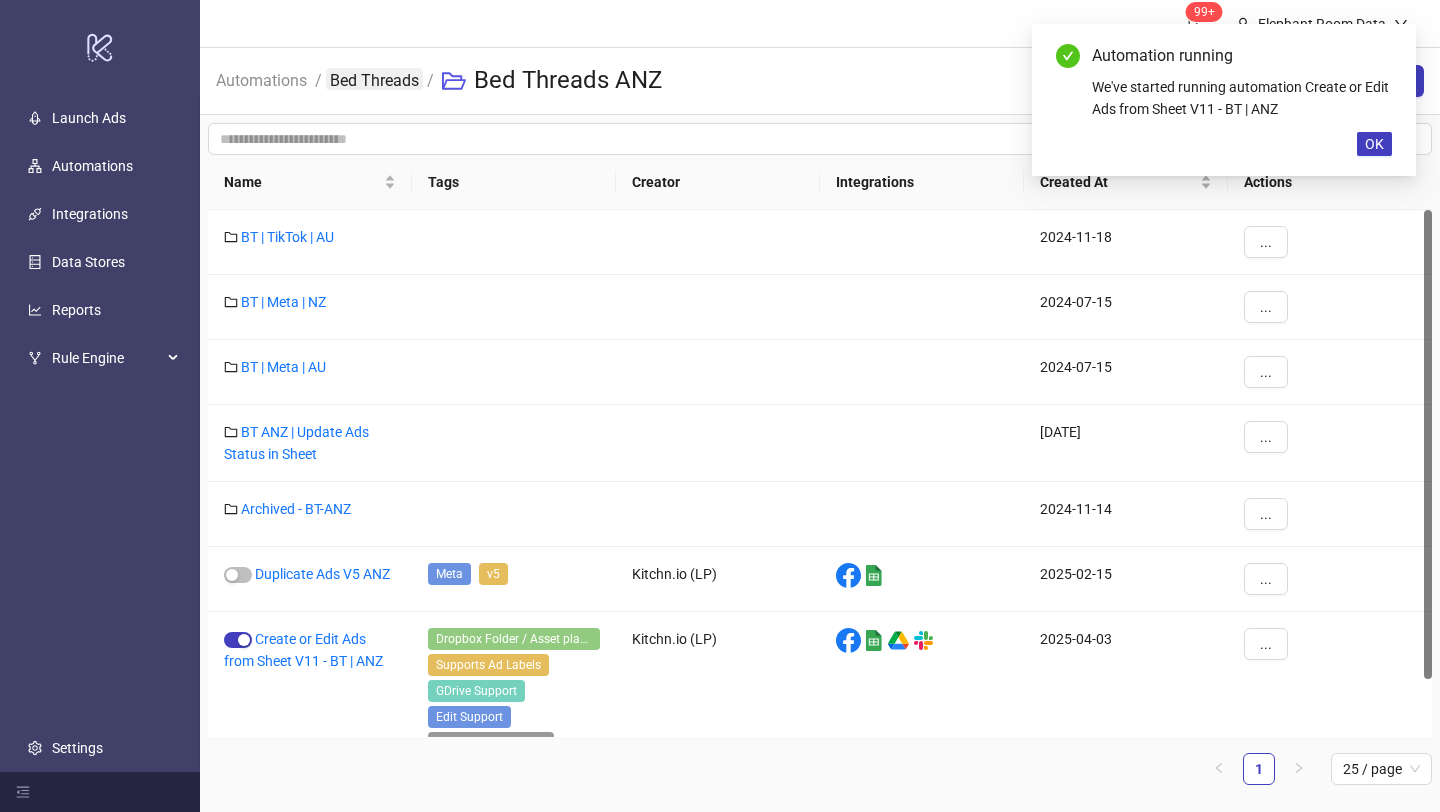 click on "Bed Threads" at bounding box center (374, 79) 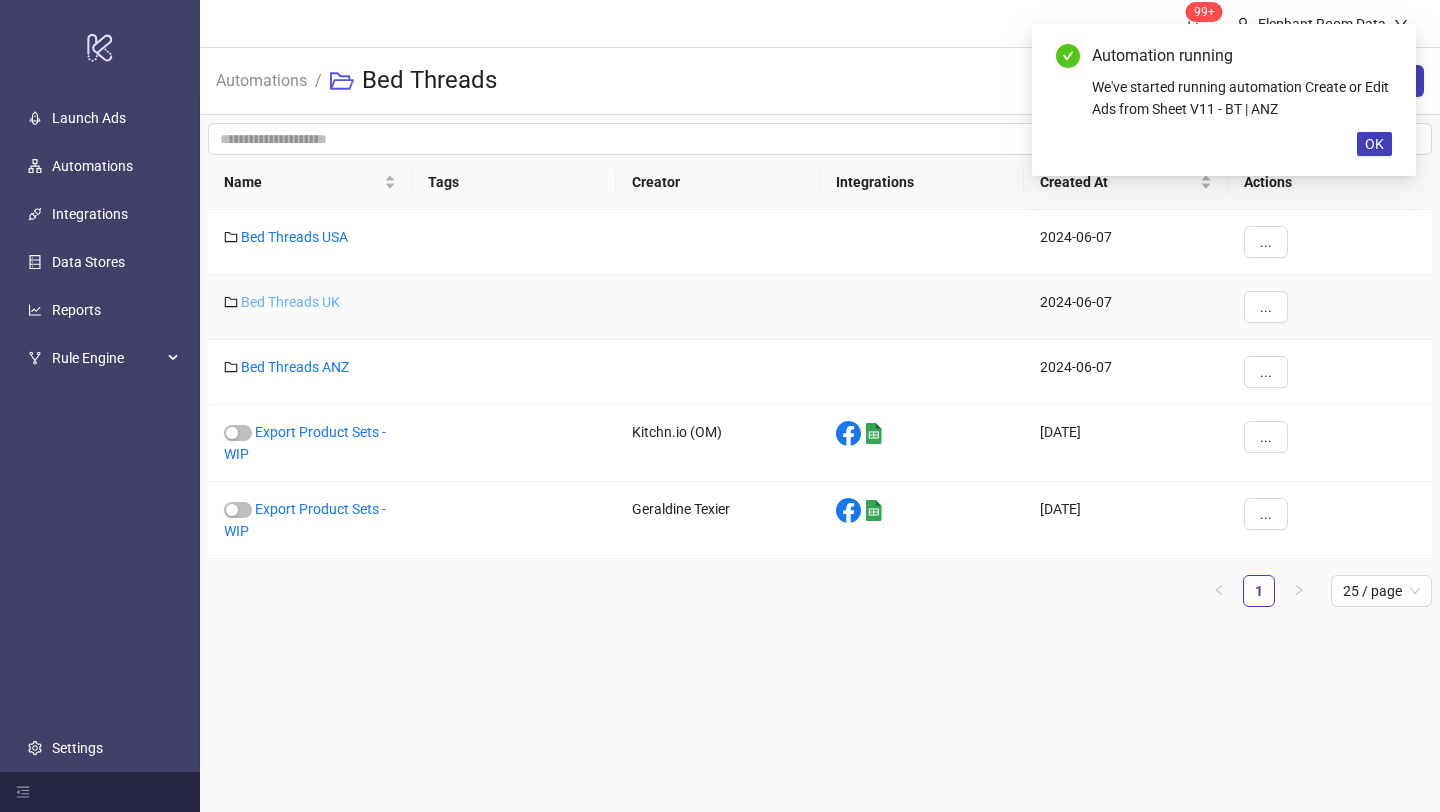 click on "Bed Threads UK" at bounding box center [290, 302] 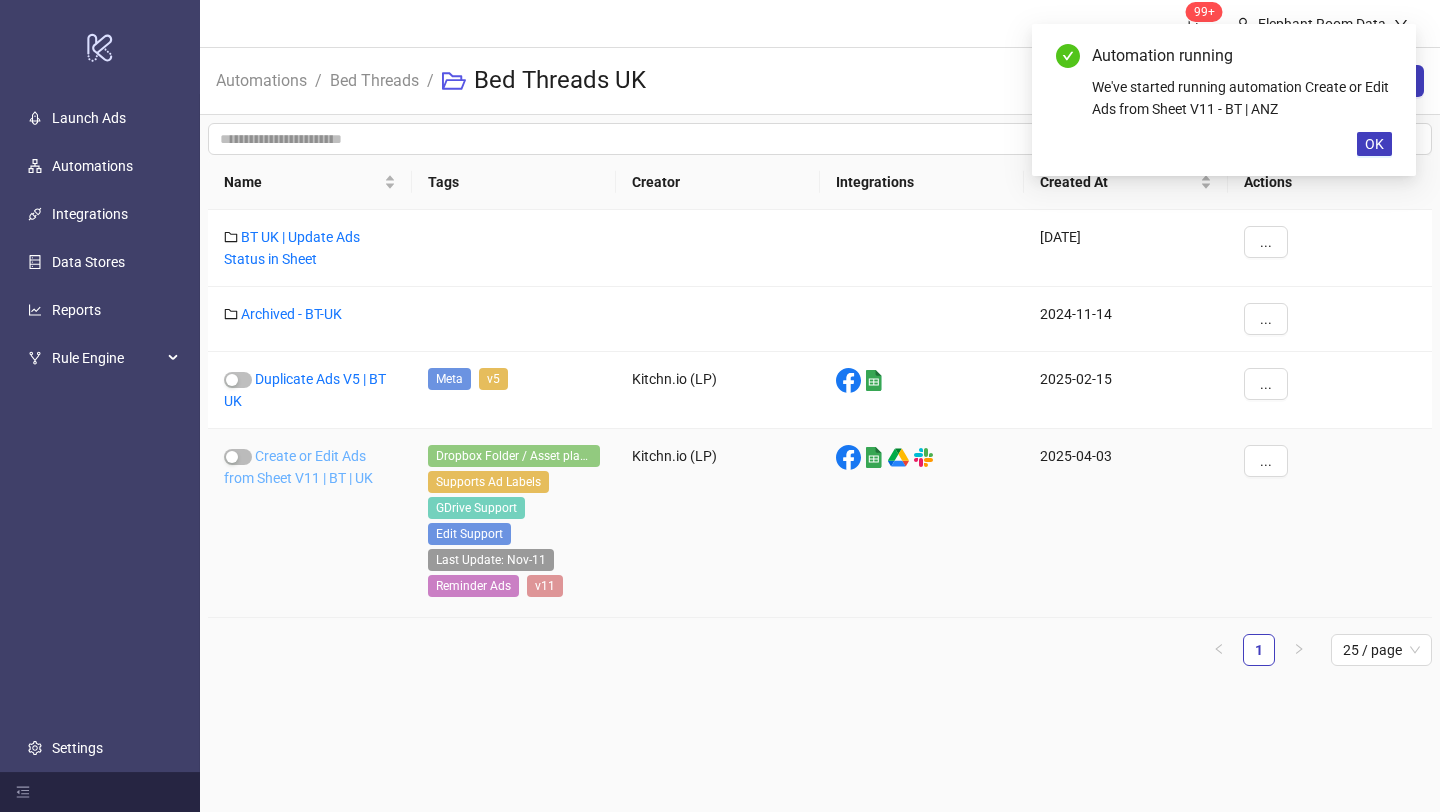 click on "Create or Edit Ads from Sheet V11  |  BT | UK" at bounding box center [298, 467] 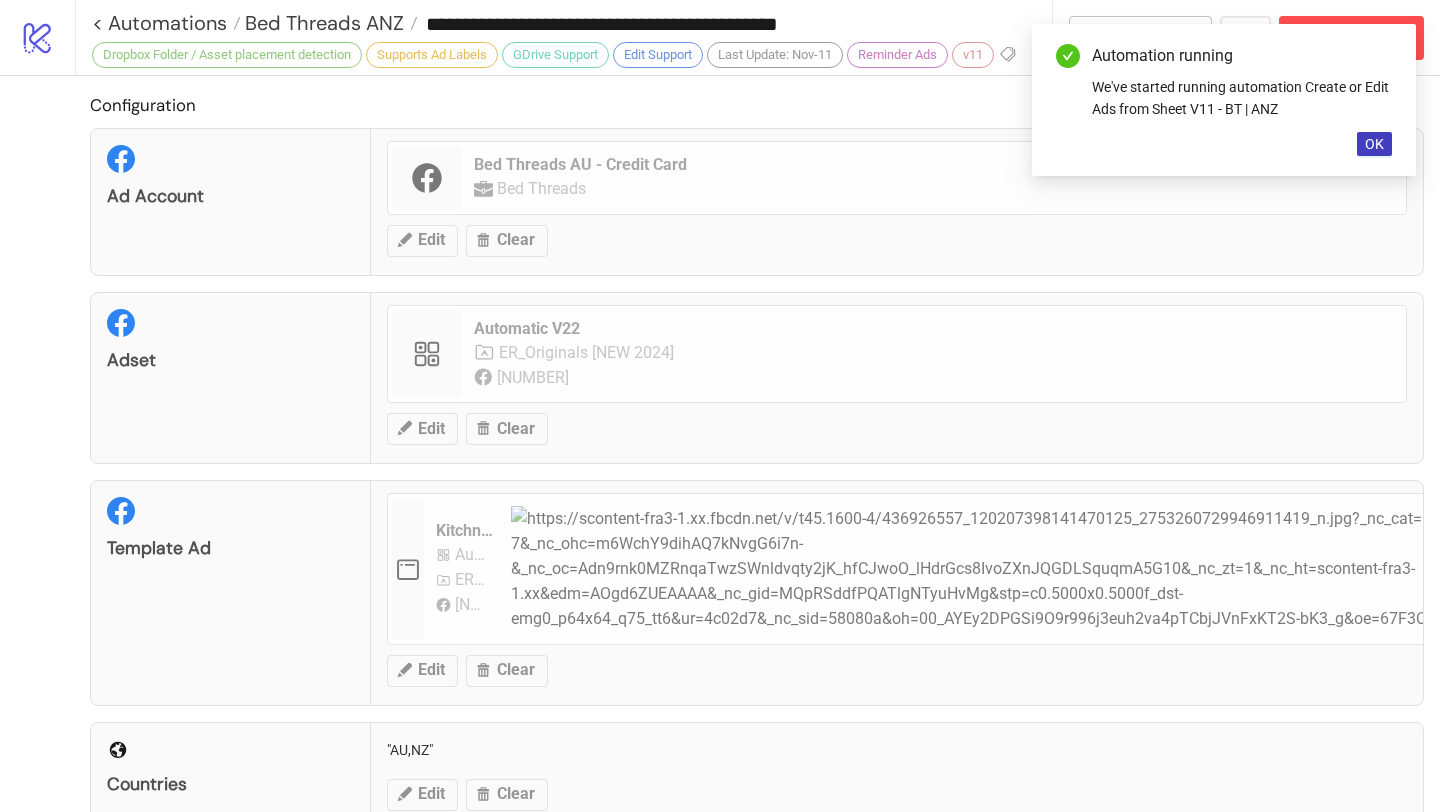 type on "**********" 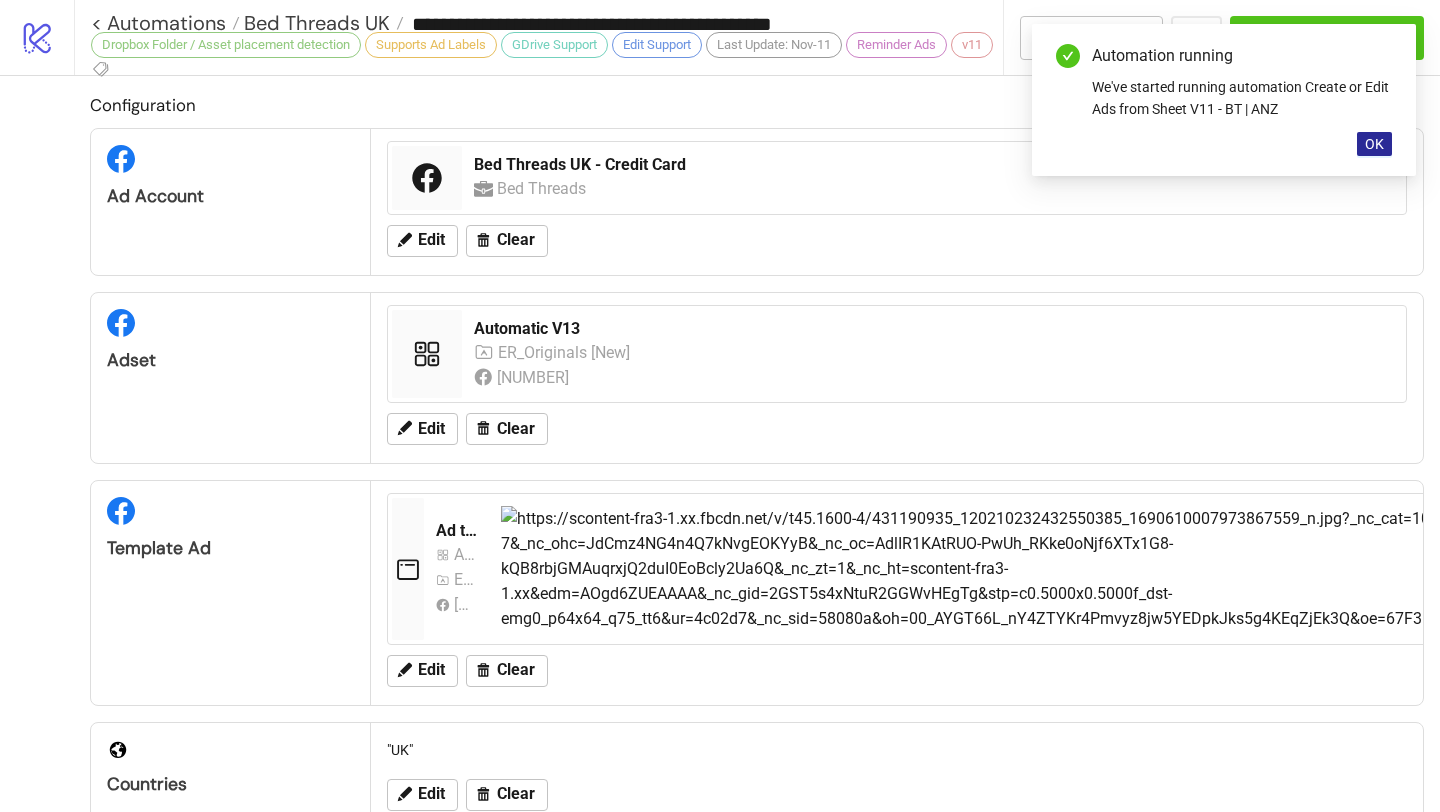 click on "OK" at bounding box center [1374, 144] 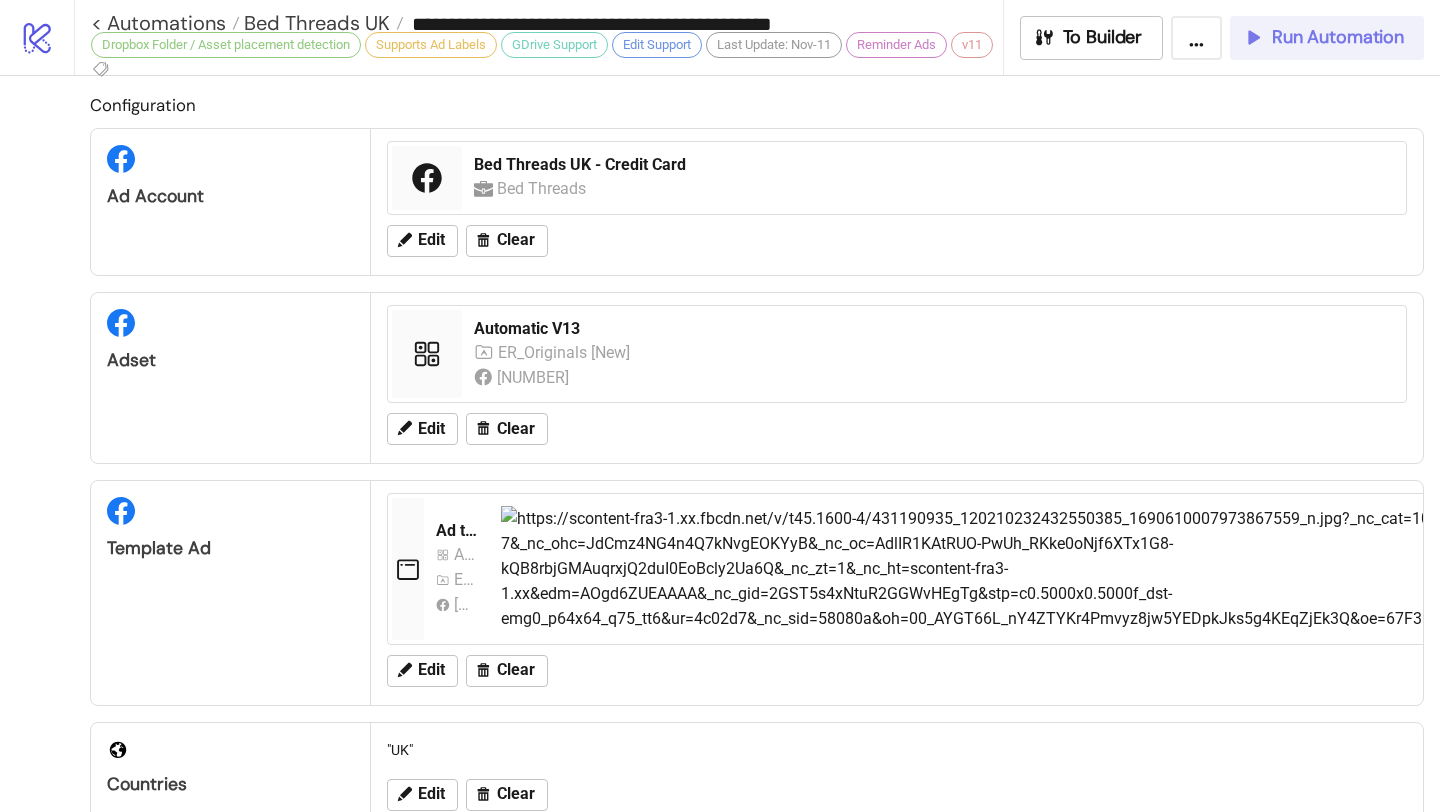 click on "Run Automation" at bounding box center [1338, 37] 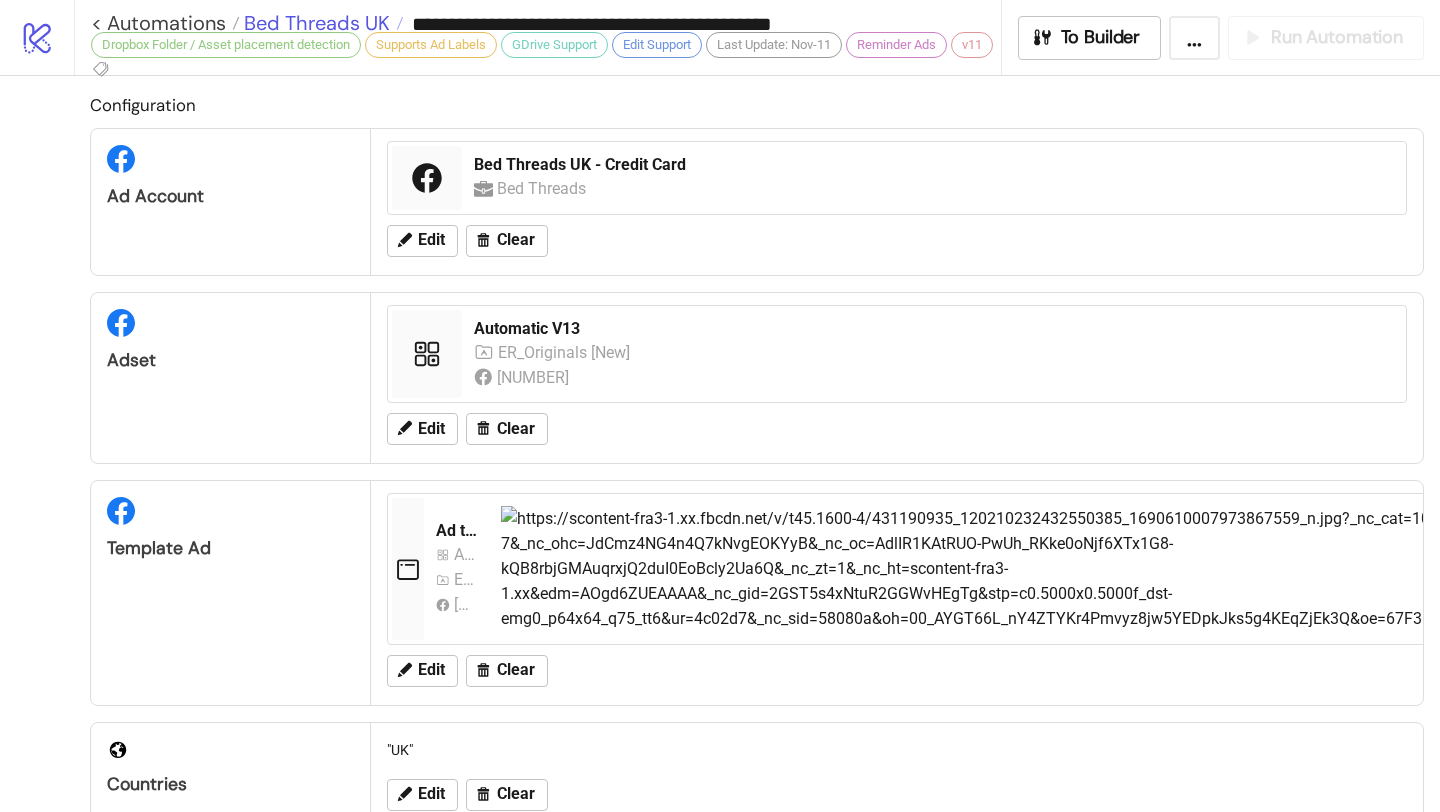 click on "Bed Threads UK" at bounding box center (314, 23) 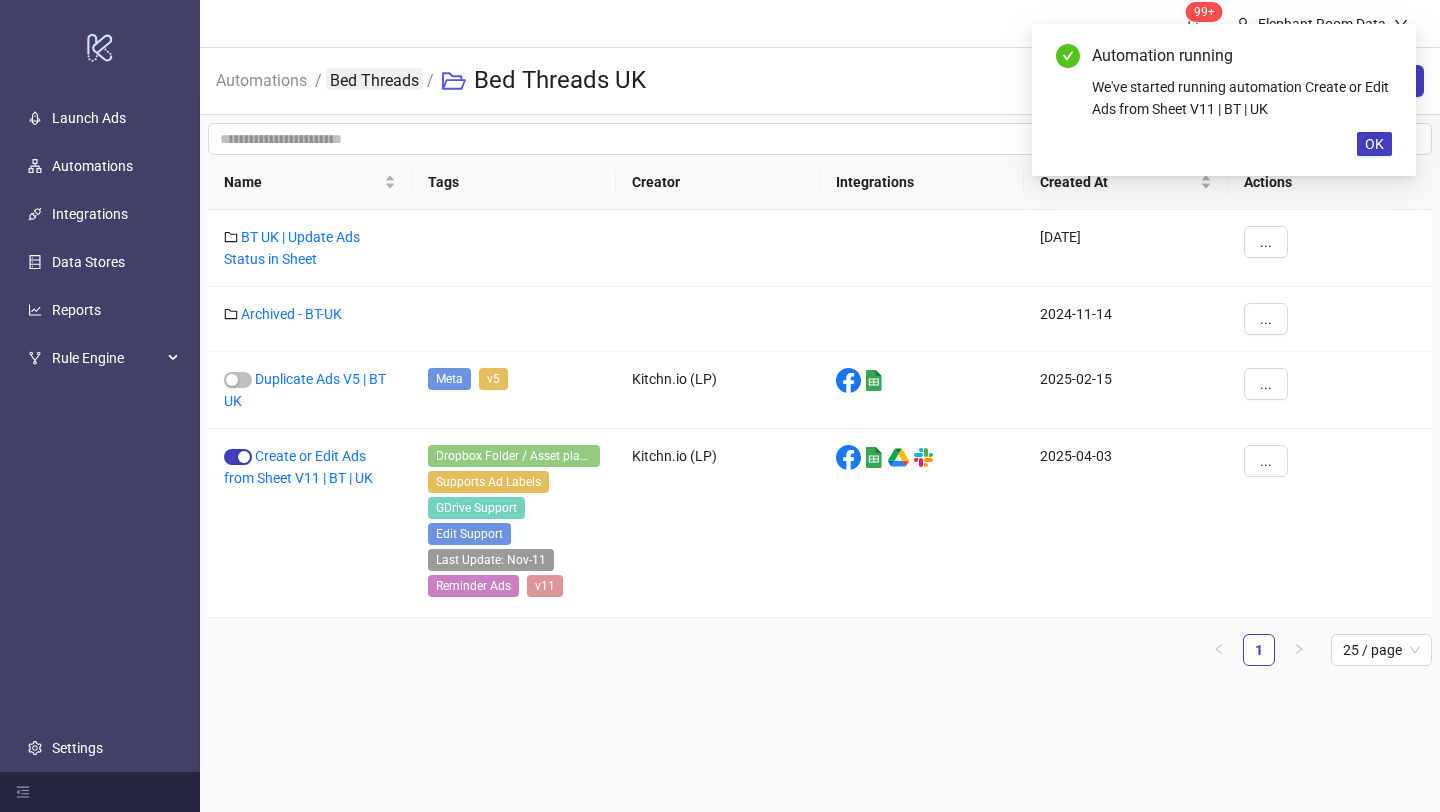 click on "Bed Threads" at bounding box center [374, 79] 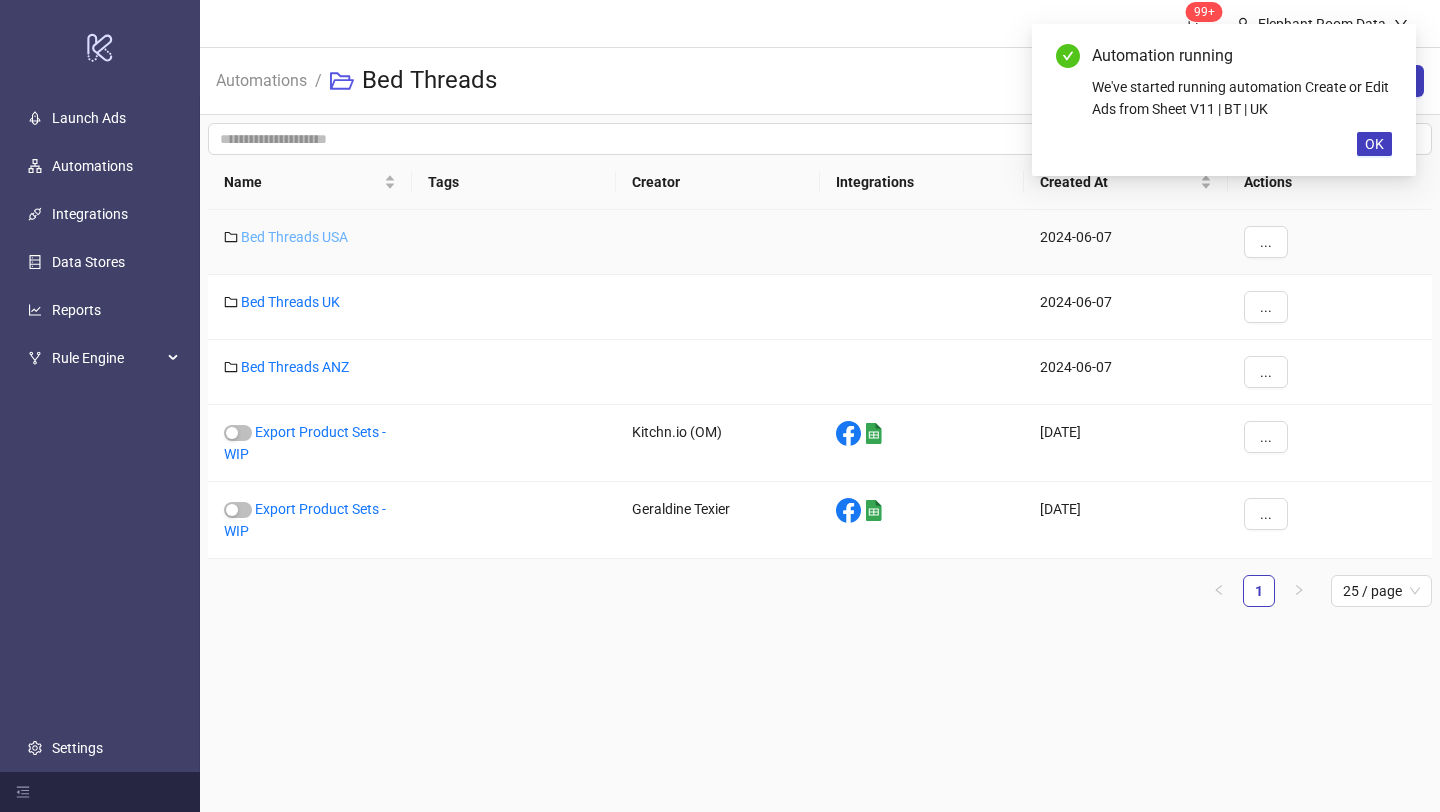 click on "Bed Threads USA" at bounding box center [294, 237] 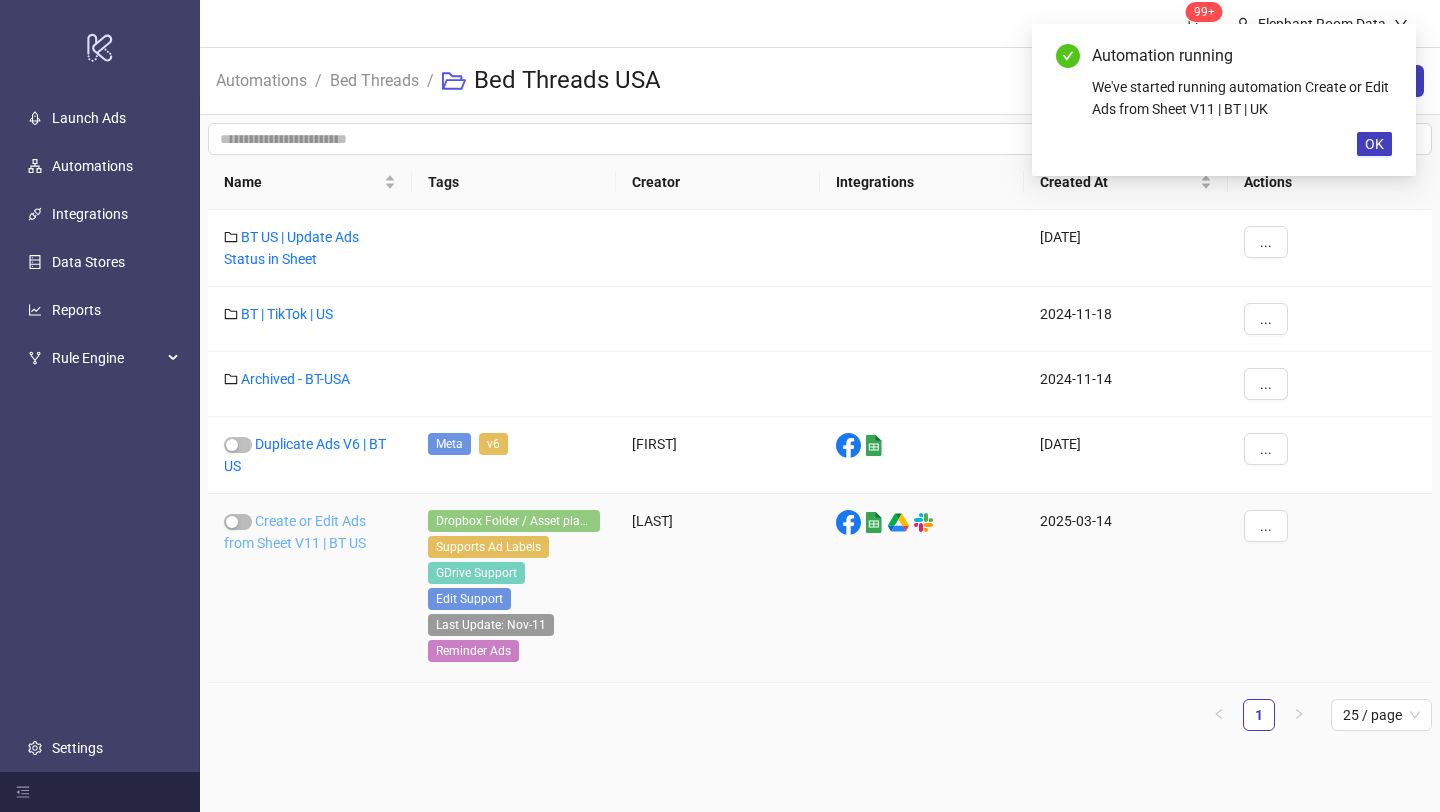 click on "Create or Edit Ads from Sheet V11 | BT US" at bounding box center (295, 532) 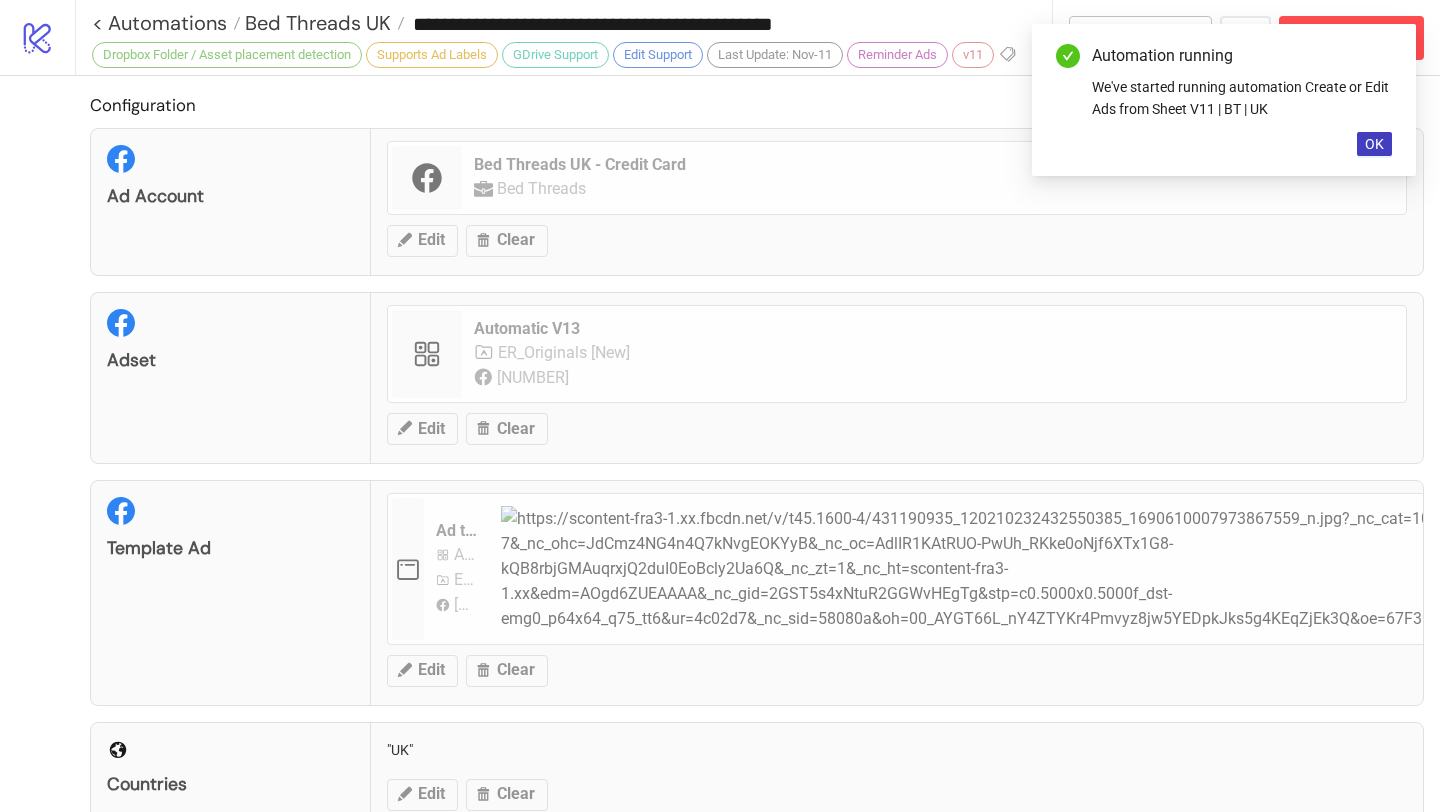 click on "Automation running We've started running automation Create or Edit Ads from Sheet V11  |  BT | UK OK" at bounding box center (1224, 100) 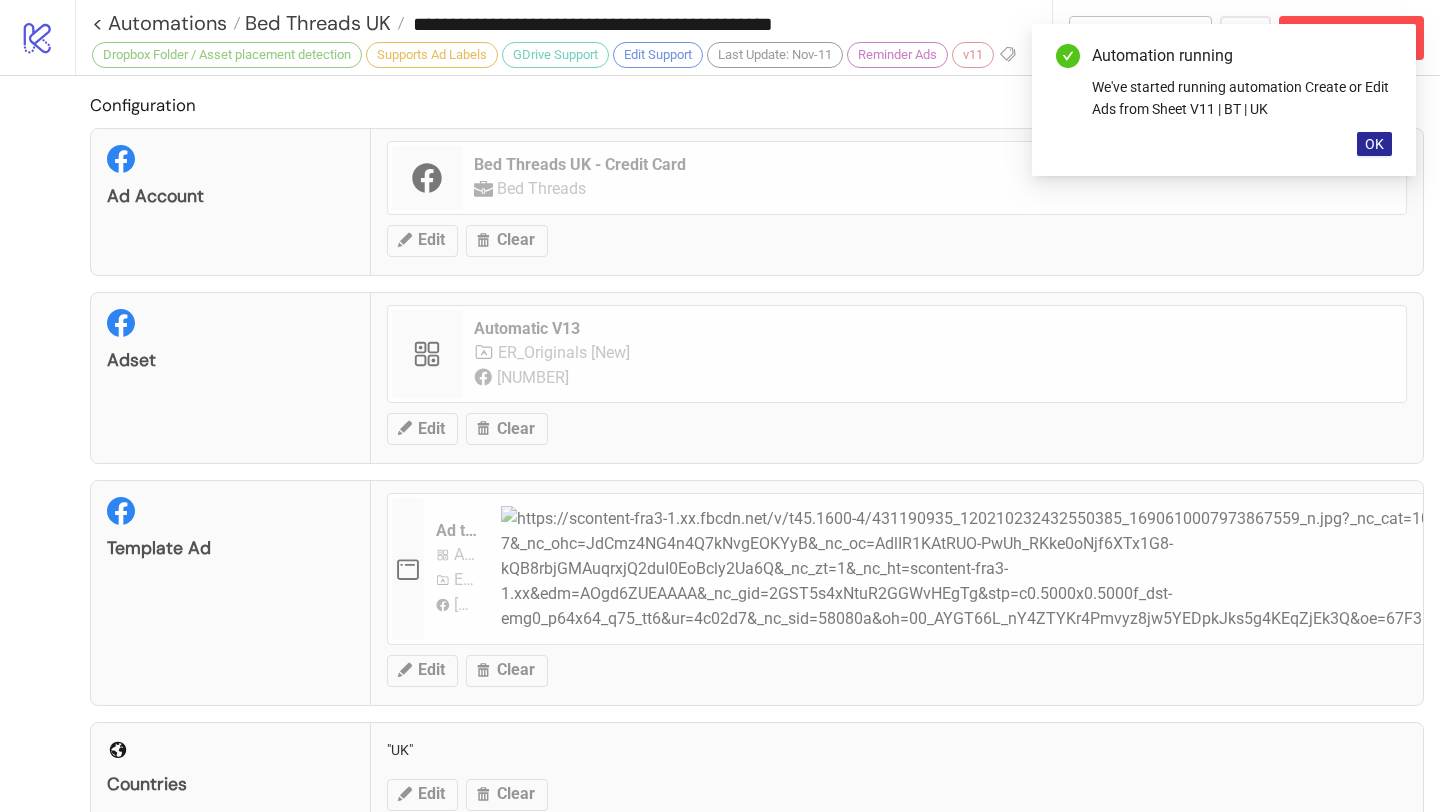 click on "OK" at bounding box center [1374, 144] 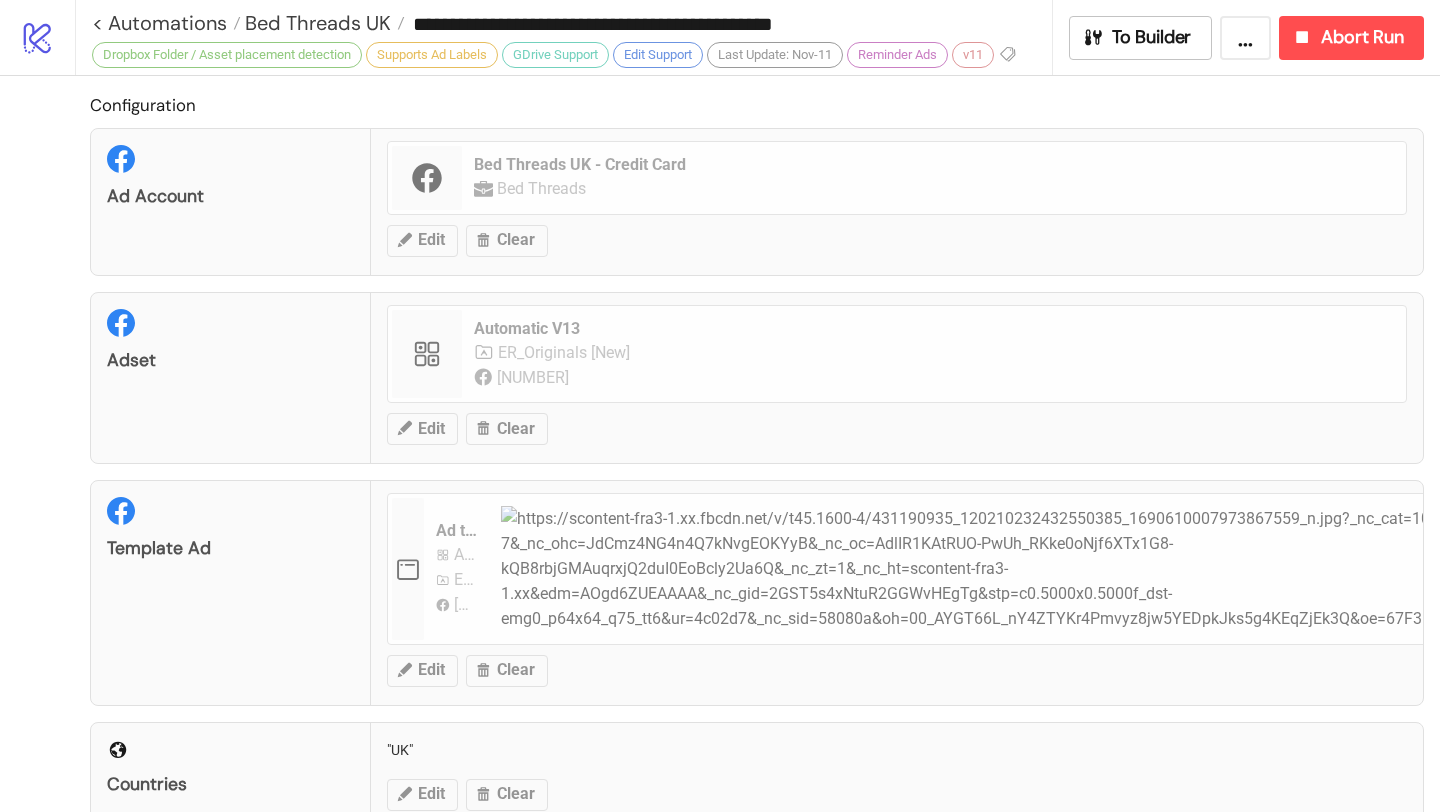 type on "**********" 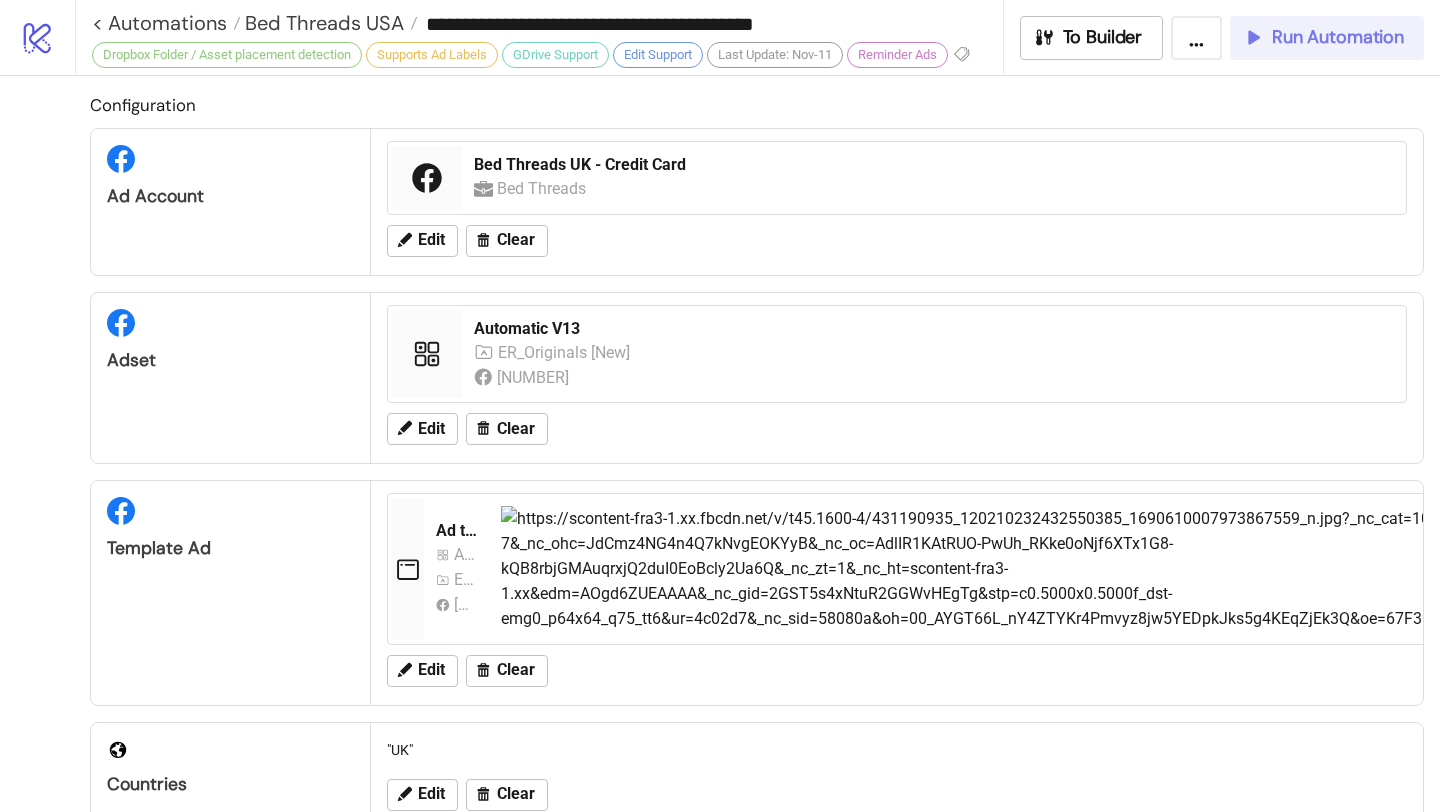 click on "Run Automation" at bounding box center (1338, 37) 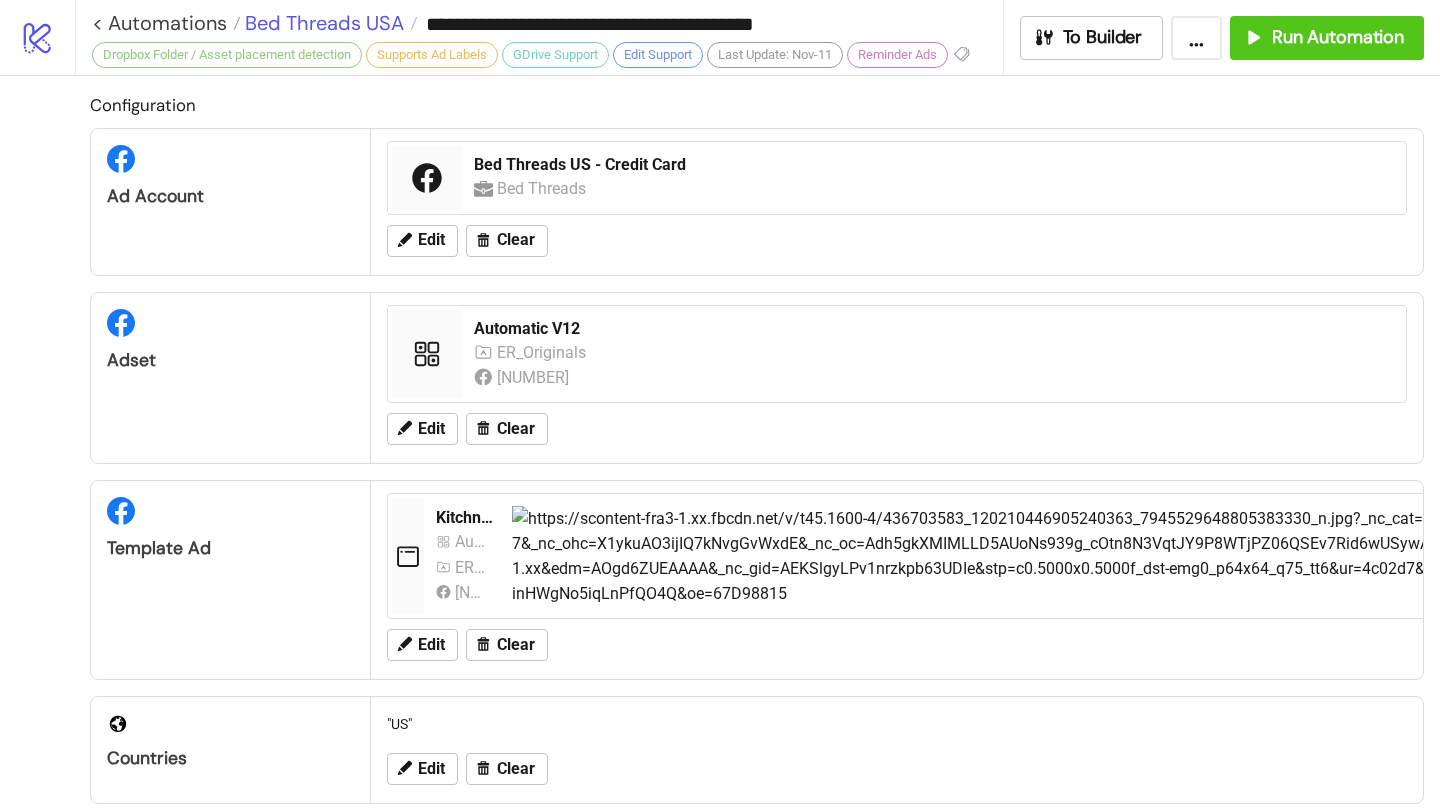 click on "Bed Threads USA" at bounding box center (322, 23) 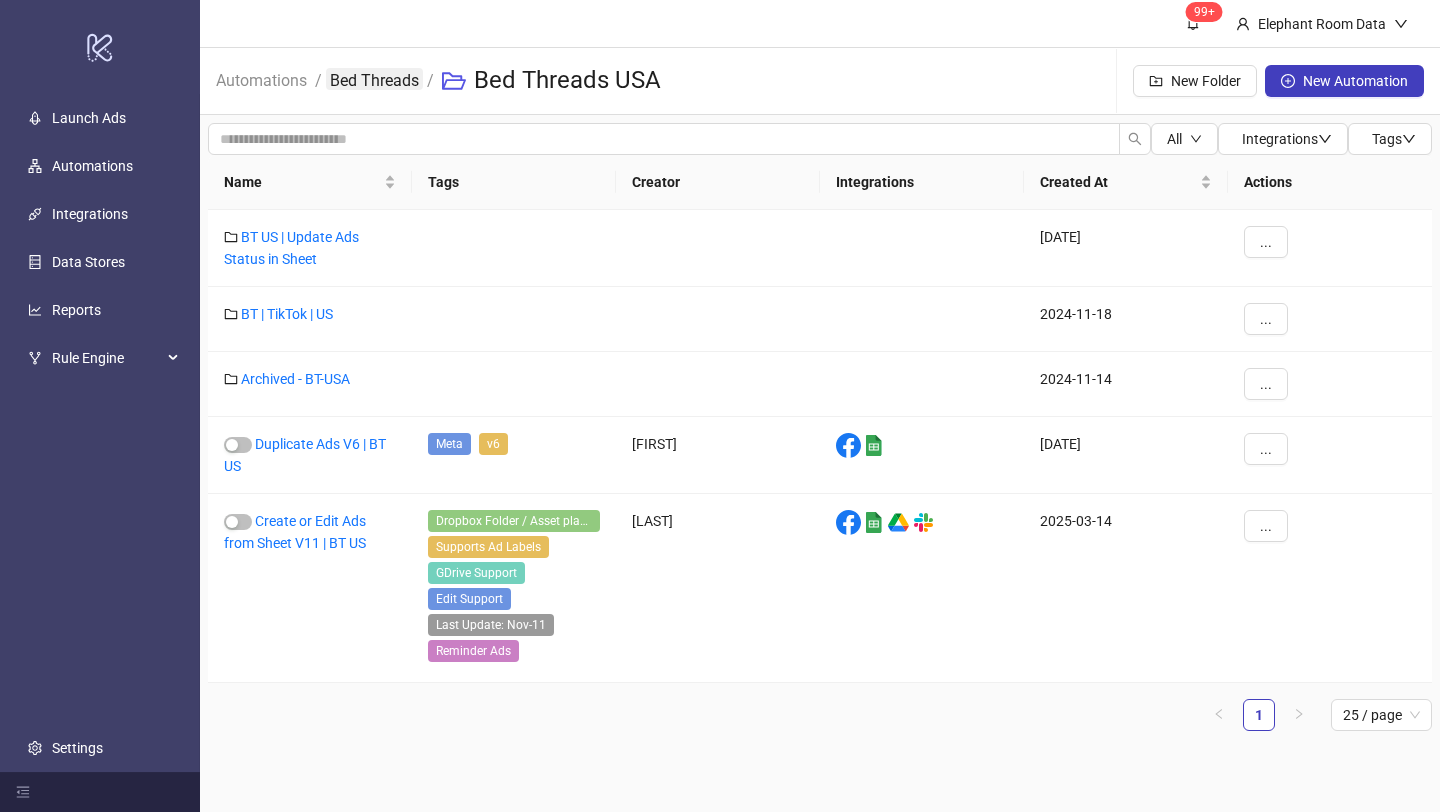 click on "Bed Threads" at bounding box center [374, 79] 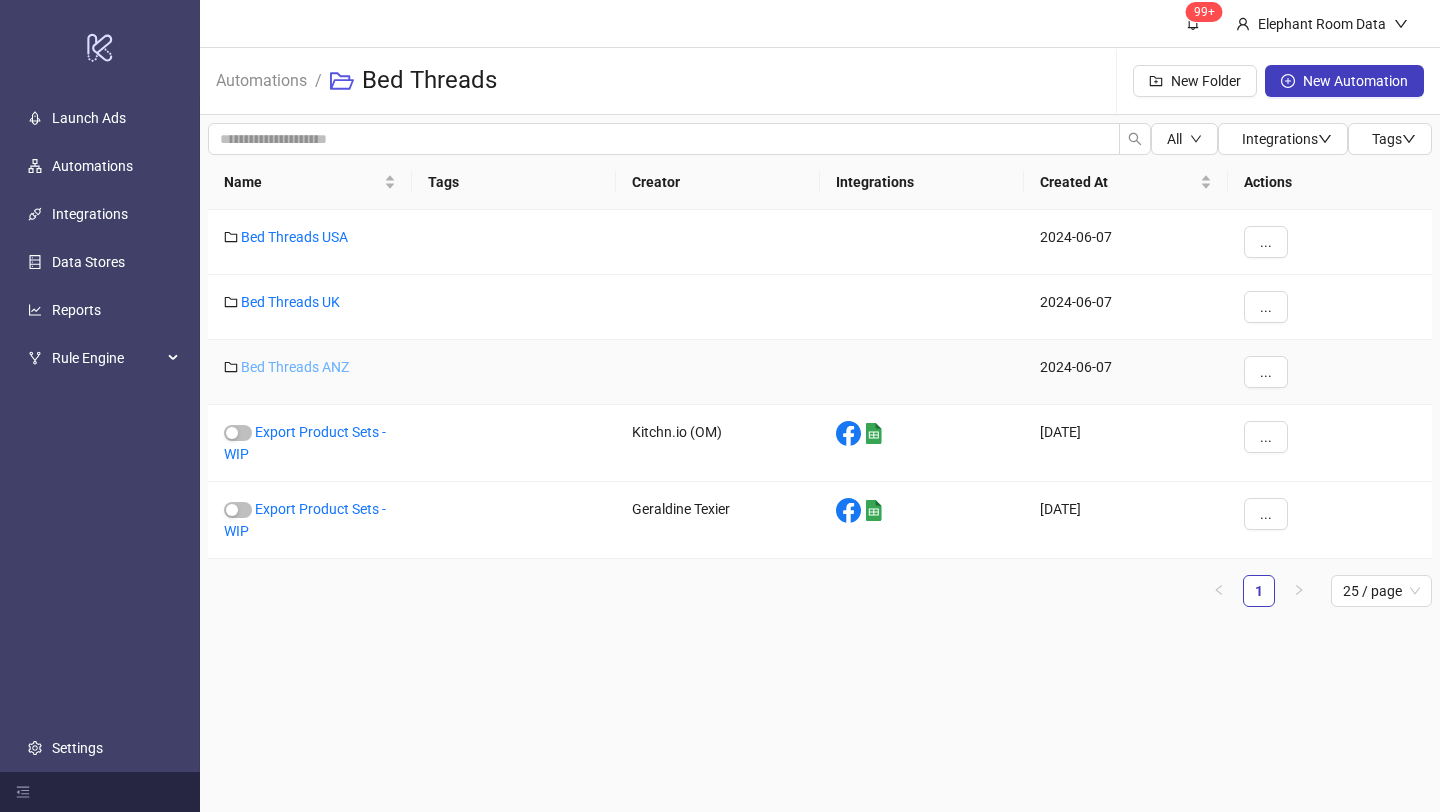 click on "Bed Threads ANZ" at bounding box center (295, 367) 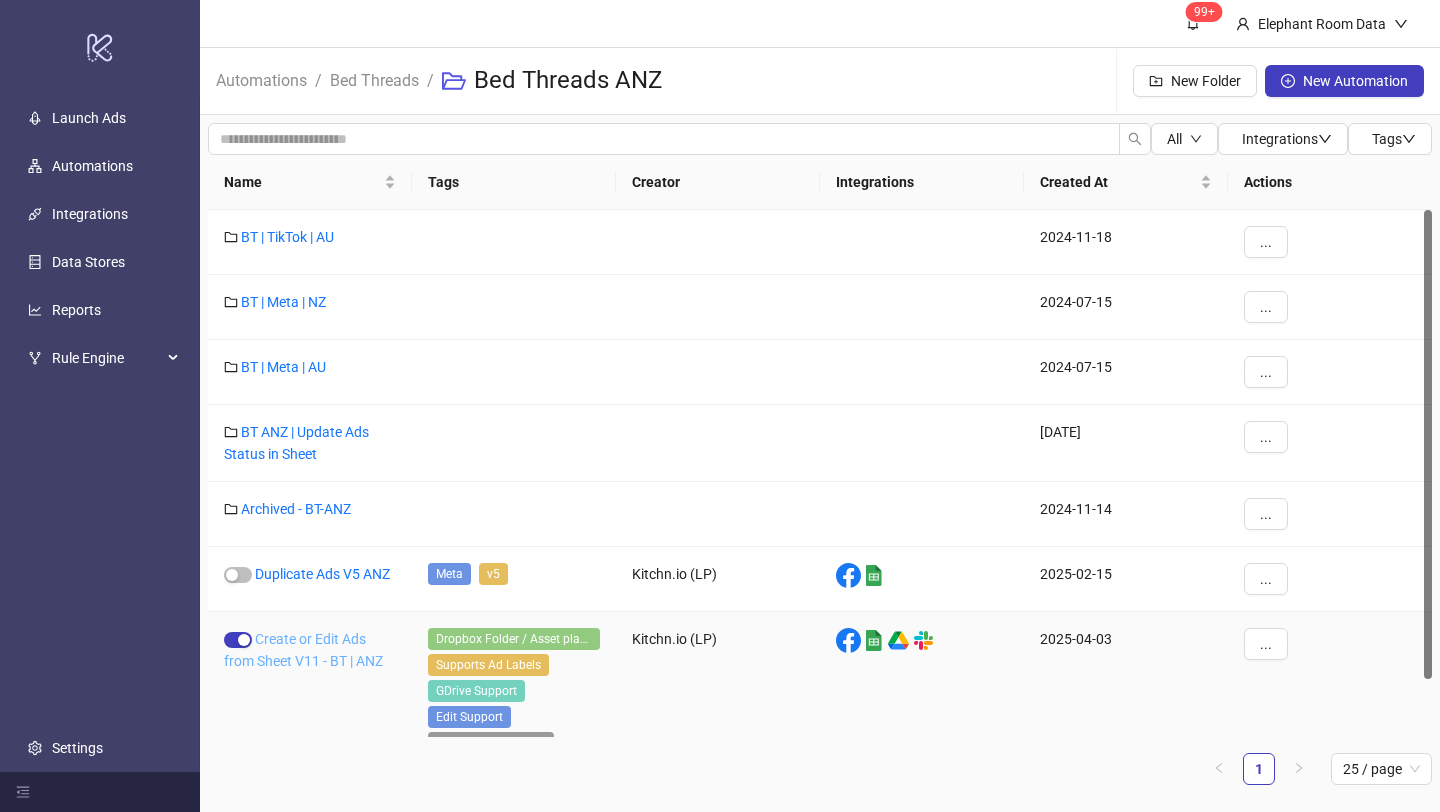 click on "Create or Edit Ads from Sheet V11 - BT | ANZ" at bounding box center [303, 650] 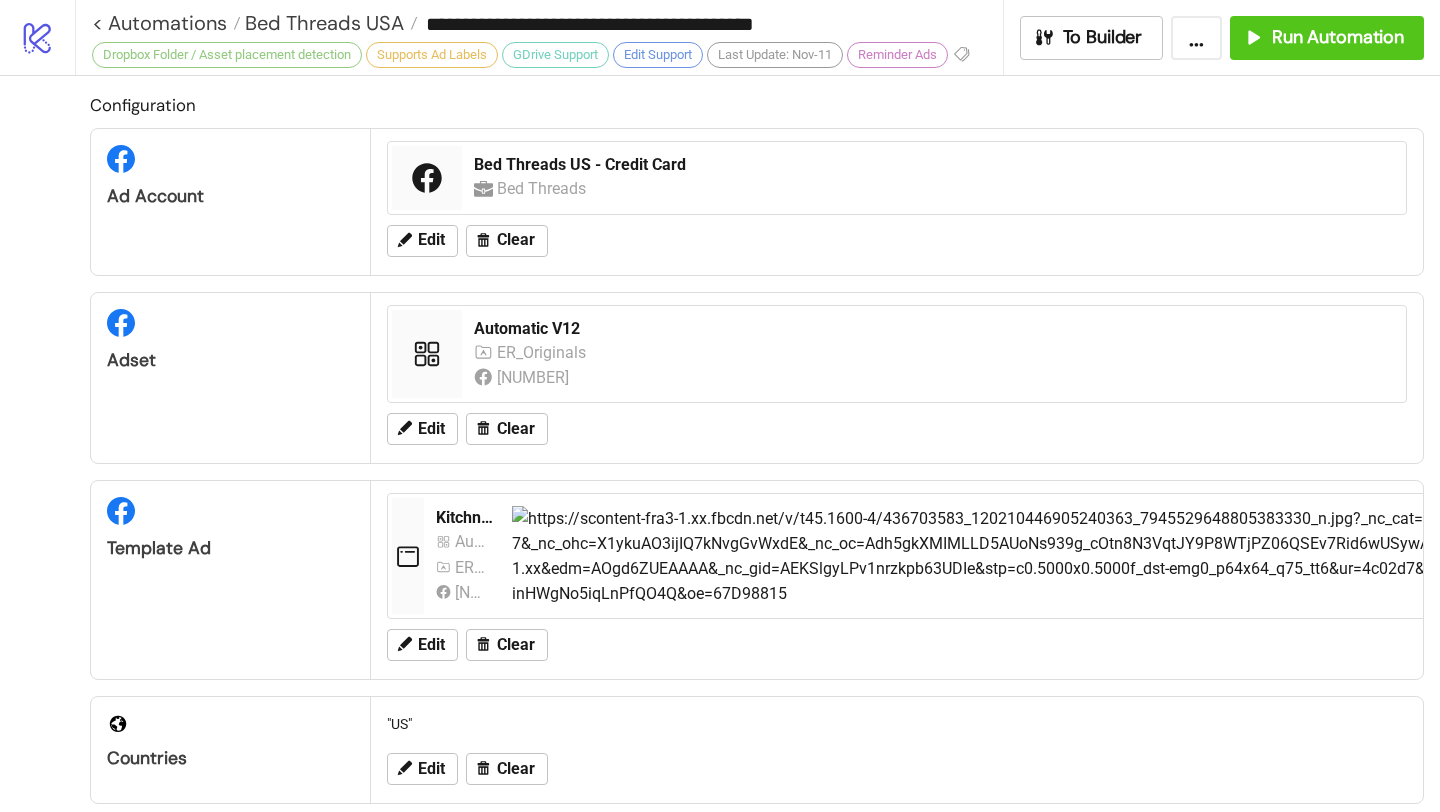 type on "**********" 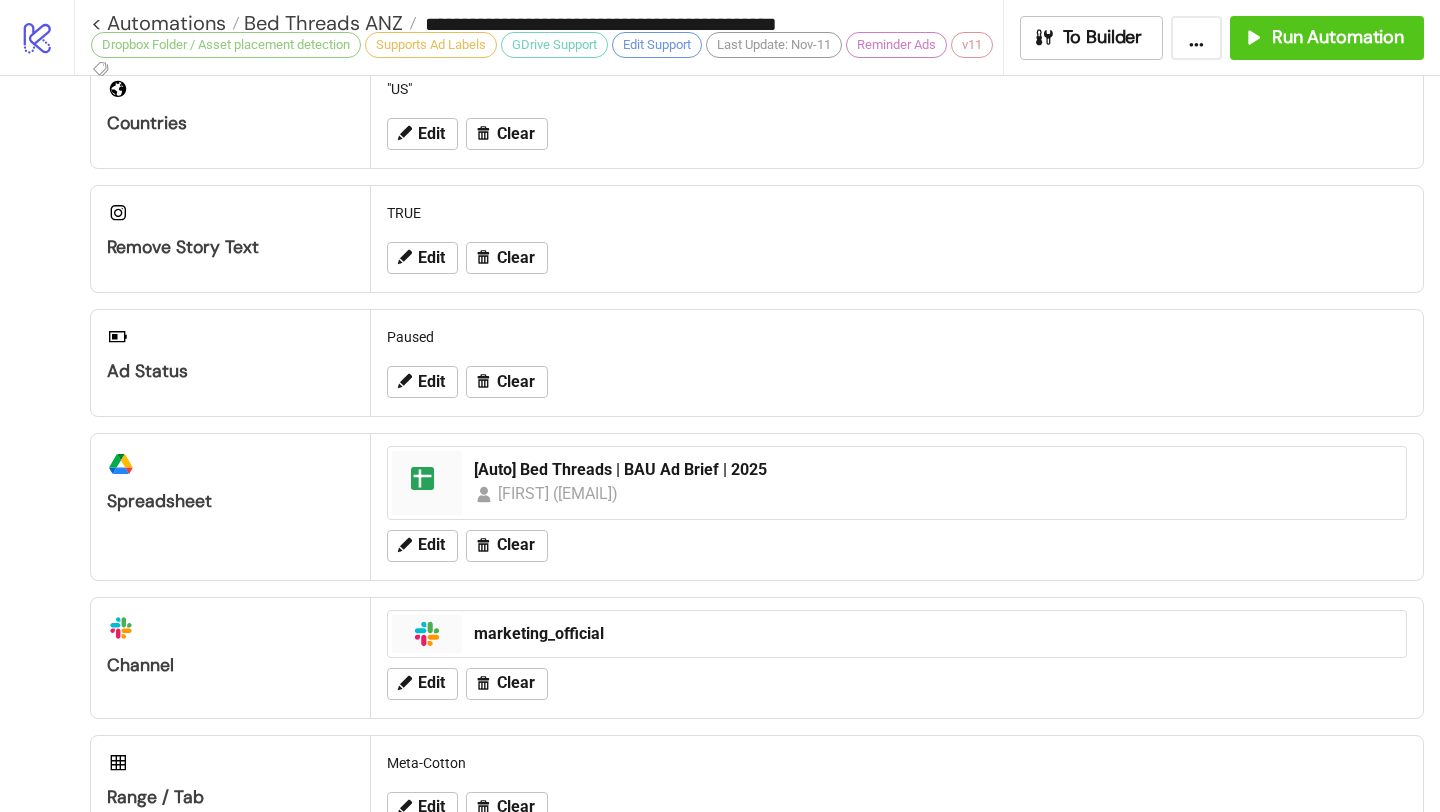 scroll, scrollTop: 883, scrollLeft: 0, axis: vertical 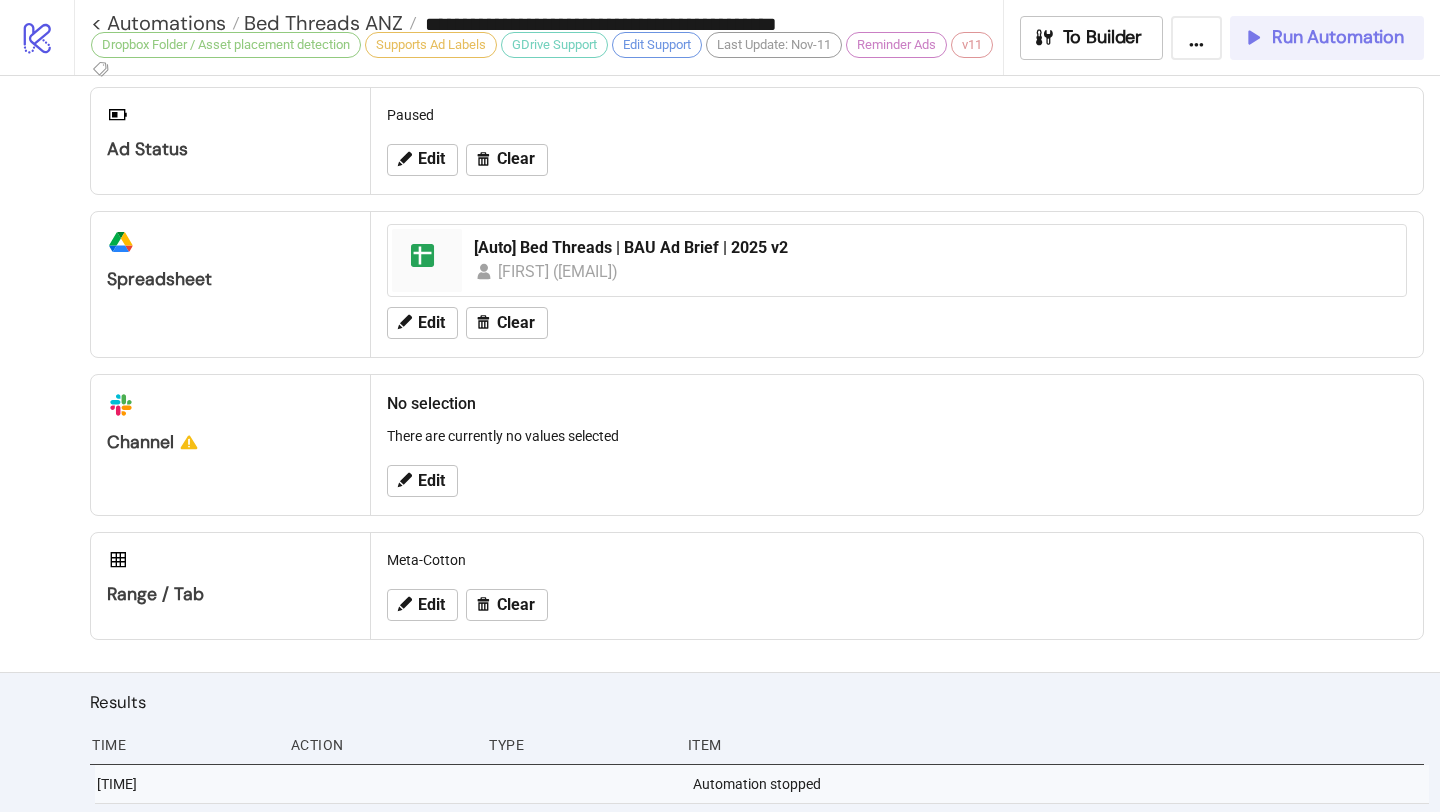 click on "Run Automation" at bounding box center (1338, 37) 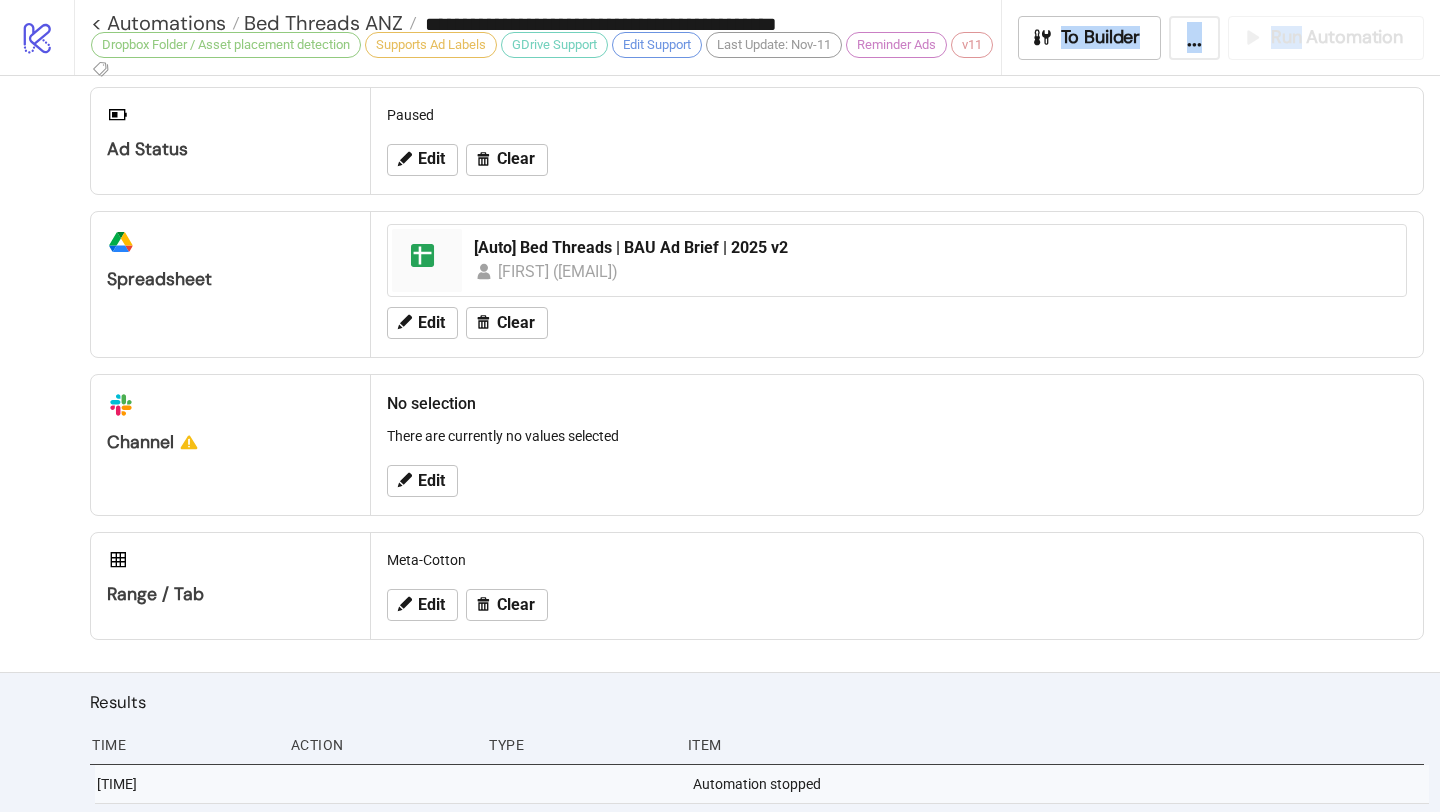 drag, startPoint x: 1293, startPoint y: 35, endPoint x: 626, endPoint y: 35, distance: 667 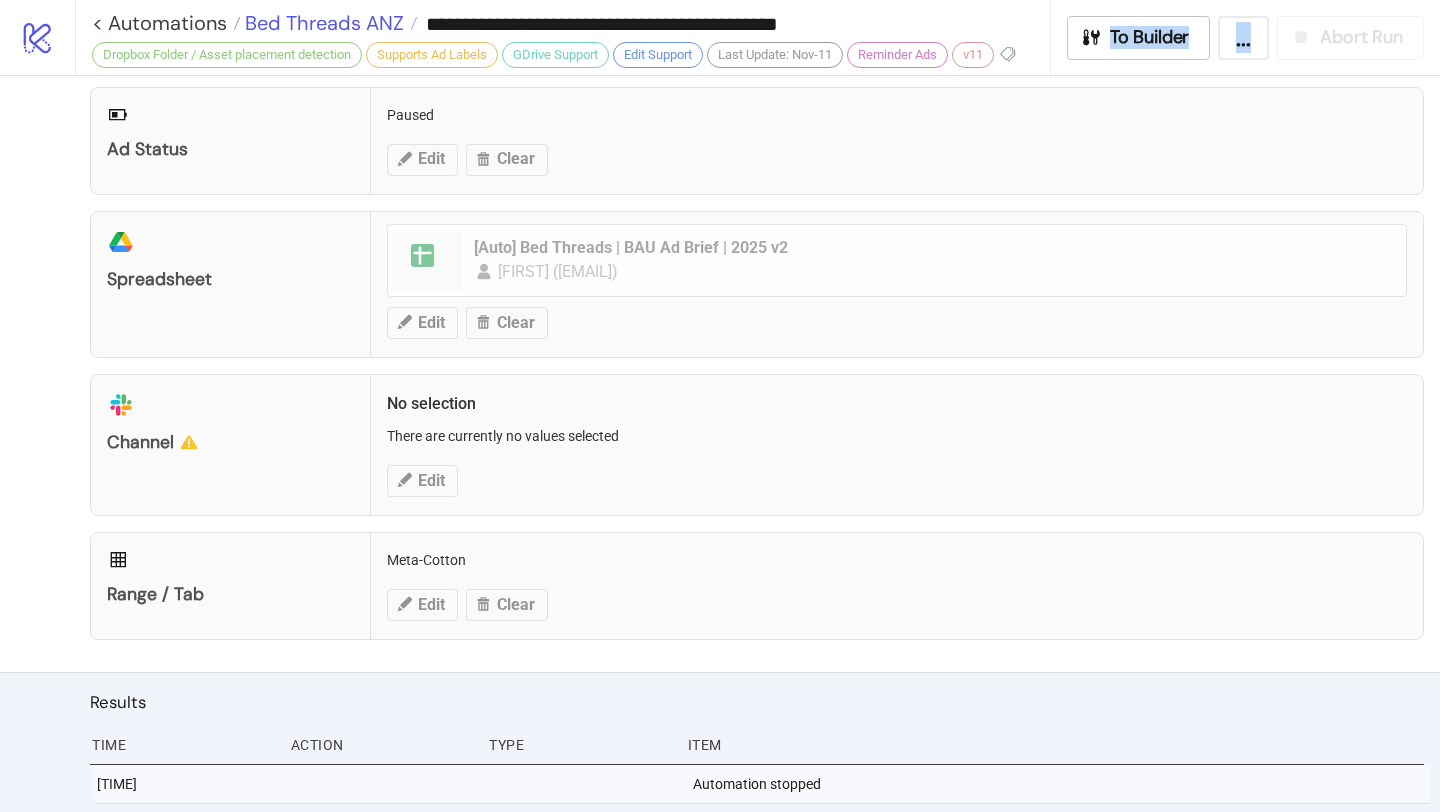 click on "Bed Threads ANZ" at bounding box center (322, 23) 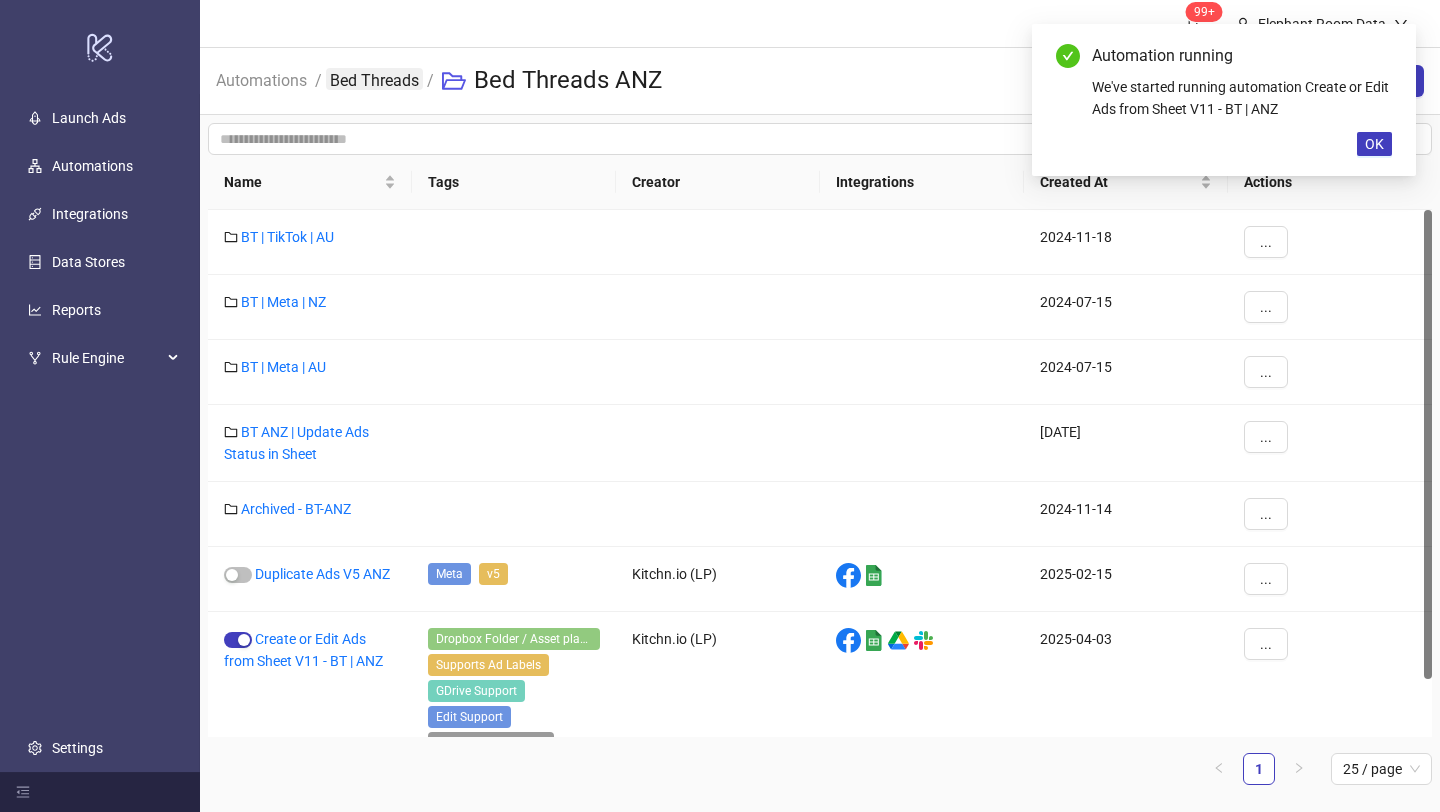 click on "Bed Threads" at bounding box center [374, 79] 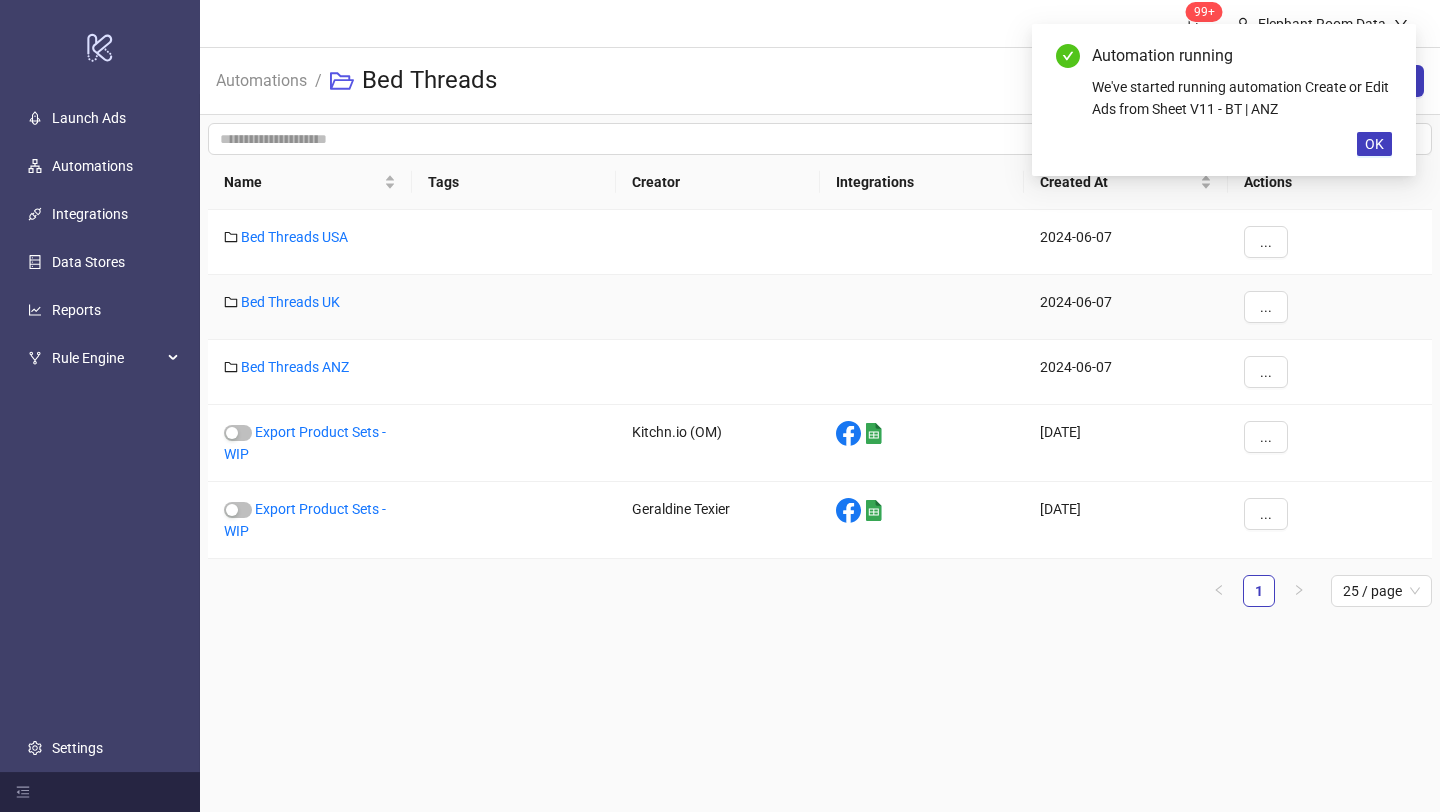 click on "Bed Threads UK" at bounding box center [310, 307] 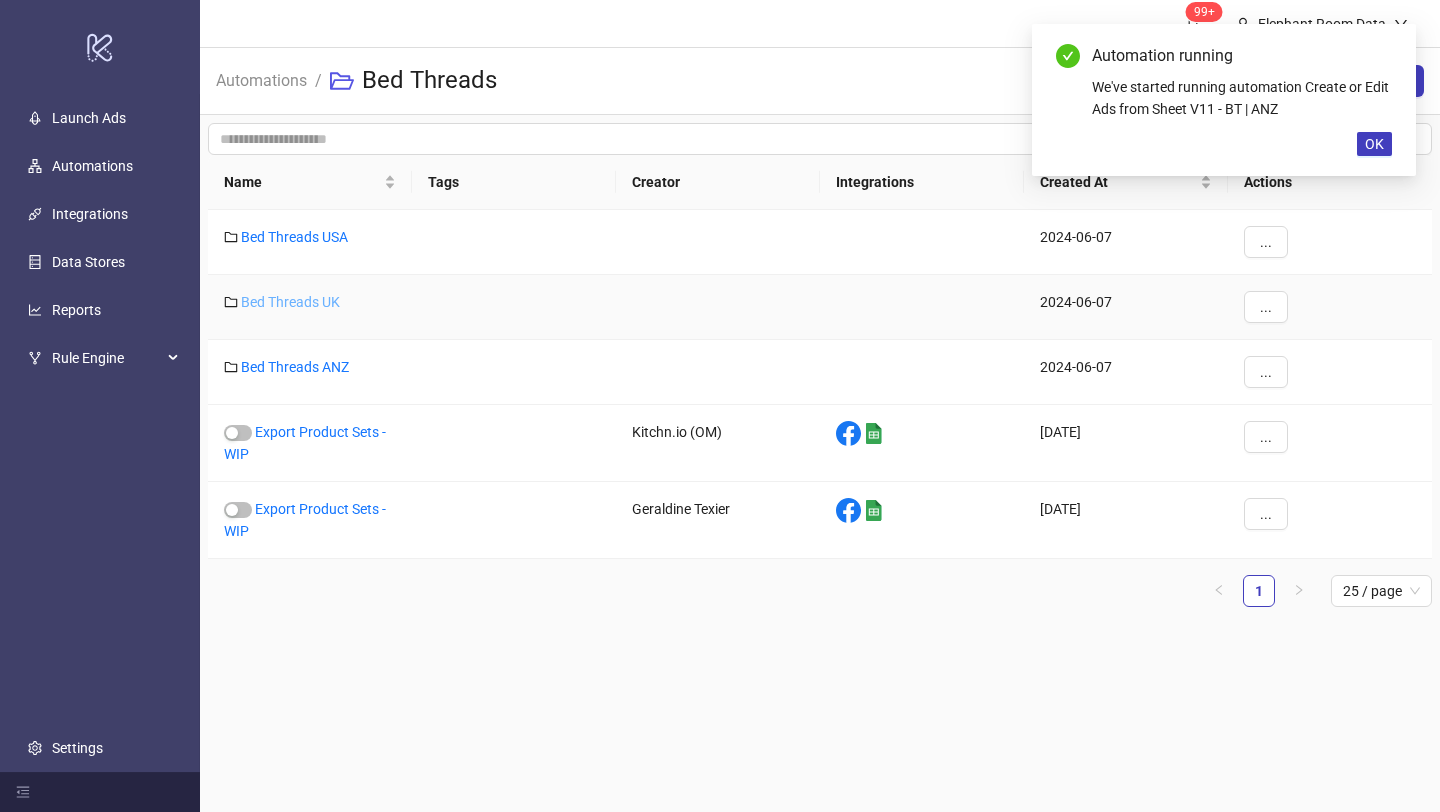 click on "Bed Threads UK" at bounding box center (290, 302) 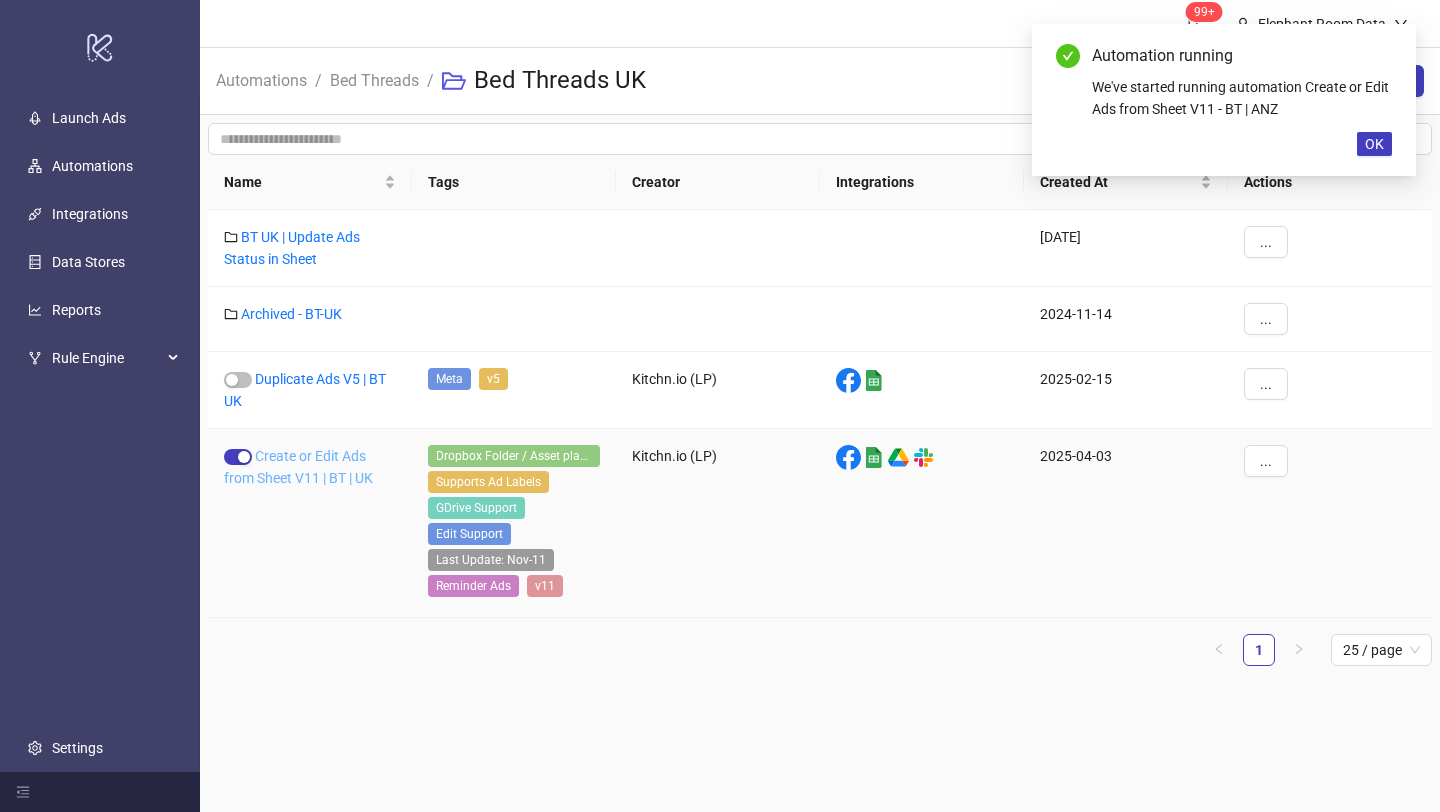 click on "Create or Edit Ads from Sheet V11  |  BT | UK" at bounding box center [298, 467] 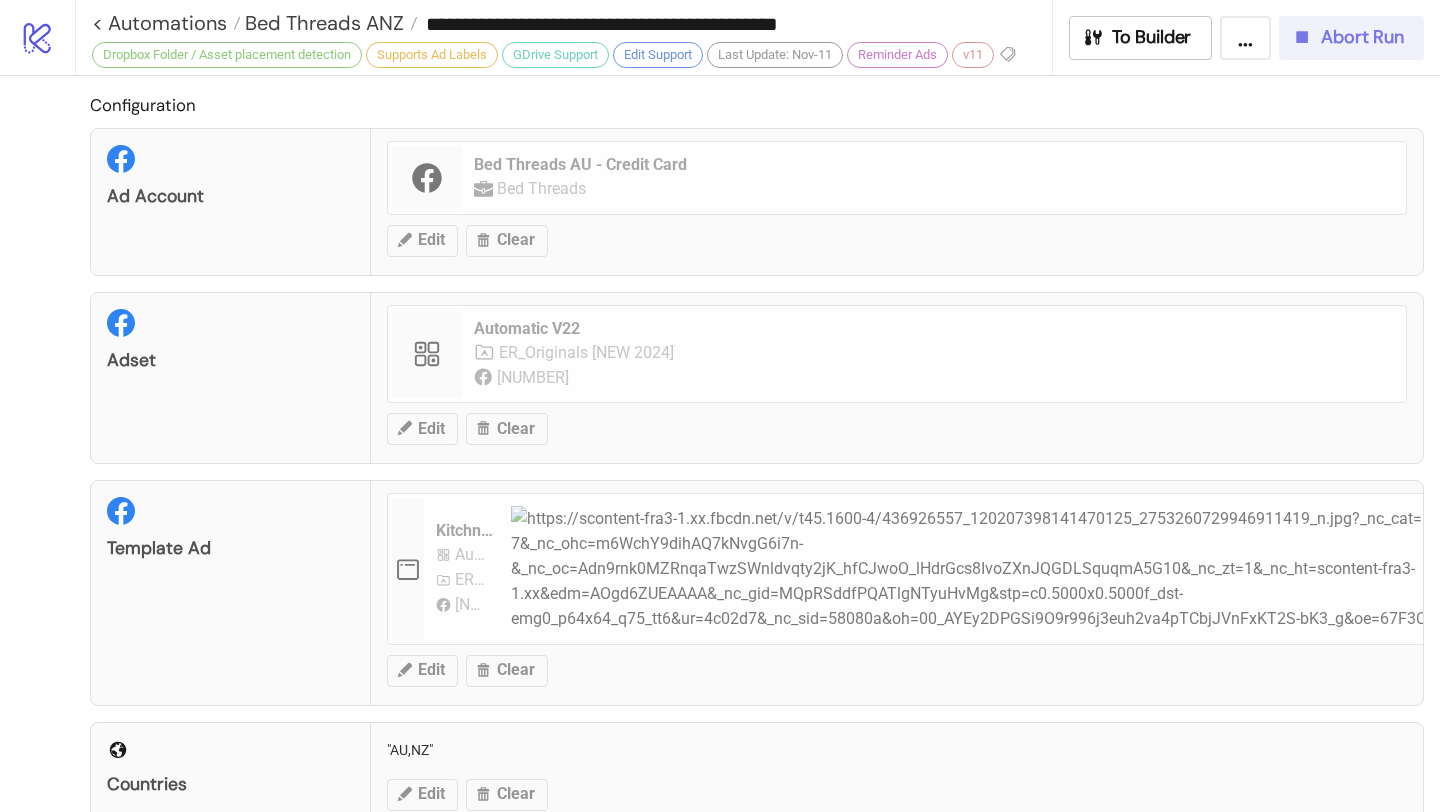 click on "Abort Run" at bounding box center (1362, 37) 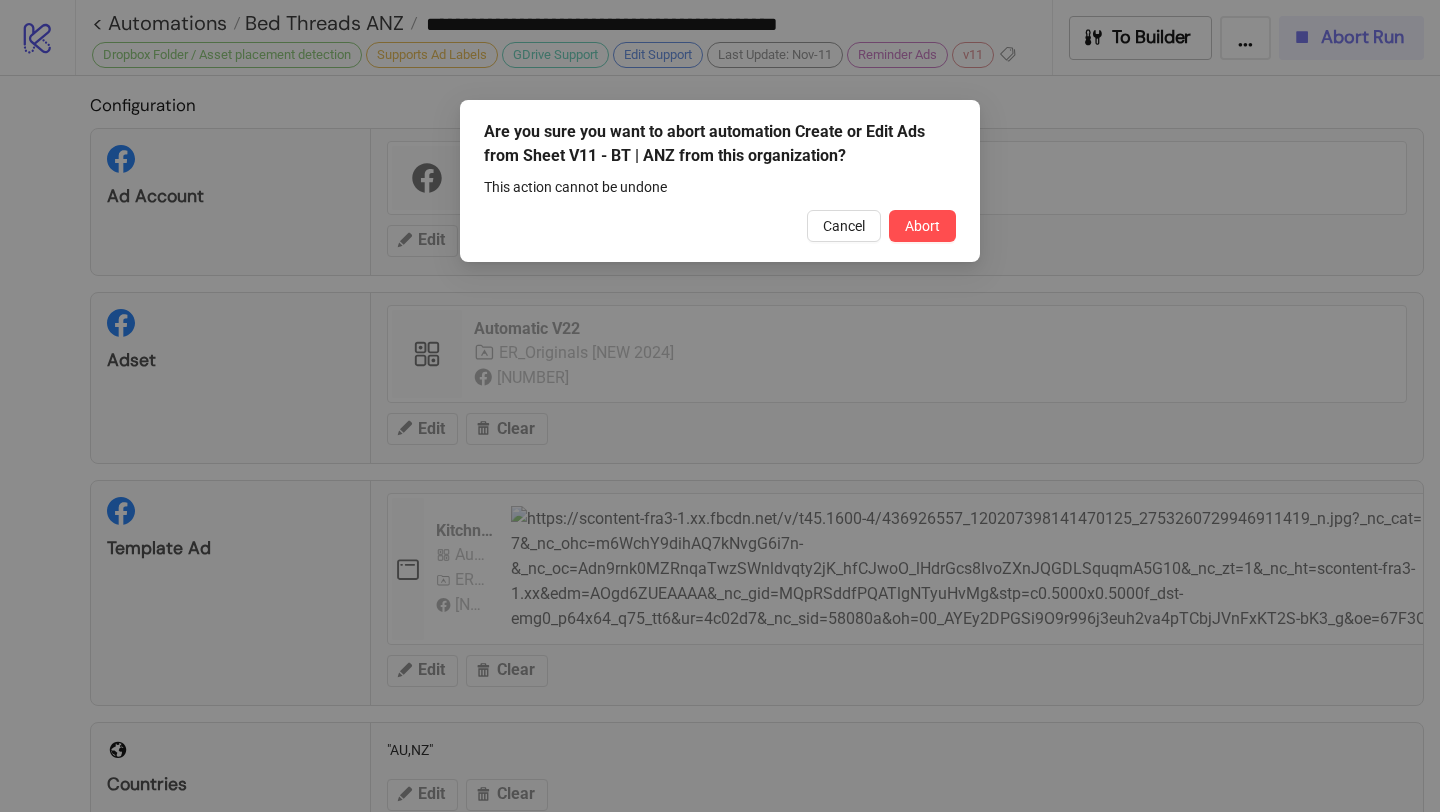 type on "**********" 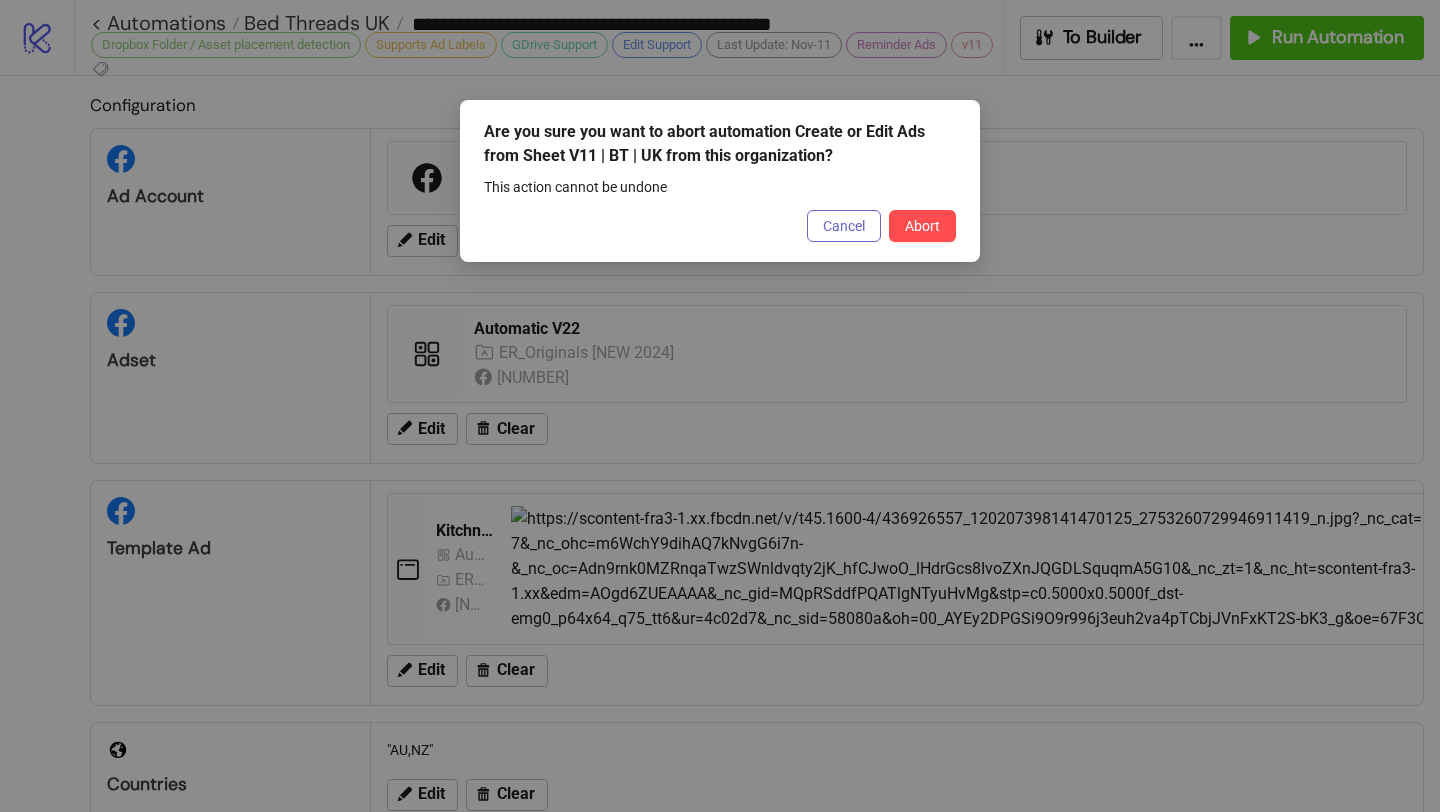 click on "Cancel" at bounding box center [844, 226] 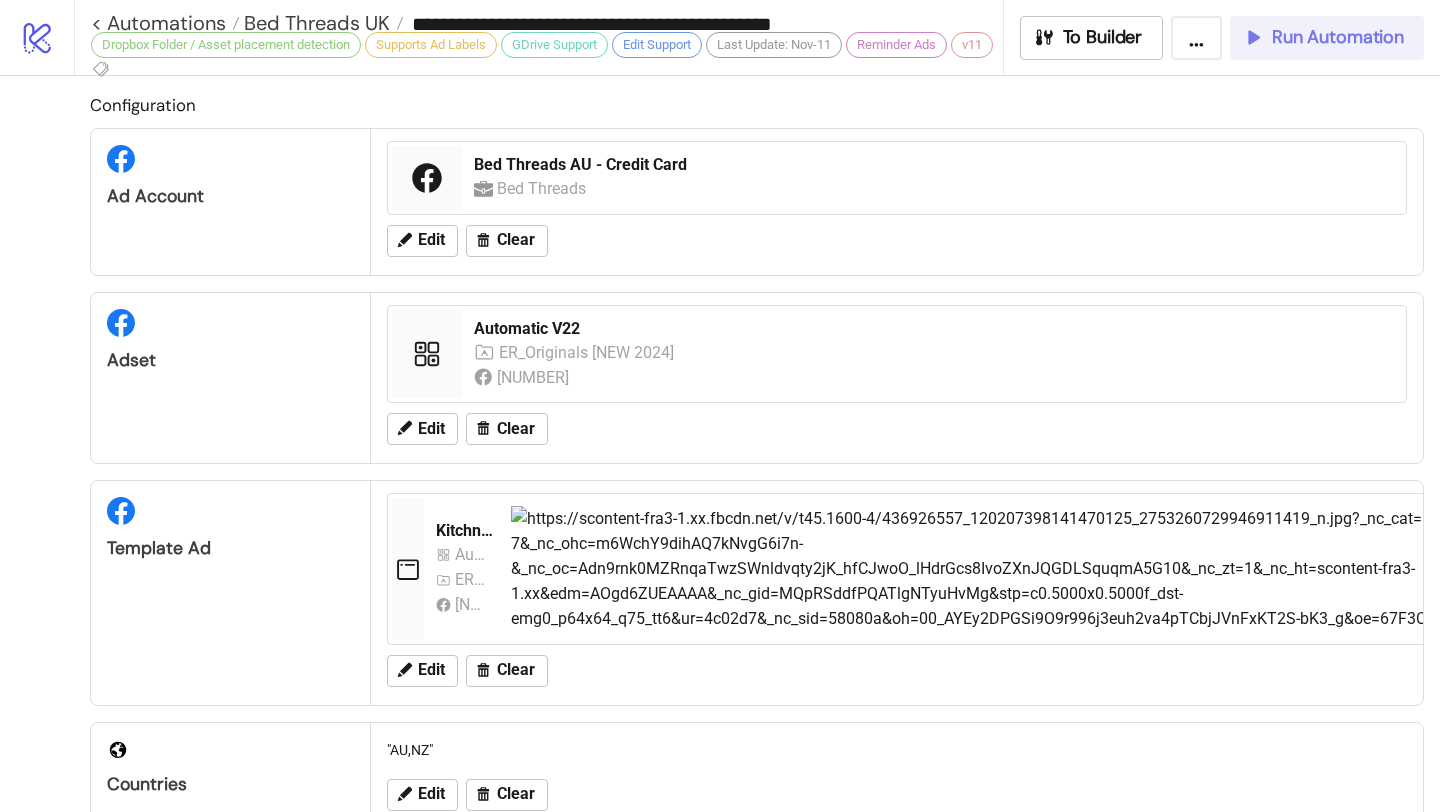 click on "Run Automation" at bounding box center (1327, 38) 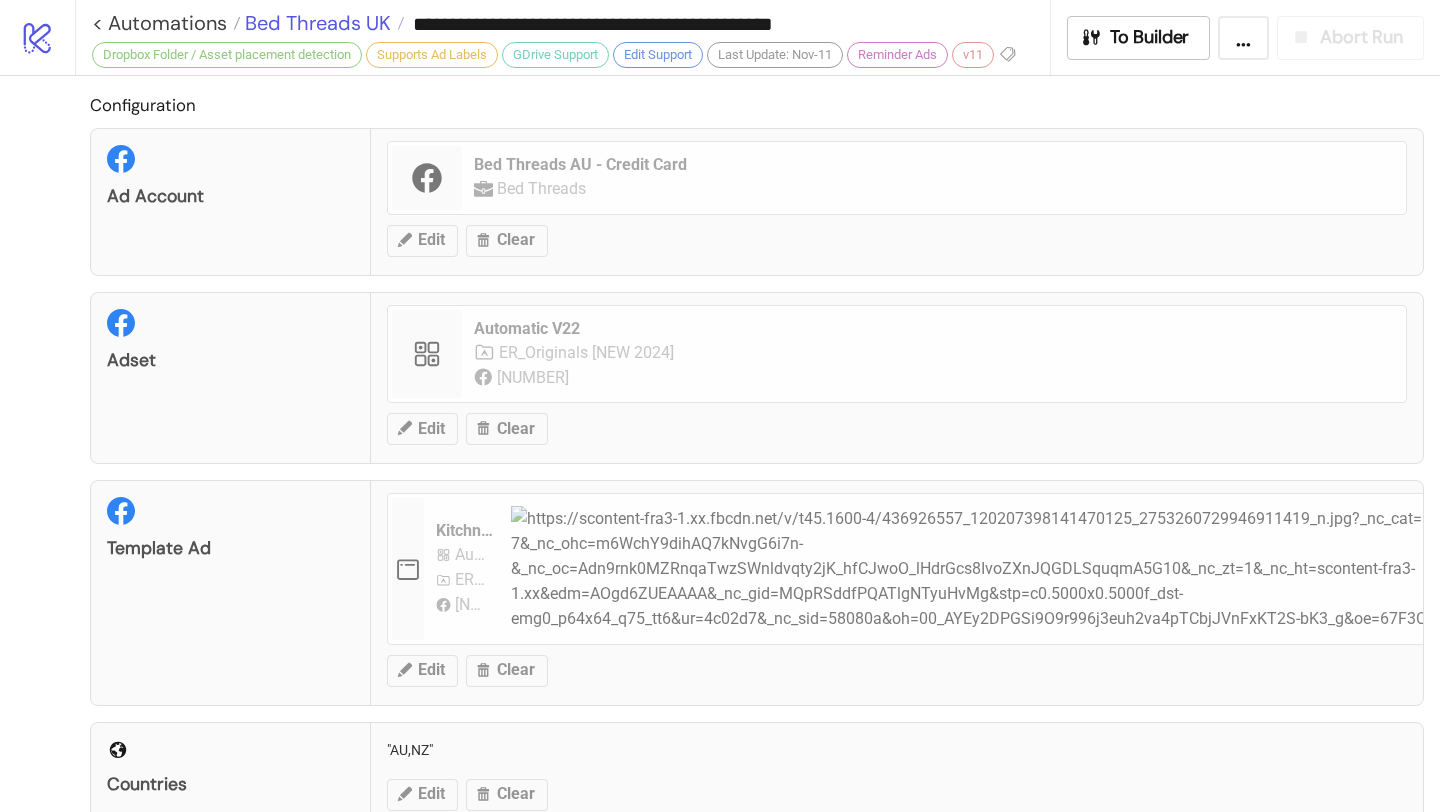 click on "Bed Threads UK" at bounding box center (315, 23) 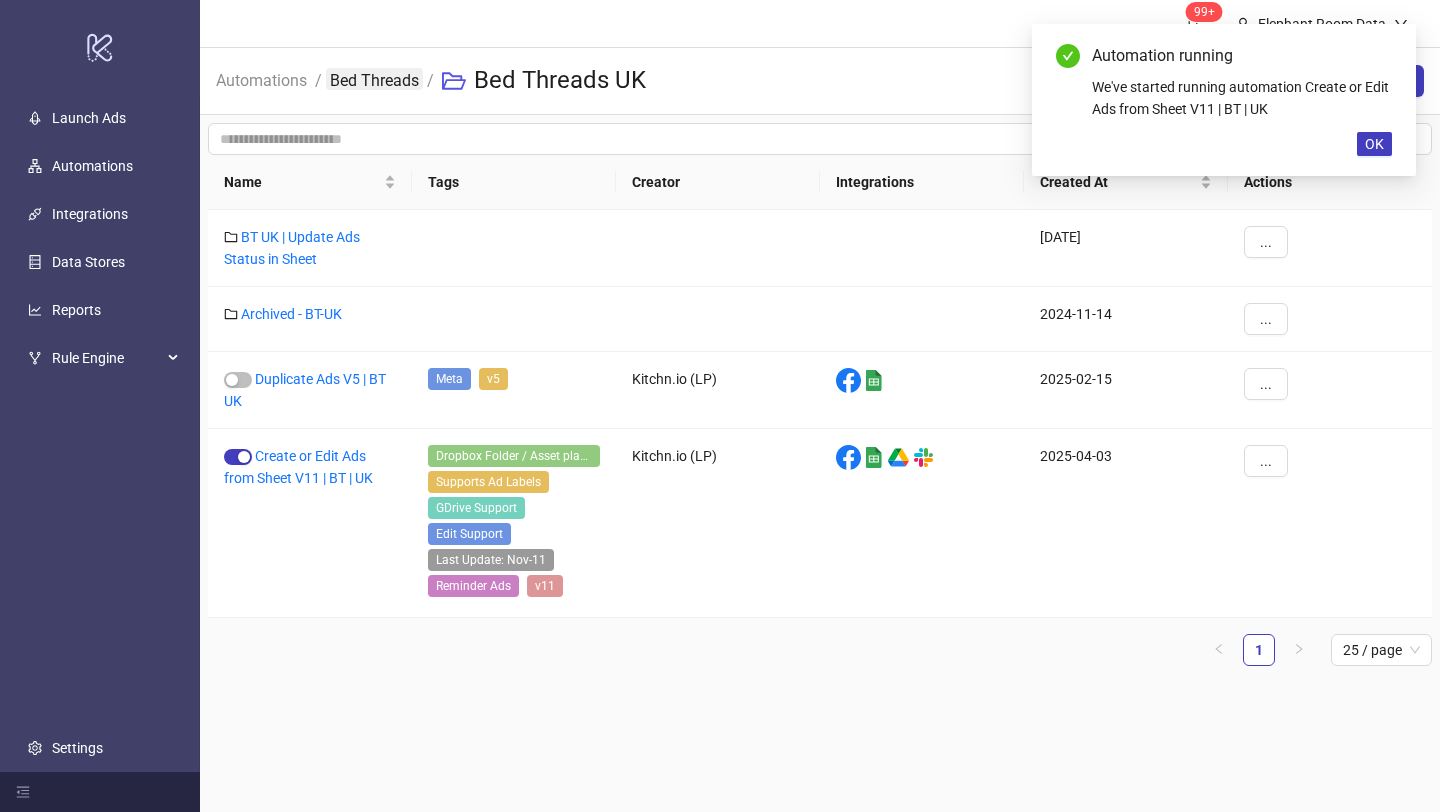 click on "Bed Threads" at bounding box center [374, 79] 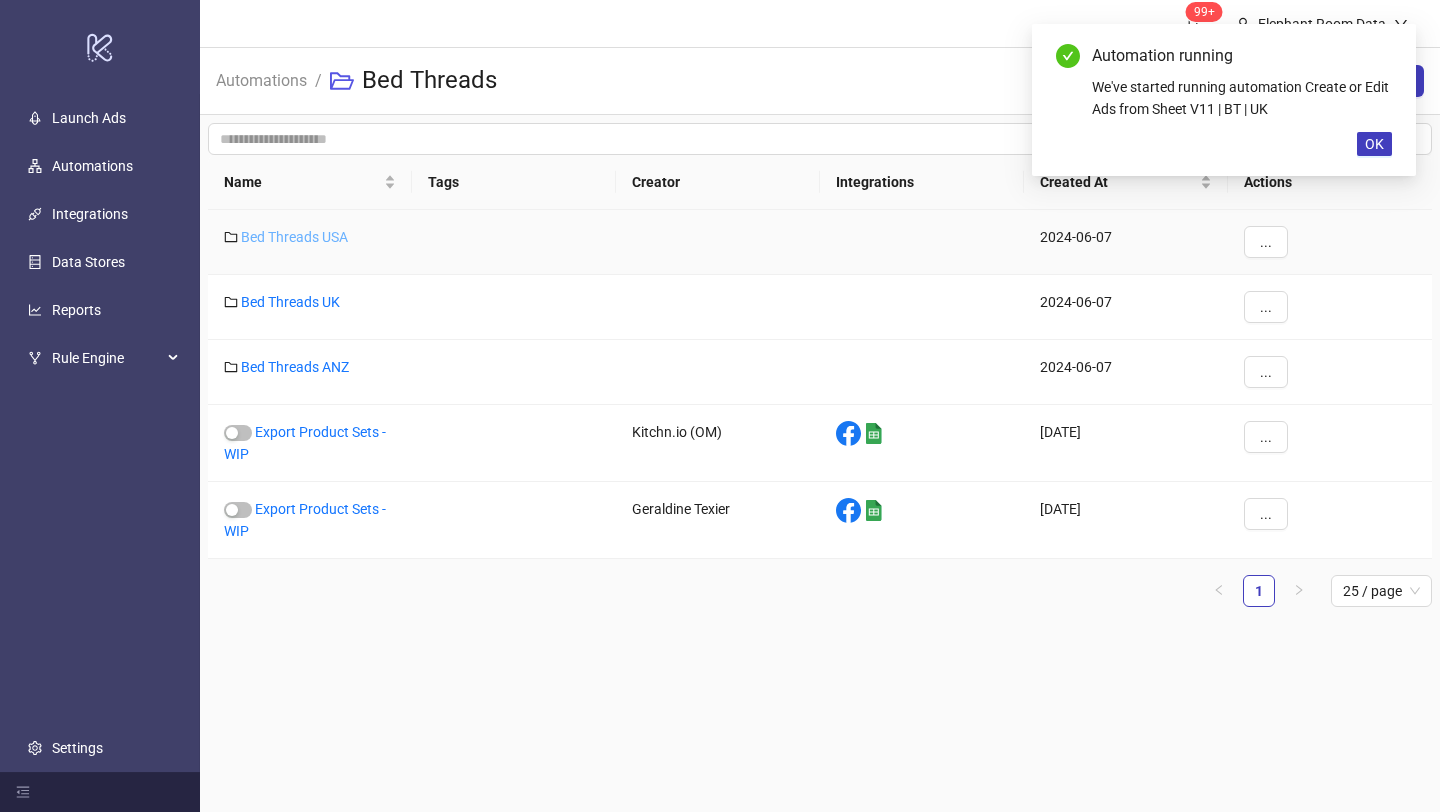 click on "Bed Threads USA" at bounding box center [294, 237] 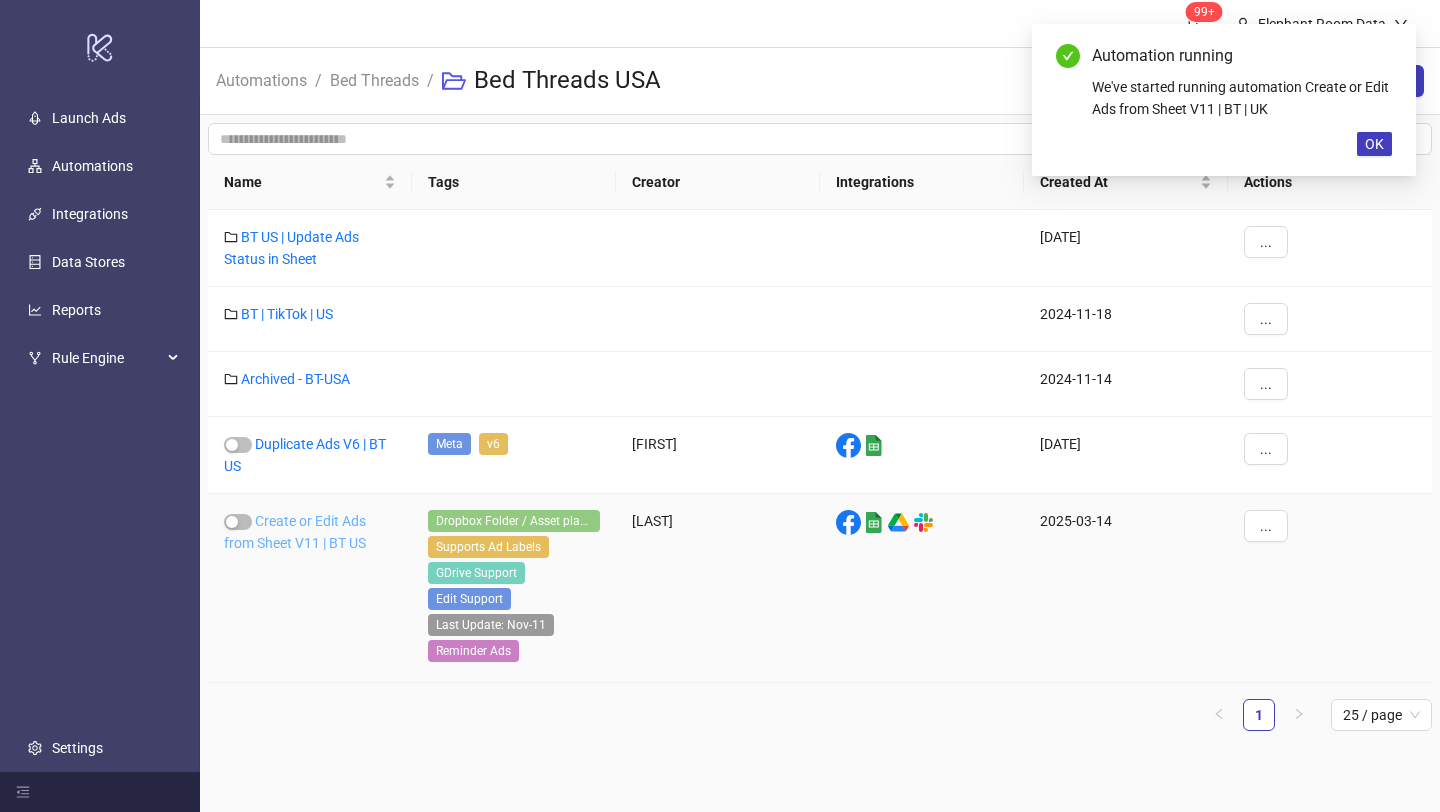 click on "Create or Edit Ads from Sheet V11 | BT US" at bounding box center [295, 532] 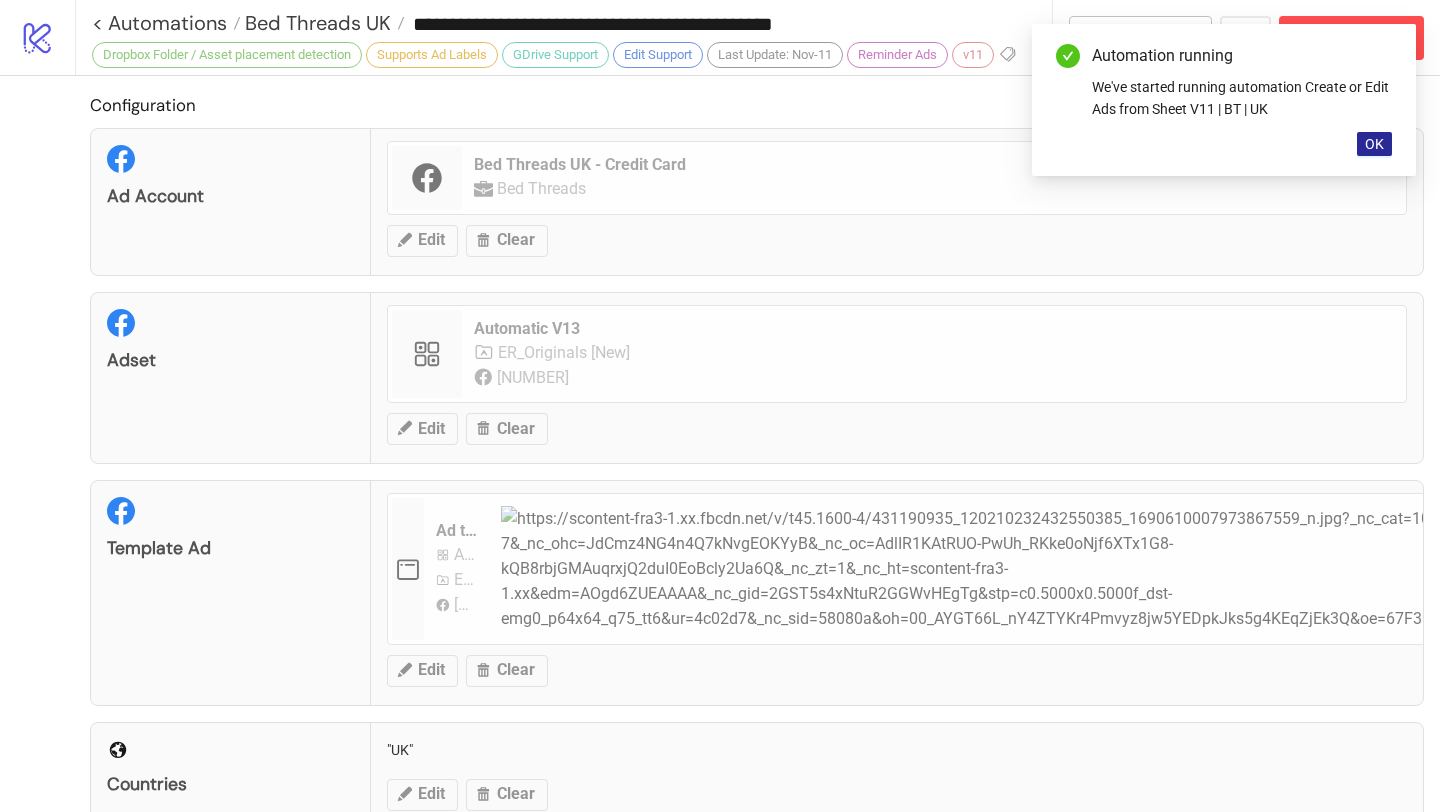 click on "OK" at bounding box center (1374, 144) 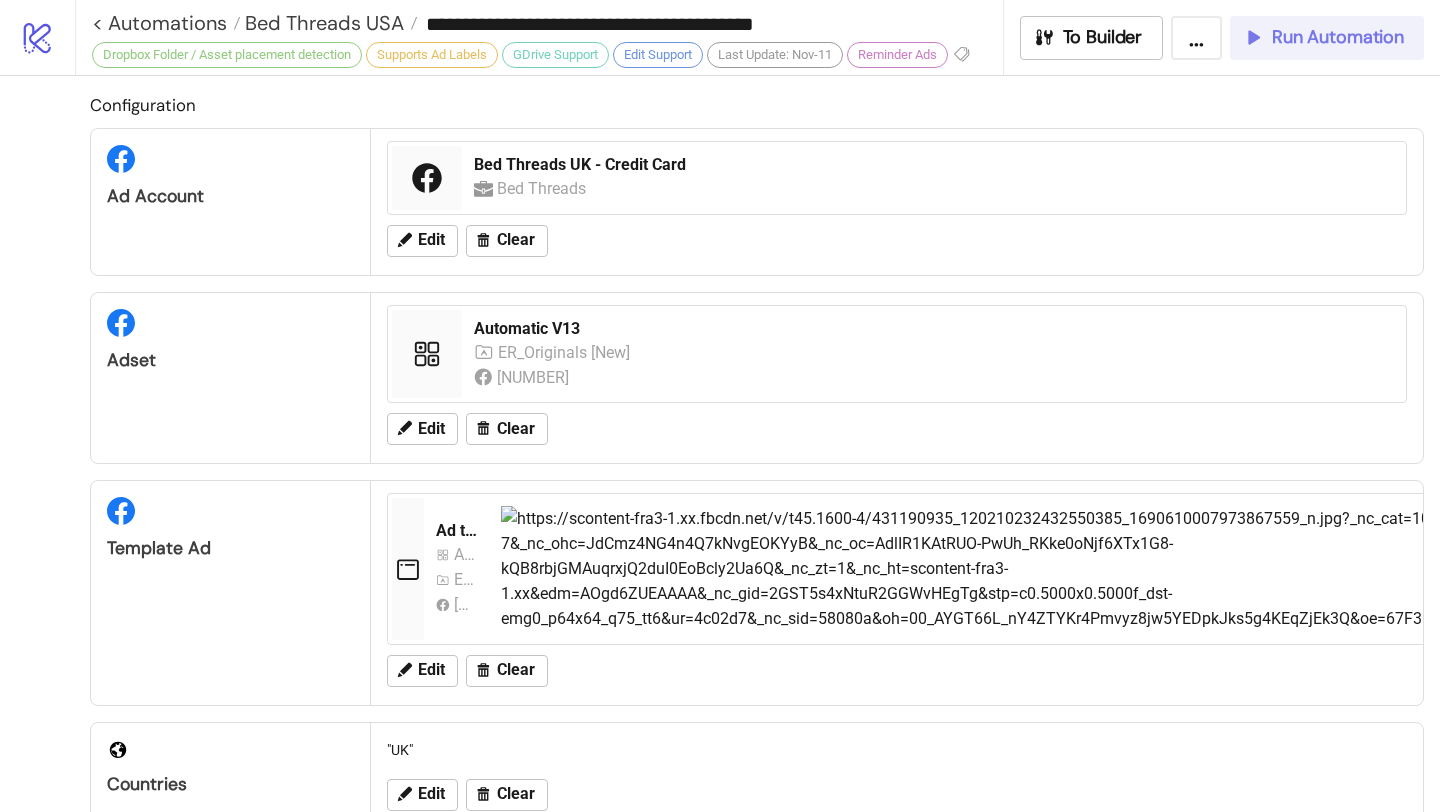 click on "Run Automation" at bounding box center [1327, 38] 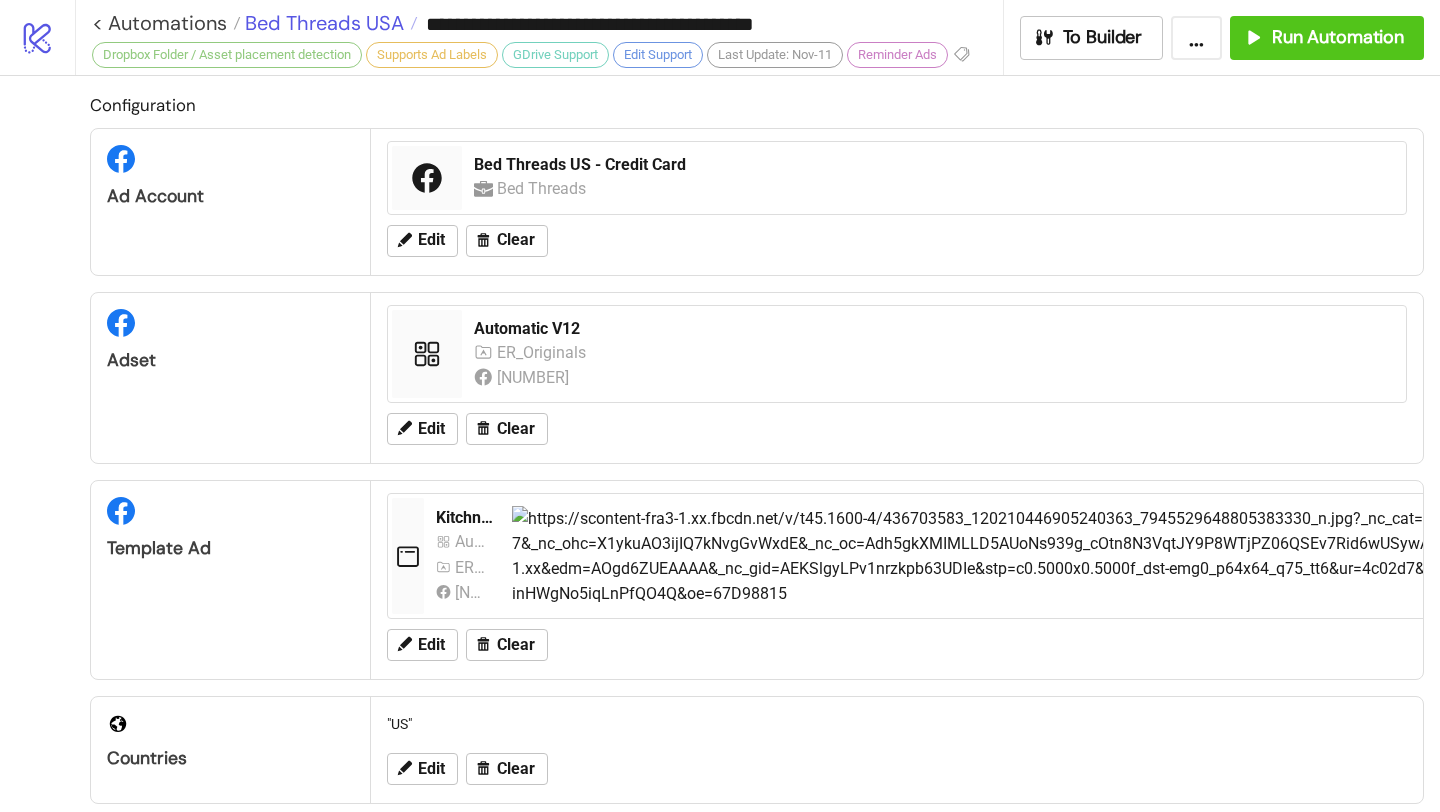 click on "Bed Threads USA" at bounding box center [322, 23] 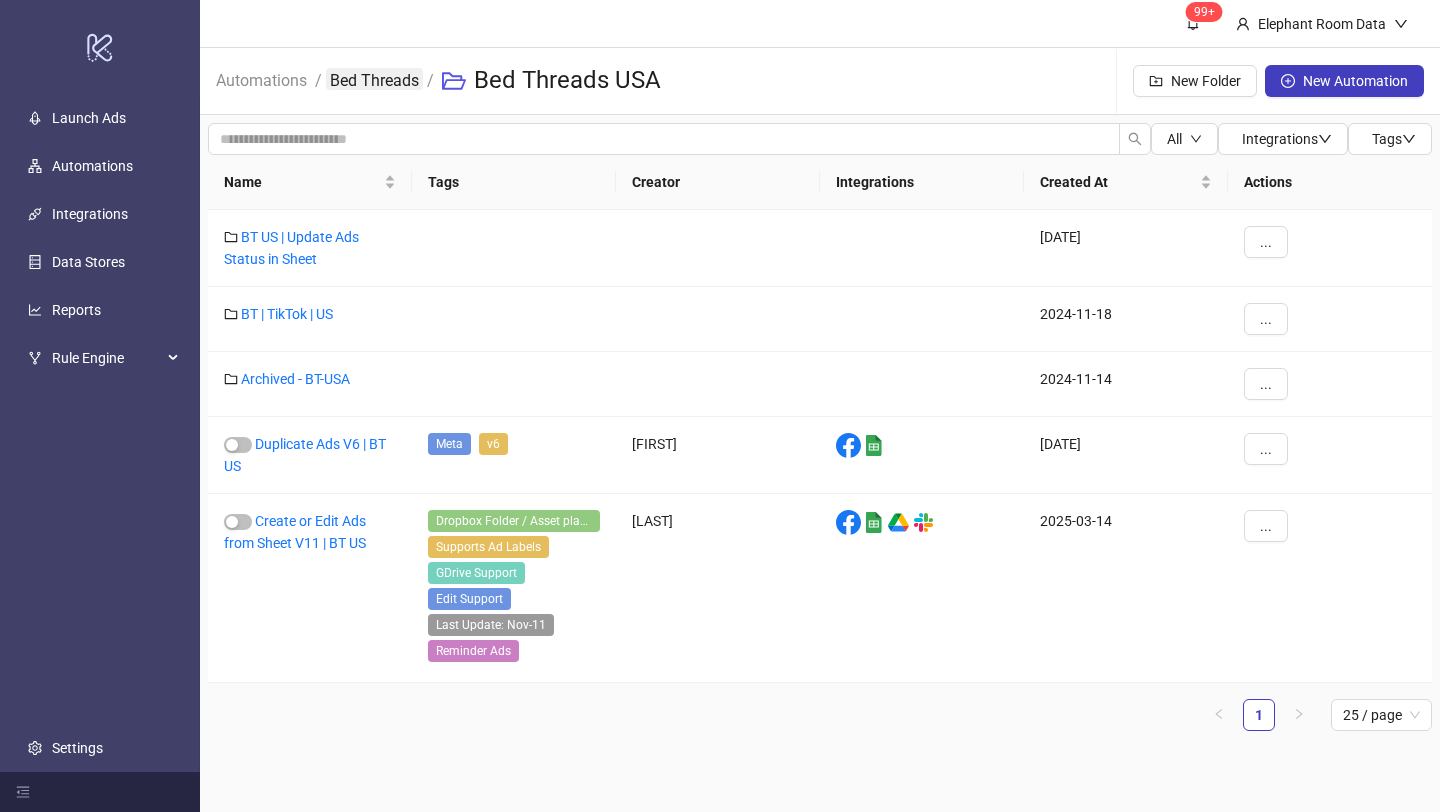 click on "Bed Threads" at bounding box center [374, 79] 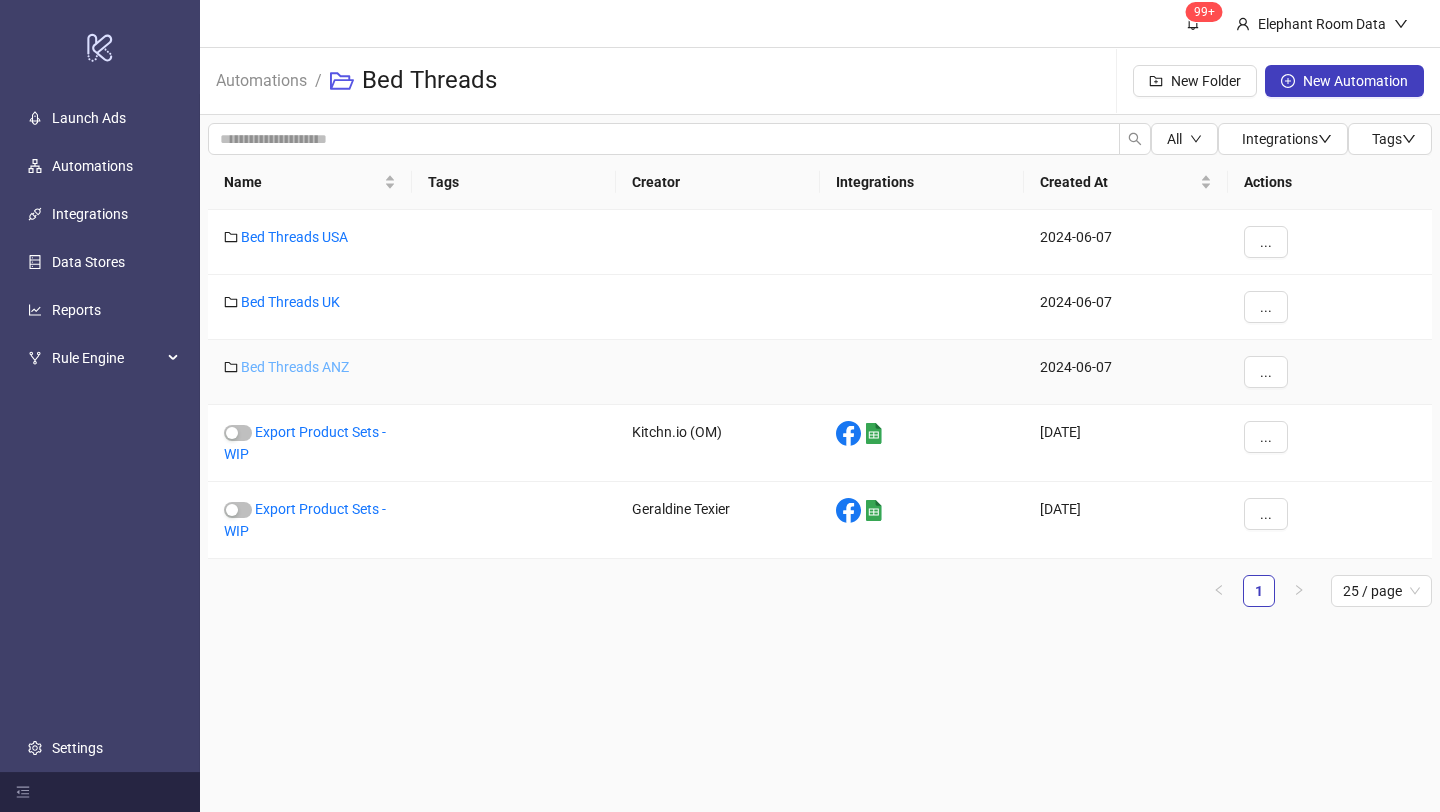 click on "Bed Threads ANZ" at bounding box center (295, 367) 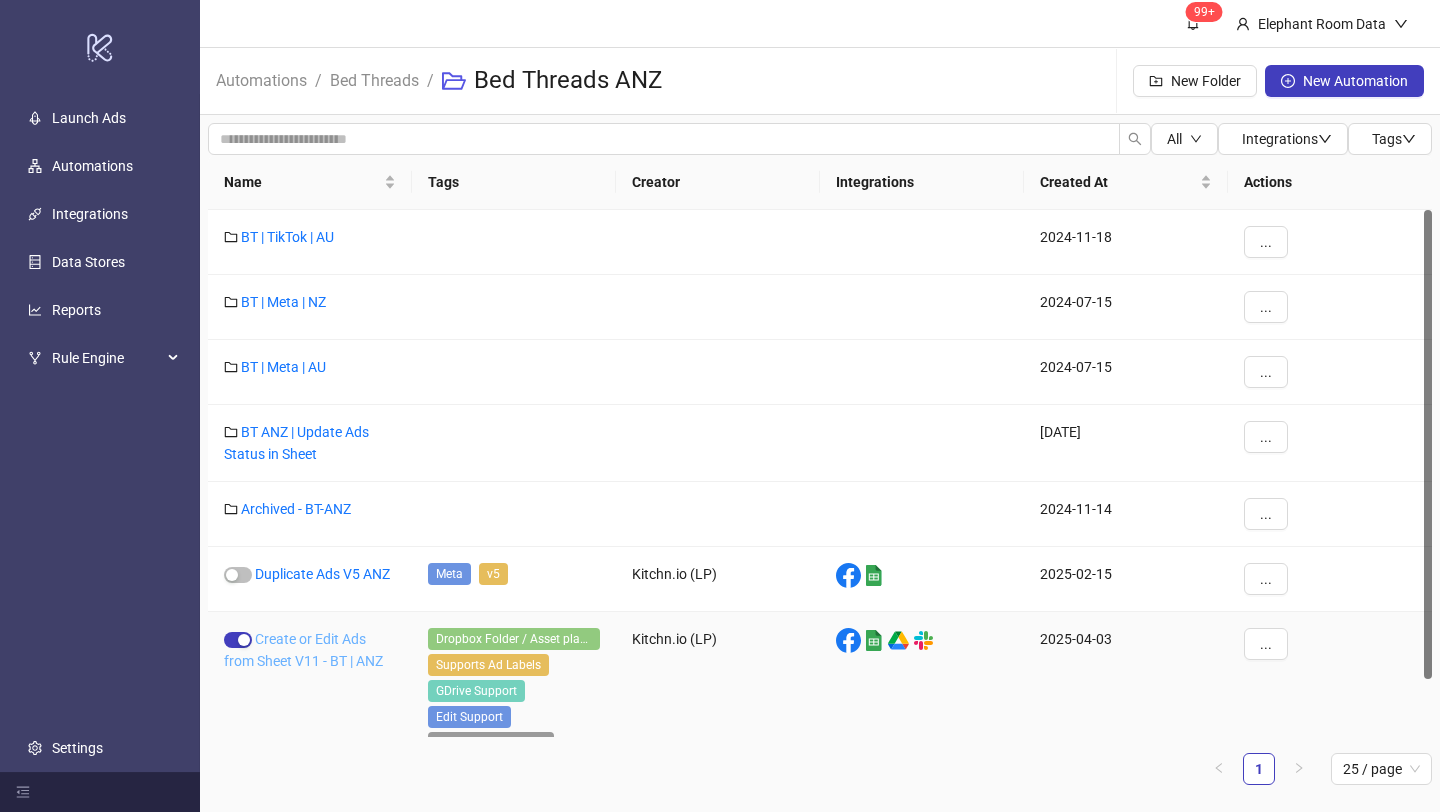 click on "Create or Edit Ads from Sheet V11 - BT | ANZ" at bounding box center [303, 650] 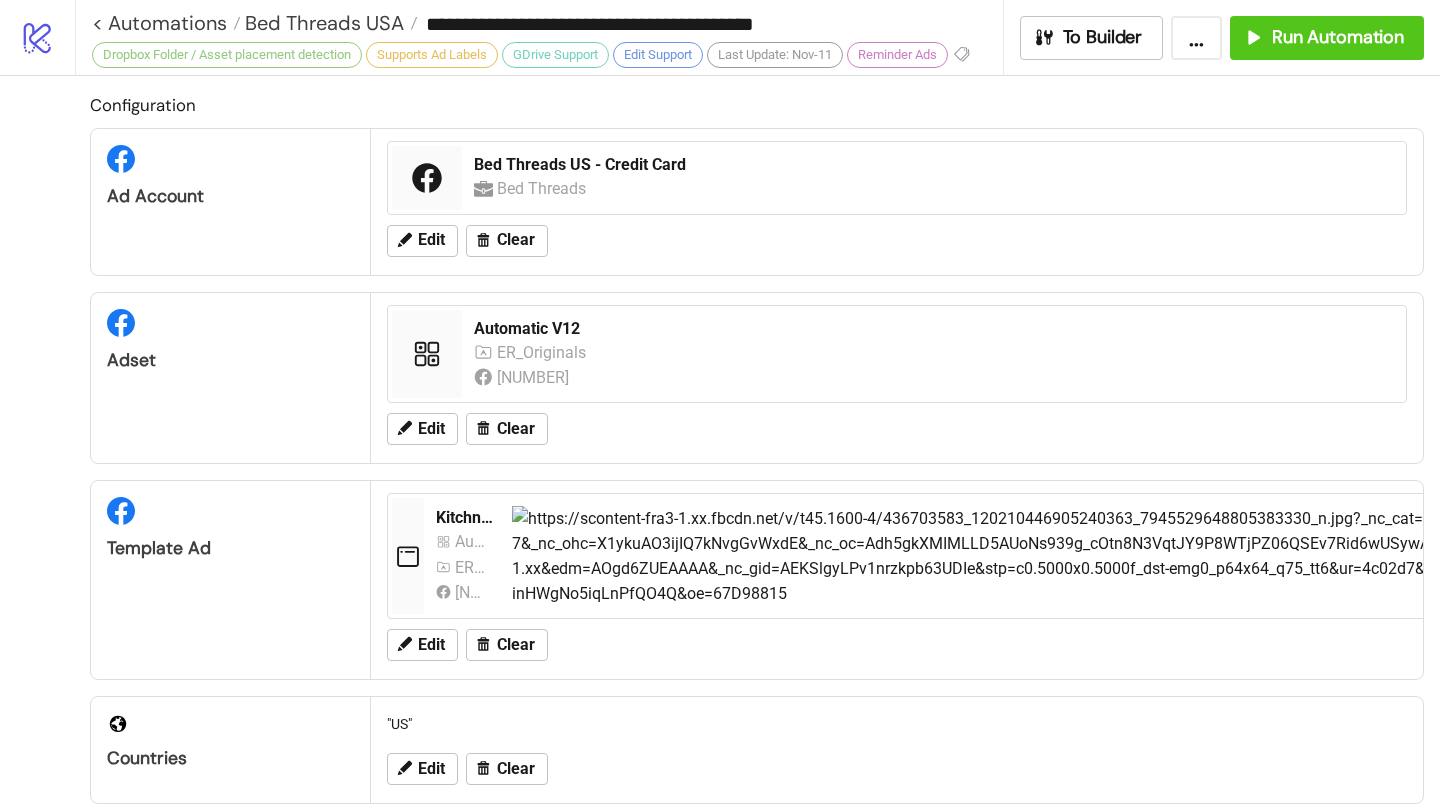 type on "**********" 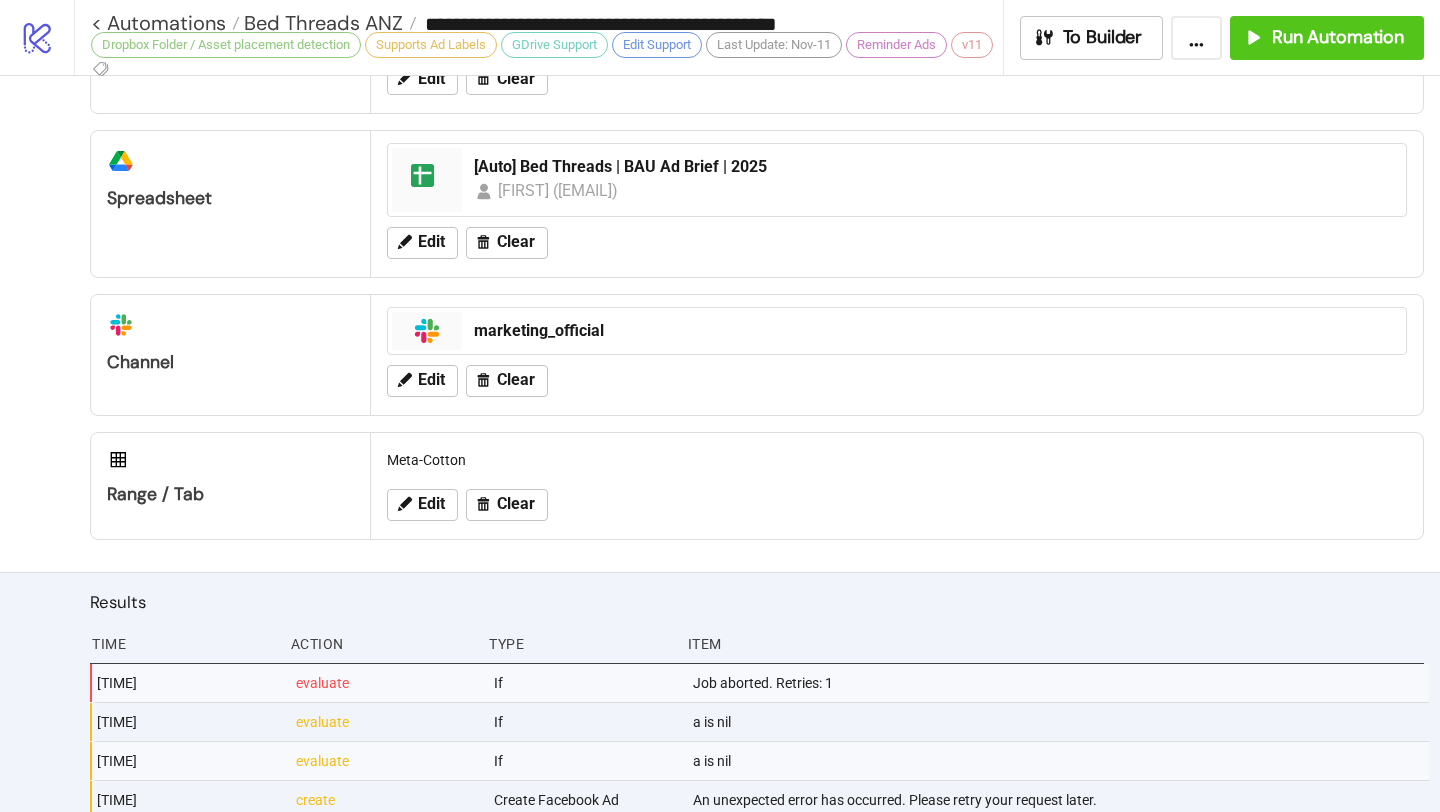 scroll, scrollTop: 1000, scrollLeft: 0, axis: vertical 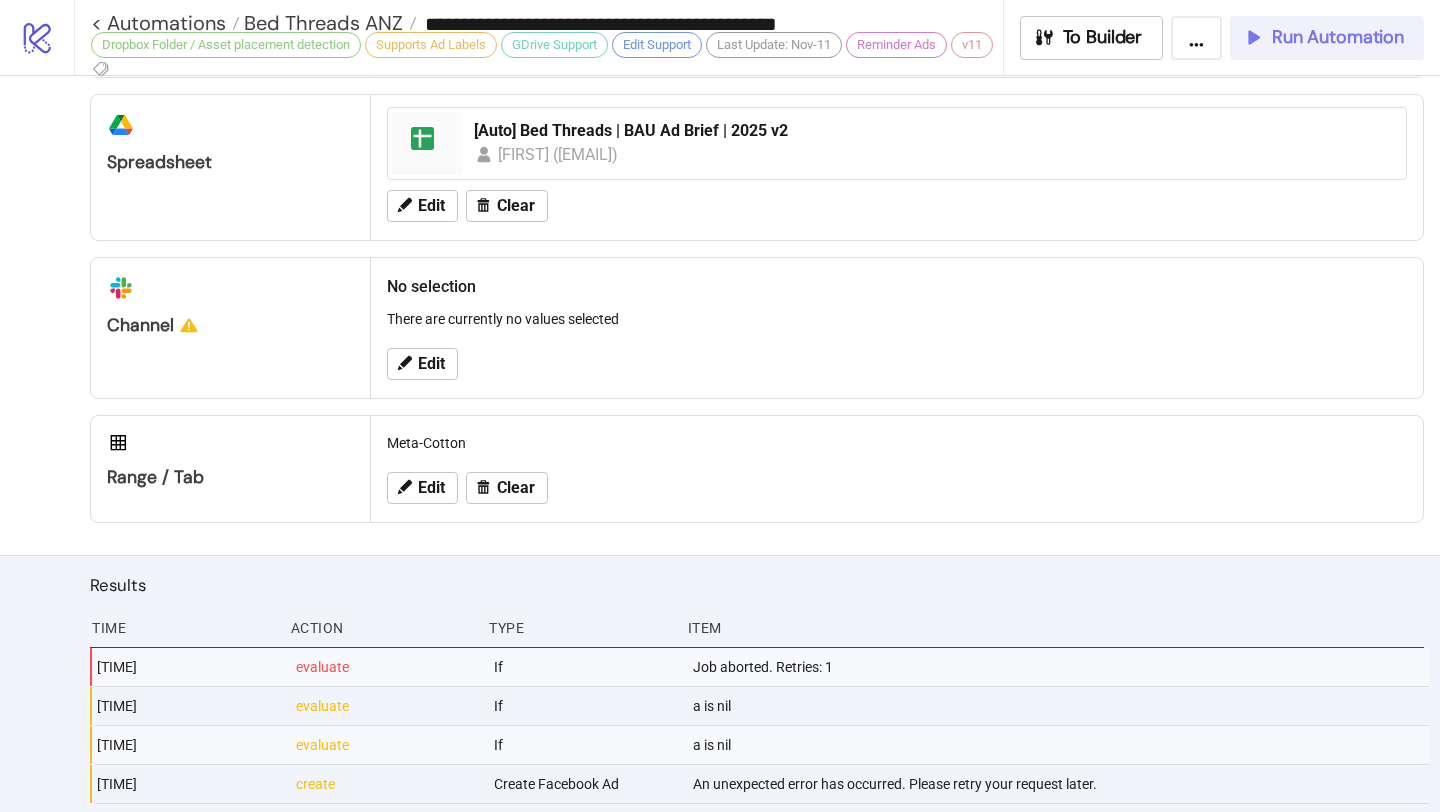 click on "Run Automation" at bounding box center (1323, 37) 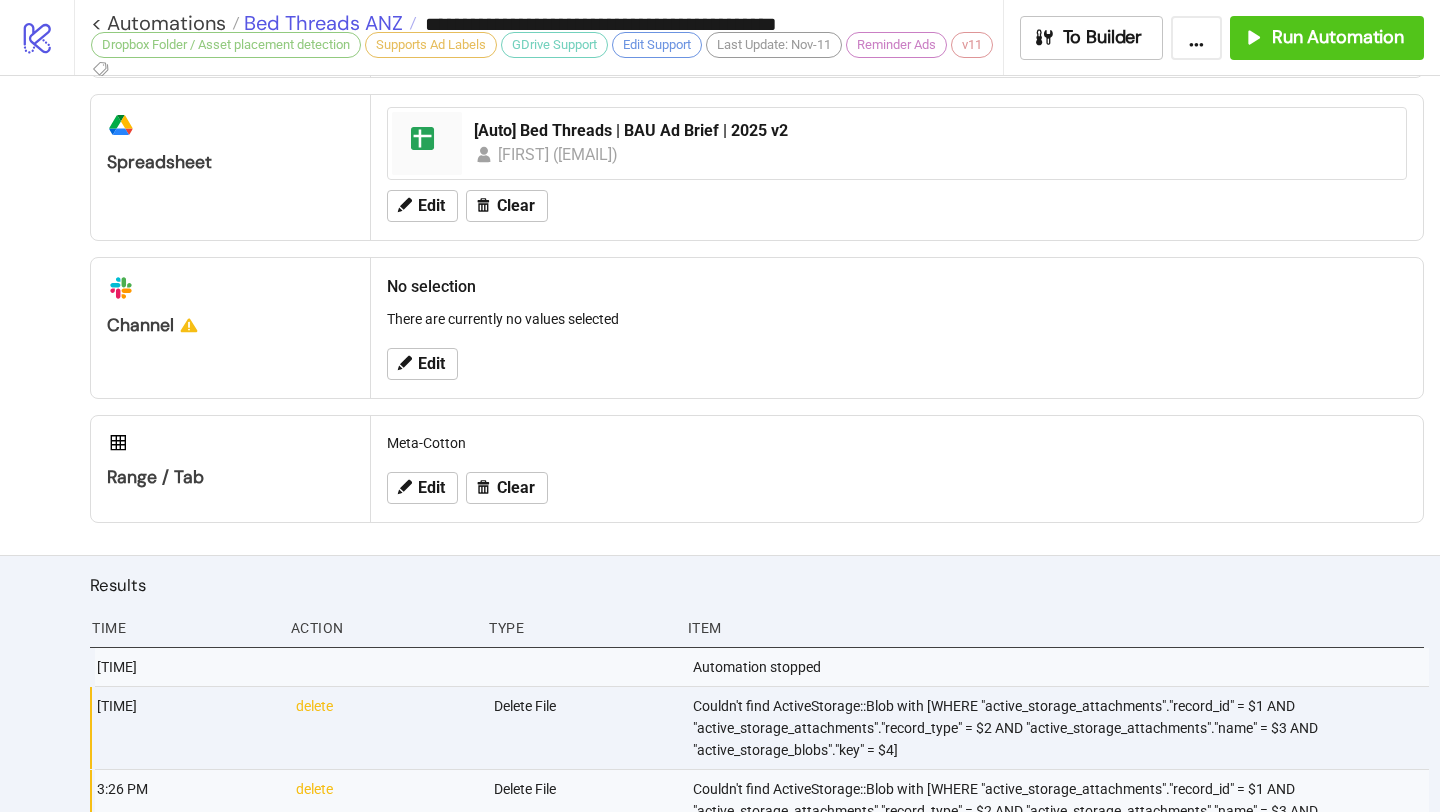 click on "Bed Threads ANZ" at bounding box center (321, 23) 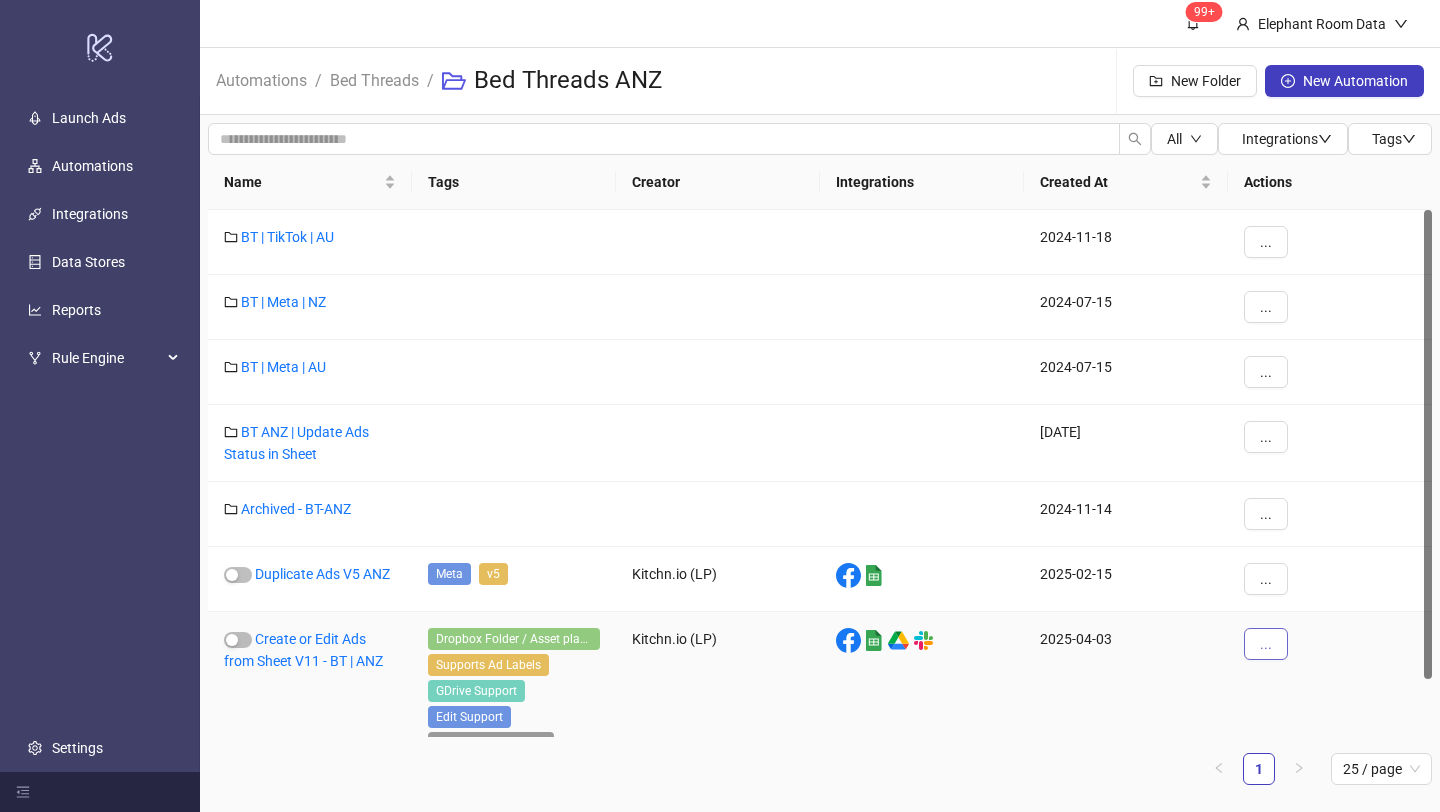 click on "..." at bounding box center (1266, 644) 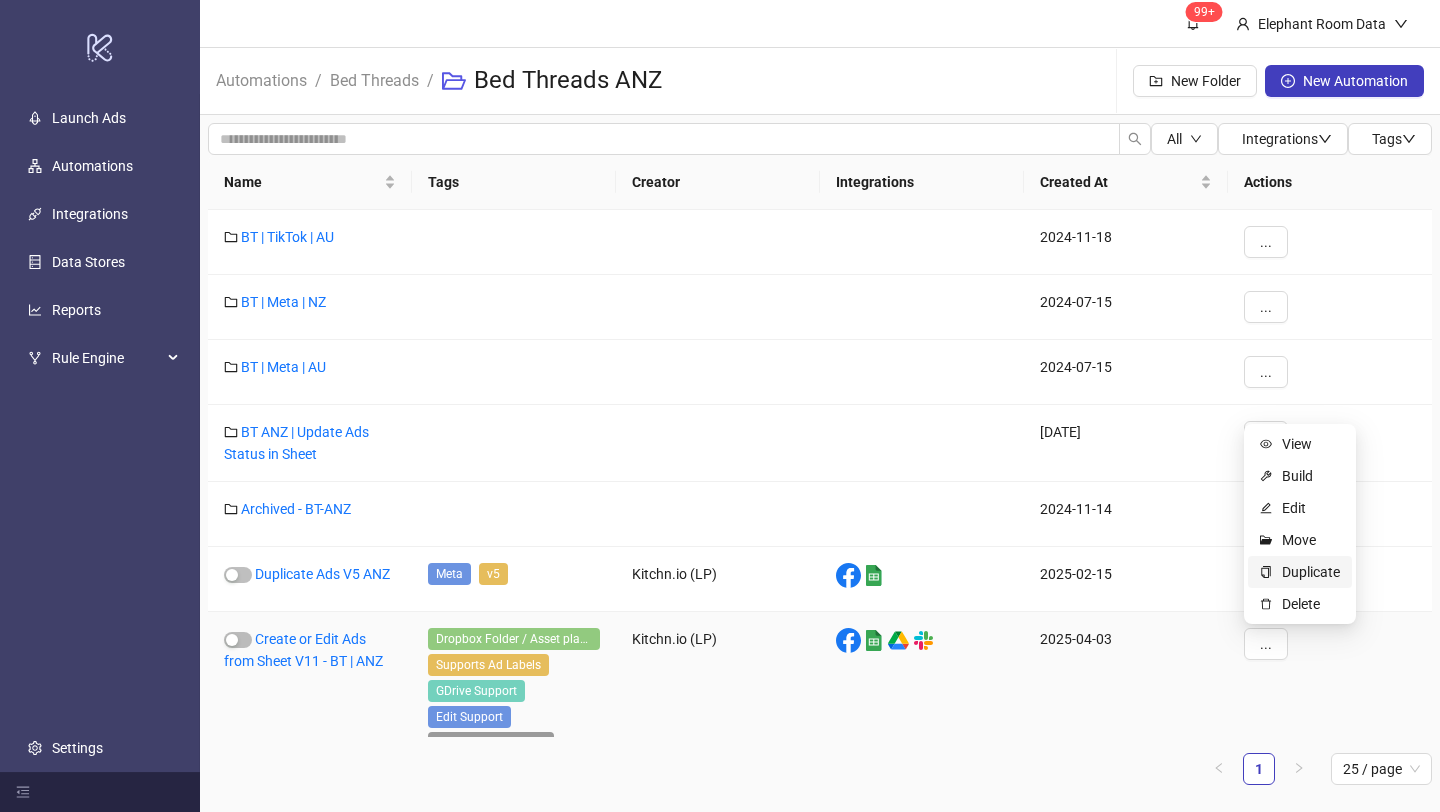 click on "Duplicate" at bounding box center [1311, 572] 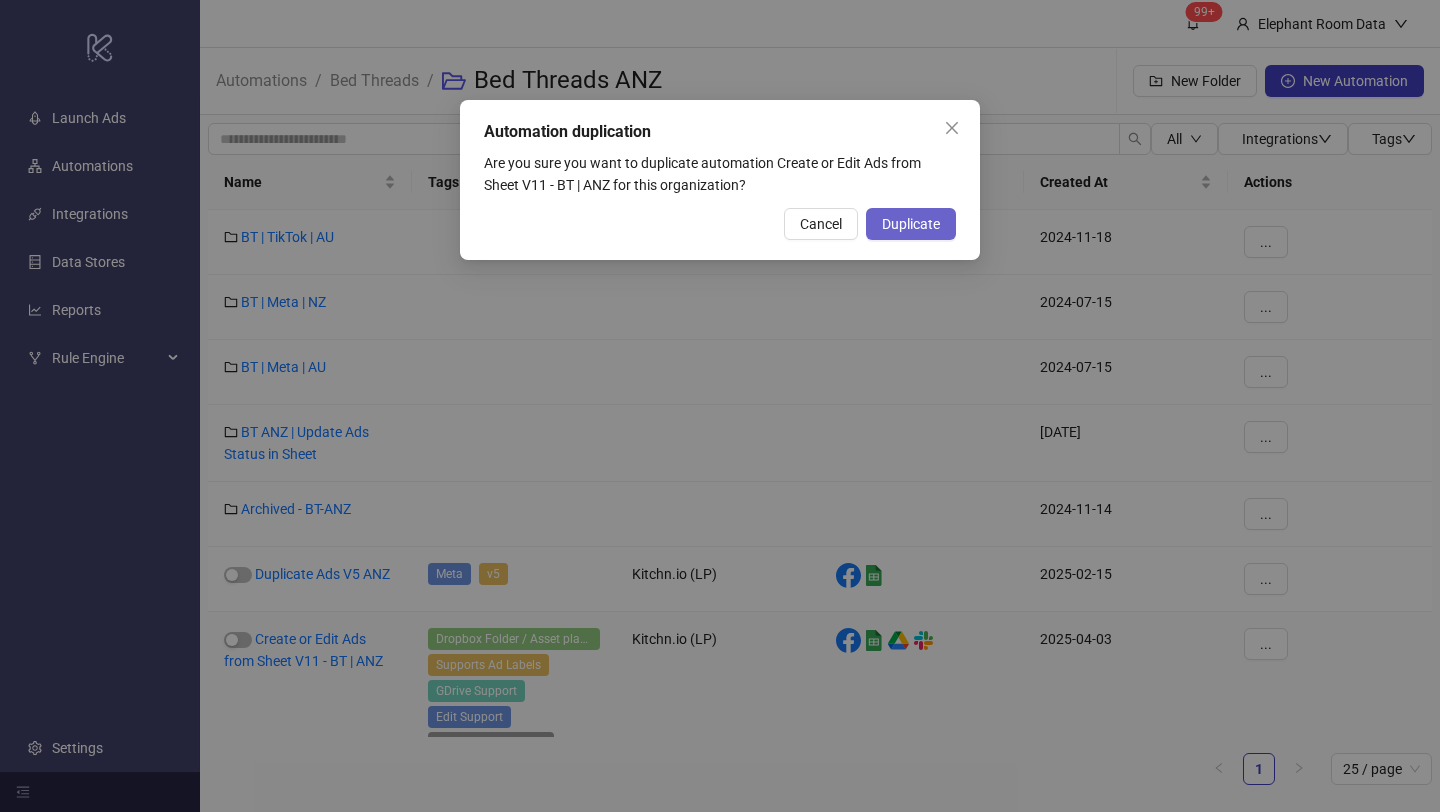click on "Duplicate" at bounding box center [911, 224] 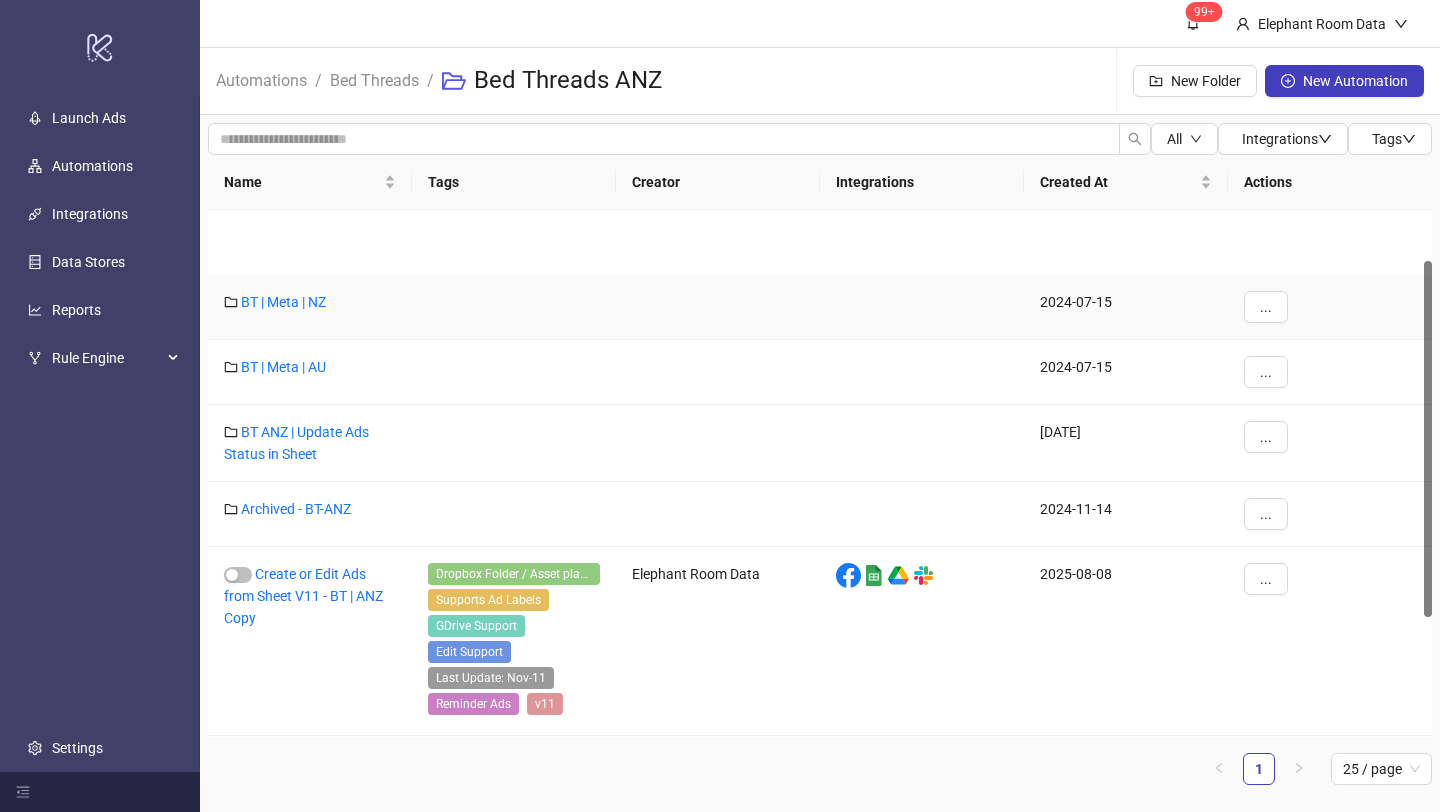 scroll, scrollTop: 253, scrollLeft: 0, axis: vertical 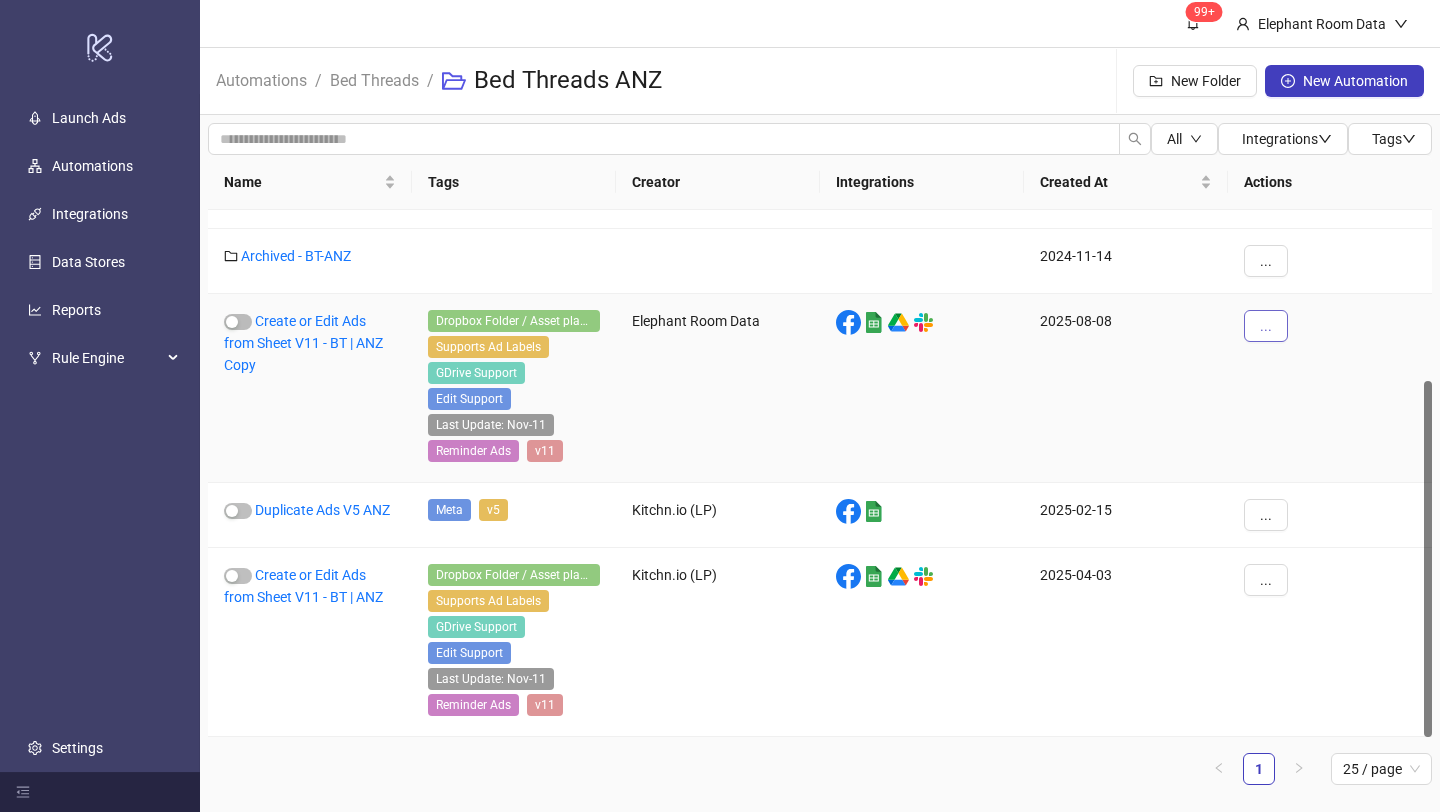 click on "..." at bounding box center (1266, 326) 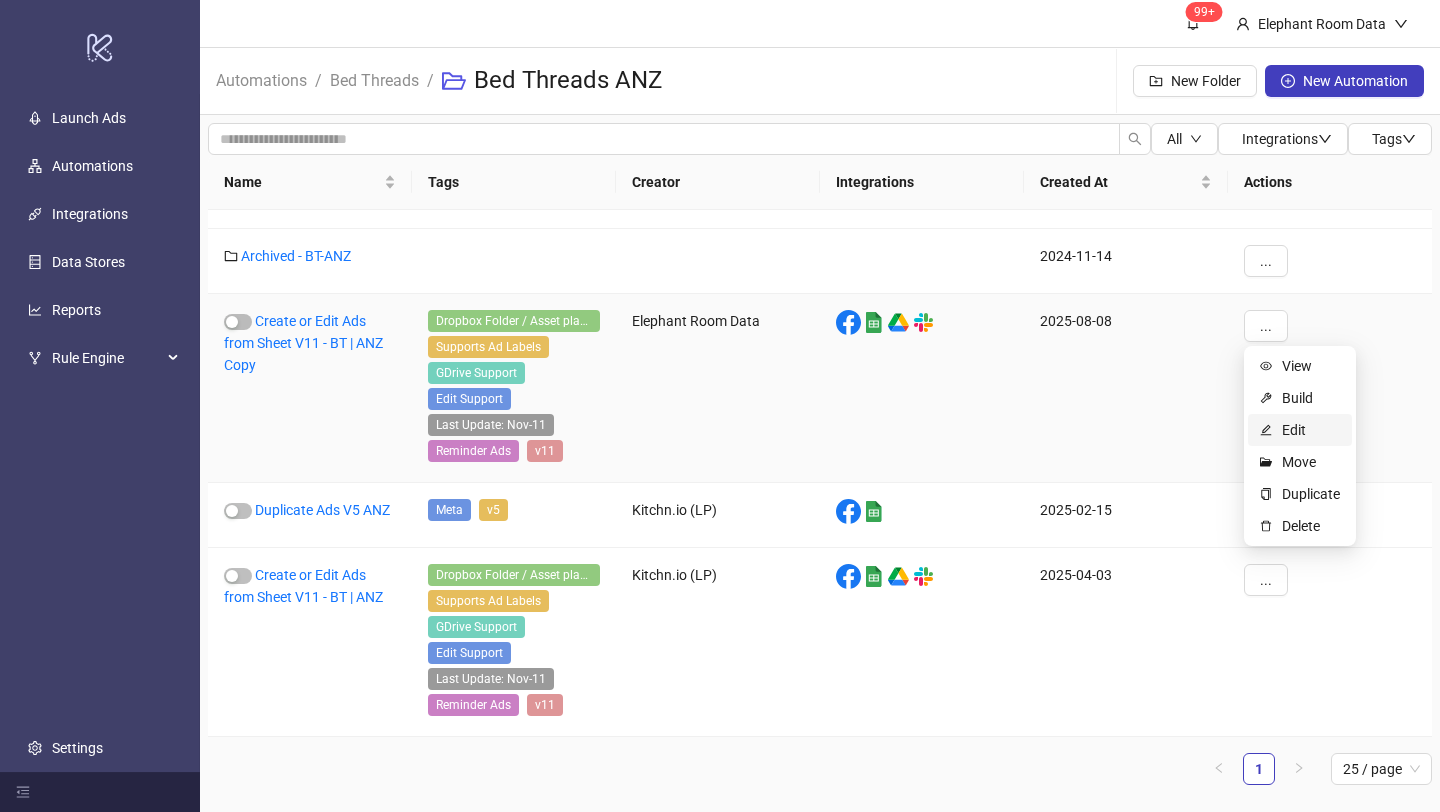 click on "Edit" at bounding box center (1311, 430) 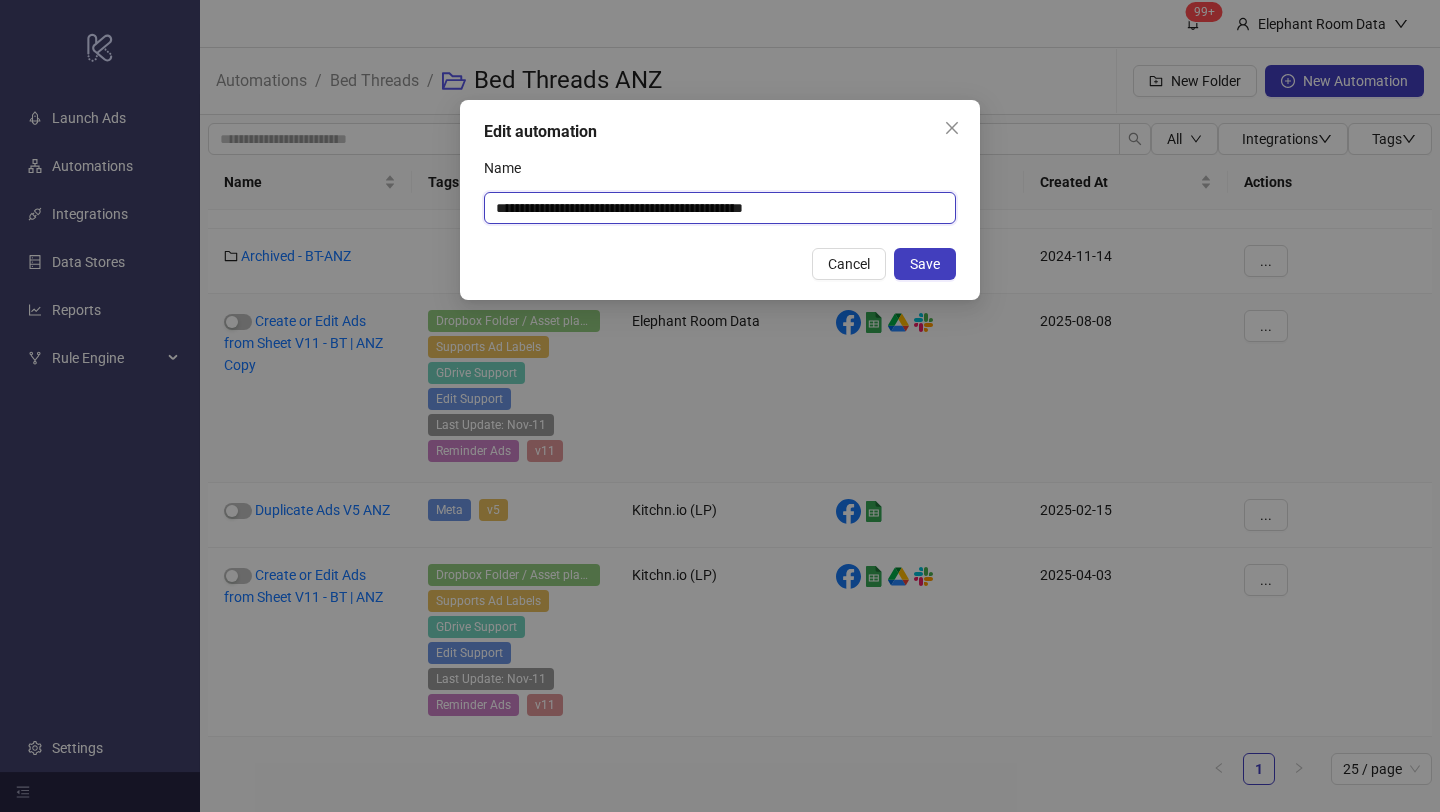 drag, startPoint x: 777, startPoint y: 212, endPoint x: 857, endPoint y: 211, distance: 80.00625 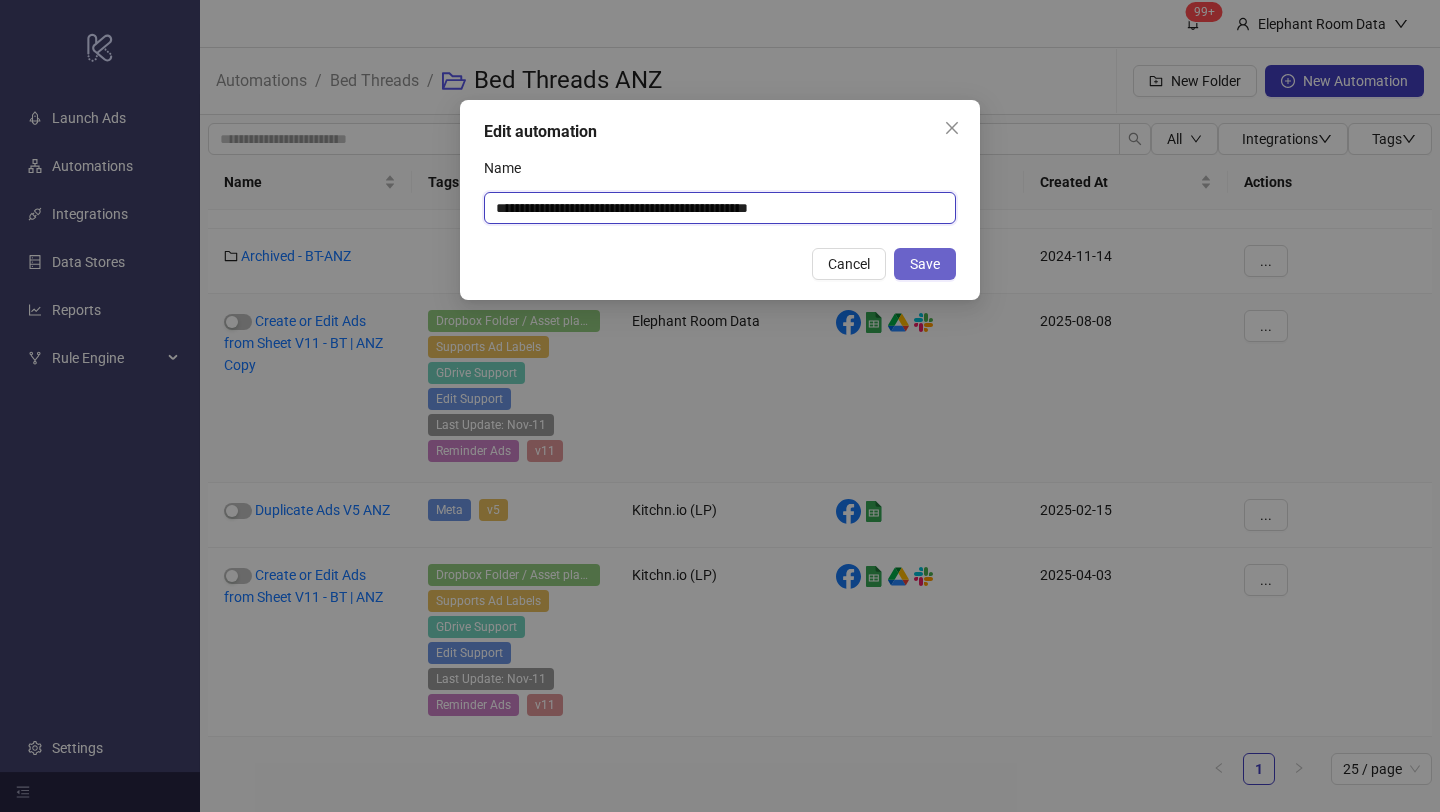 type on "**********" 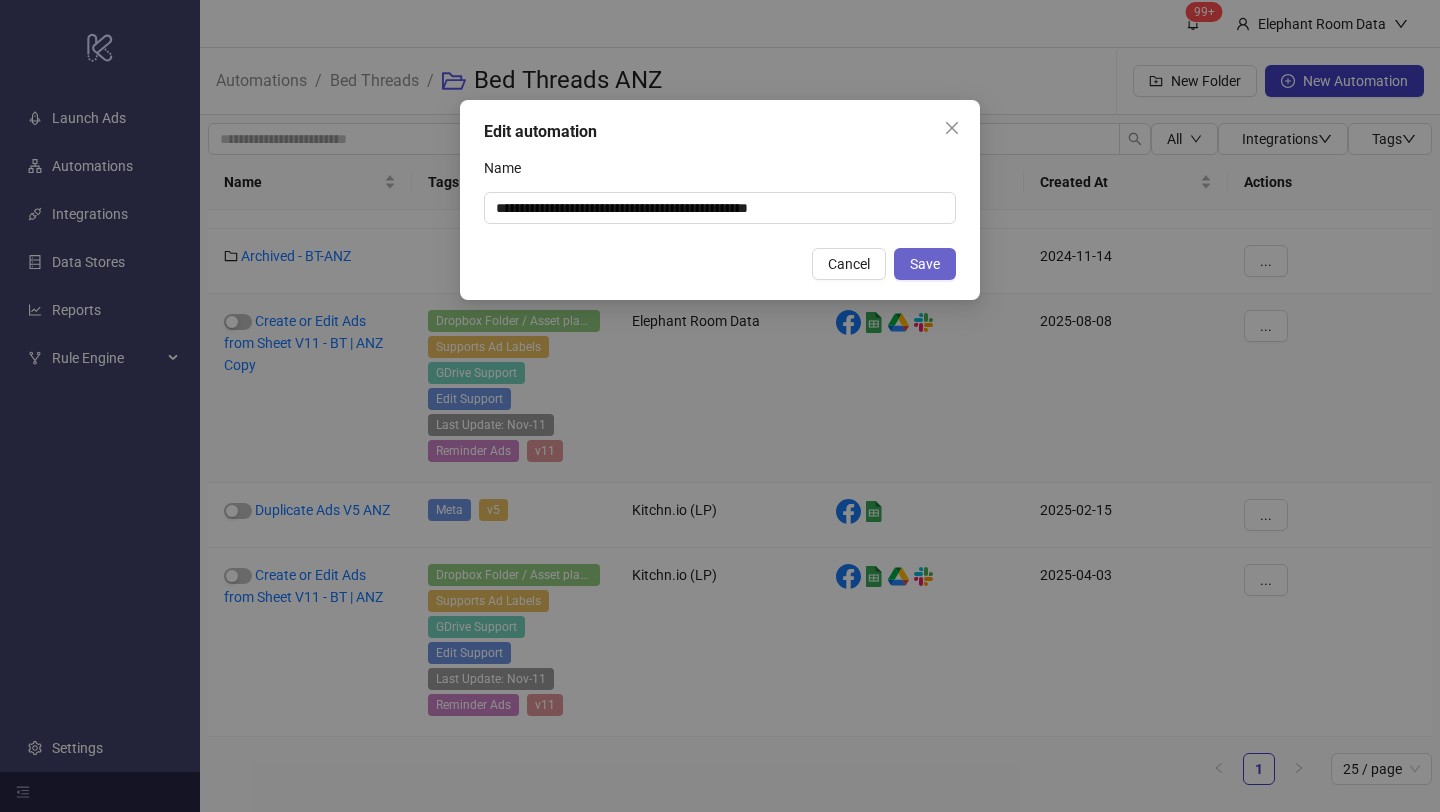 click on "Save" at bounding box center [925, 264] 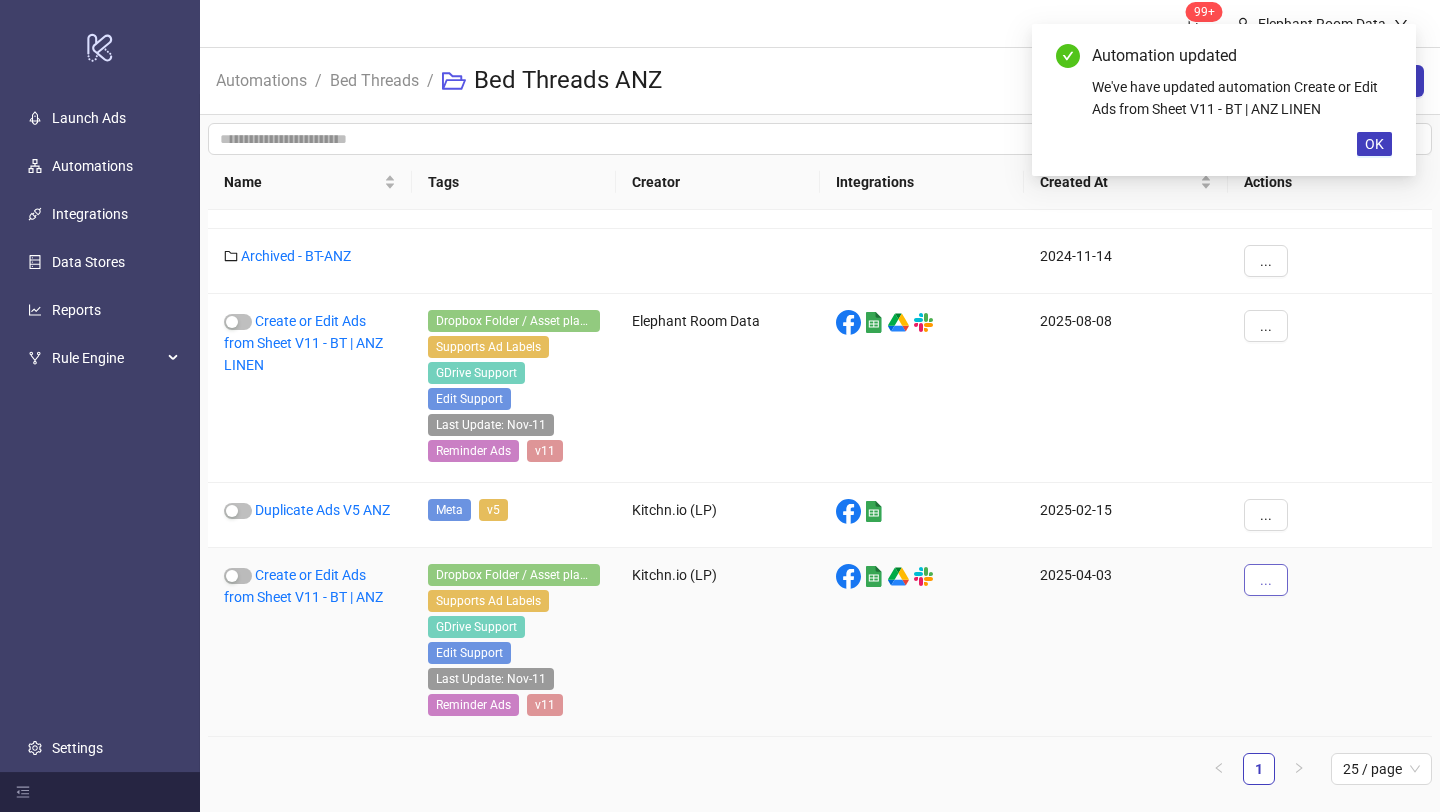 click on "..." at bounding box center (1266, 580) 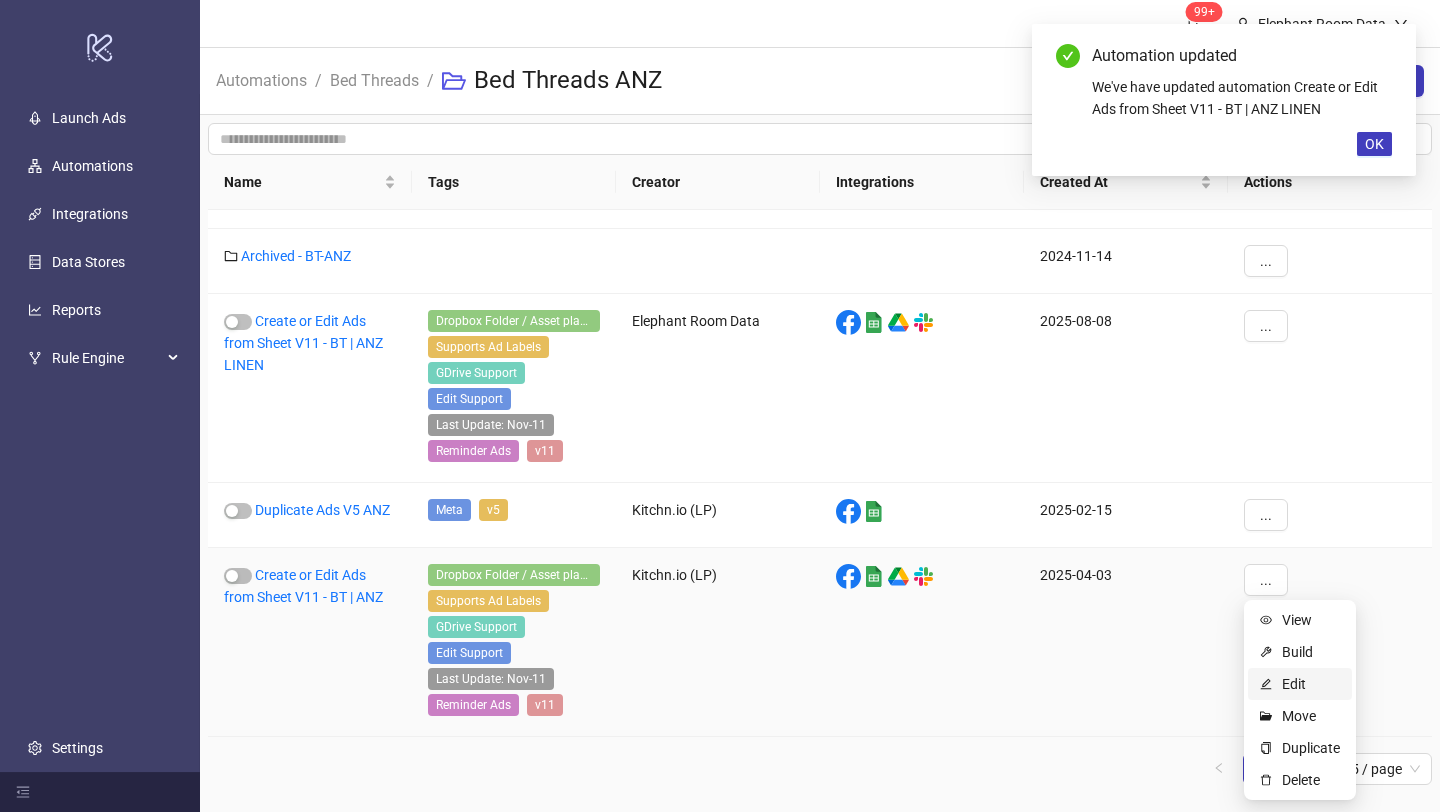 click on "Edit" at bounding box center [1300, 684] 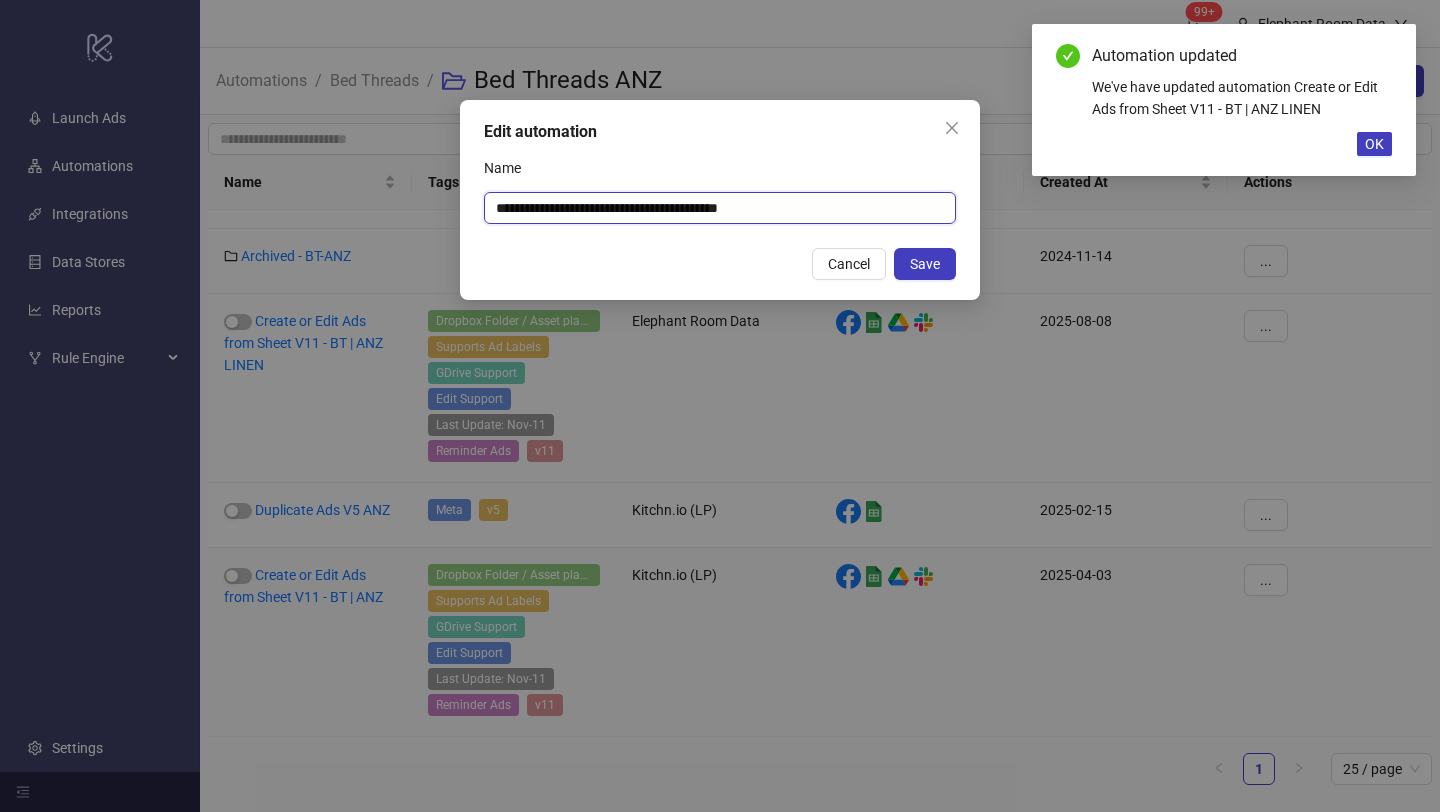 click on "**********" at bounding box center (720, 208) 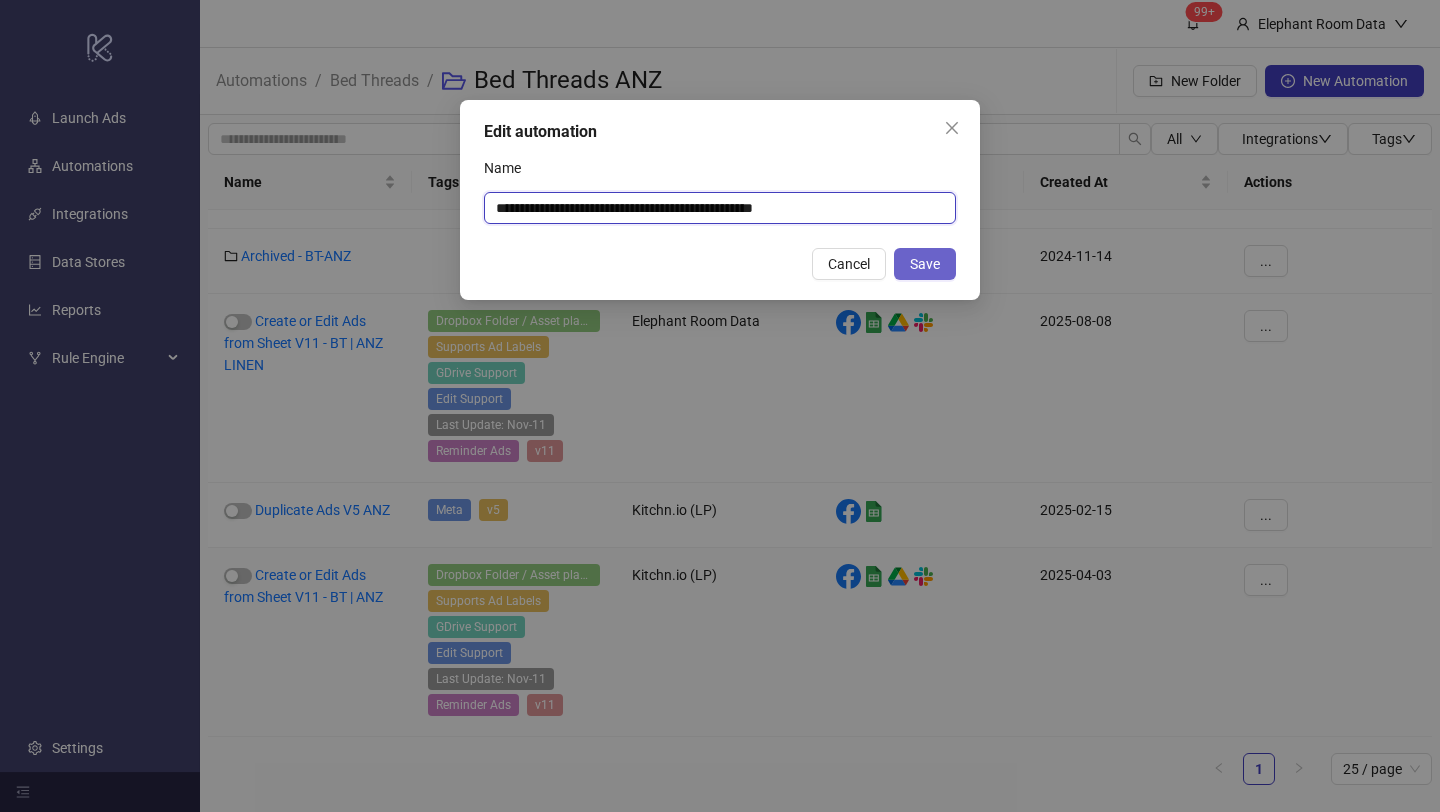 type on "**********" 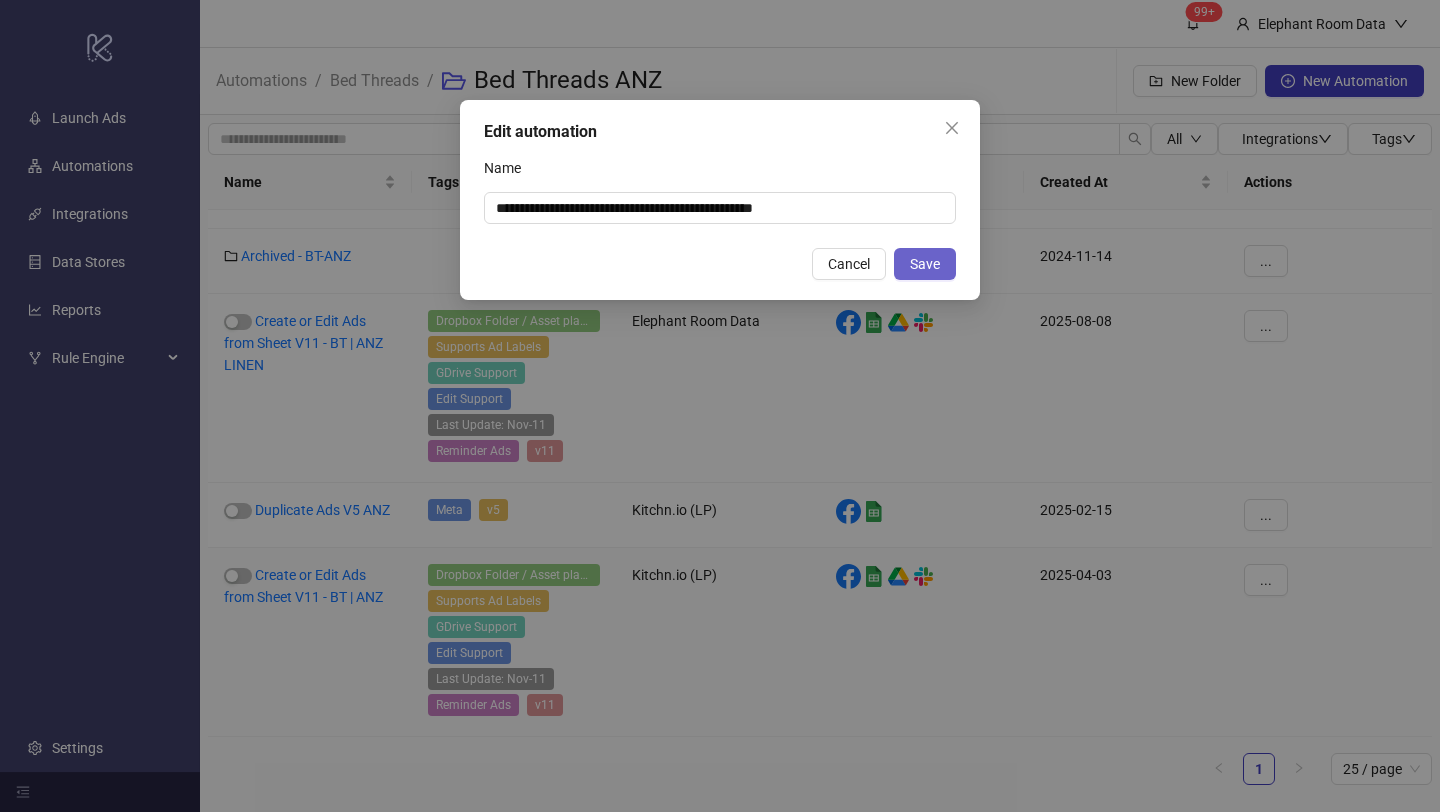 click on "Save" at bounding box center (925, 264) 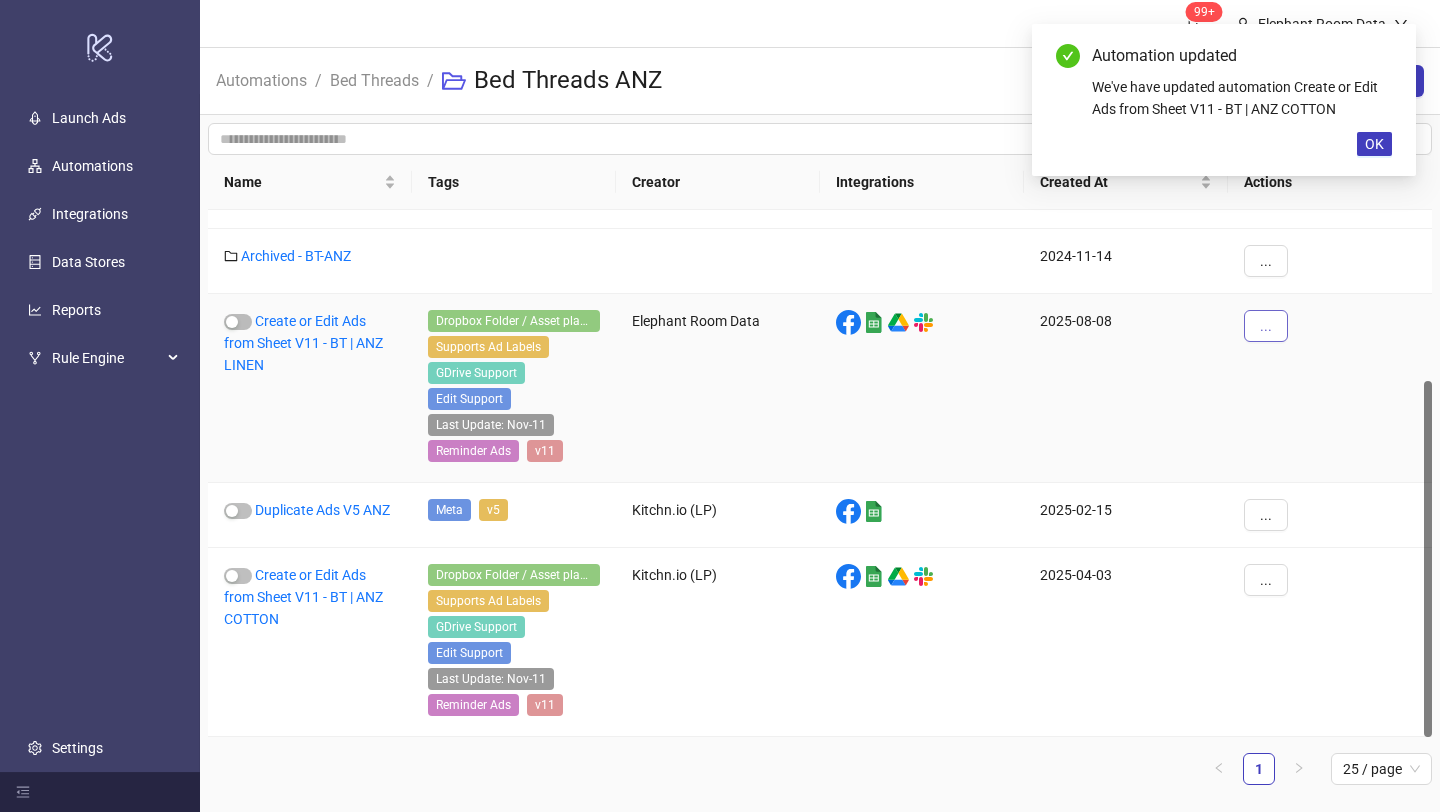 click on "..." at bounding box center (1266, 326) 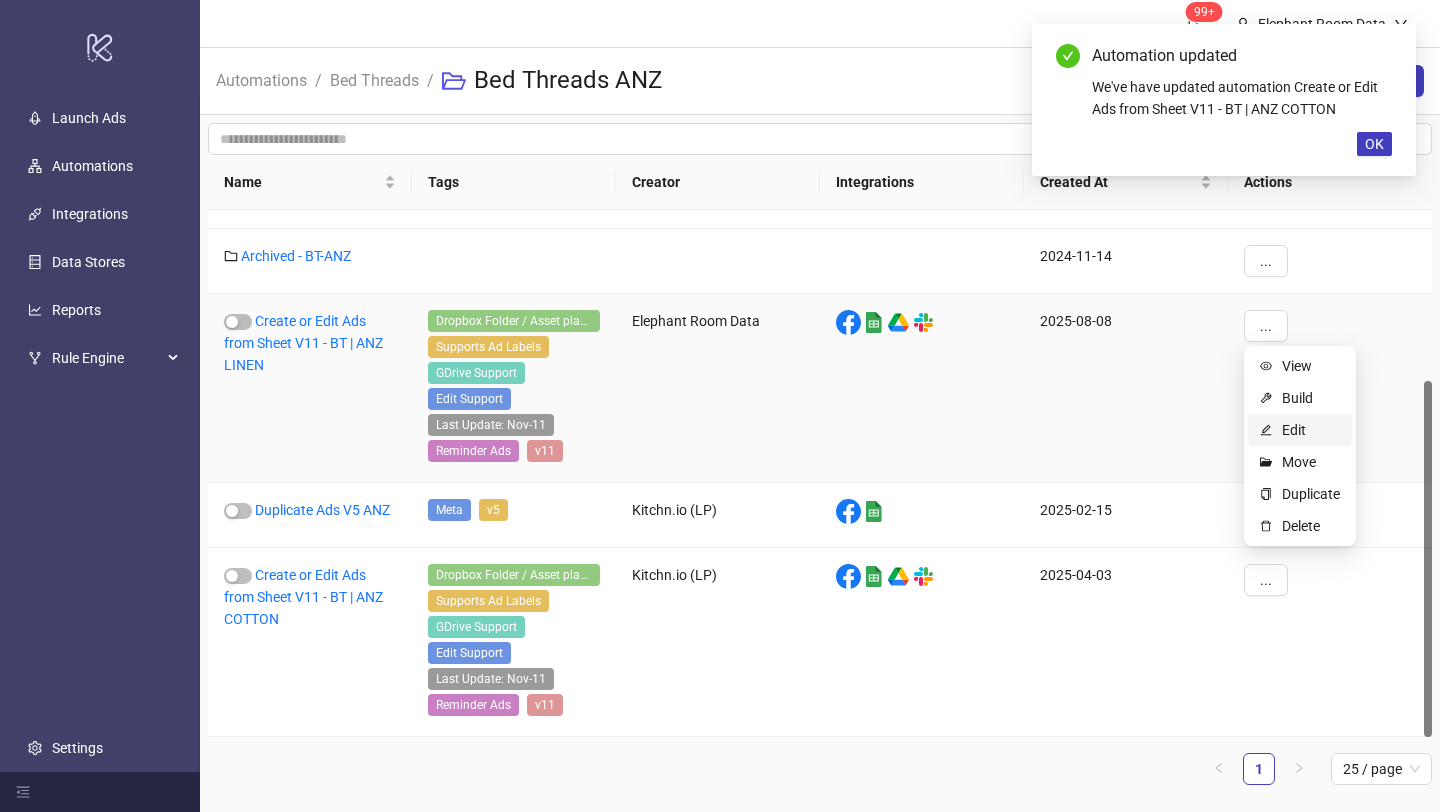 click on "Edit" at bounding box center [1311, 430] 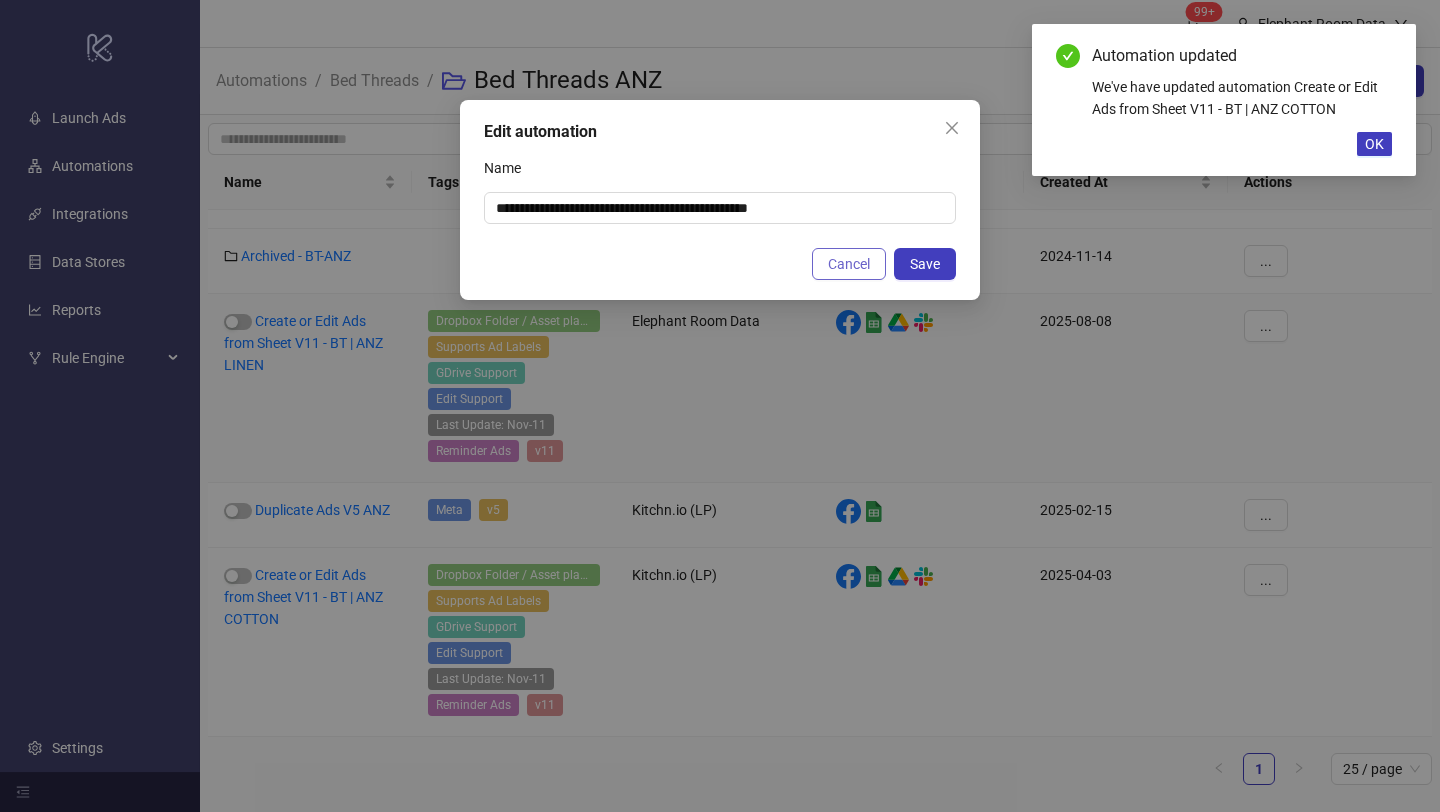 click on "Cancel" at bounding box center [849, 264] 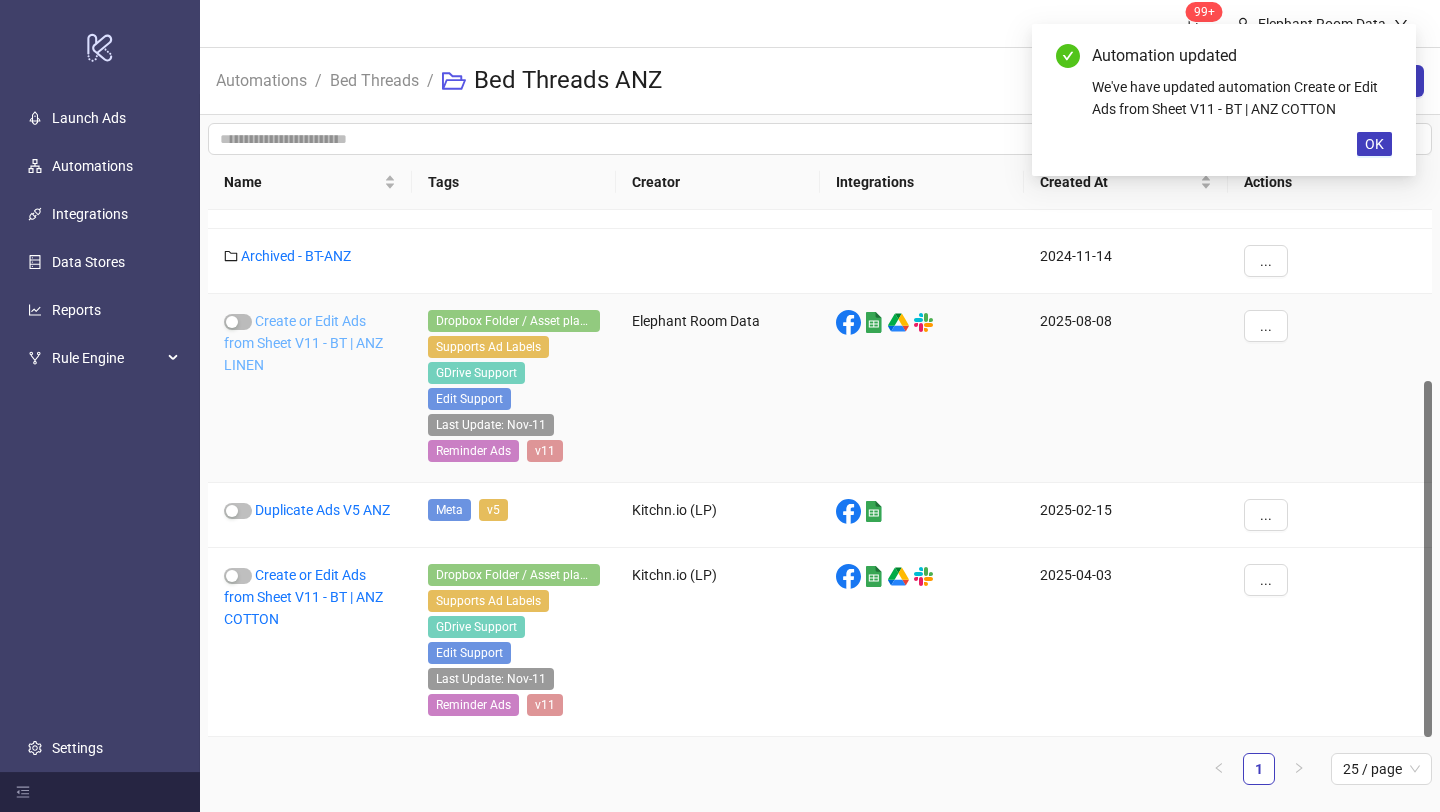click on "Create or Edit Ads from Sheet V11 - BT | ANZ LINEN" at bounding box center [303, 343] 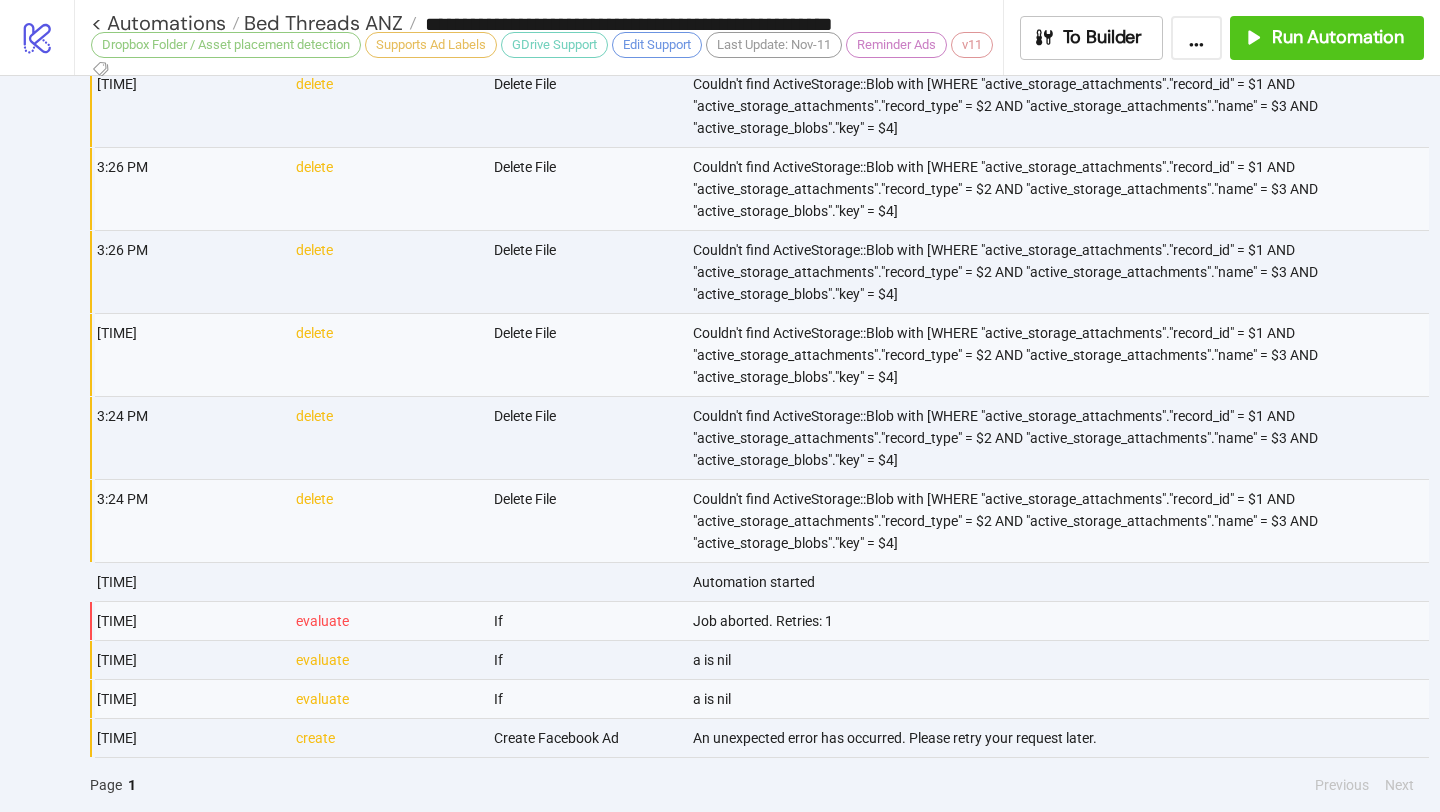 type on "**********" 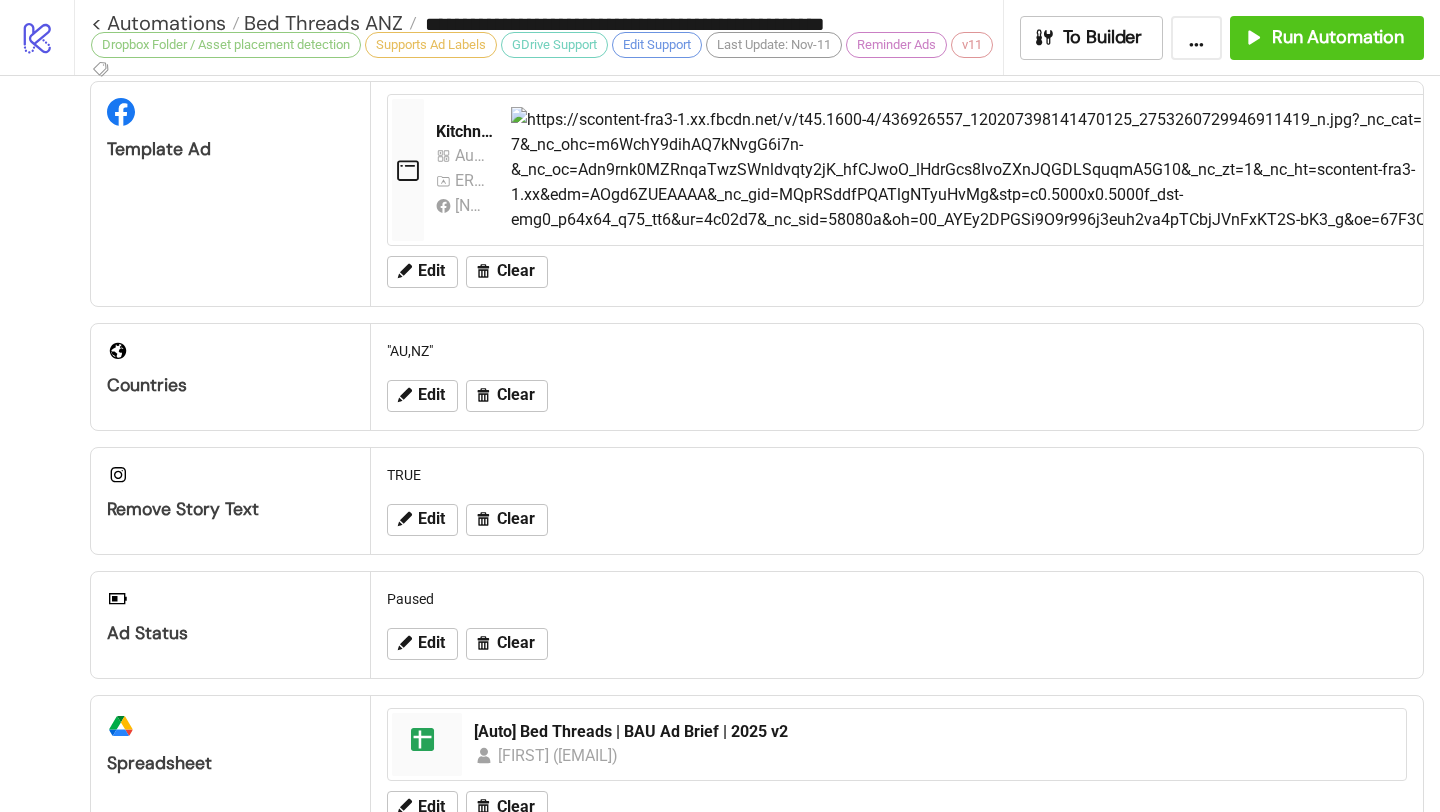 scroll, scrollTop: 890, scrollLeft: 0, axis: vertical 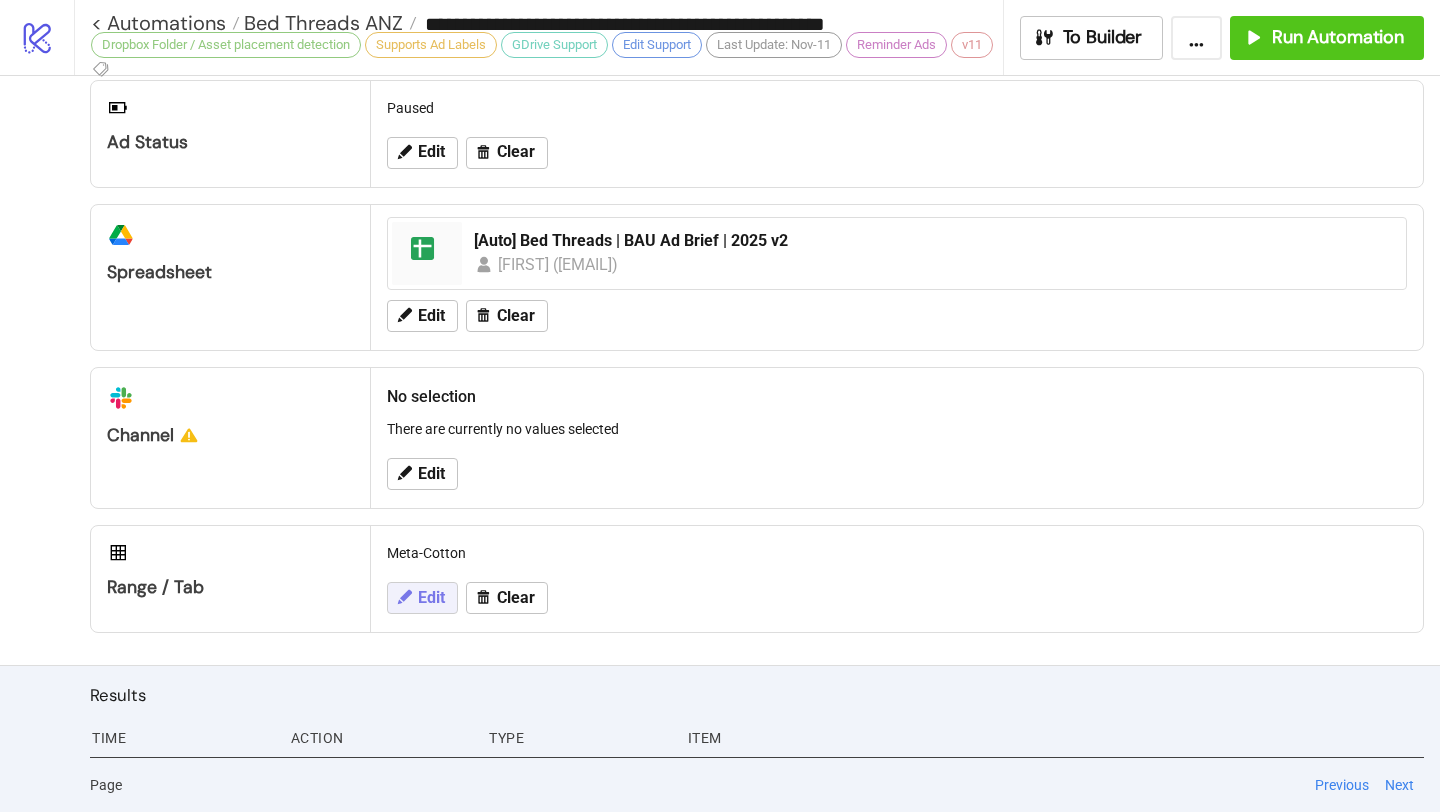 click on "Edit" at bounding box center [431, 598] 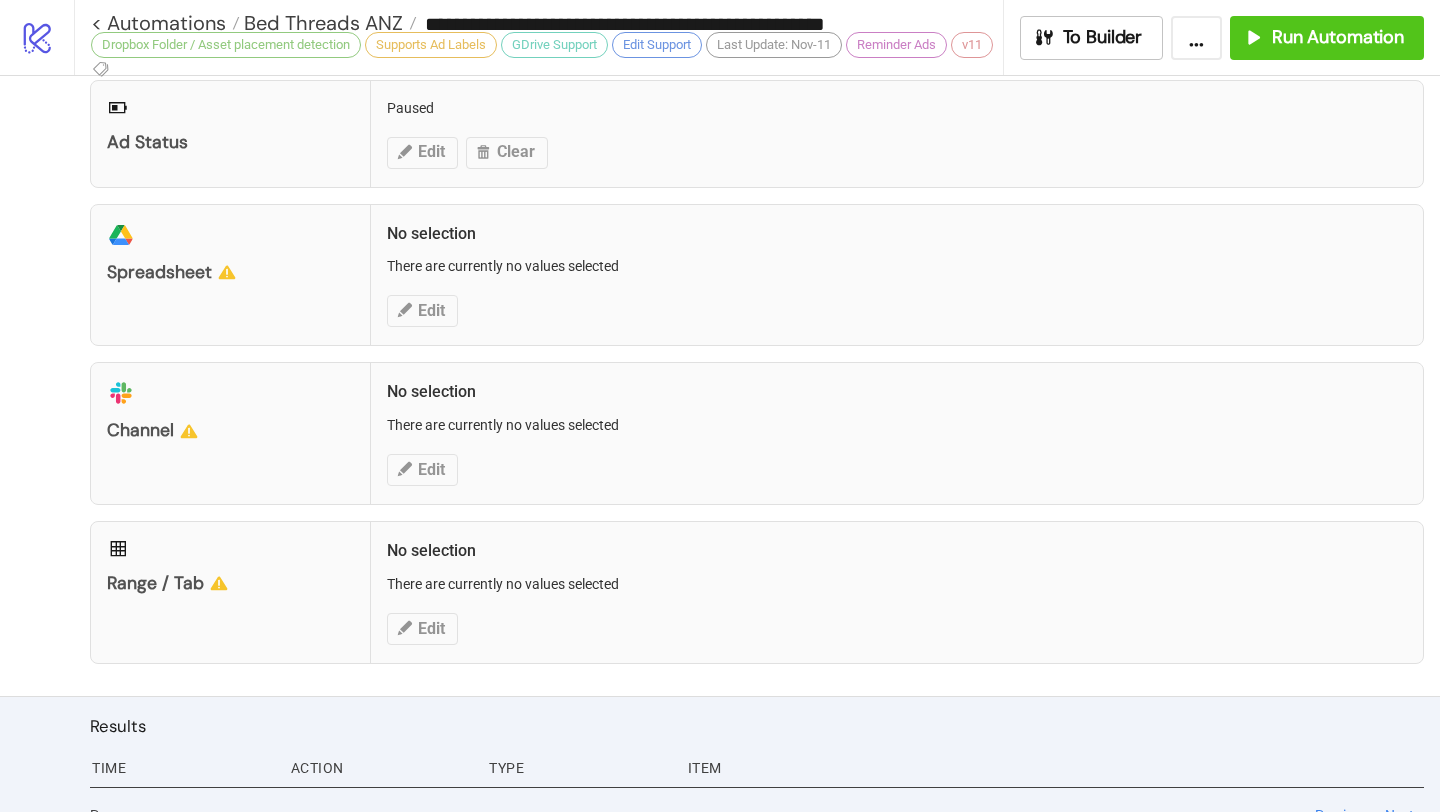click on "Range / Tab No selection There are currently no values selected Edit" at bounding box center [757, 592] 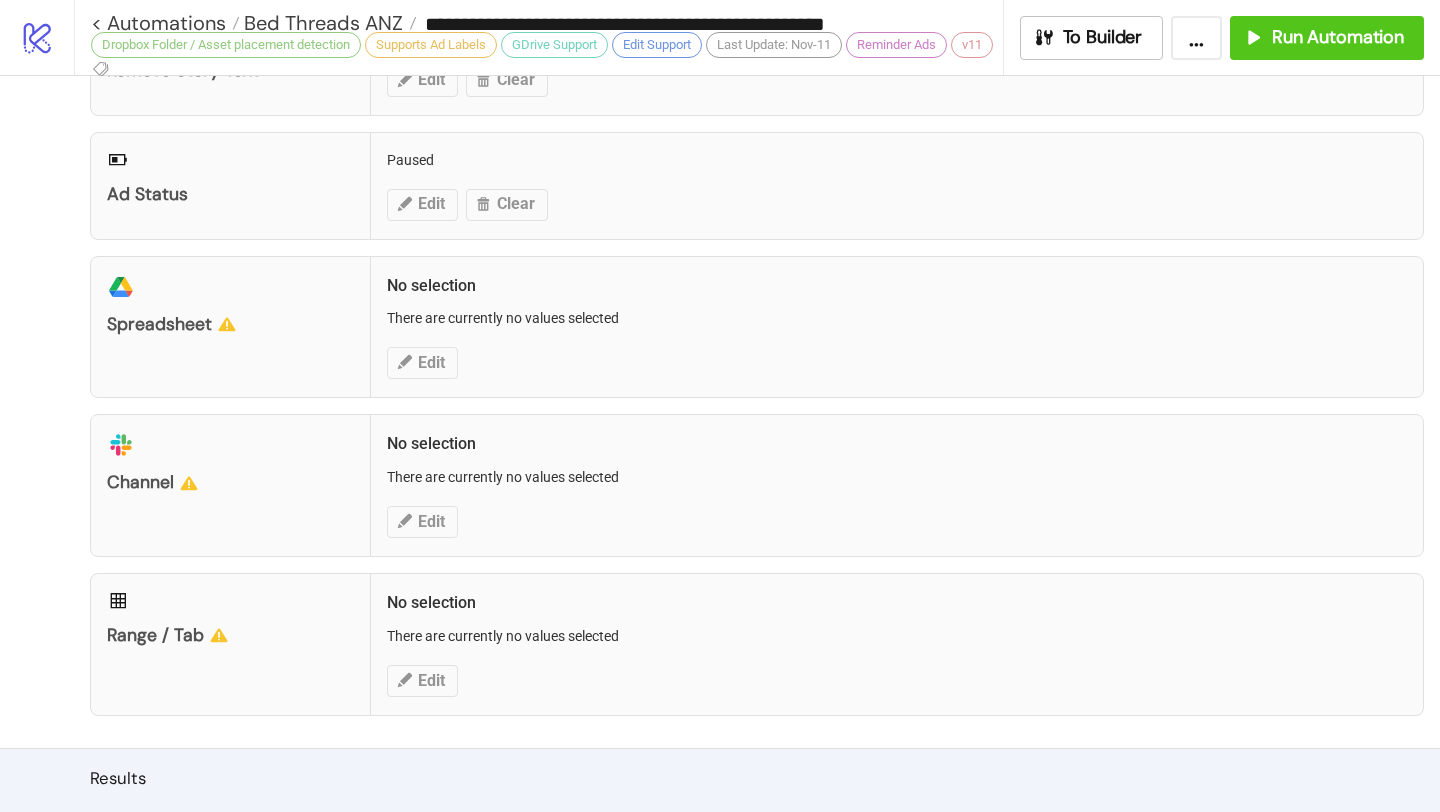 scroll, scrollTop: 920, scrollLeft: 0, axis: vertical 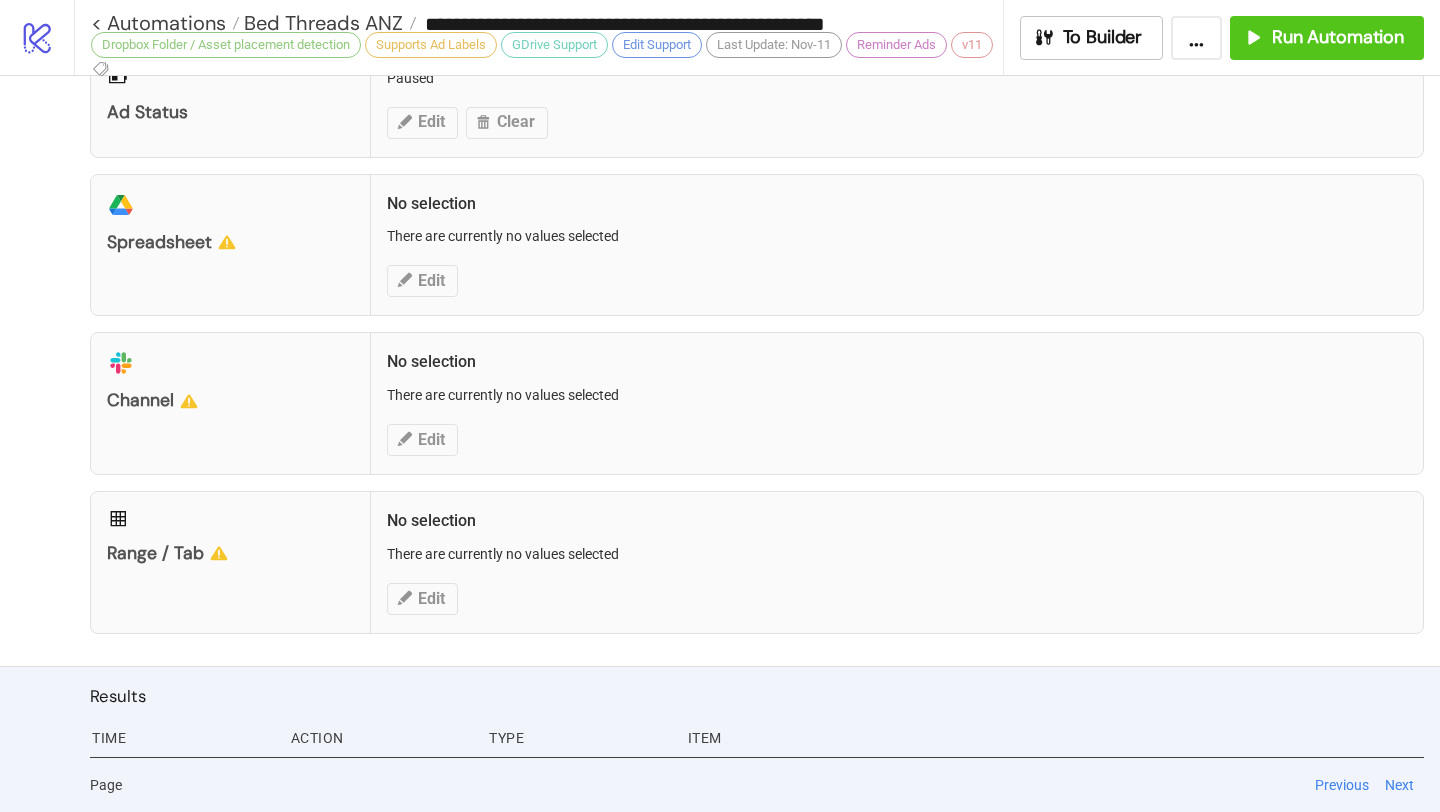 click on "Range / Tab No selection There are currently no values selected Edit" at bounding box center (757, 562) 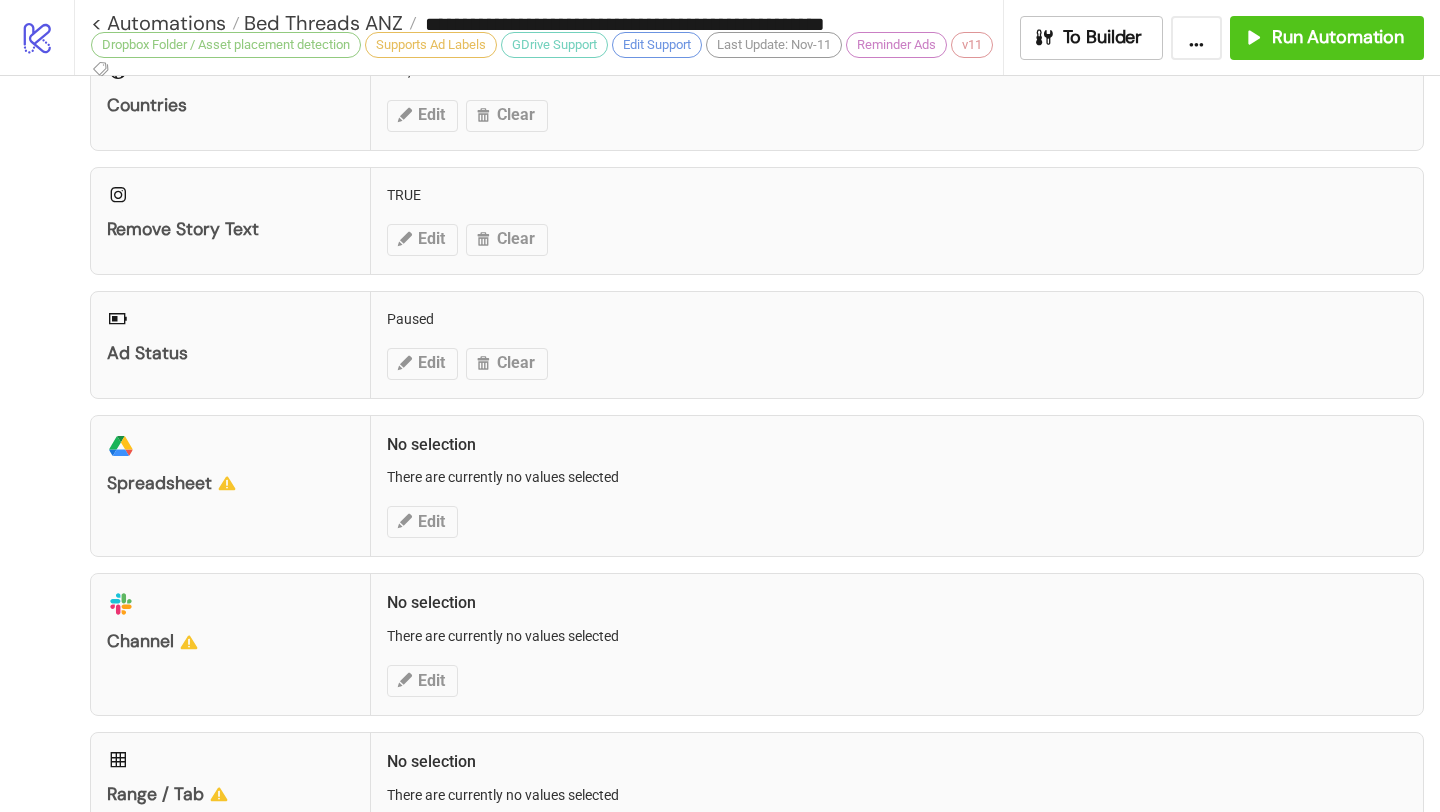 scroll, scrollTop: 633, scrollLeft: 0, axis: vertical 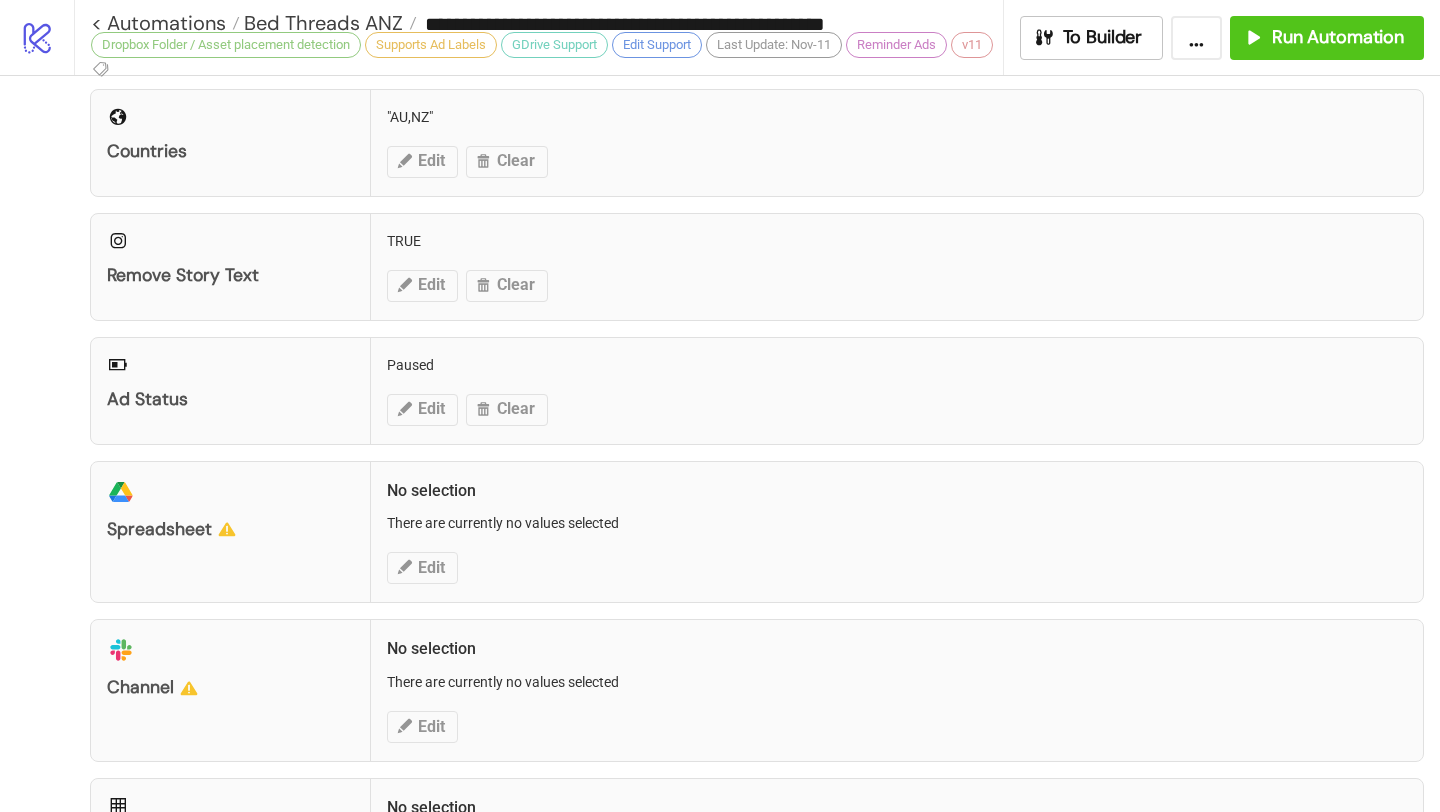 click on "platform/google_drive Spreadsheet No selection There are currently no values selected Edit" at bounding box center [757, 532] 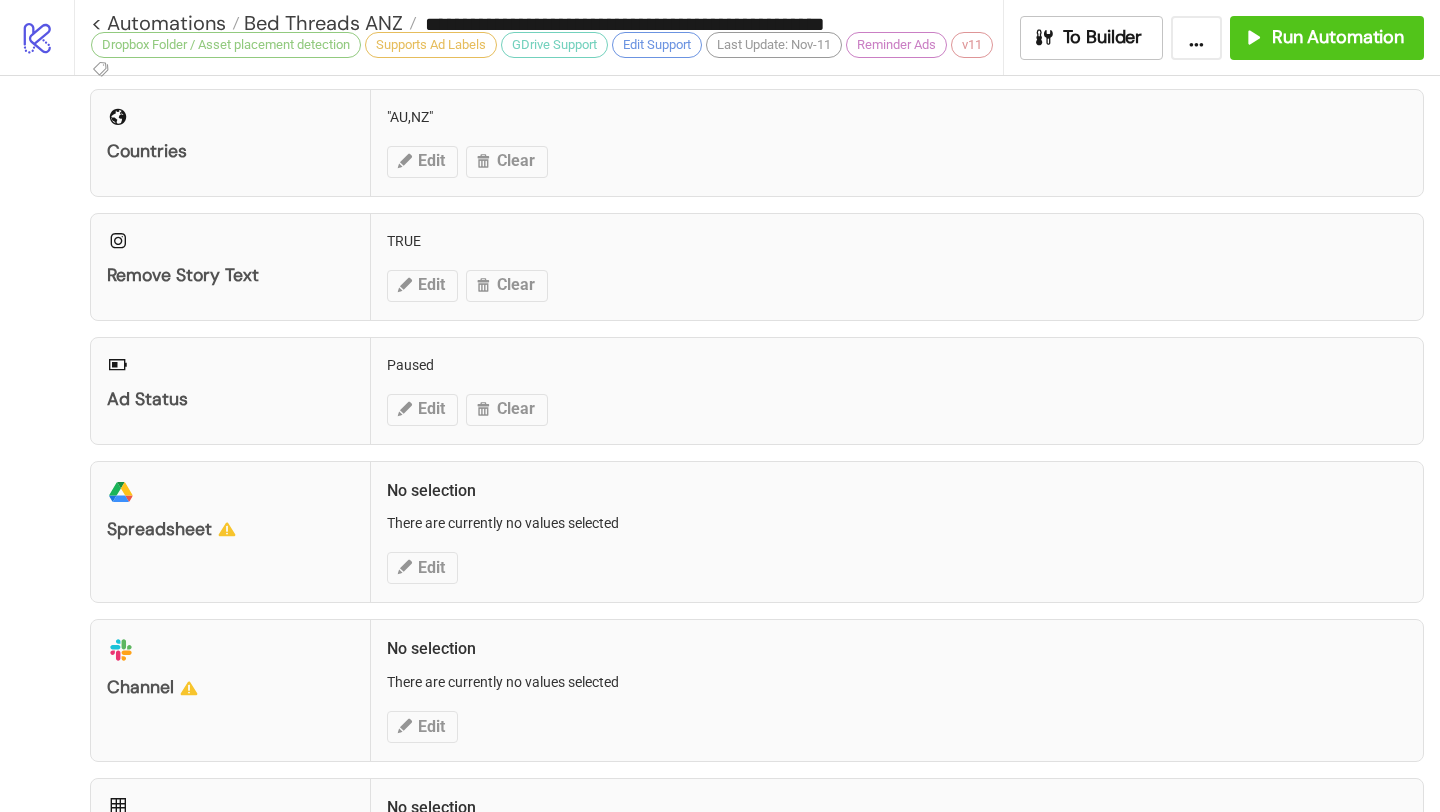 click on "platform/google_drive Spreadsheet No selection There are currently no values selected Edit" at bounding box center [757, 532] 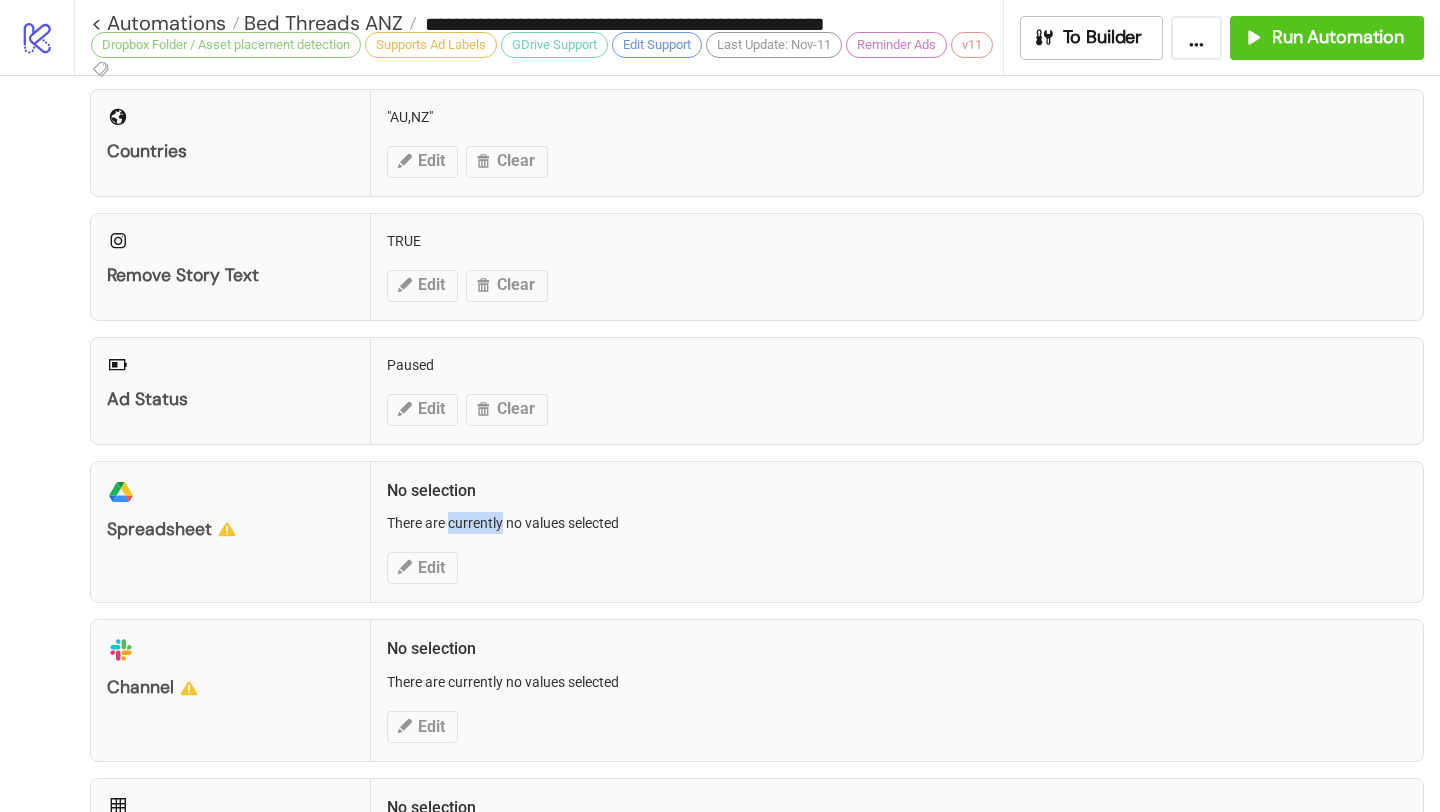 click on "platform/google_drive Spreadsheet No selection There are currently no values selected Edit" at bounding box center [757, 532] 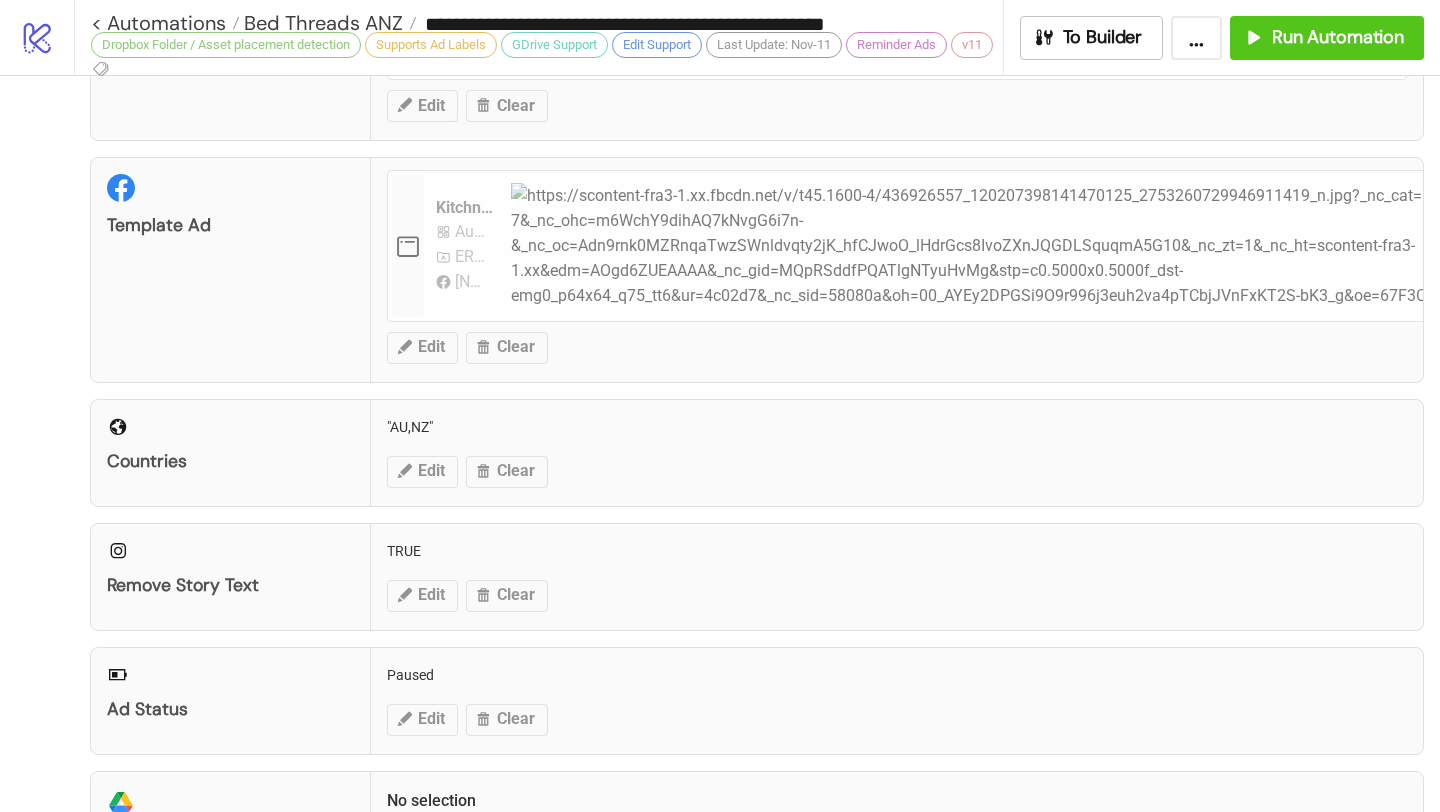 scroll, scrollTop: 155, scrollLeft: 0, axis: vertical 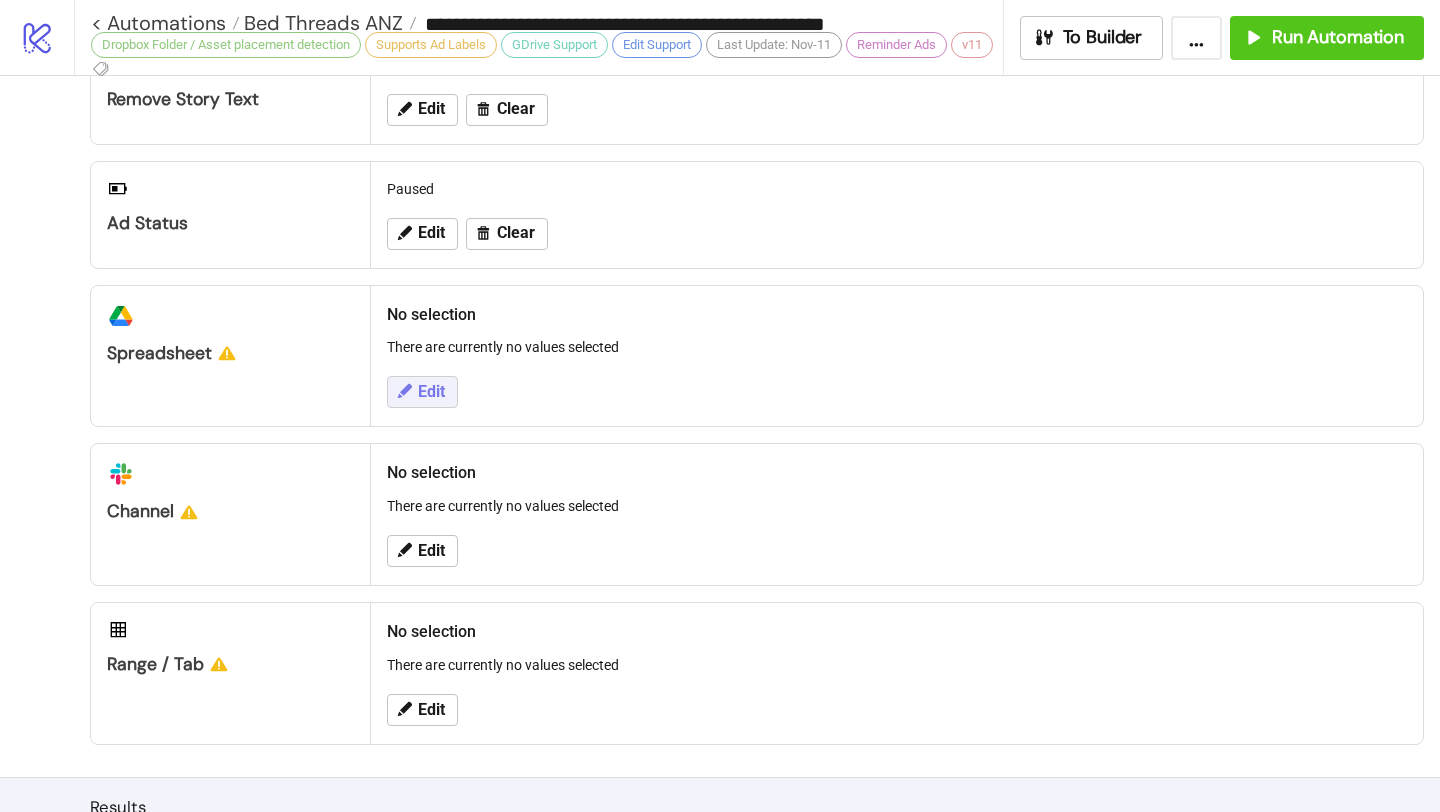 click on "Edit" at bounding box center [422, 392] 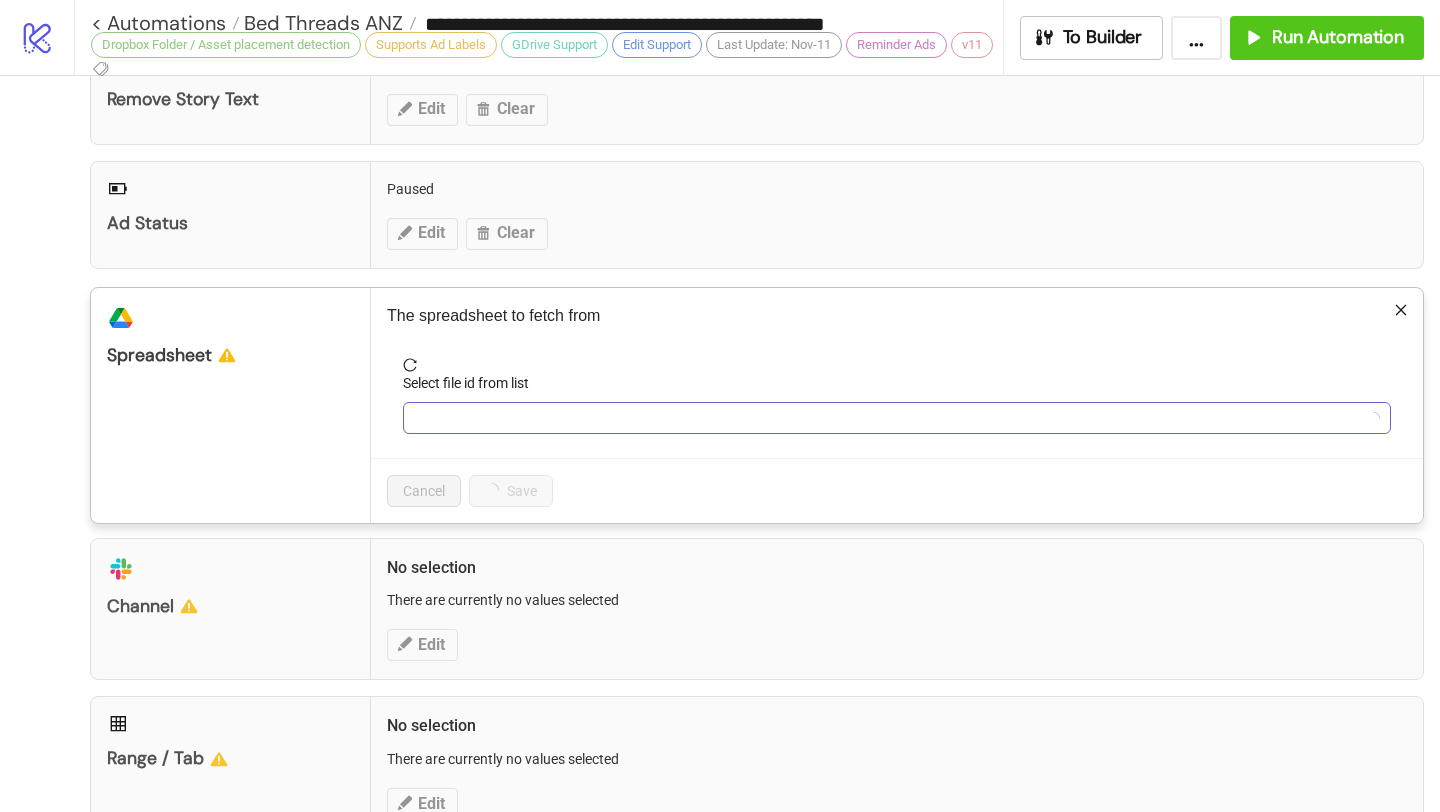 click on "Select file id from list" at bounding box center (888, 418) 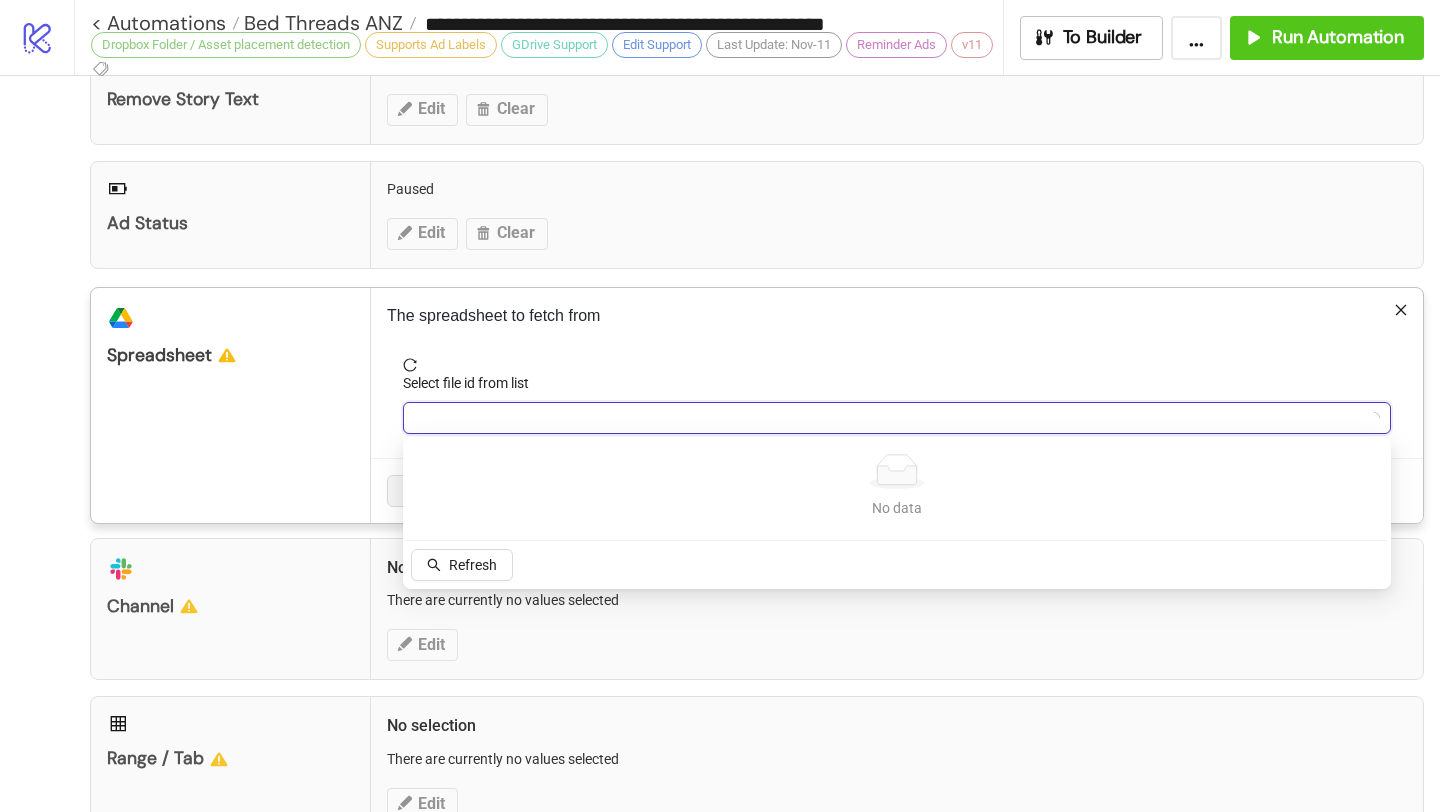 click on "No data No data Refresh" at bounding box center (897, 513) 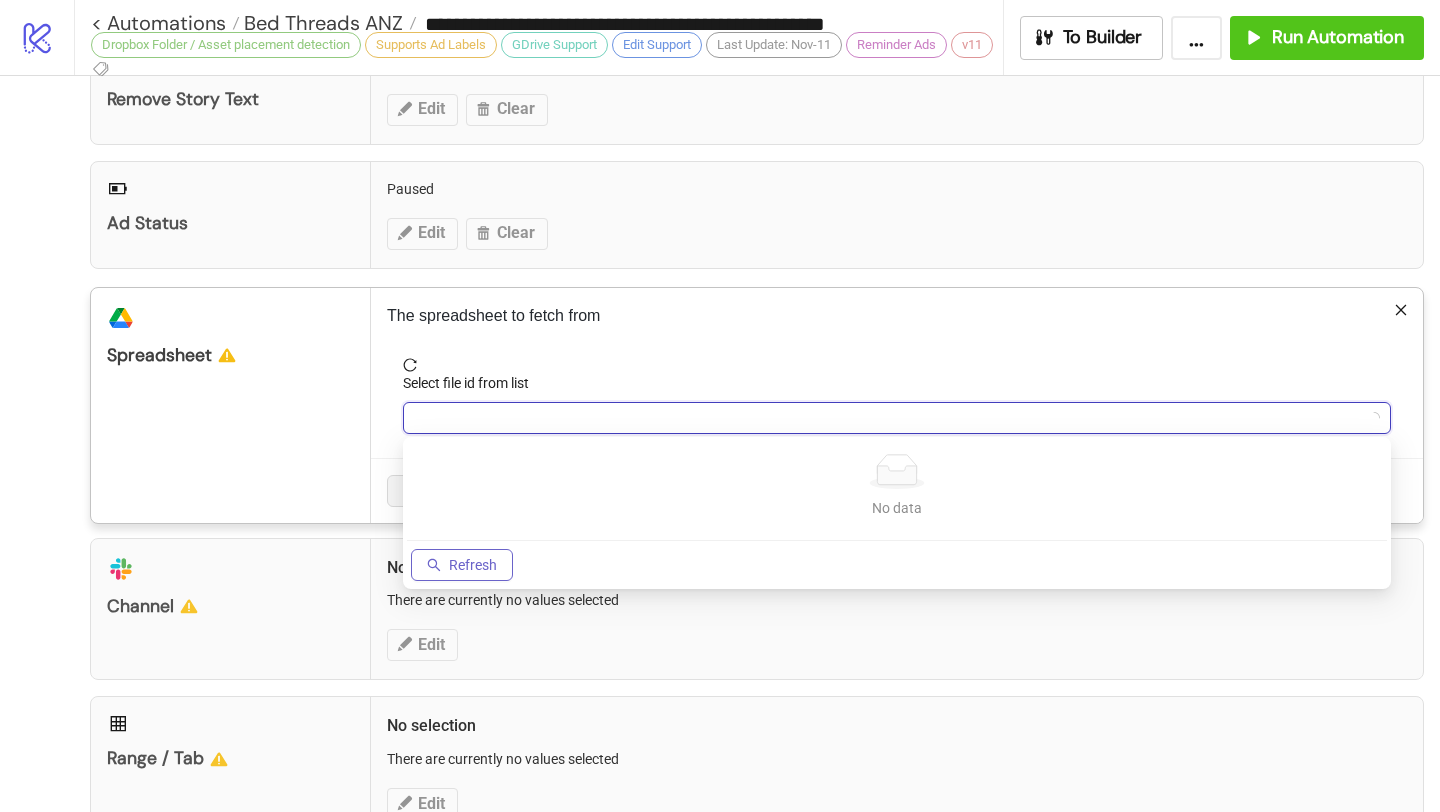 click on "Refresh" at bounding box center [462, 565] 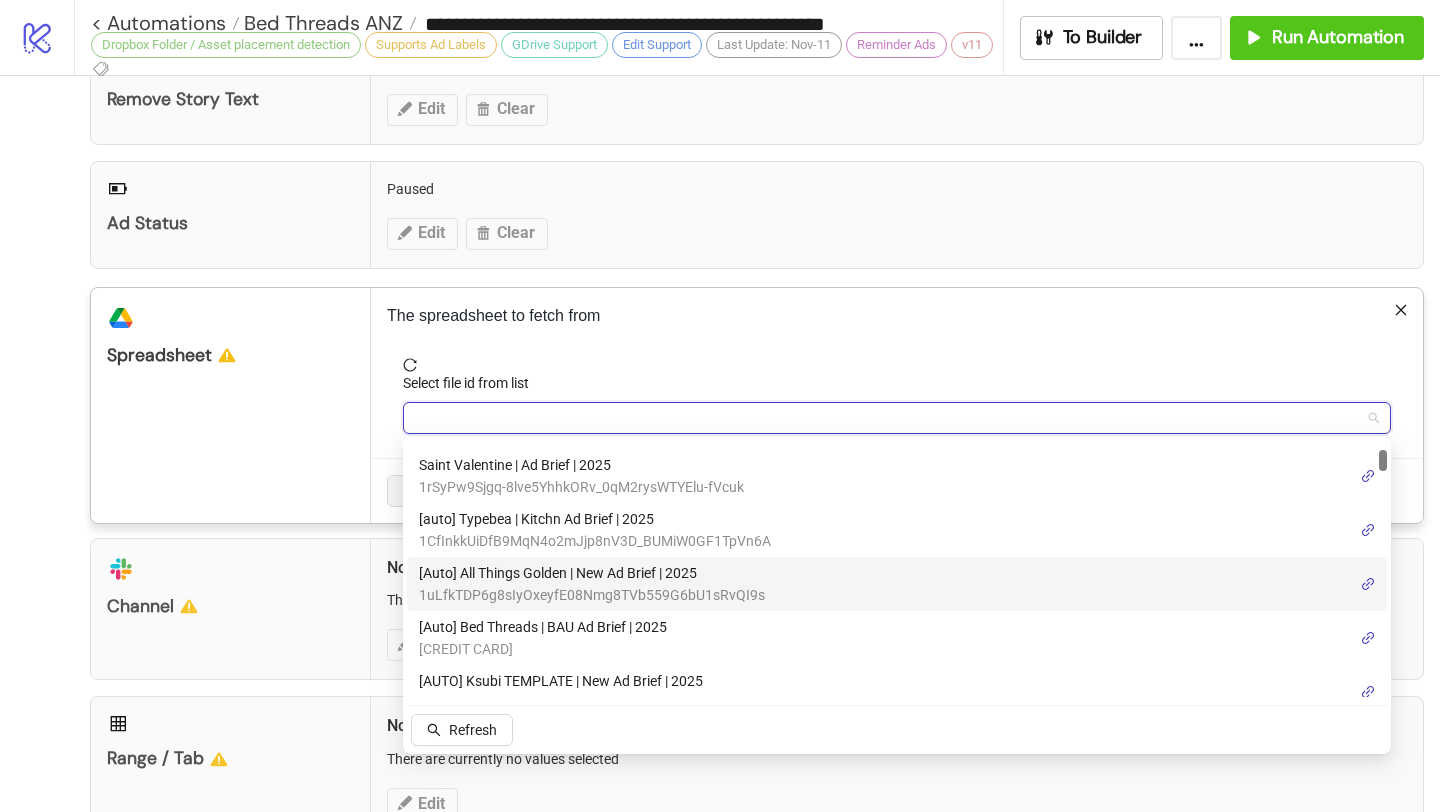 scroll, scrollTop: 173, scrollLeft: 0, axis: vertical 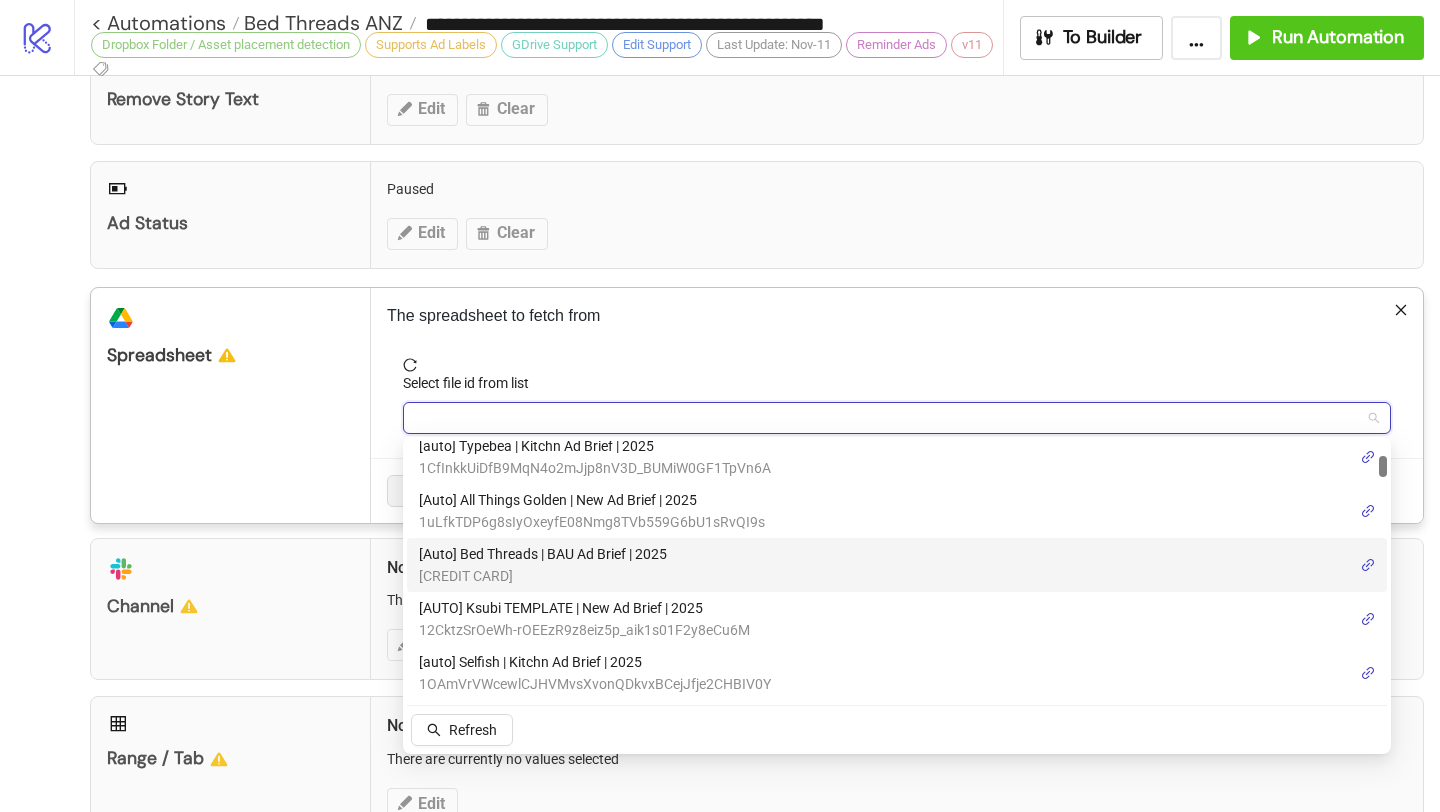 click on "[Auto] Bed Threads | BAU Ad Brief | 2025" at bounding box center [543, 554] 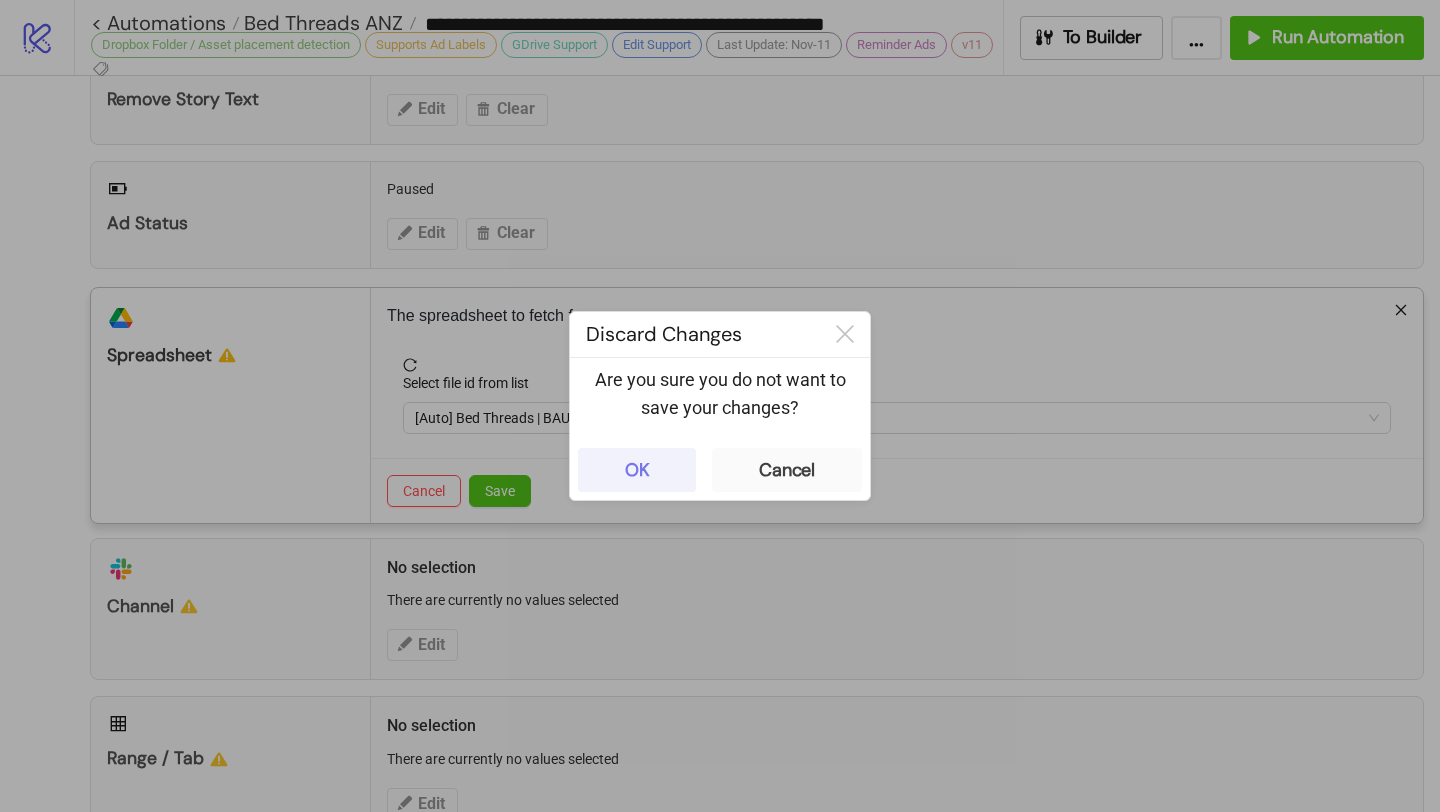 click on "OK" at bounding box center (637, 470) 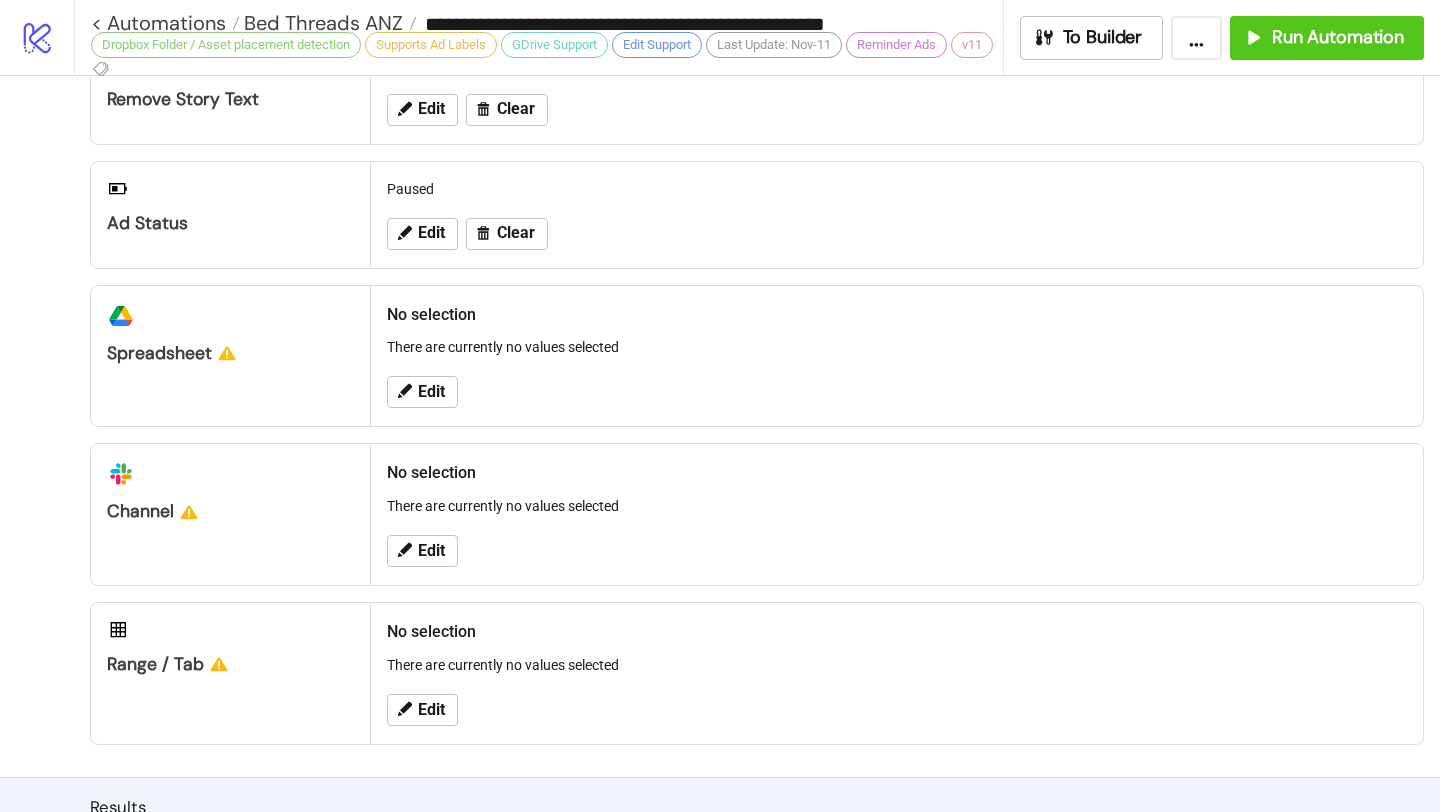 click on "Edit" at bounding box center (897, 392) 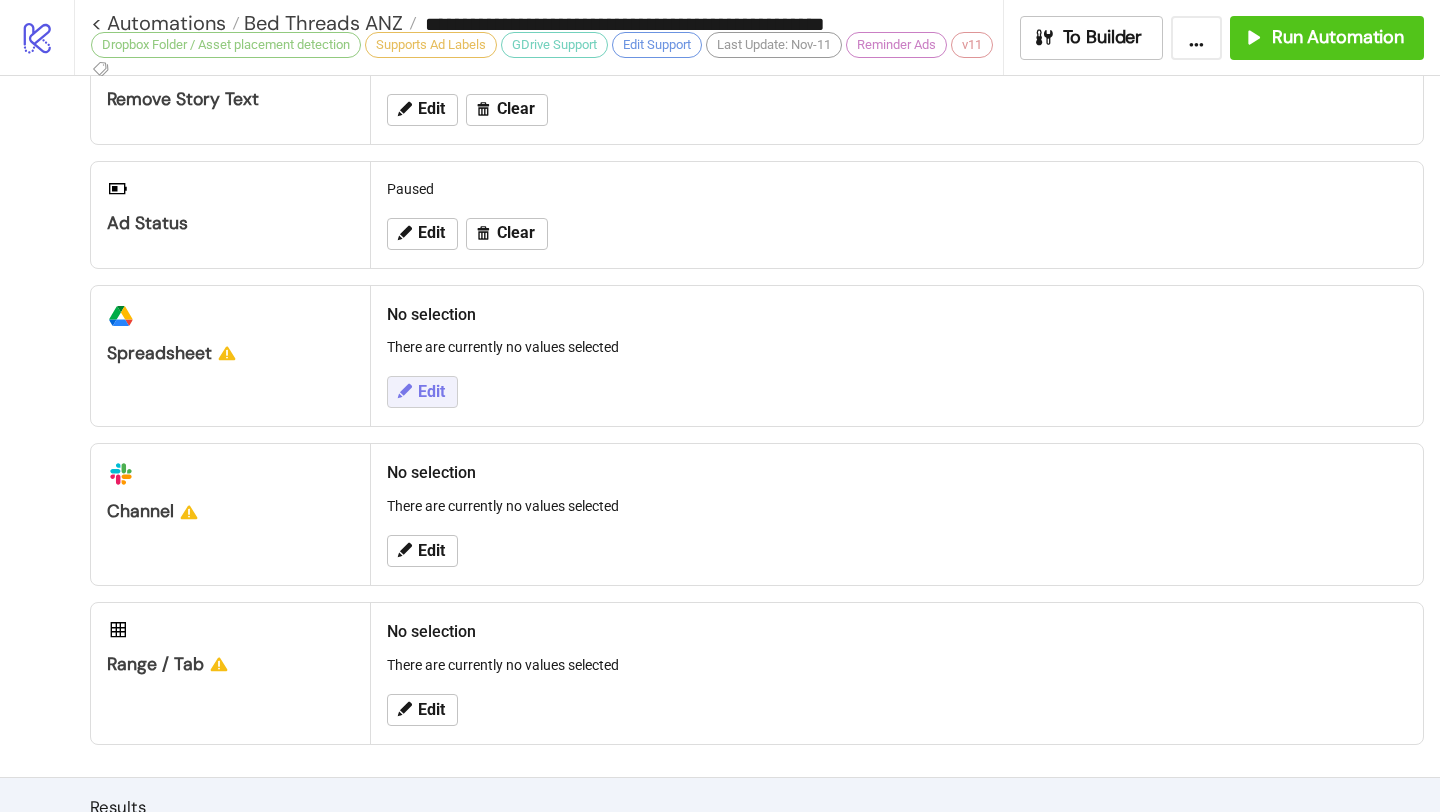 click on "Edit" at bounding box center (431, 392) 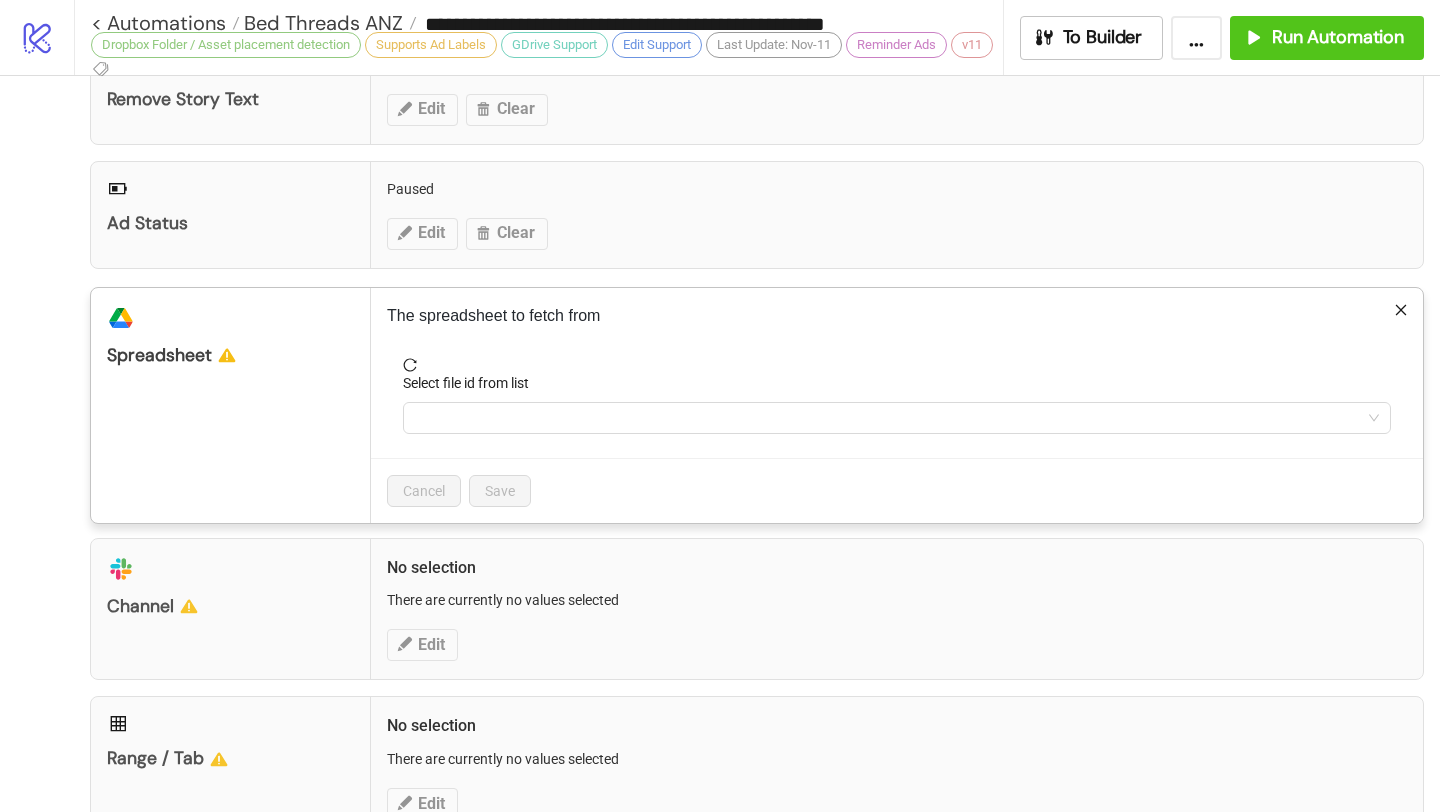 click on "Select file id from list" at bounding box center (897, 408) 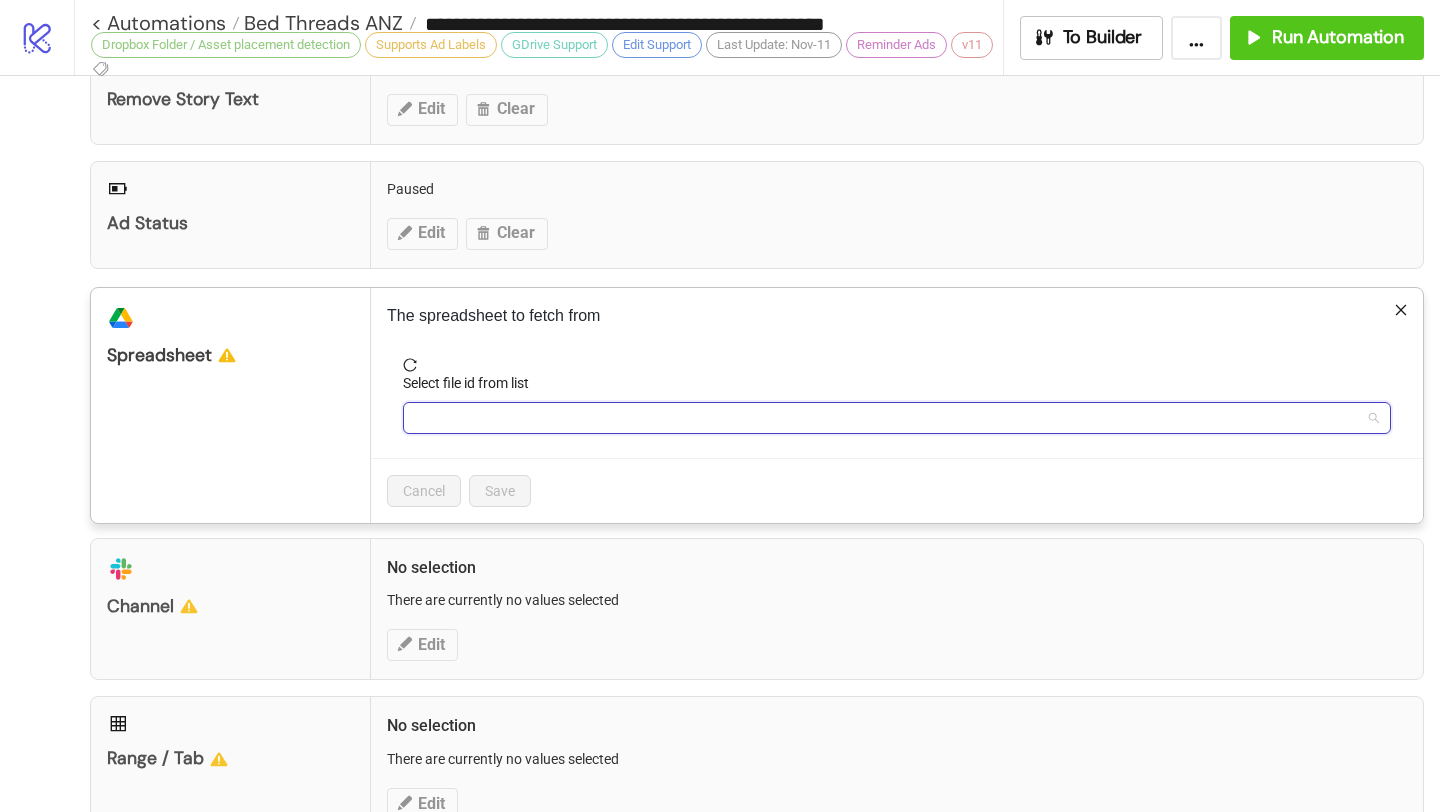 click on "Select file id from list" at bounding box center [888, 418] 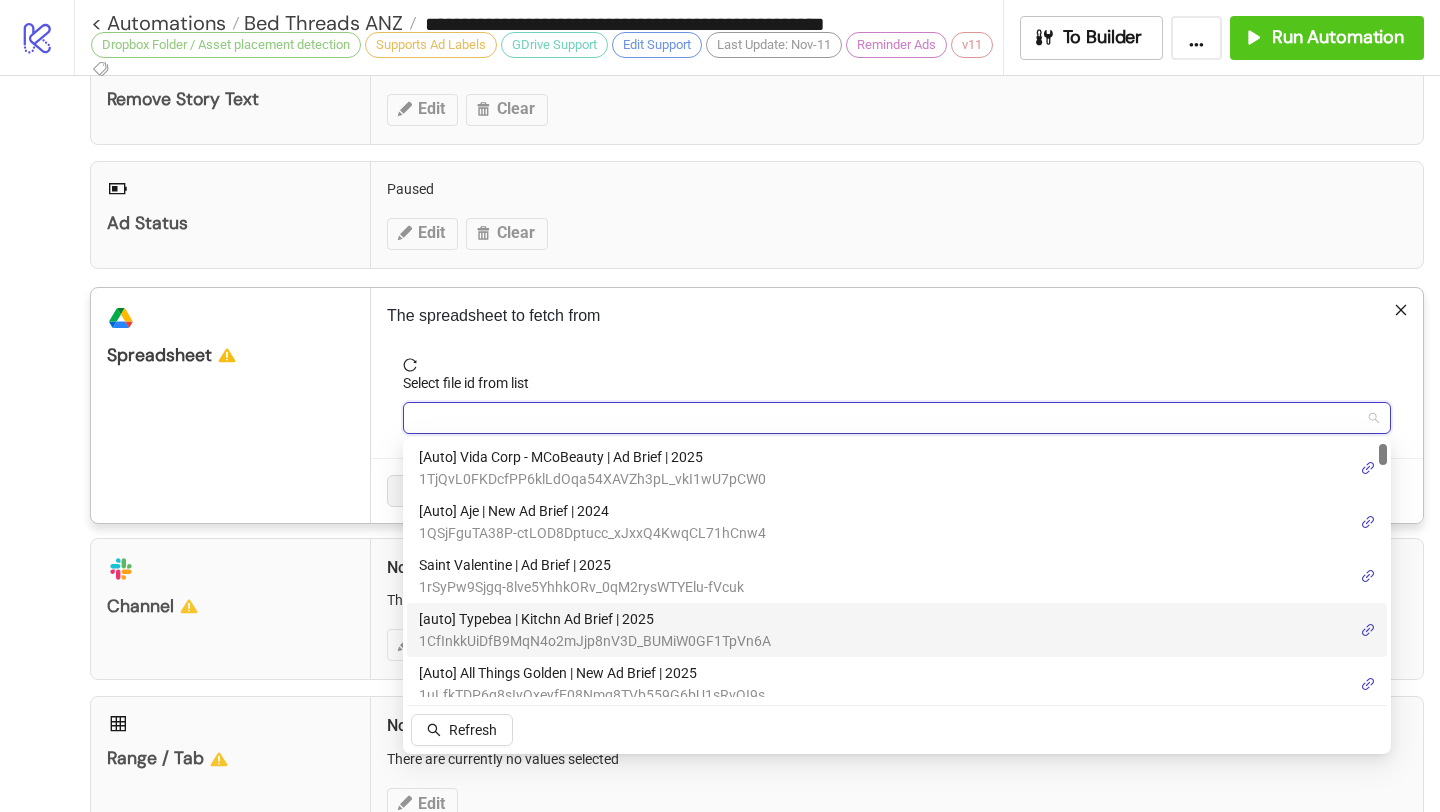 scroll, scrollTop: 137, scrollLeft: 0, axis: vertical 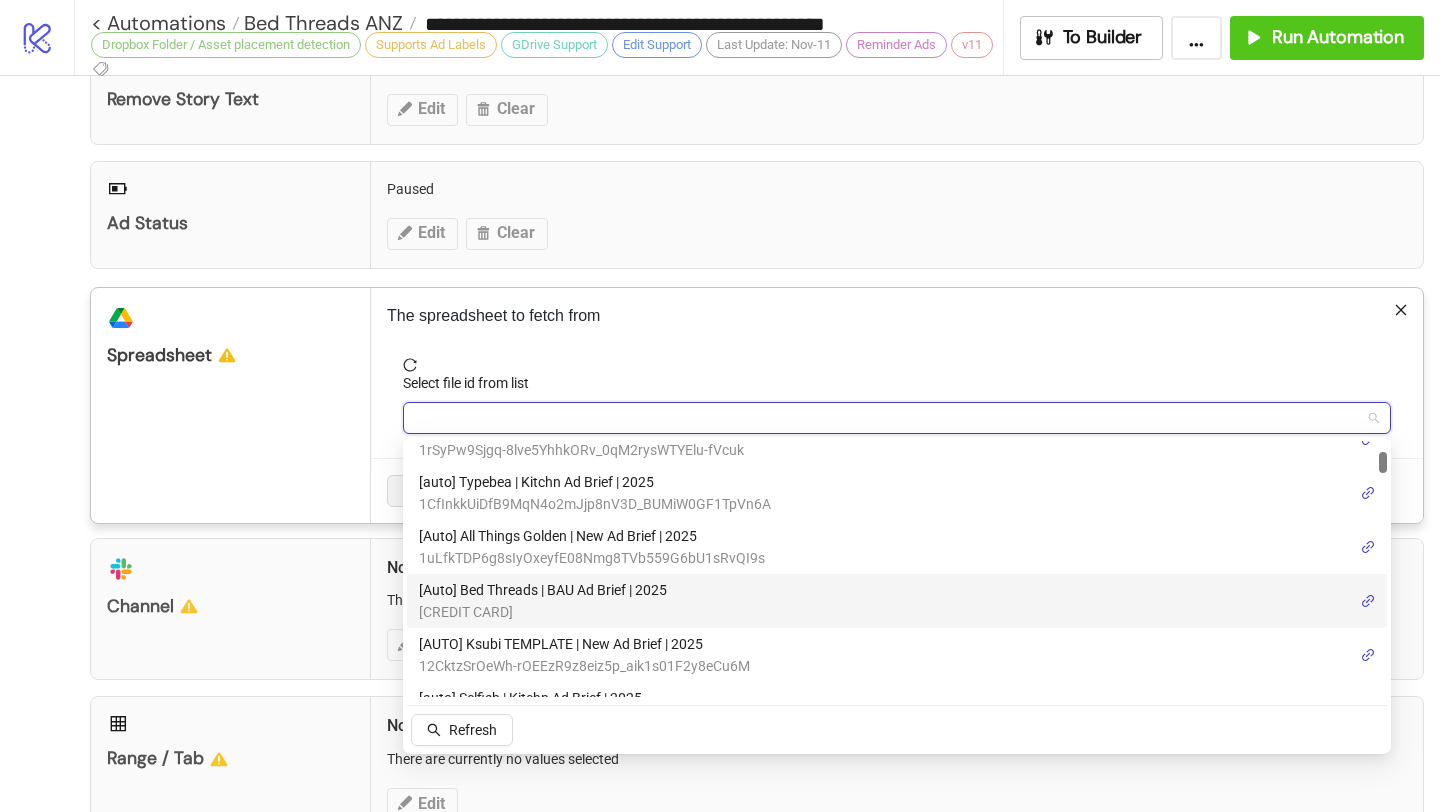 click on "1NPSCSJfdjqi6OfKCKol8ZxoHooQv8d0RF6o9AqV9nfM" at bounding box center [543, 612] 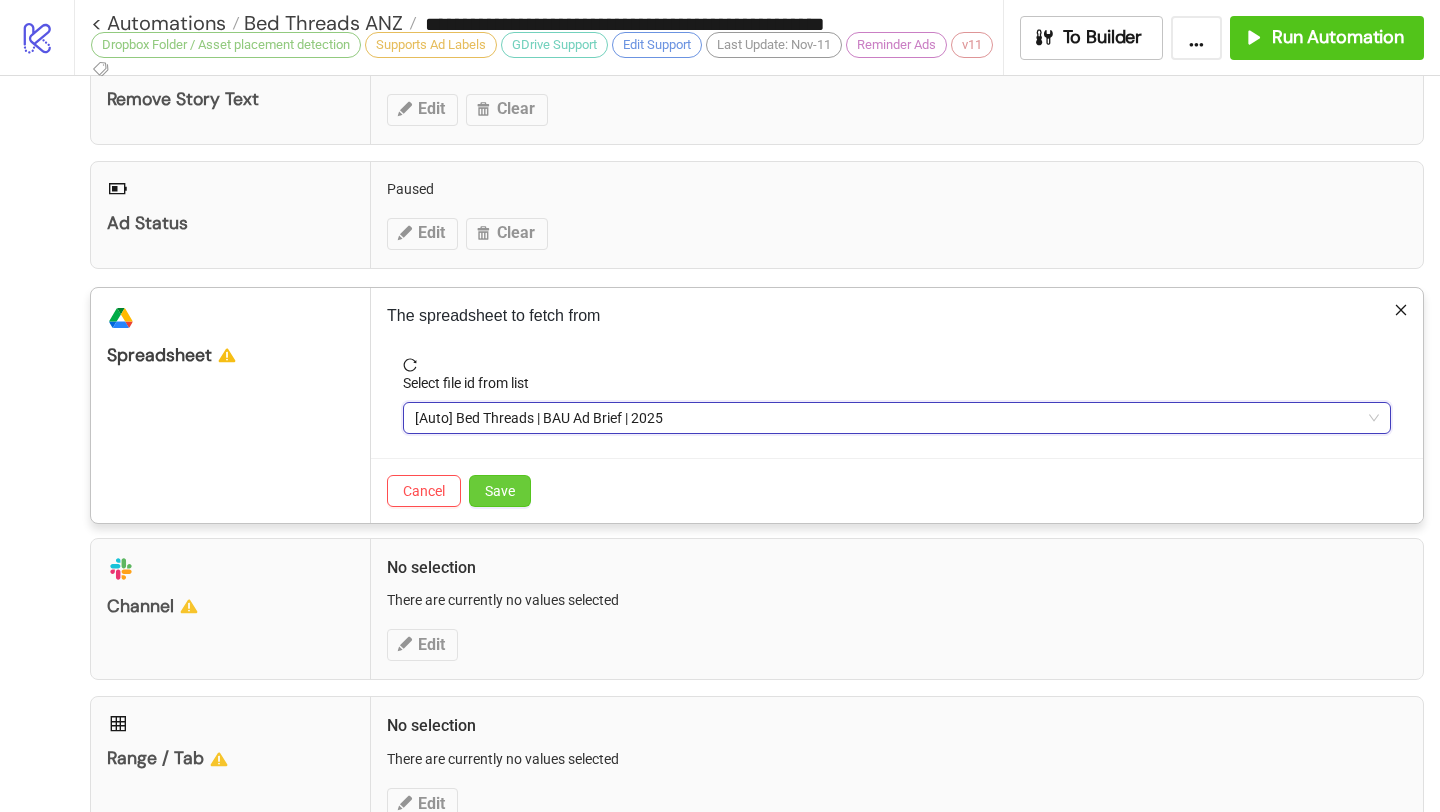 click on "Save" at bounding box center (500, 491) 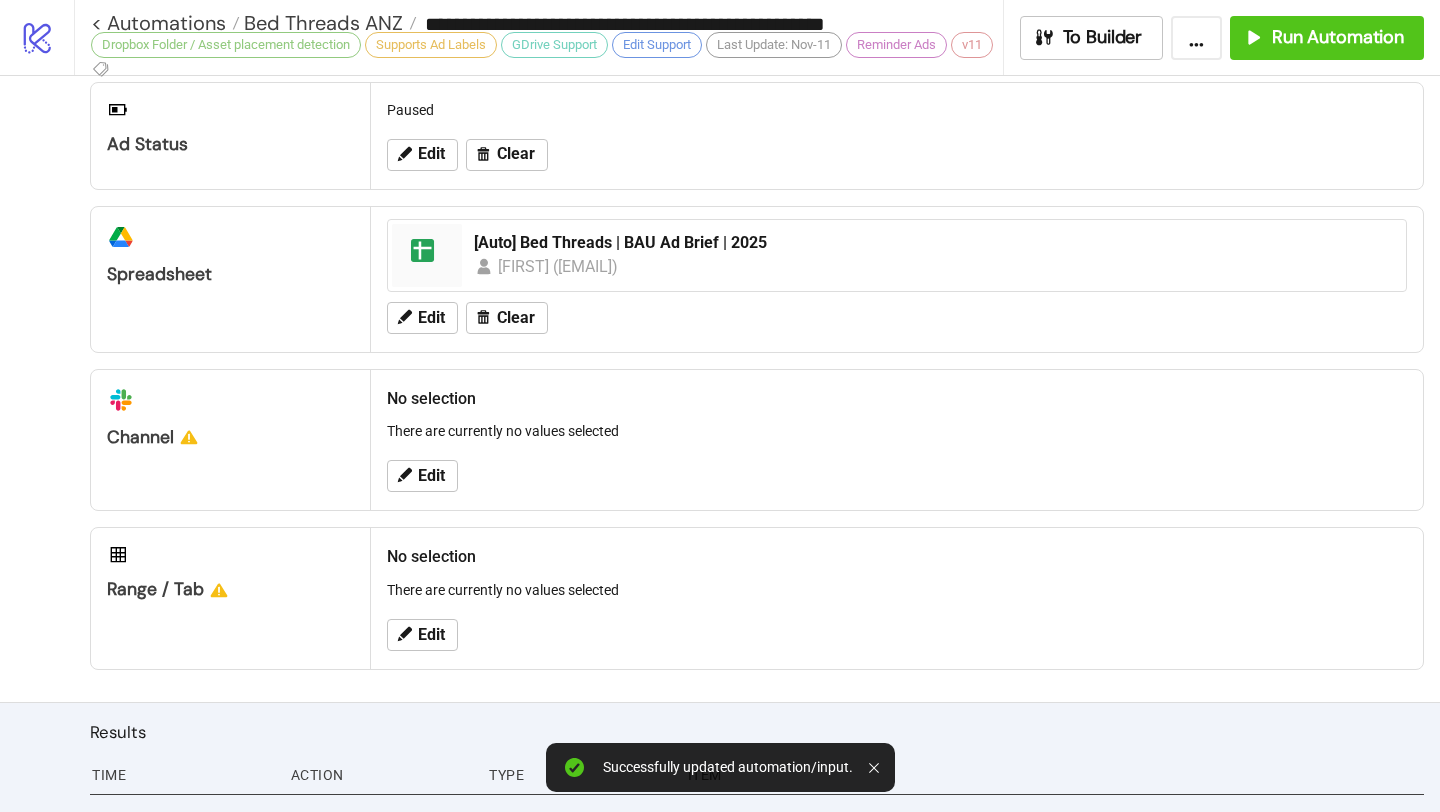 scroll, scrollTop: 924, scrollLeft: 0, axis: vertical 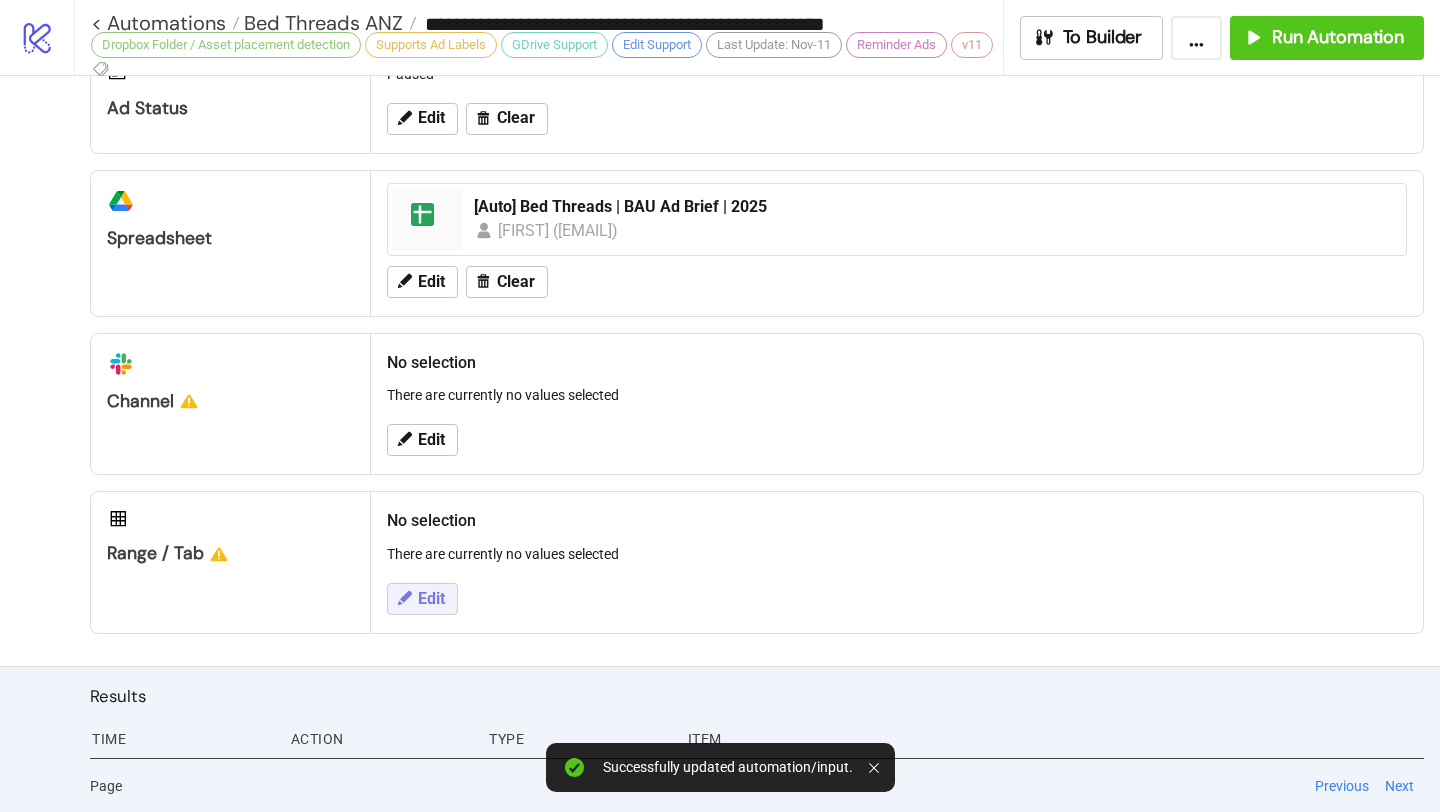 click on "Edit" at bounding box center [431, 599] 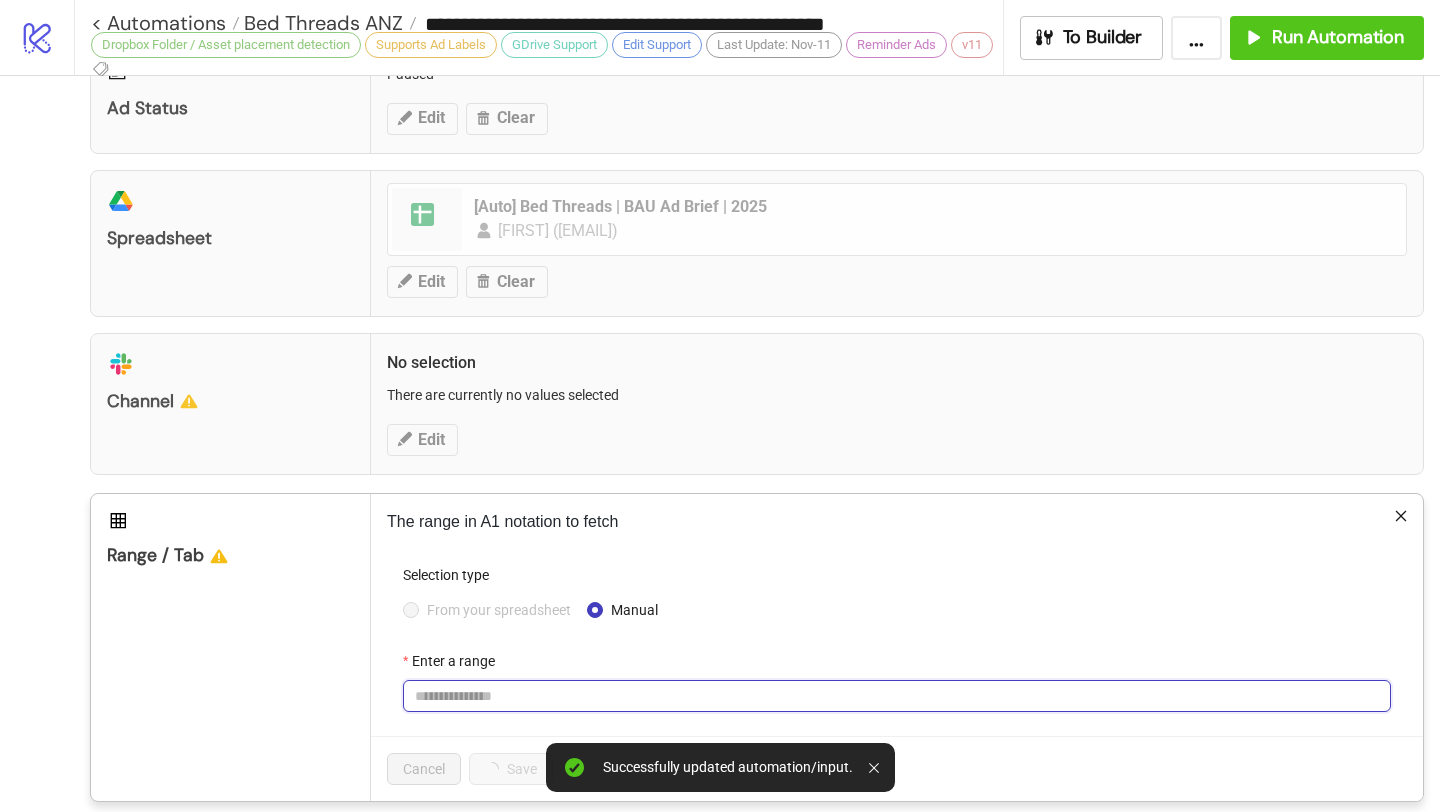 click on "Enter a range" at bounding box center [897, 696] 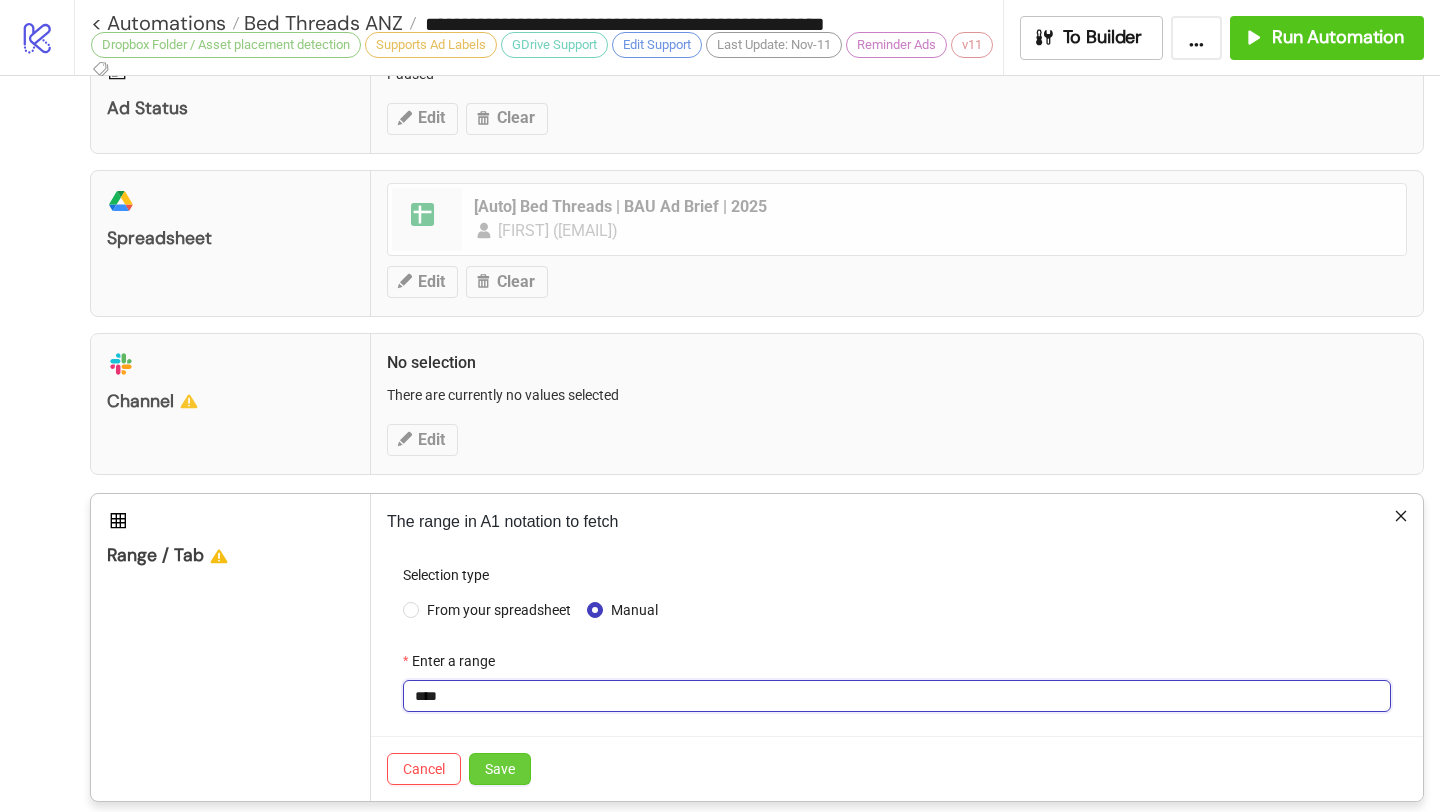 type on "****" 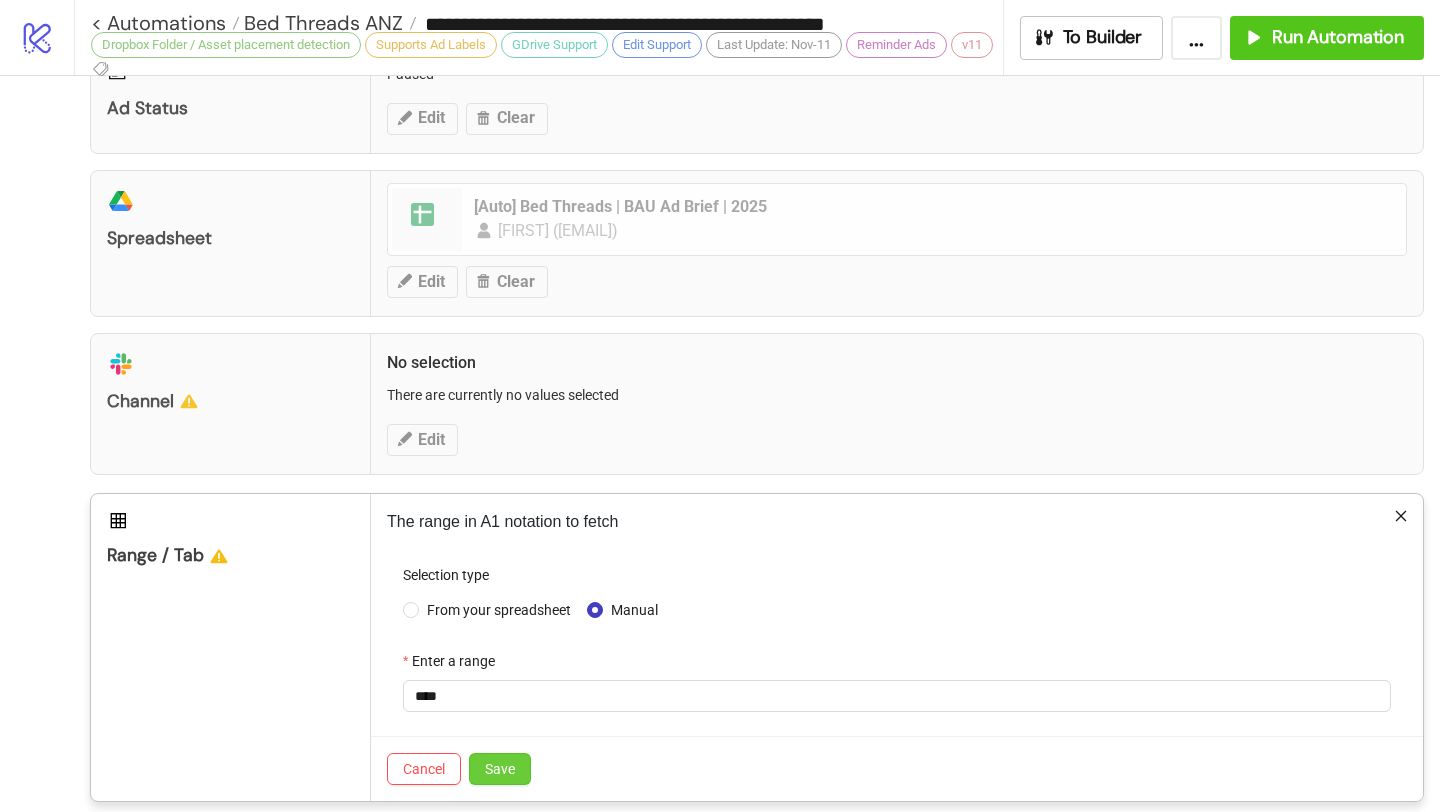 click on "Save" at bounding box center (500, 769) 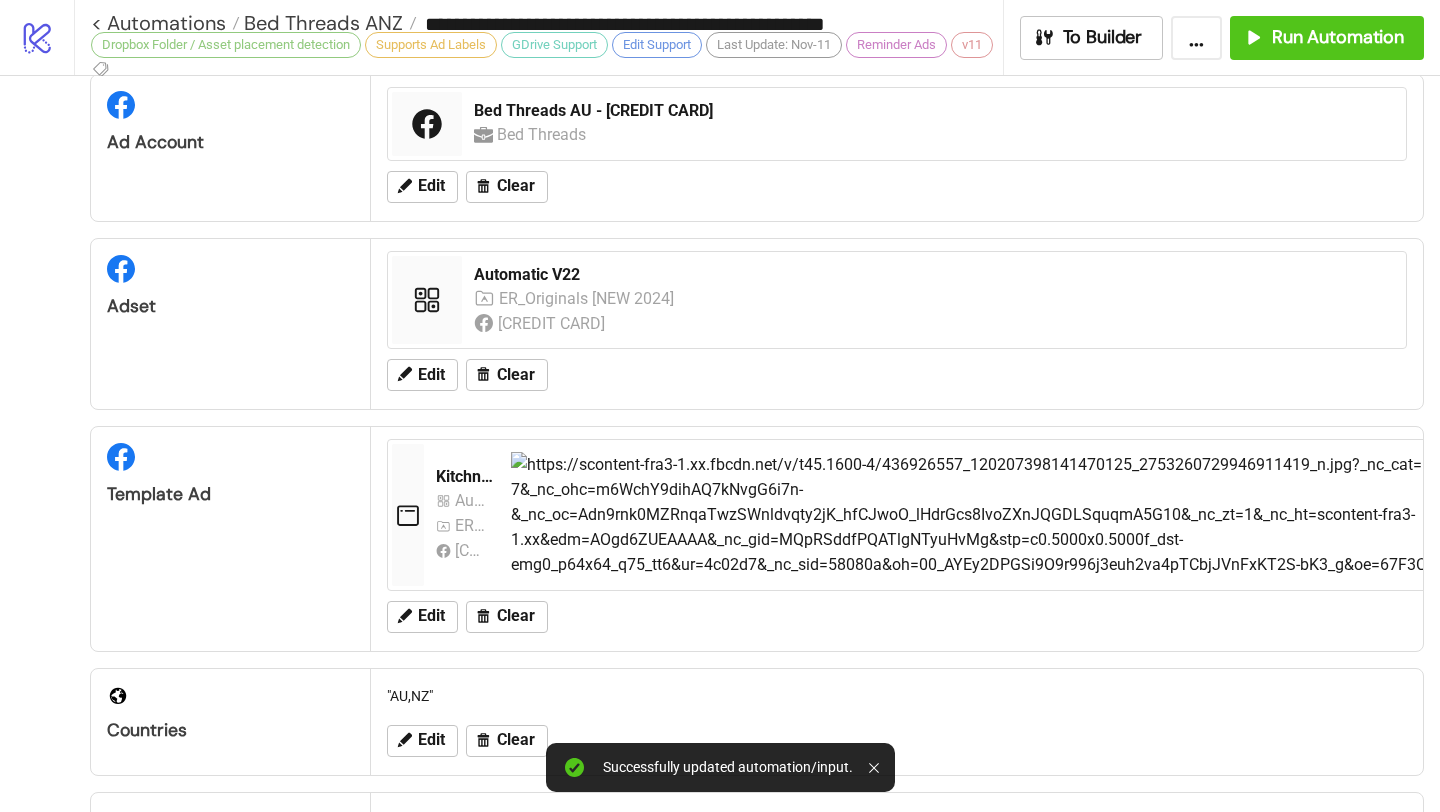 scroll, scrollTop: 0, scrollLeft: 0, axis: both 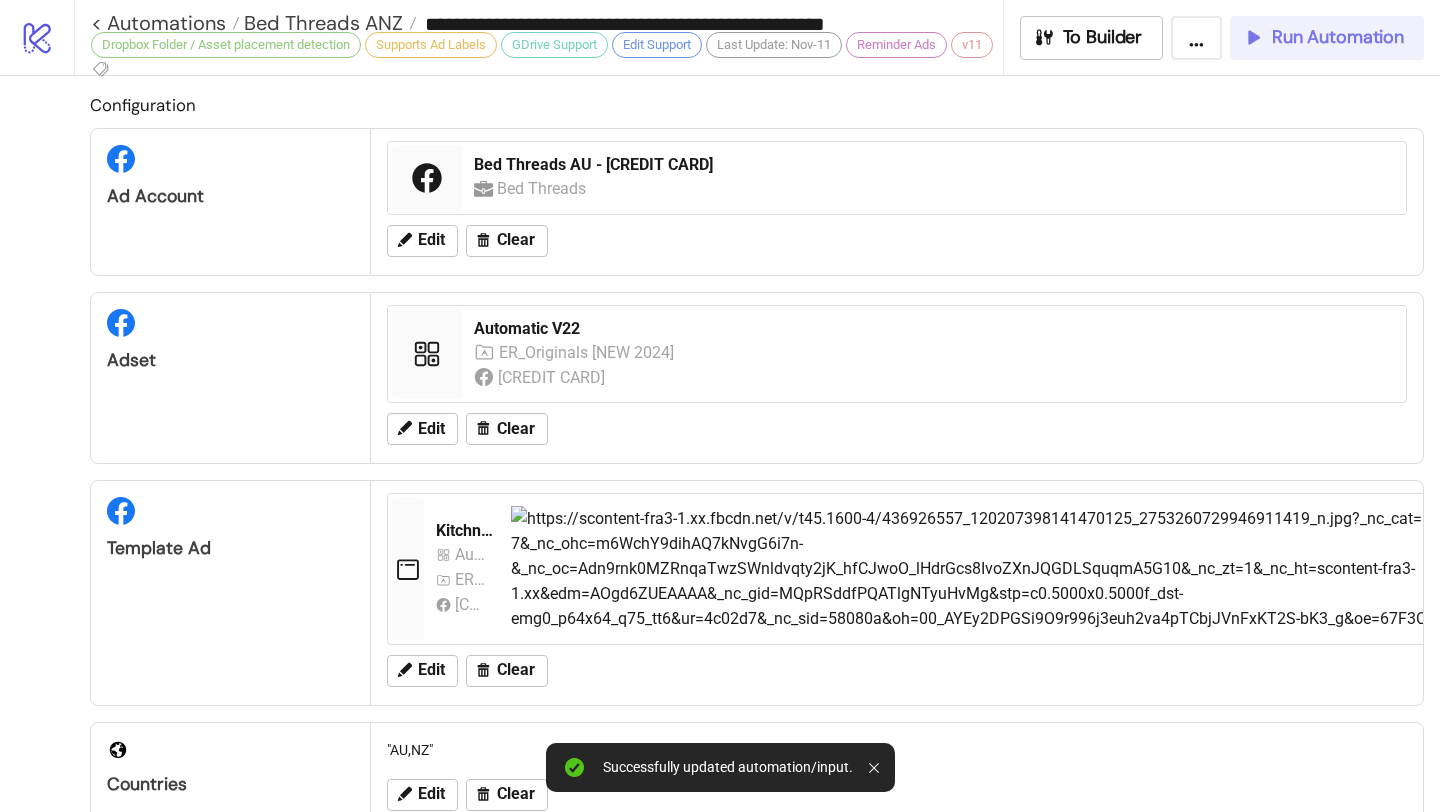 click on "Run Automation" at bounding box center [1327, 38] 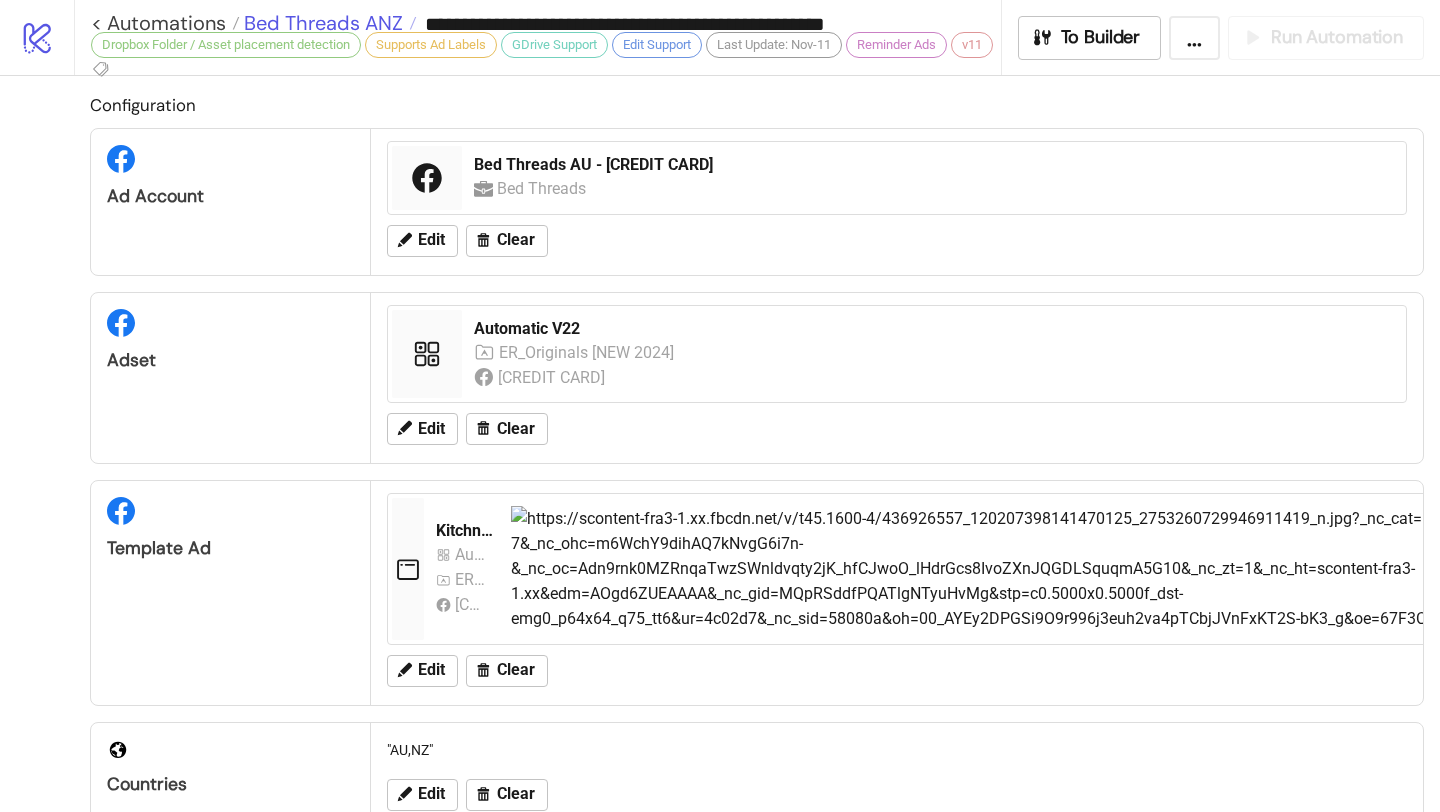 click on "Bed Threads ANZ" at bounding box center (321, 23) 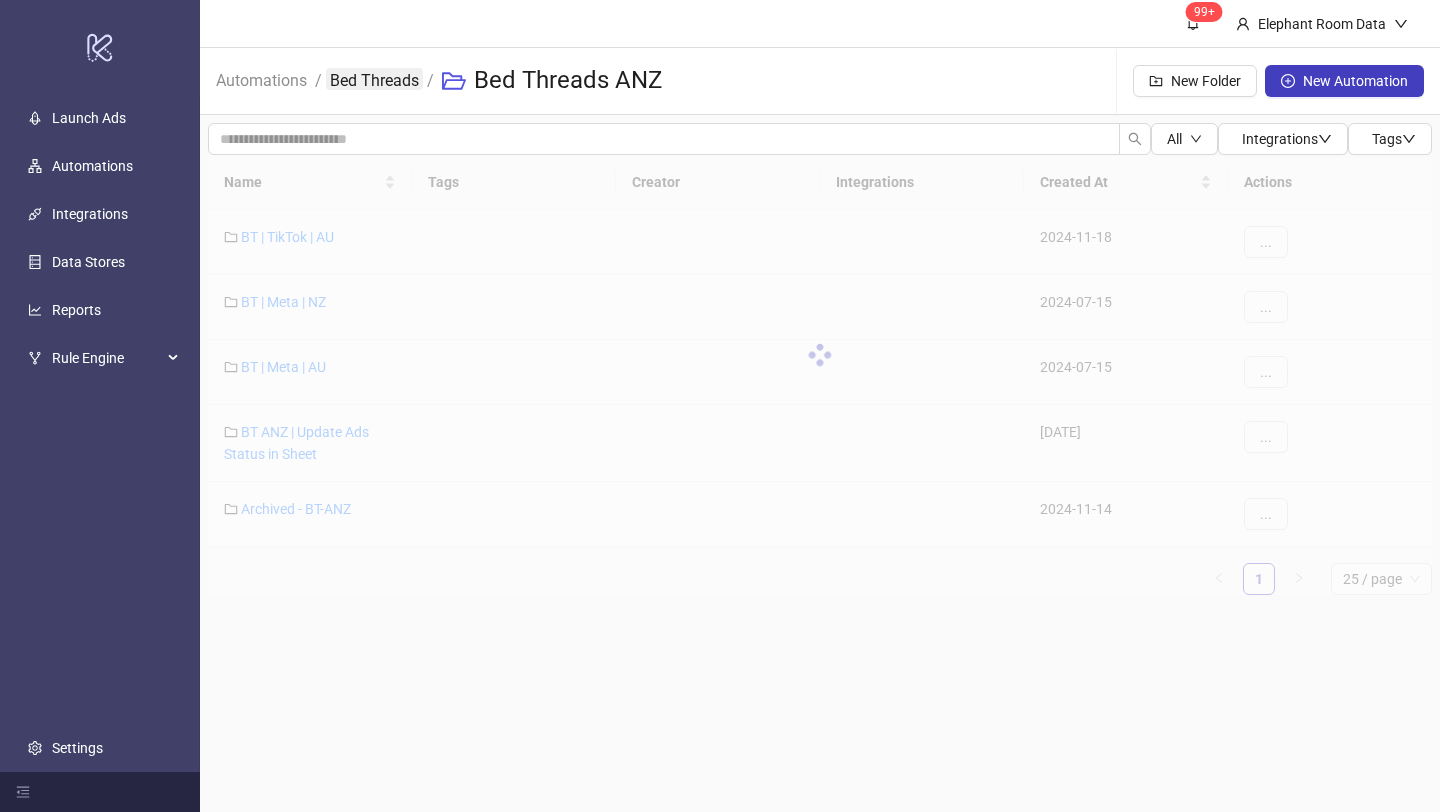 click on "Bed Threads" at bounding box center [374, 79] 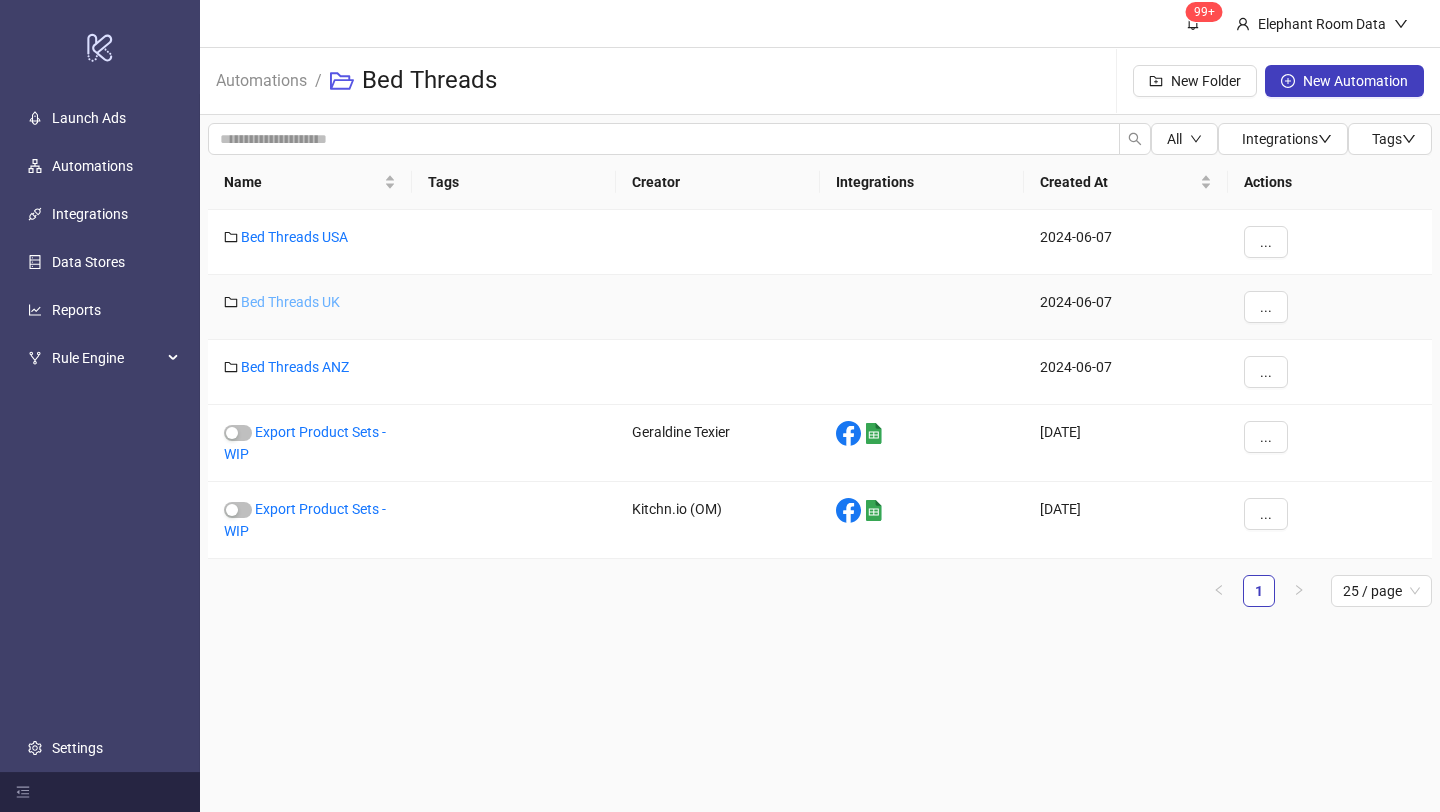 click on "Bed Threads UK" at bounding box center [290, 302] 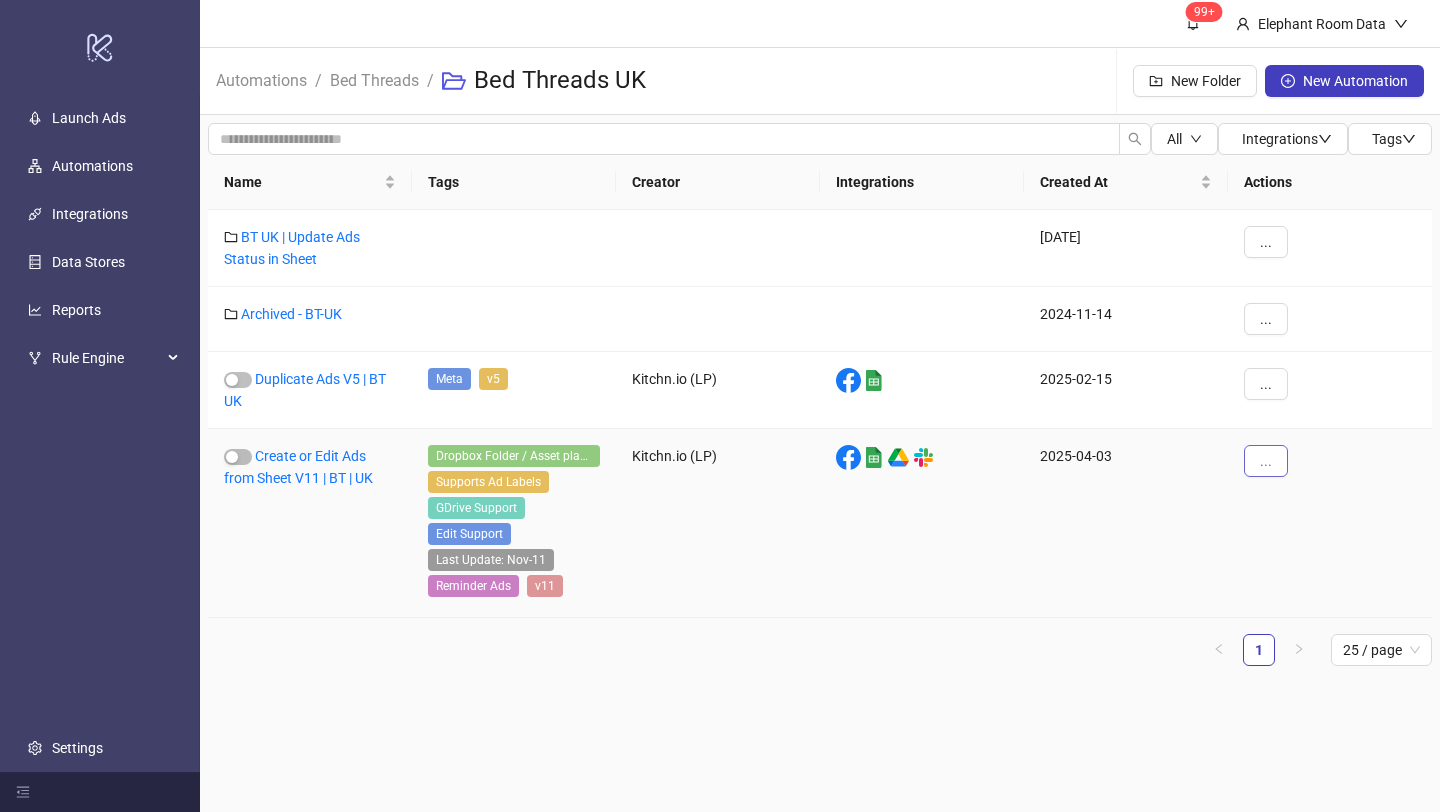 click on "..." at bounding box center (1266, 461) 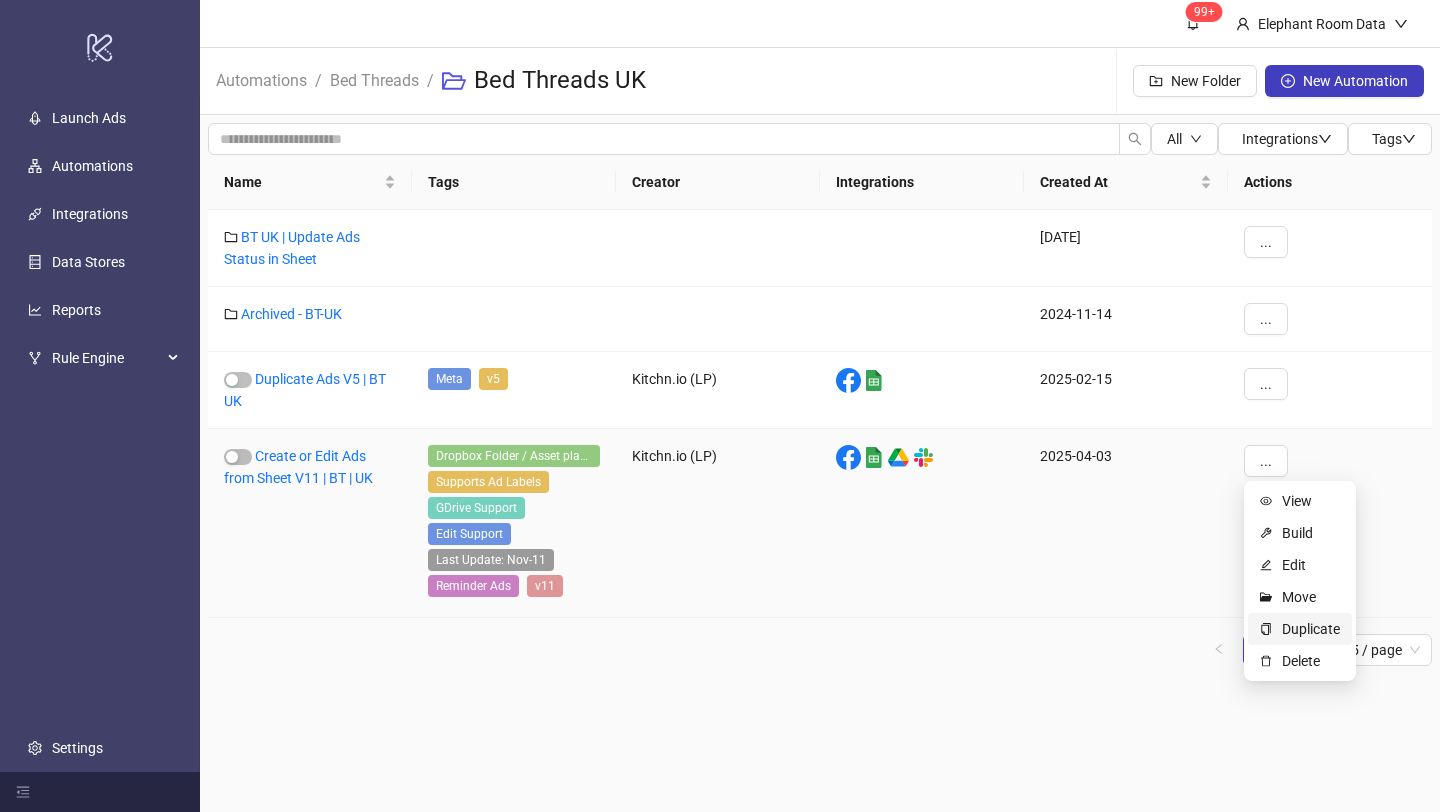 click on "Duplicate" at bounding box center (1311, 629) 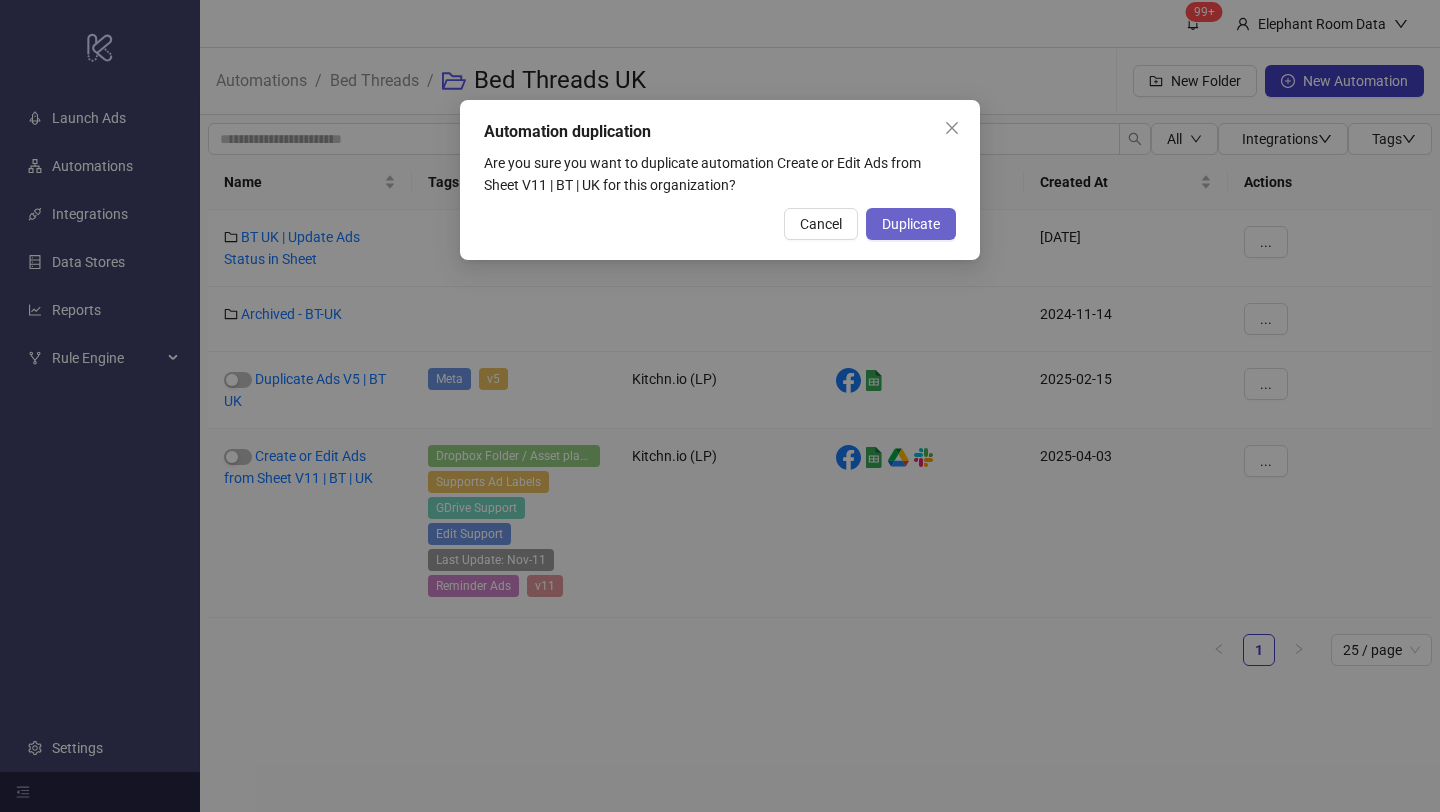 click on "Duplicate" at bounding box center [911, 224] 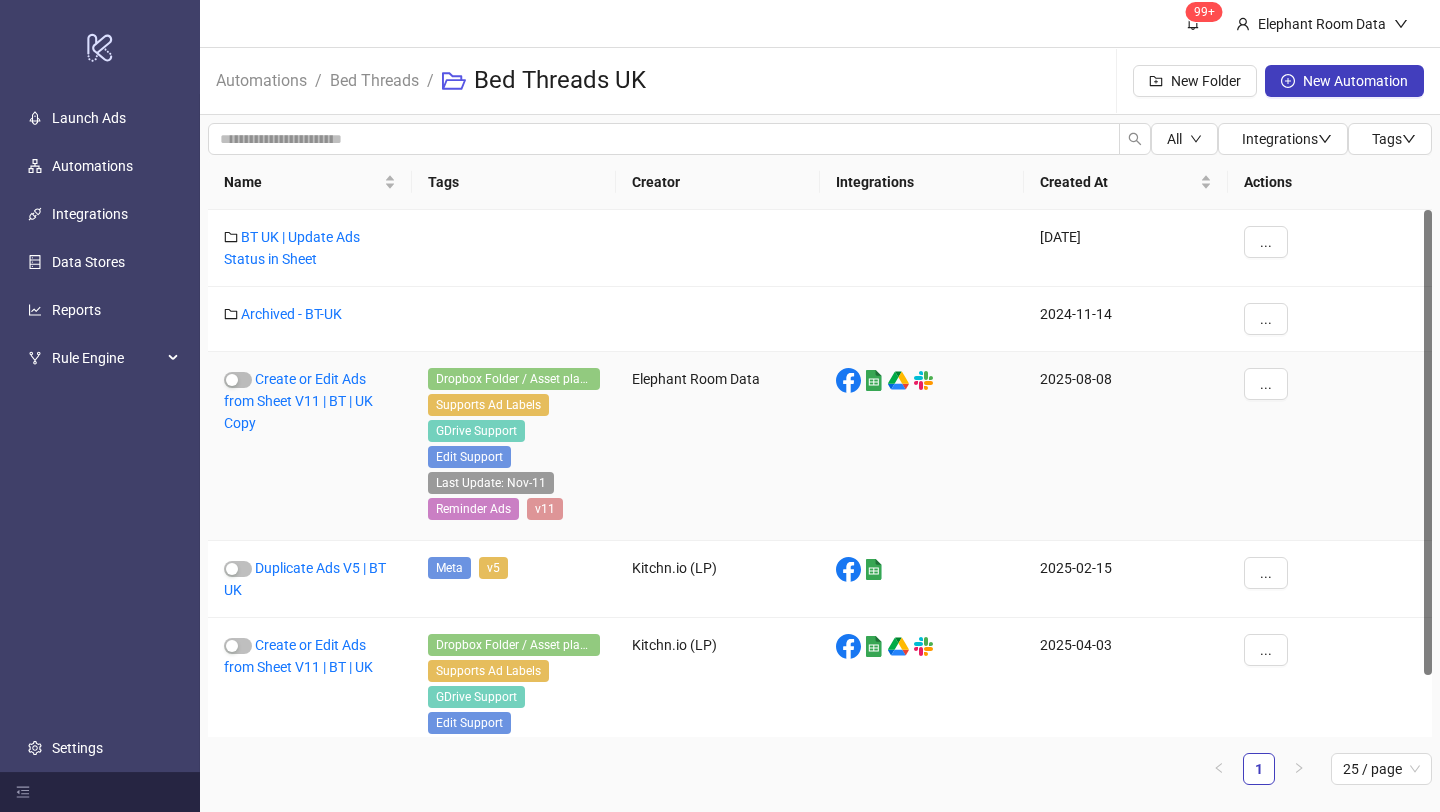 click on "Create or Edit Ads from Sheet V11  |  BT | UK Copy" at bounding box center [310, 446] 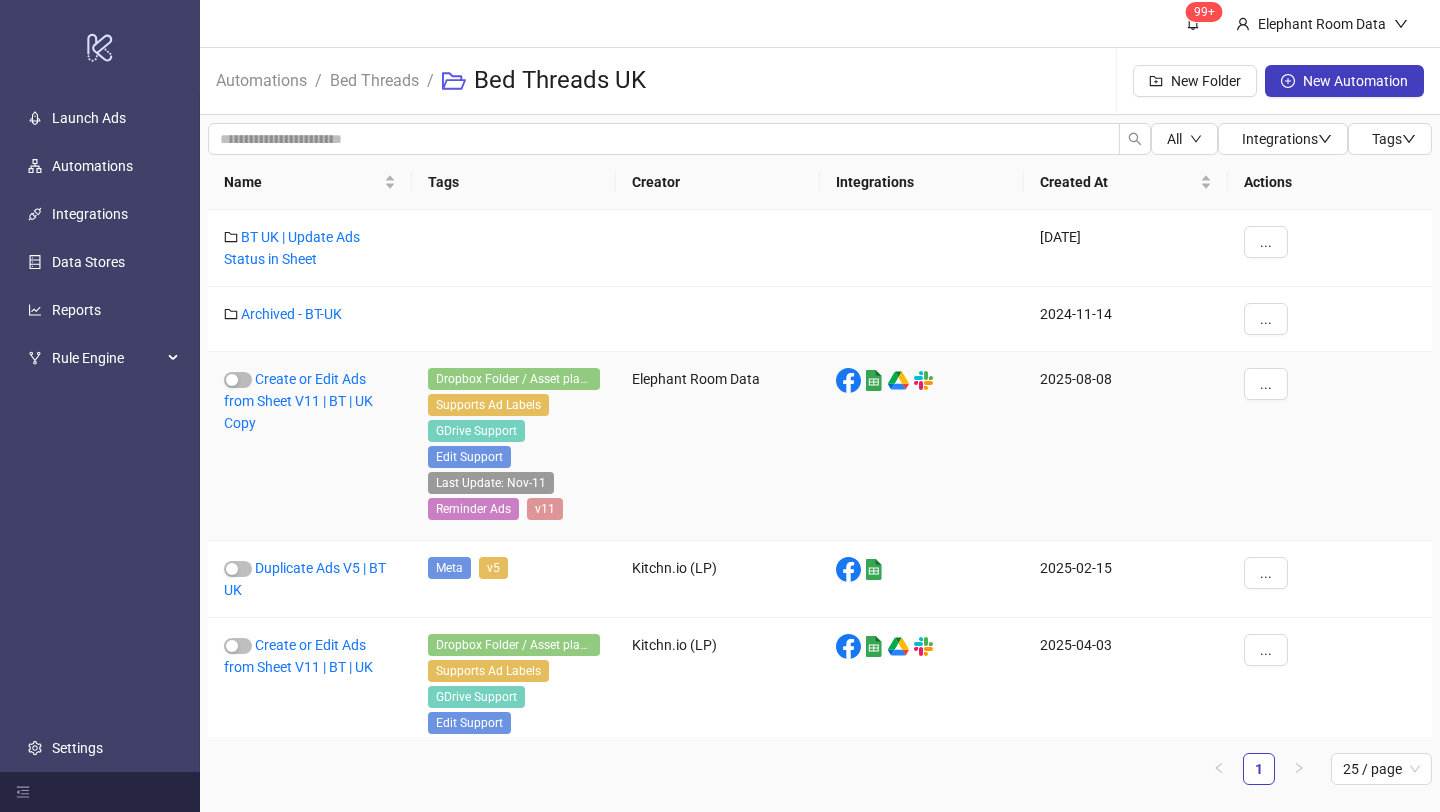 click on "Create or Edit Ads from Sheet V11  |  BT | UK Copy" at bounding box center [310, 446] 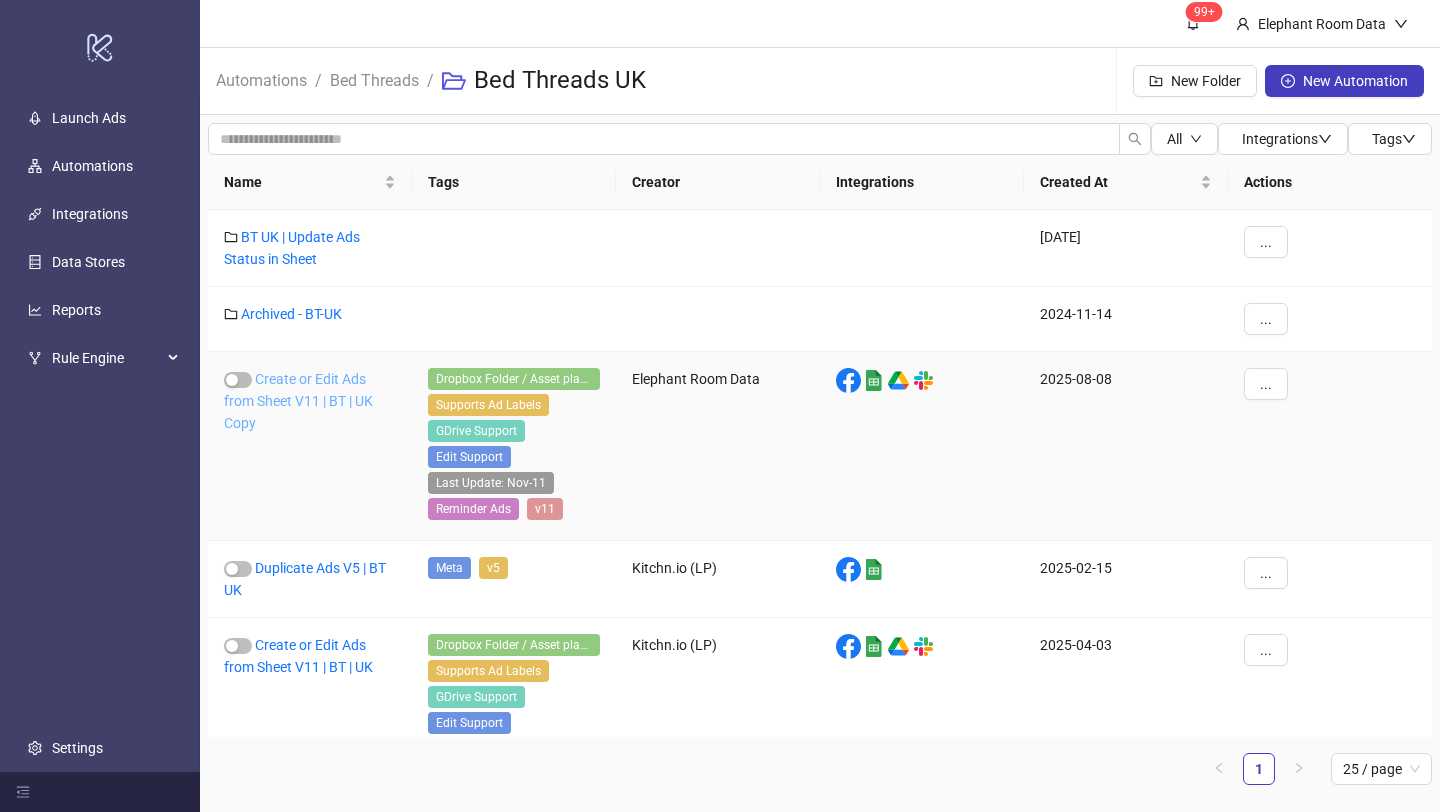 click on "Create or Edit Ads from Sheet V11  |  BT | UK Copy" at bounding box center [298, 401] 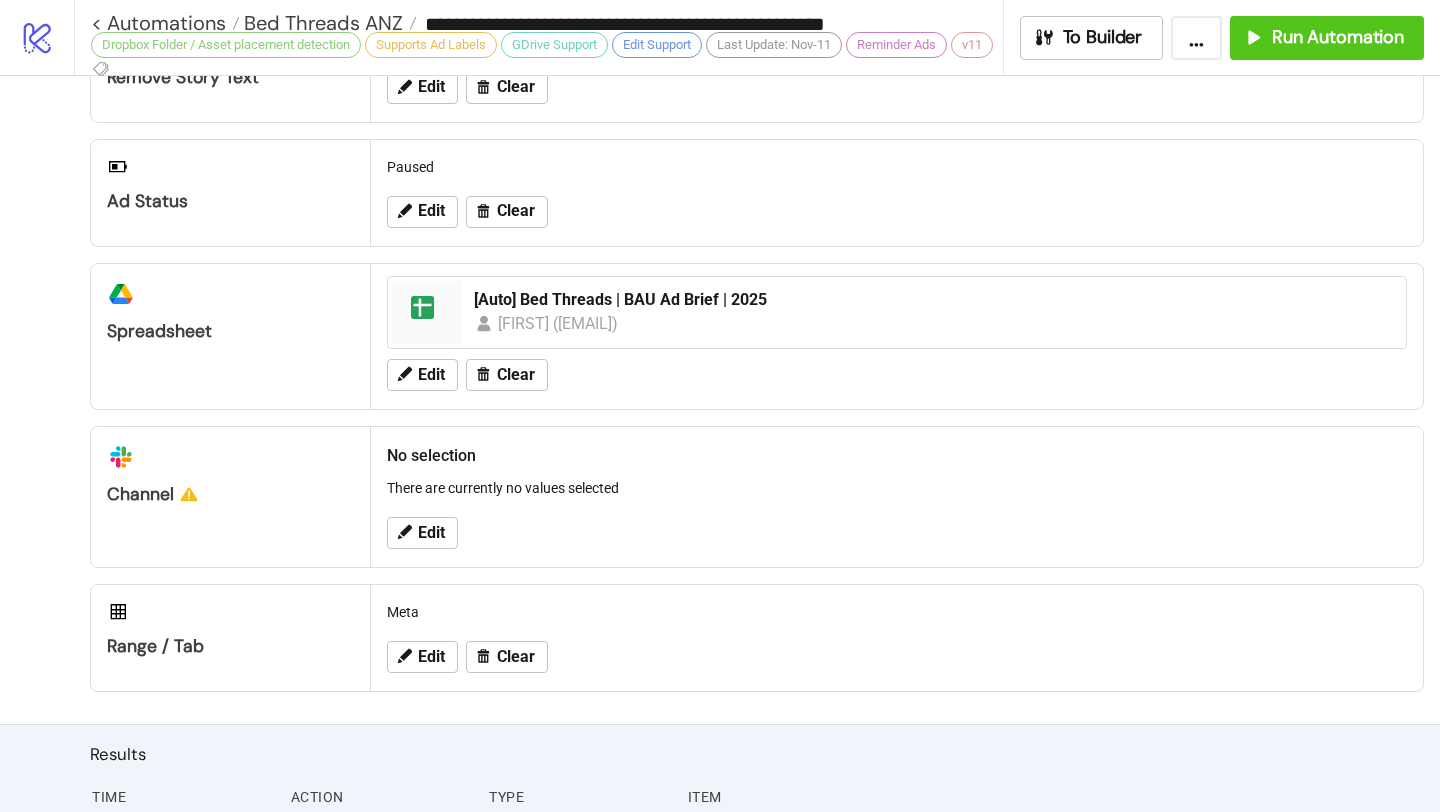 scroll, scrollTop: 890, scrollLeft: 0, axis: vertical 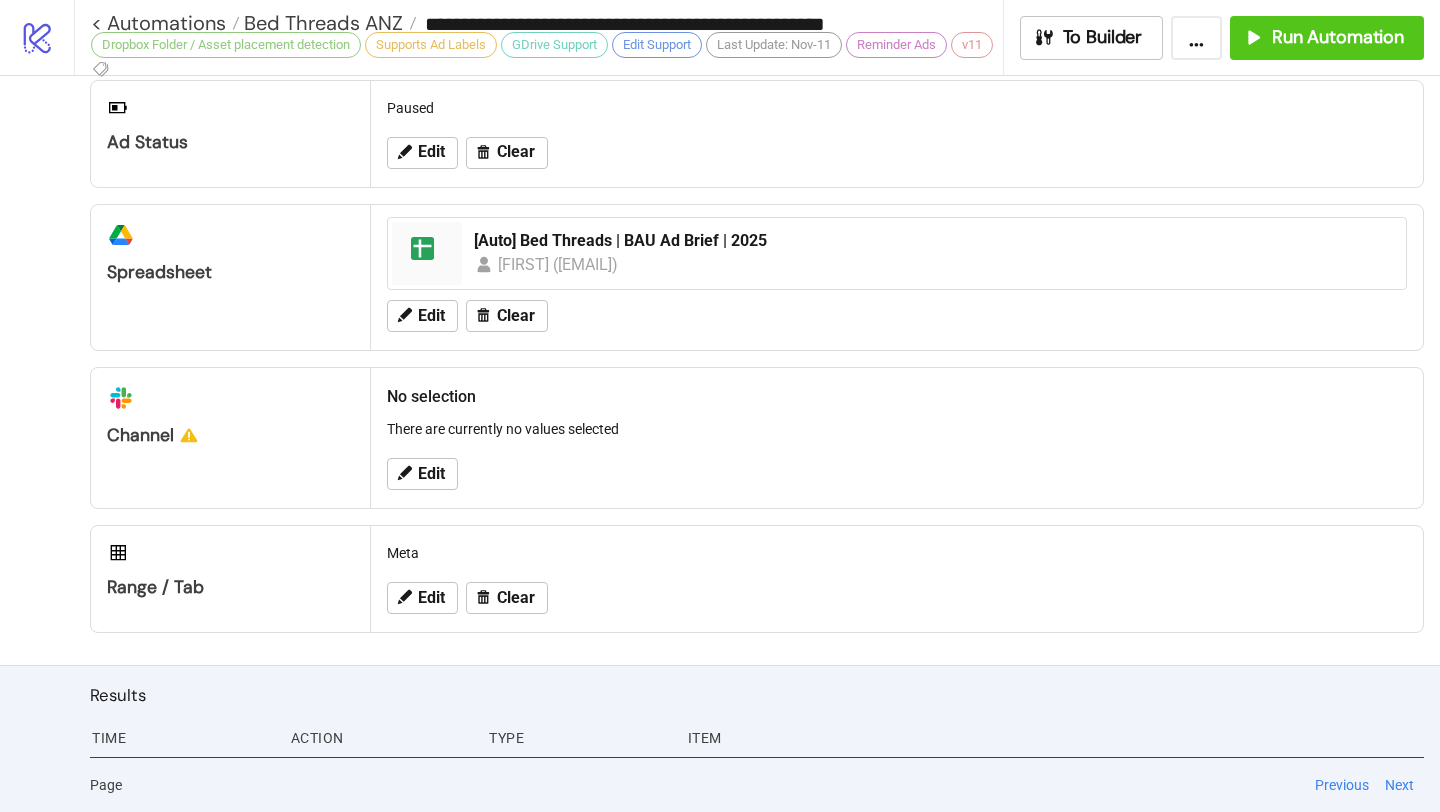 type on "**********" 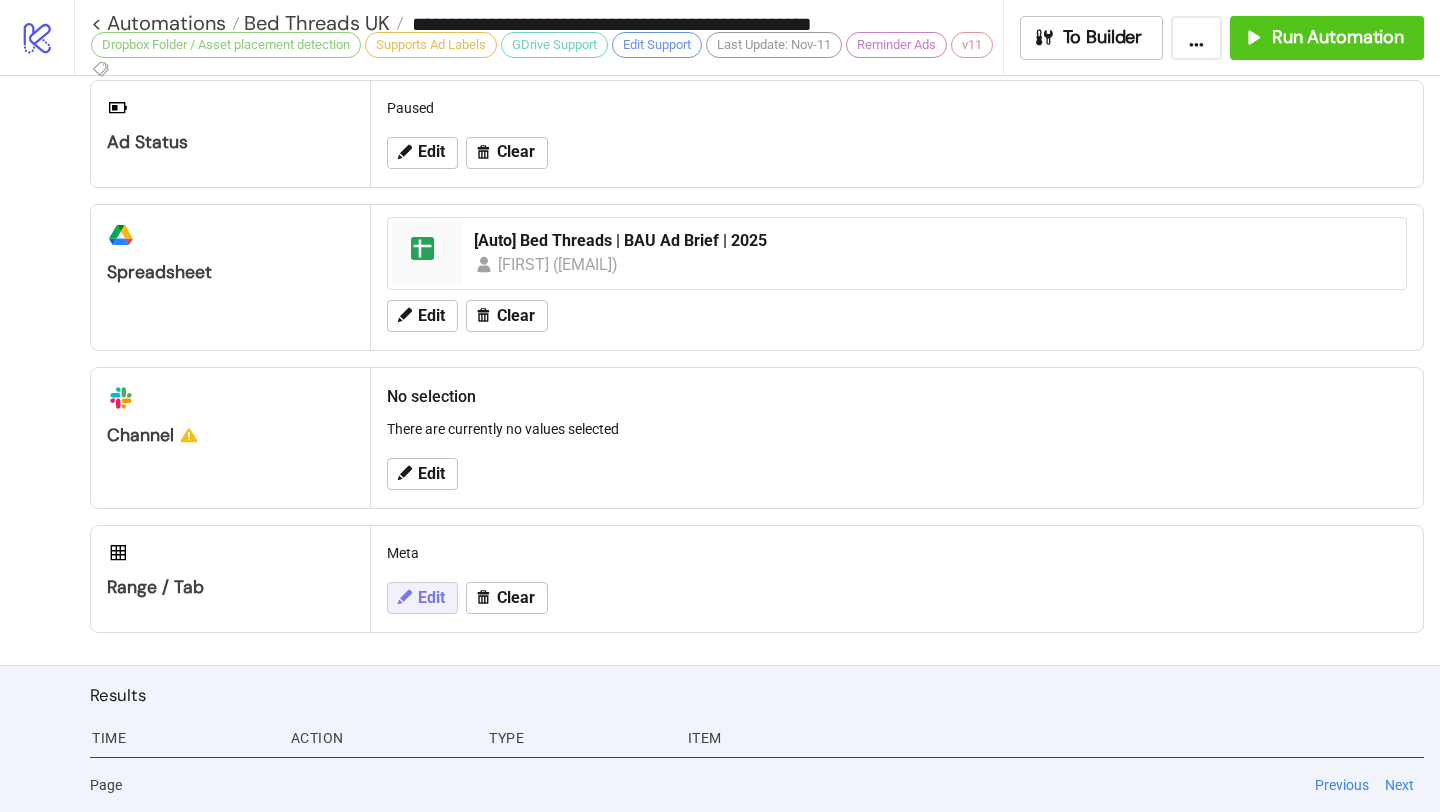 click 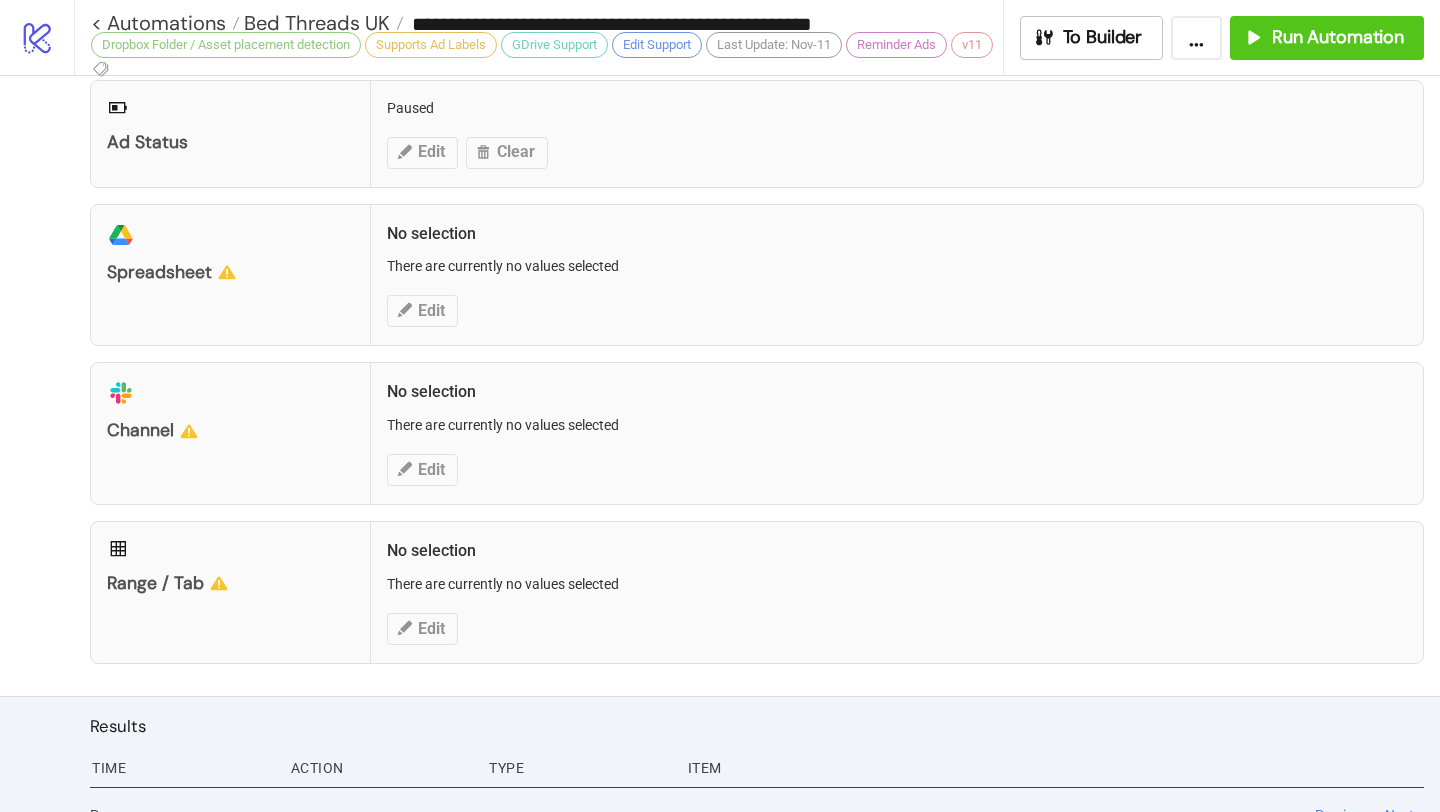 scroll, scrollTop: 797, scrollLeft: 0, axis: vertical 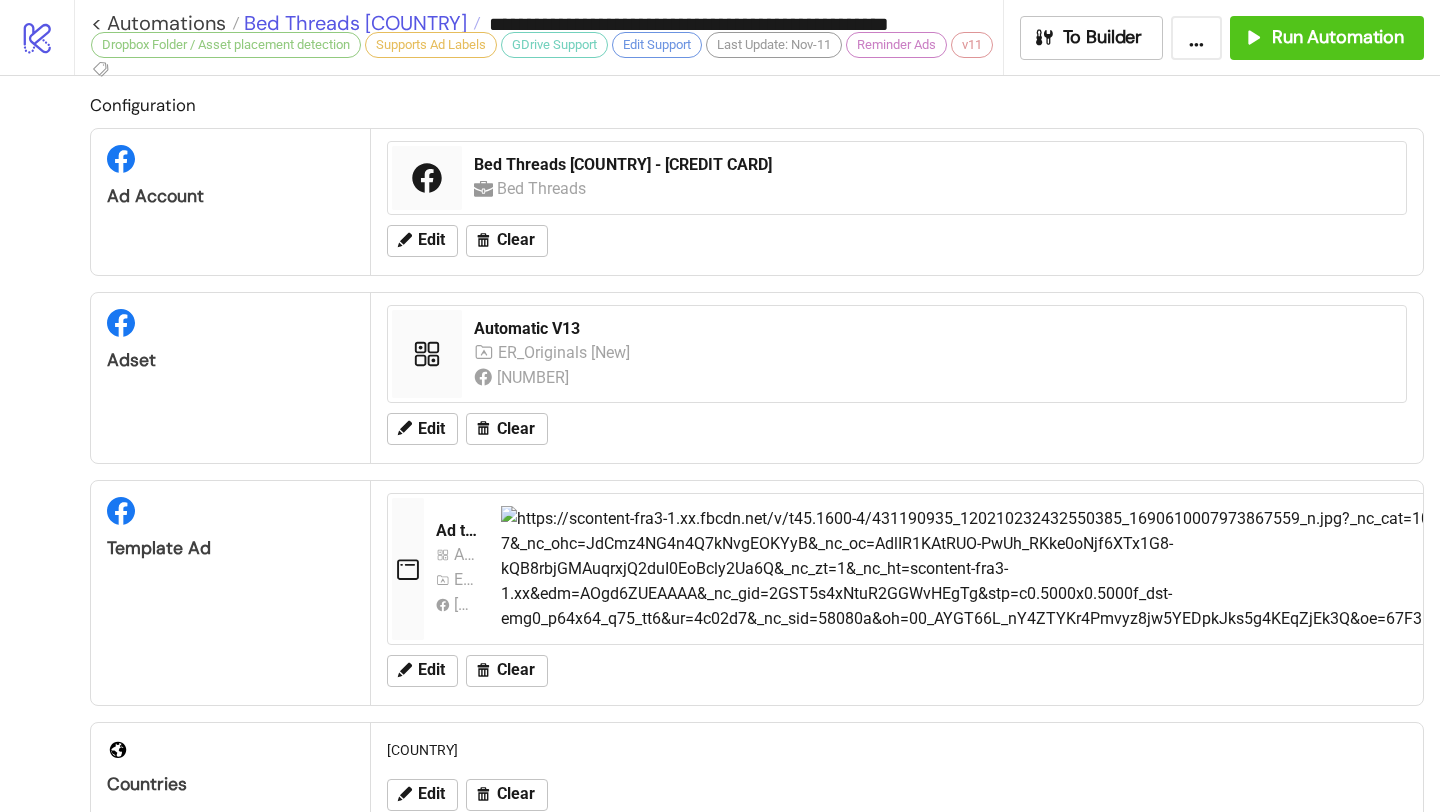 click on "Bed Threads [COUNTRY]" at bounding box center [353, 23] 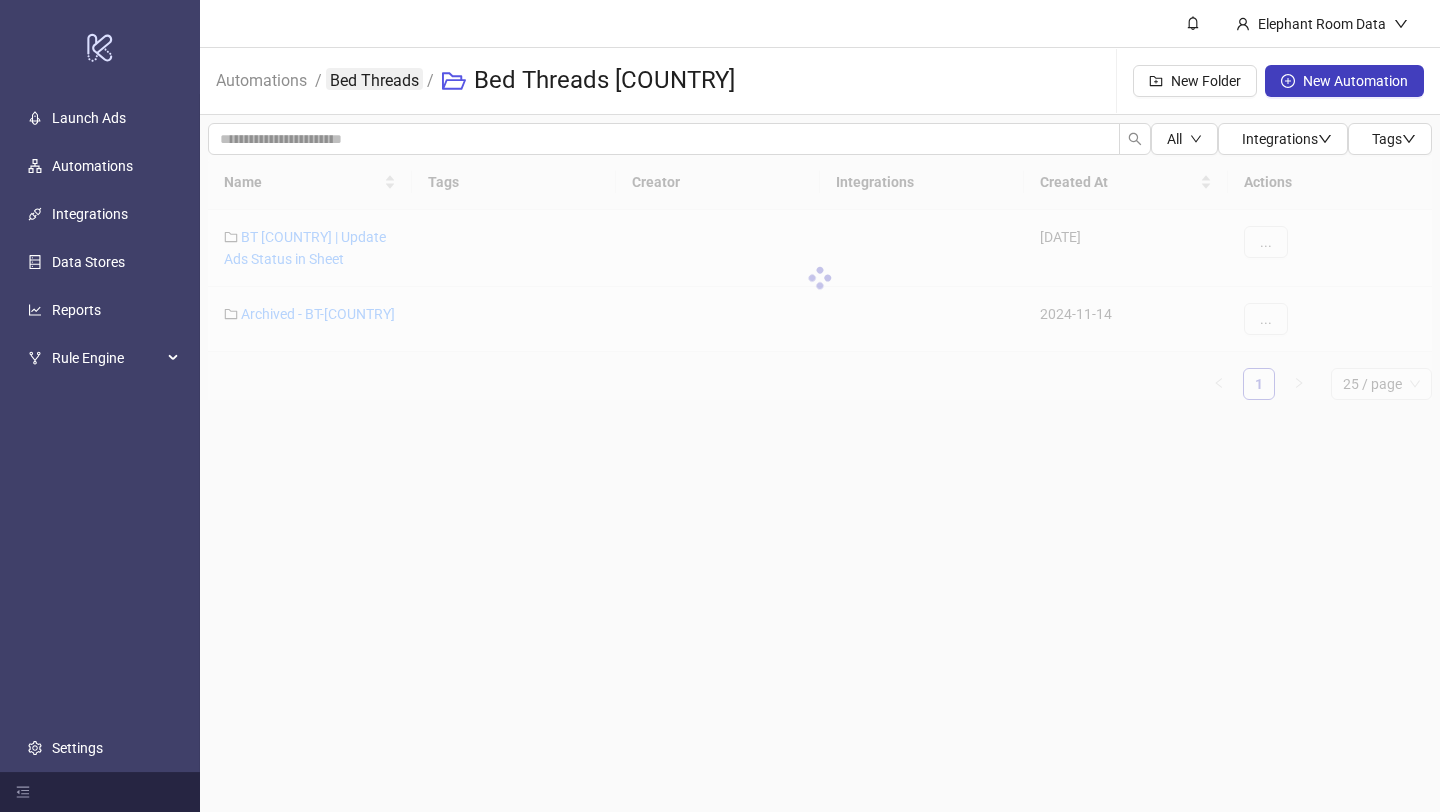 click on "Bed Threads" at bounding box center (374, 79) 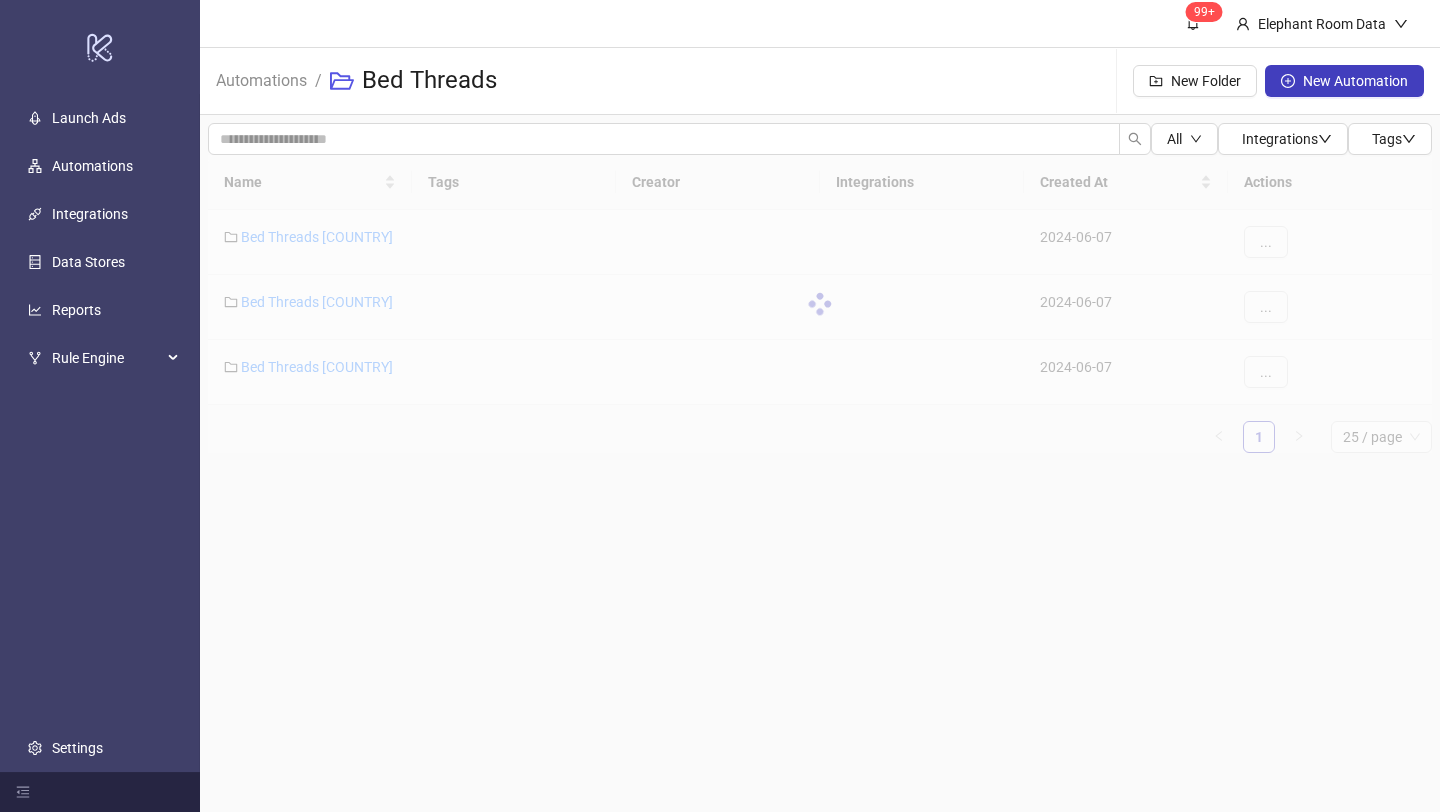 click at bounding box center (820, 304) 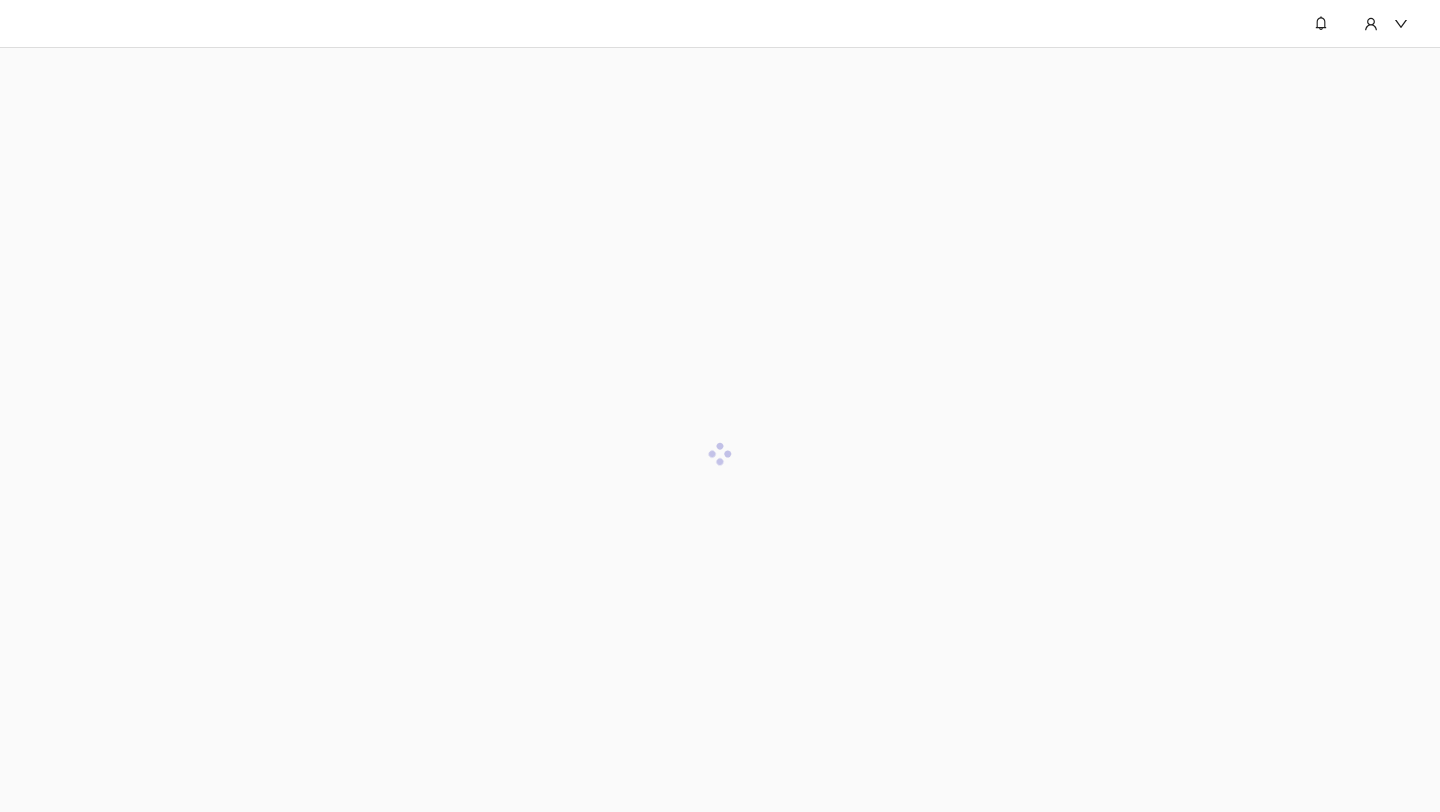 scroll, scrollTop: 0, scrollLeft: 0, axis: both 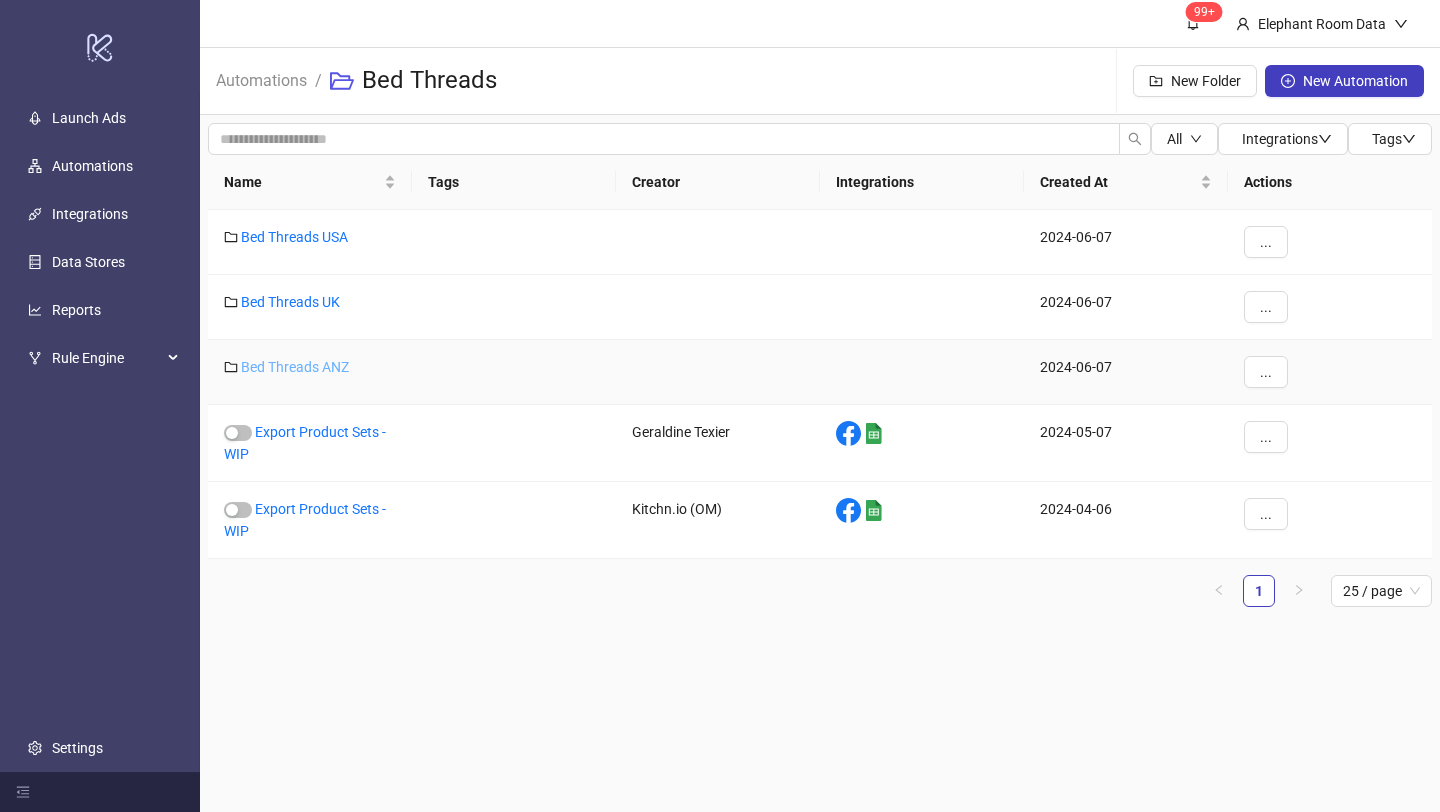click on "Bed Threads ANZ" at bounding box center [295, 367] 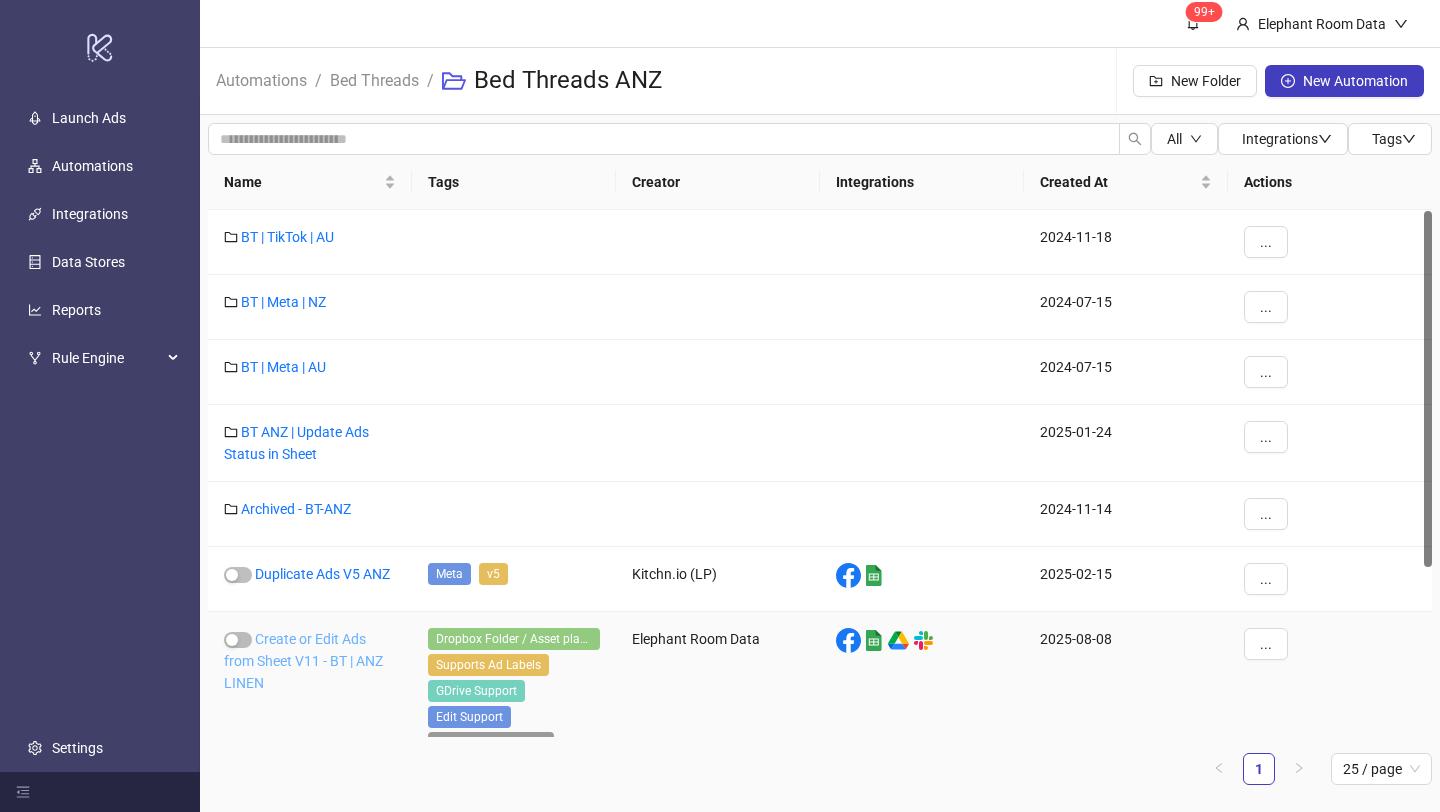 scroll, scrollTop: 253, scrollLeft: 0, axis: vertical 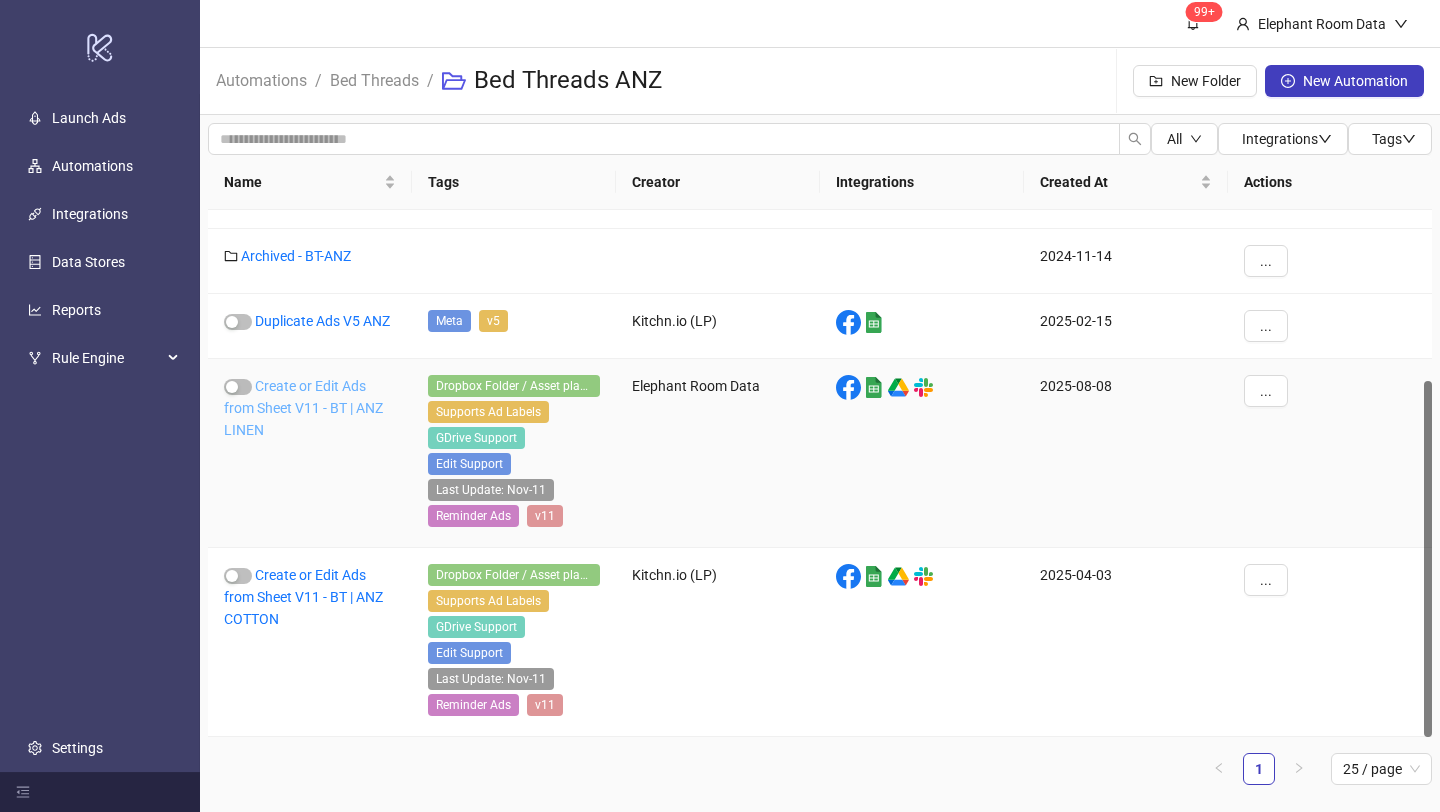 click on "Create or Edit Ads from Sheet V11 - BT | ANZ LINEN" at bounding box center [303, 408] 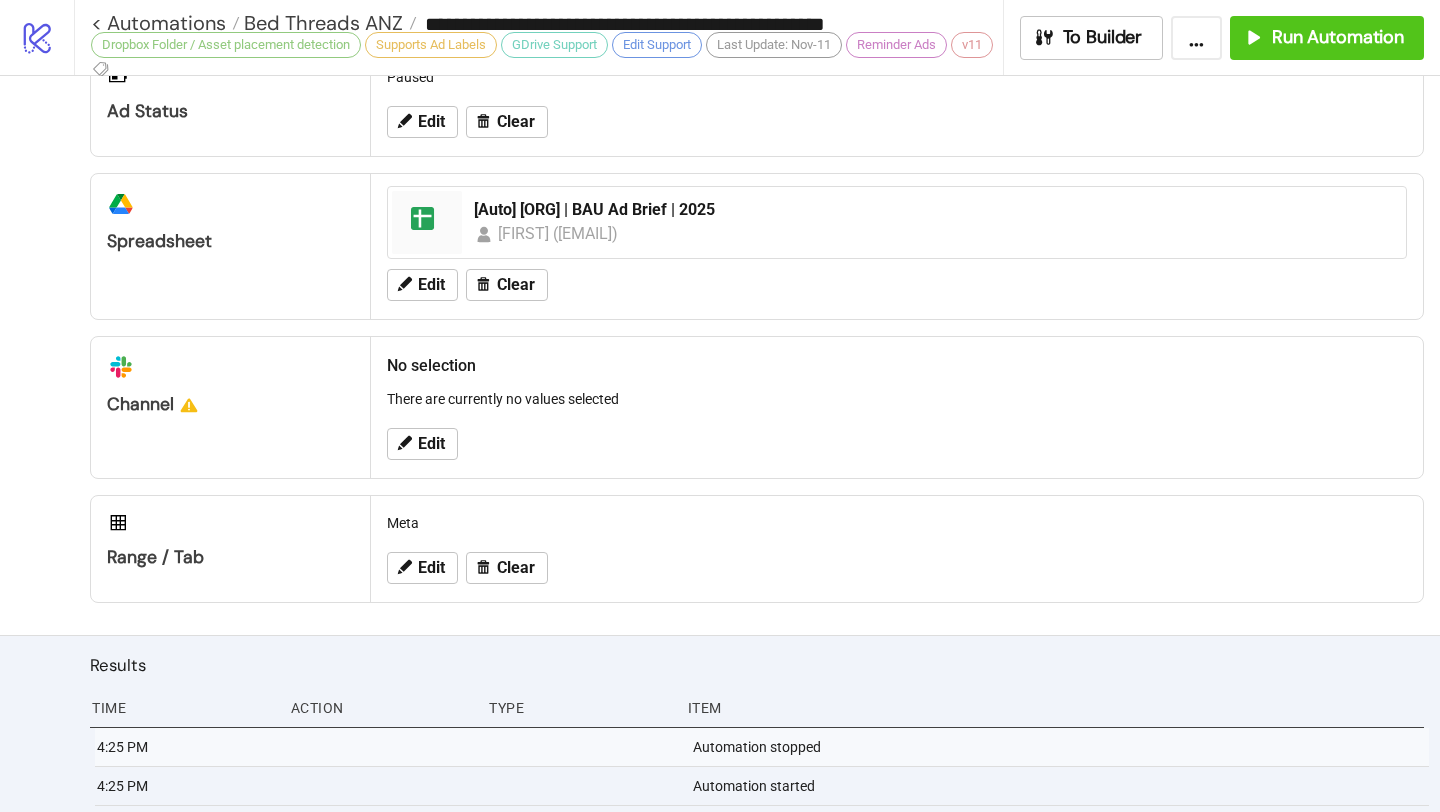 scroll, scrollTop: 968, scrollLeft: 0, axis: vertical 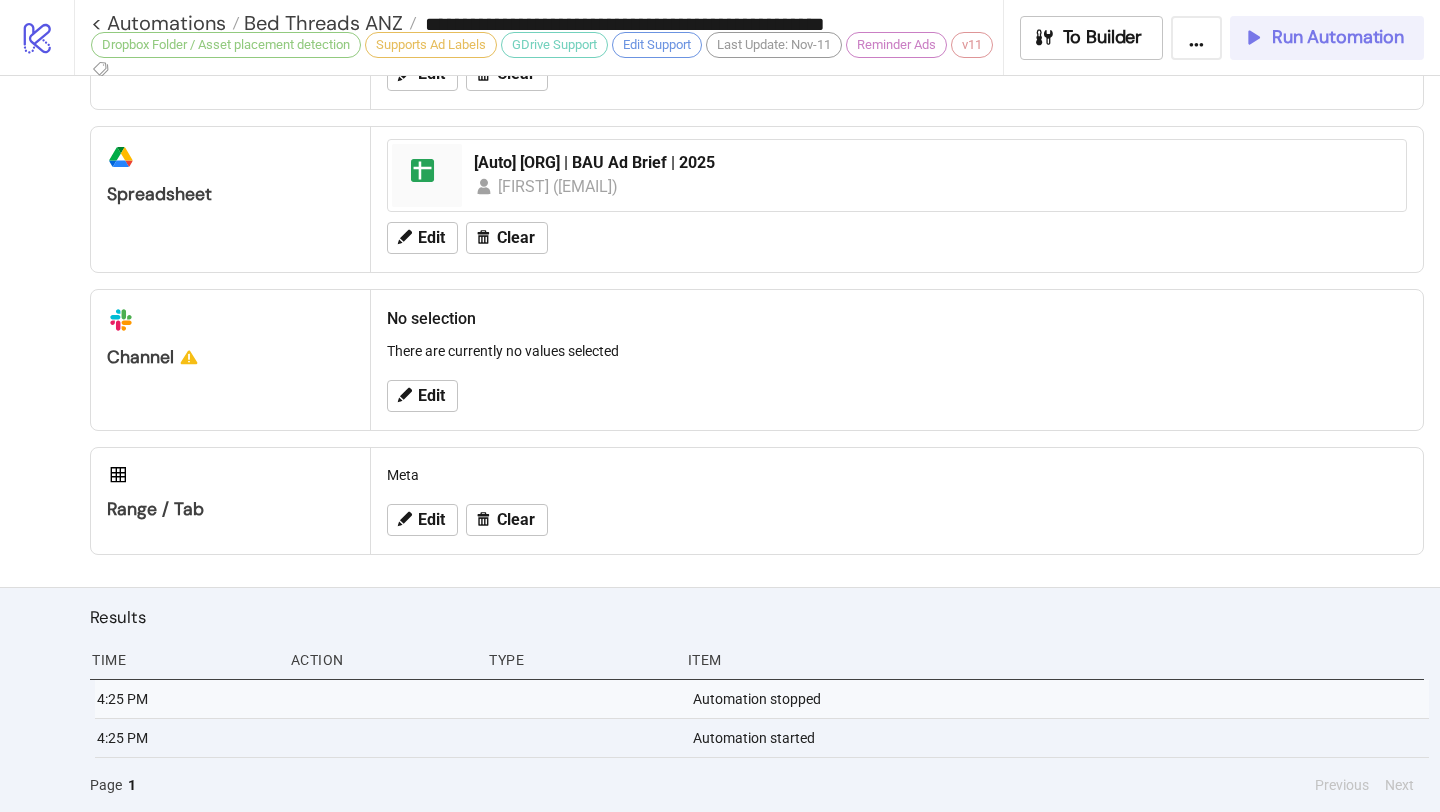 click on "Run Automation" at bounding box center [1338, 37] 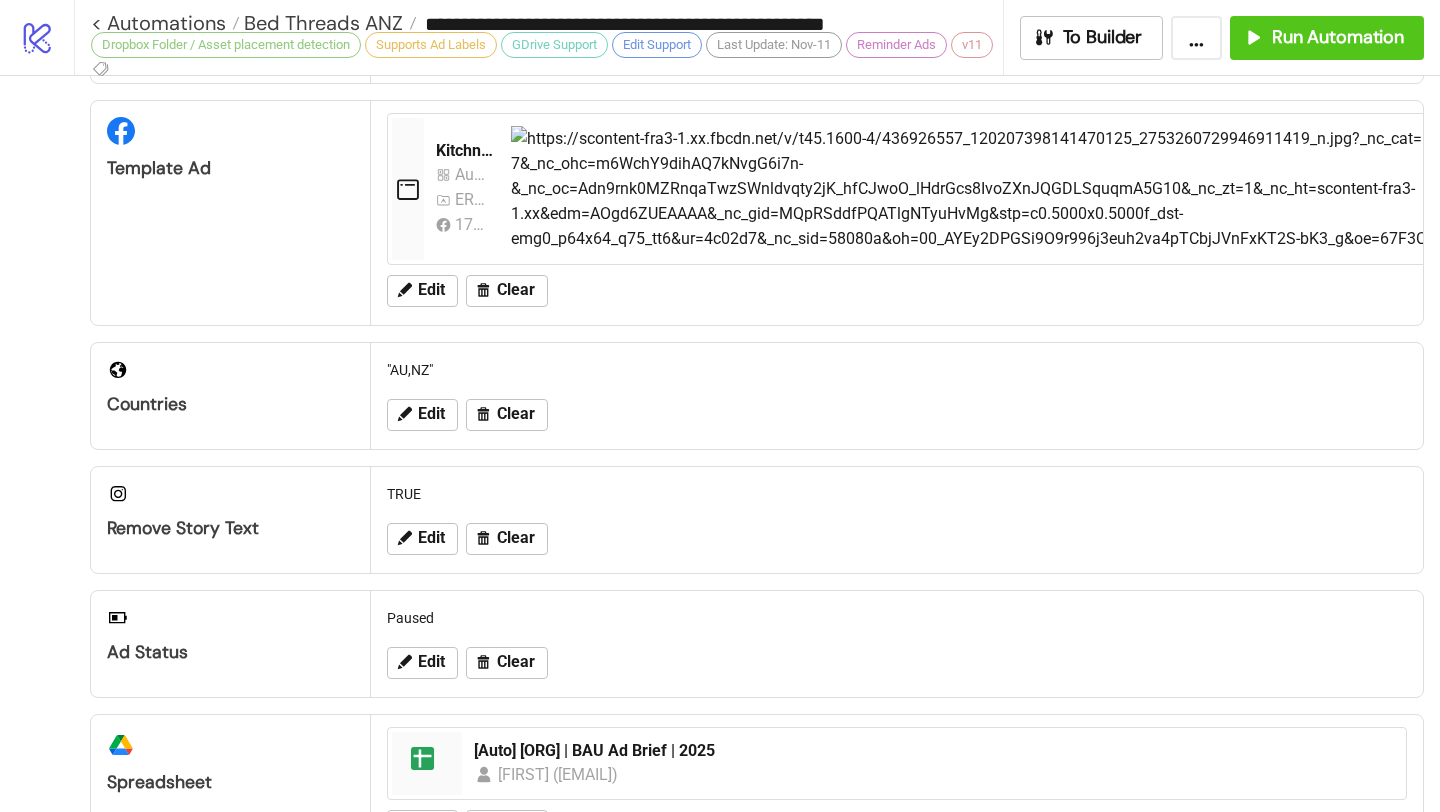 scroll, scrollTop: 348, scrollLeft: 0, axis: vertical 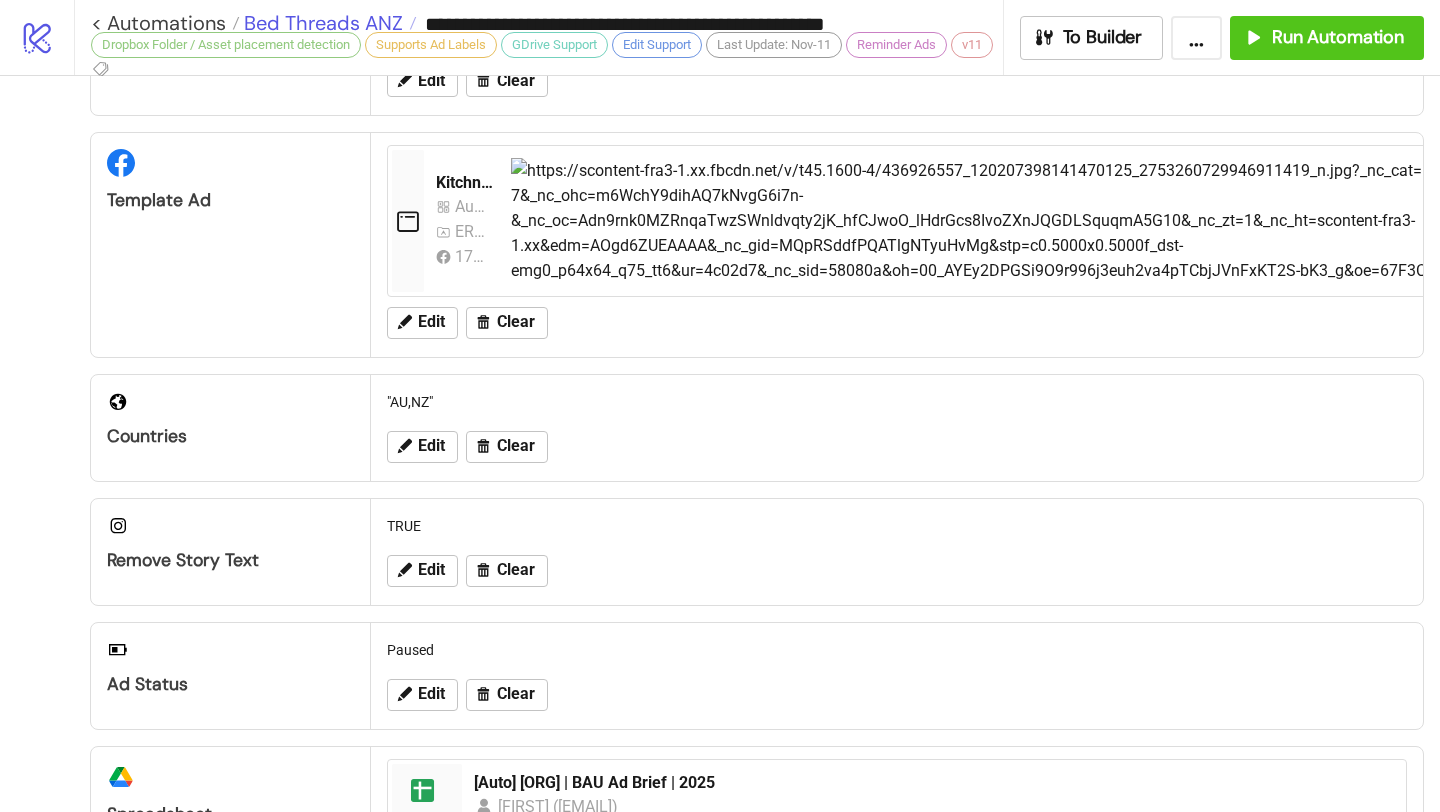 click on "Bed Threads ANZ" at bounding box center [321, 23] 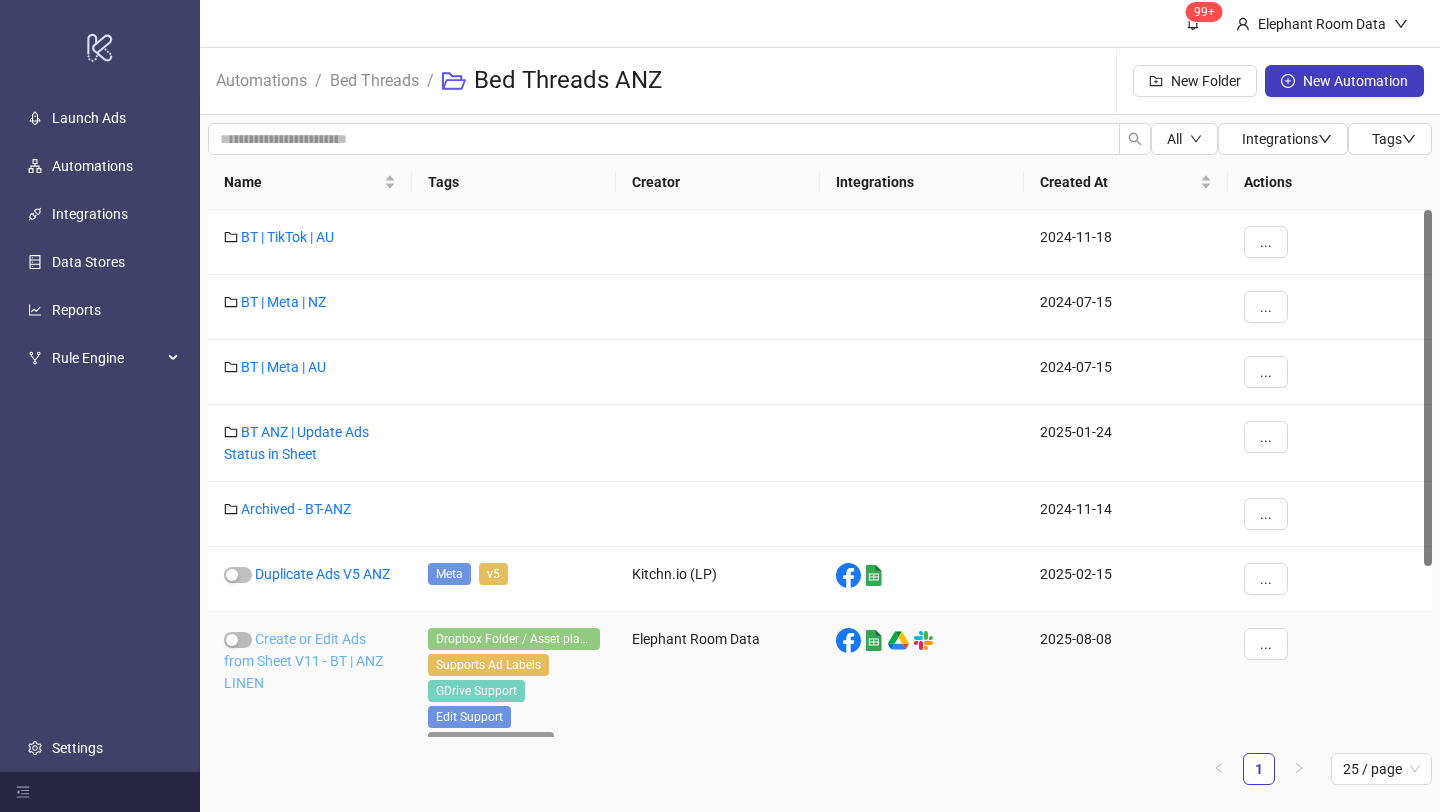 click on "Create or Edit Ads from Sheet V11 - BT | ANZ LINEN" at bounding box center [303, 661] 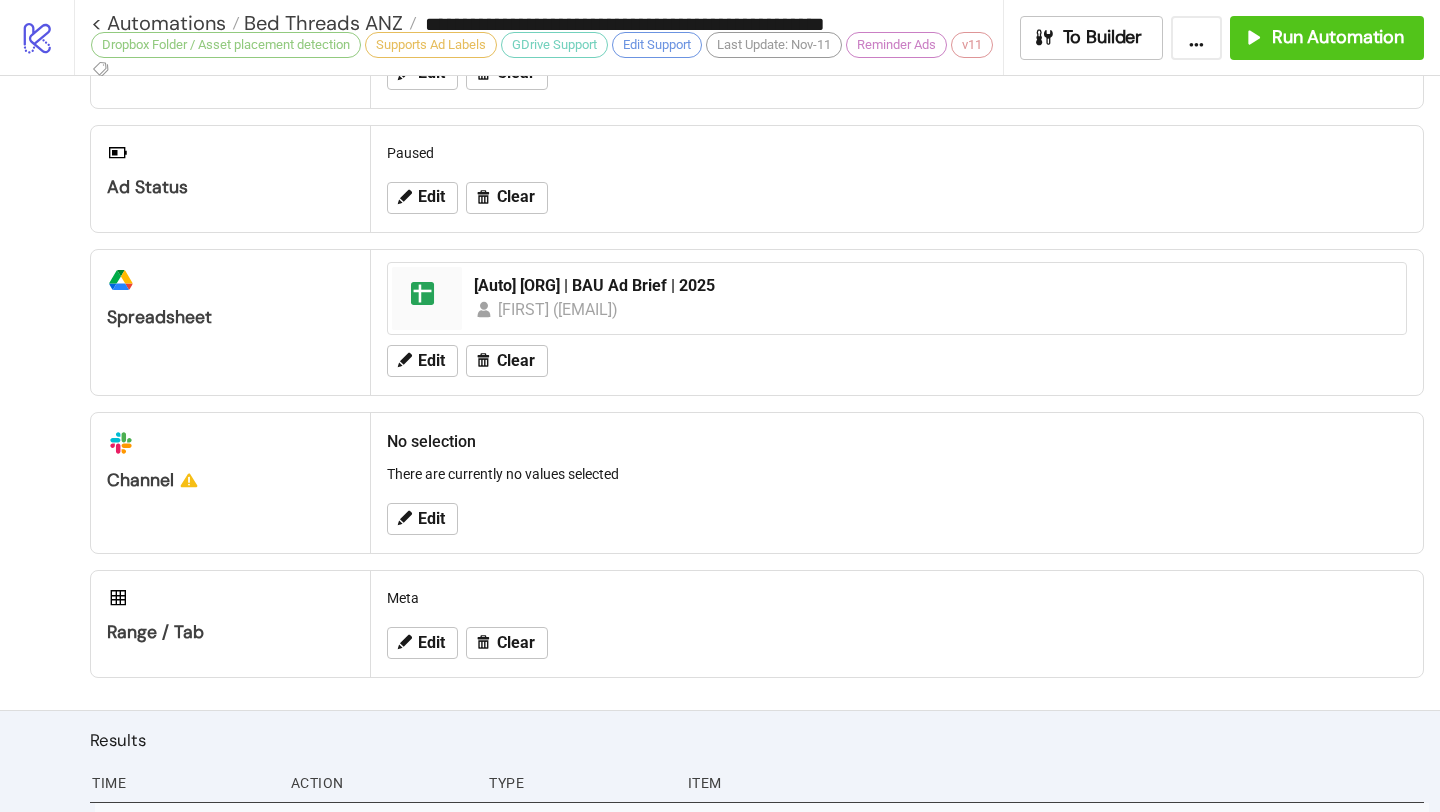 scroll, scrollTop: 1046, scrollLeft: 0, axis: vertical 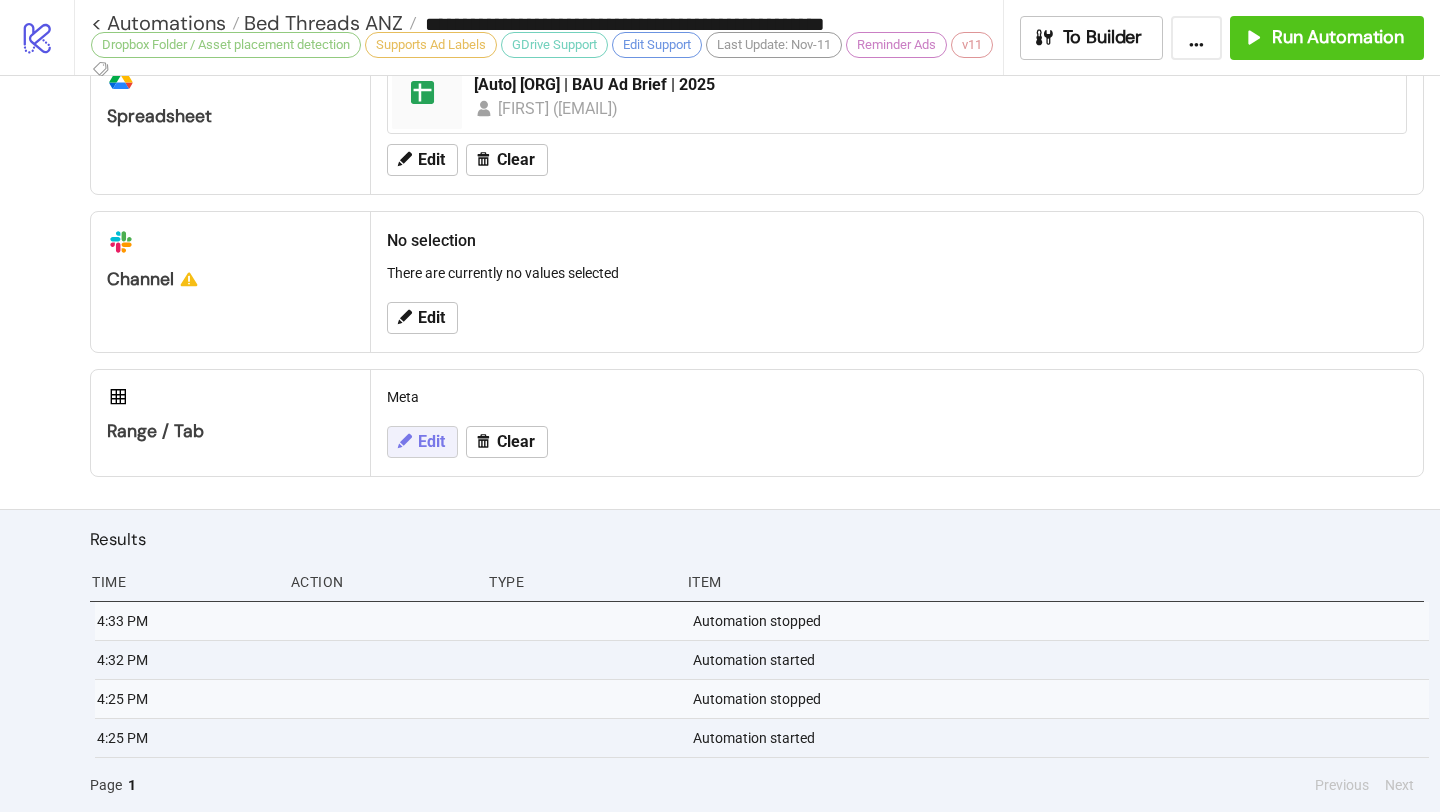 click on "Edit" at bounding box center [431, 442] 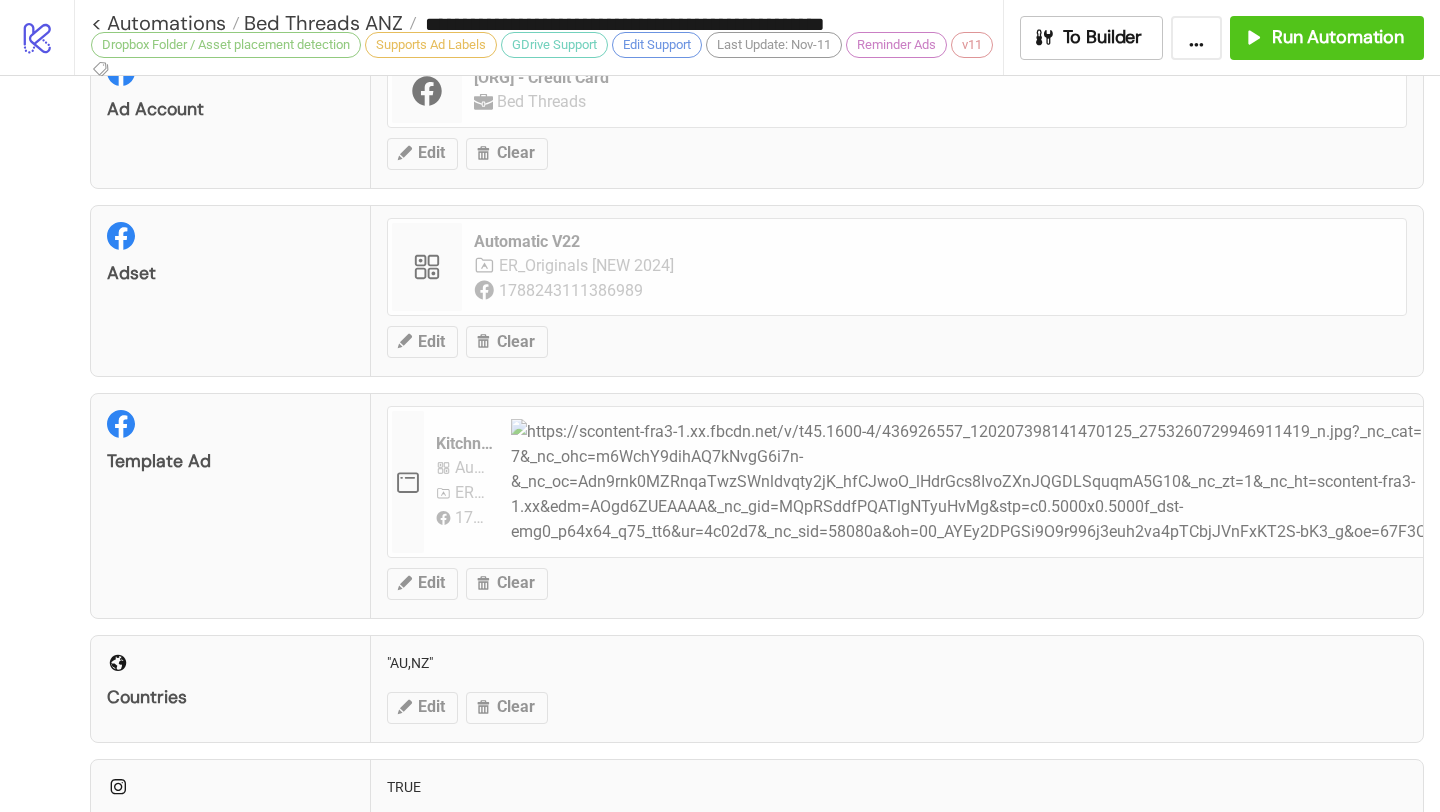 scroll, scrollTop: 0, scrollLeft: 0, axis: both 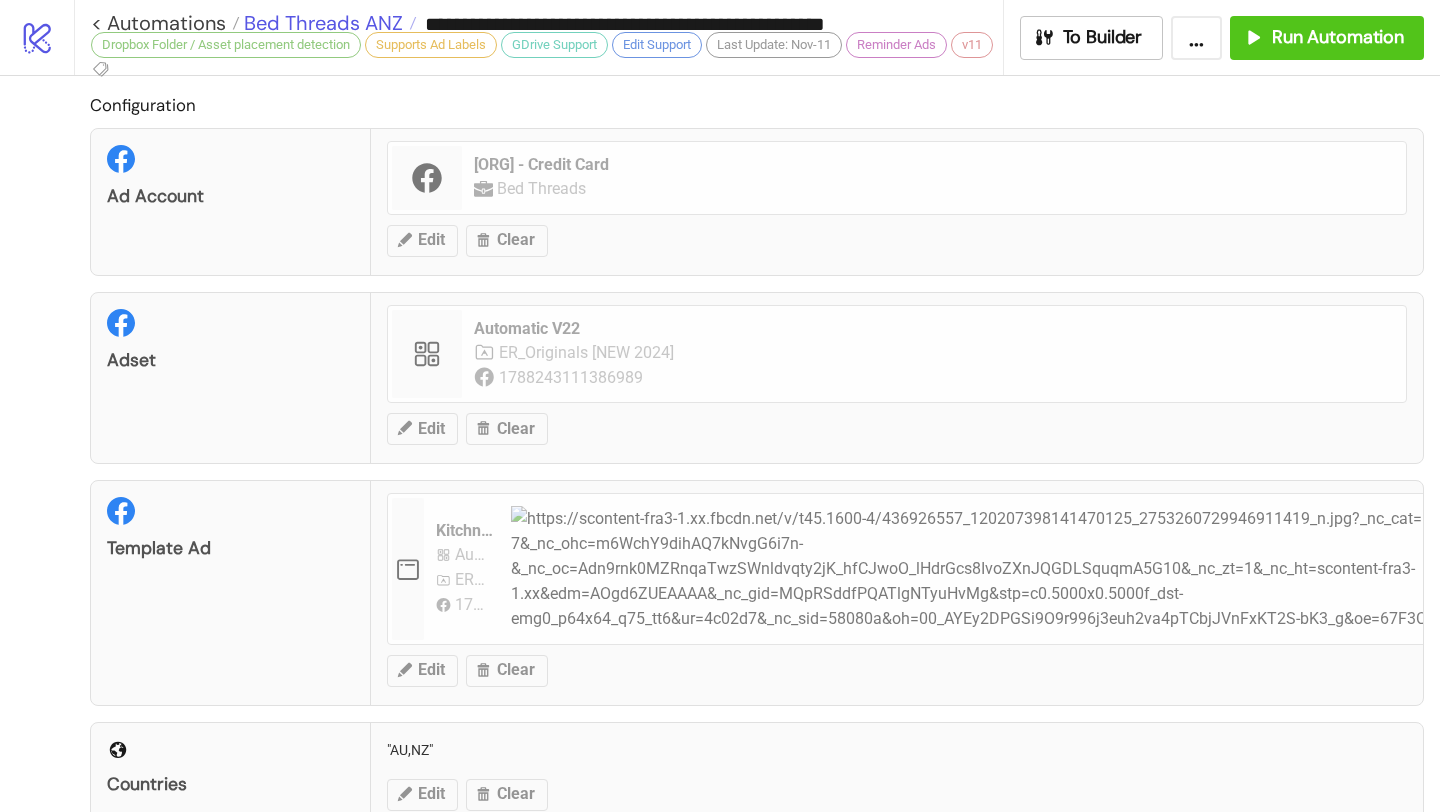 click on "**********" at bounding box center (720, 406) 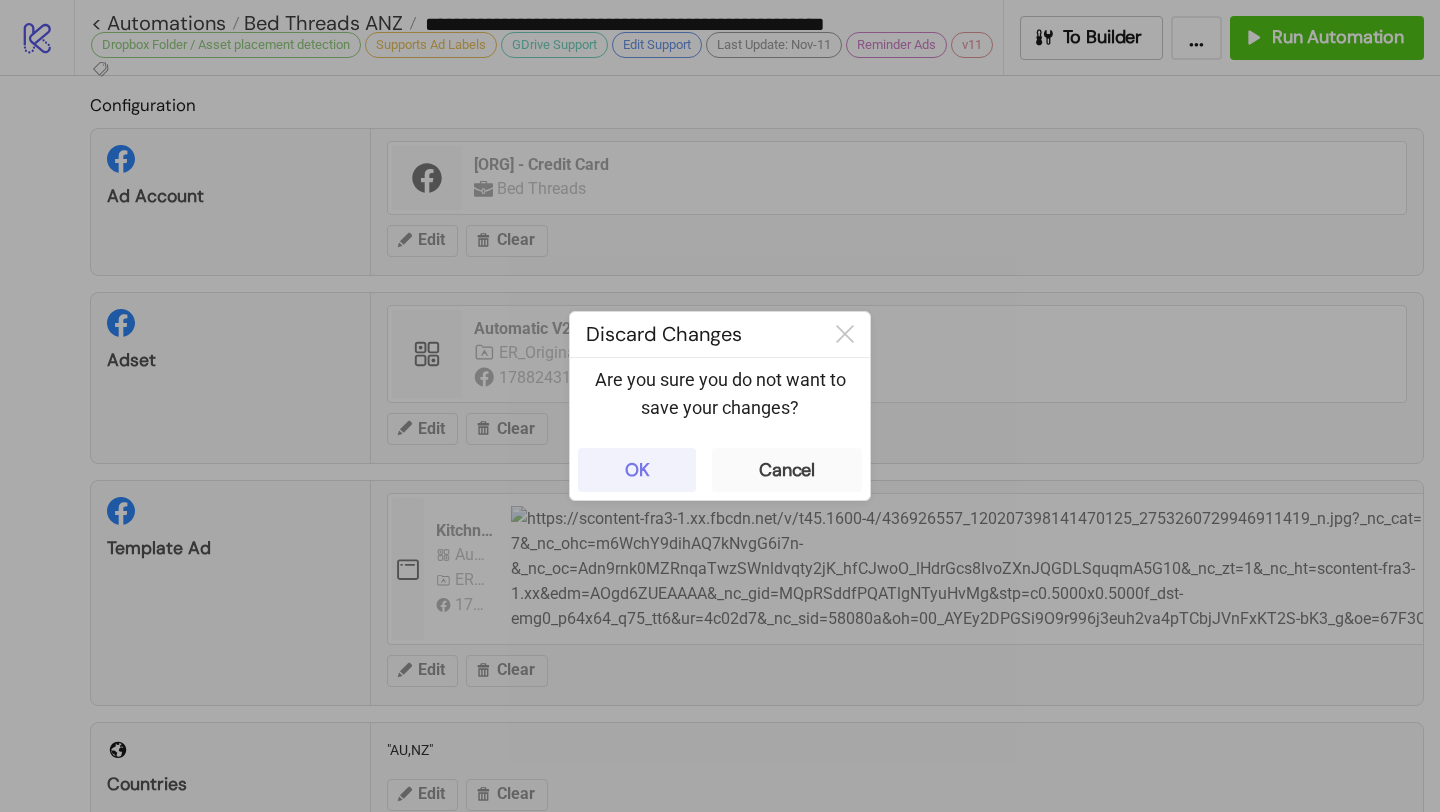 click on "OK" at bounding box center [637, 470] 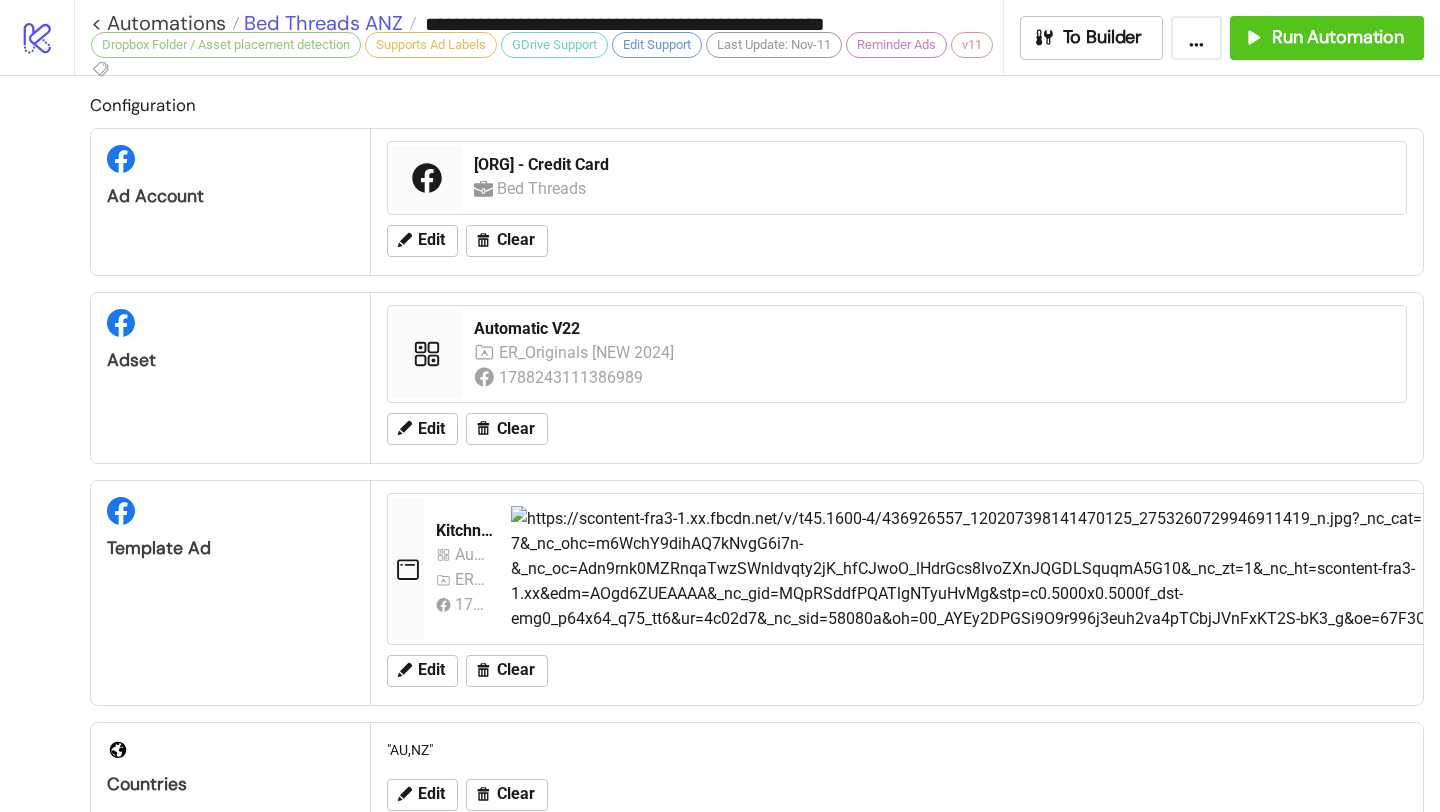 click on "Bed Threads ANZ" at bounding box center (321, 23) 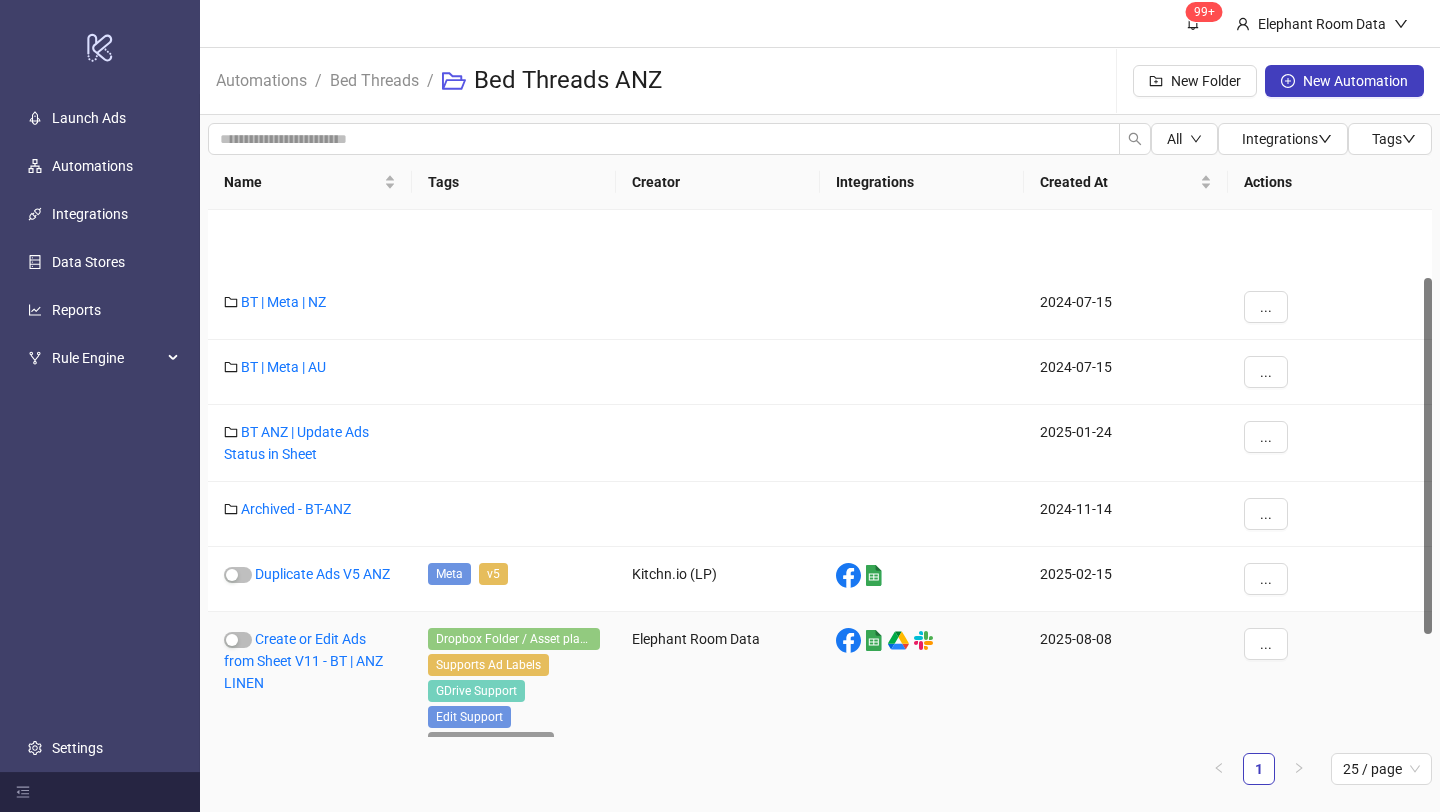 scroll, scrollTop: 253, scrollLeft: 0, axis: vertical 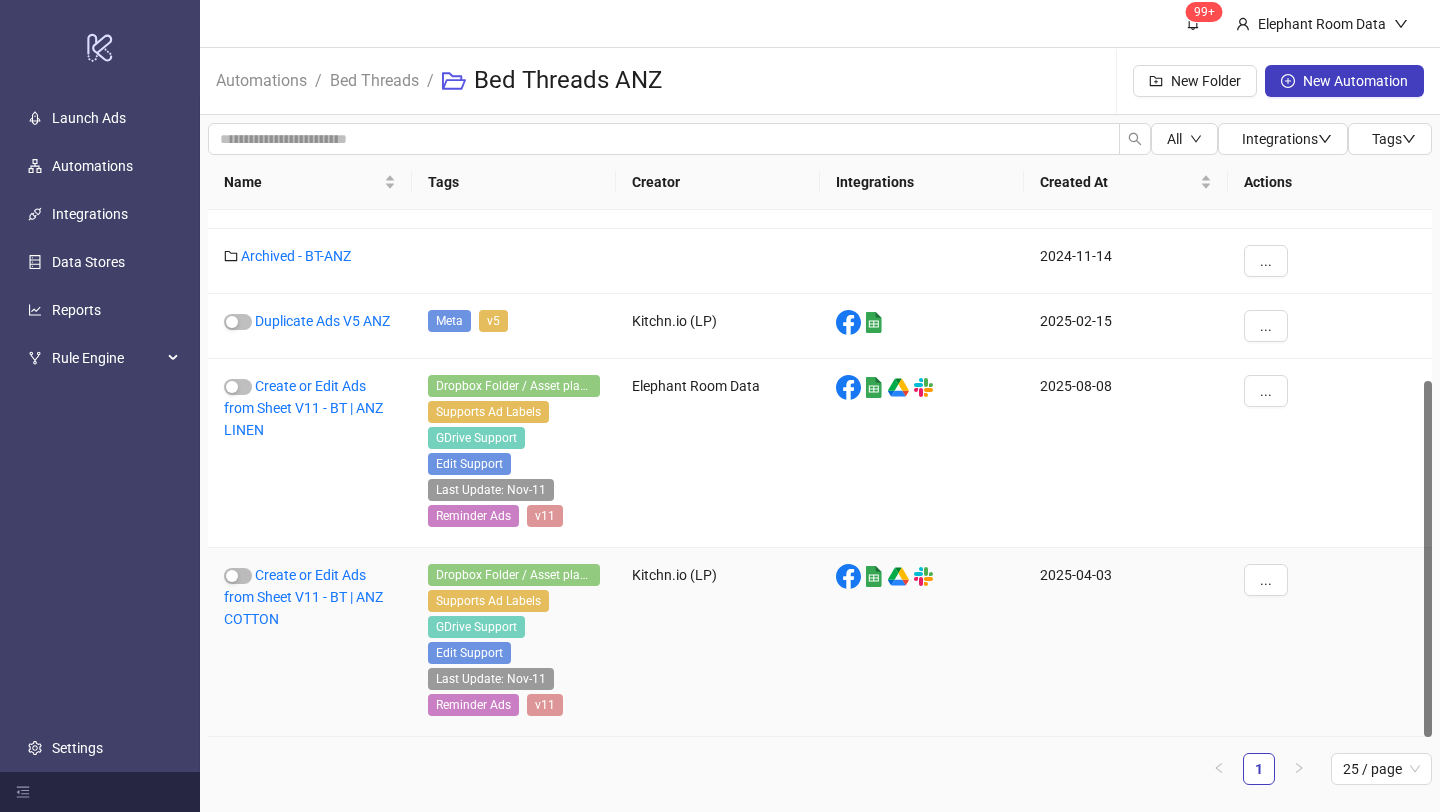 click on "Create or Edit Ads from Sheet V11 - BT | ANZ COTTON" at bounding box center [310, 642] 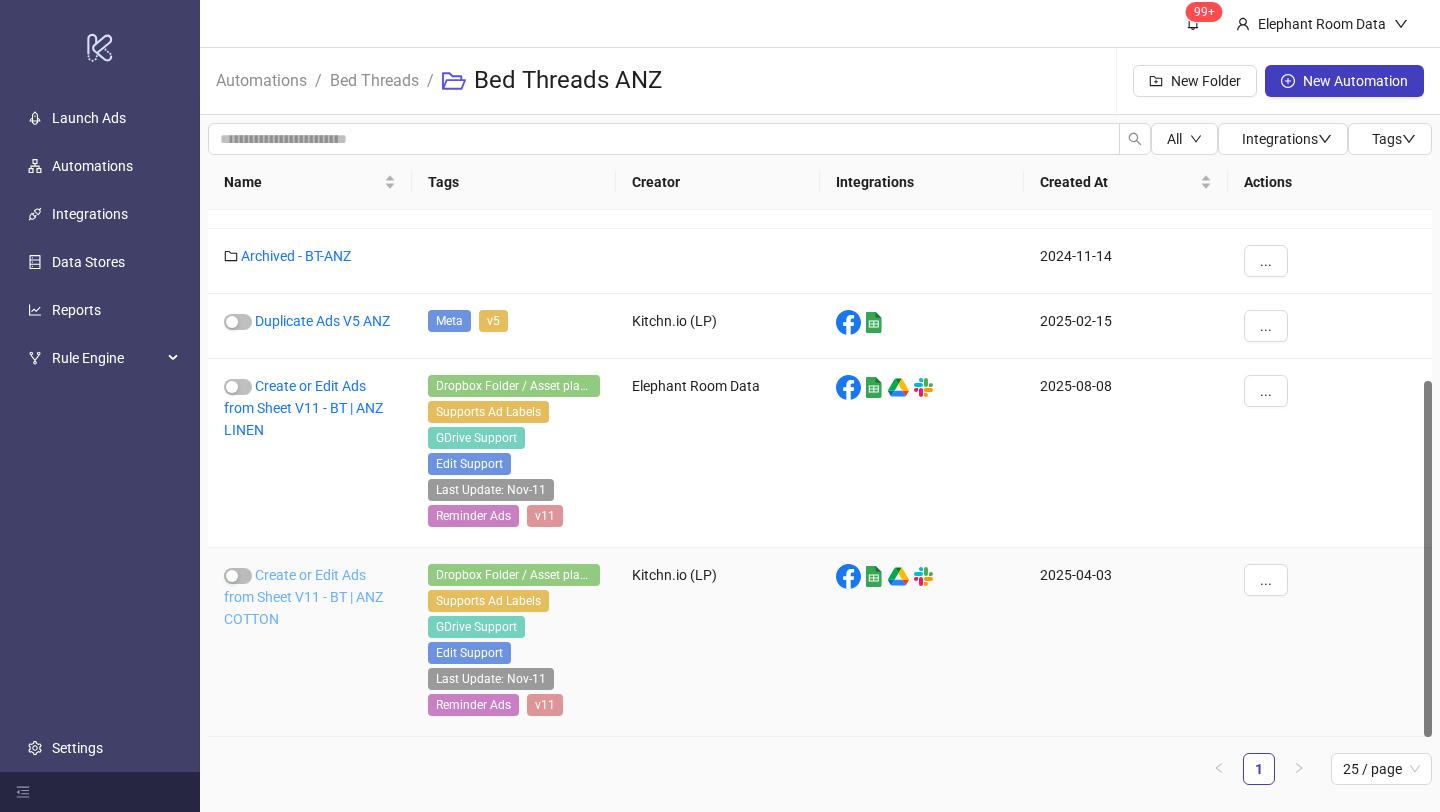 click on "Create or Edit Ads from Sheet V11 - BT | ANZ COTTON" at bounding box center [303, 597] 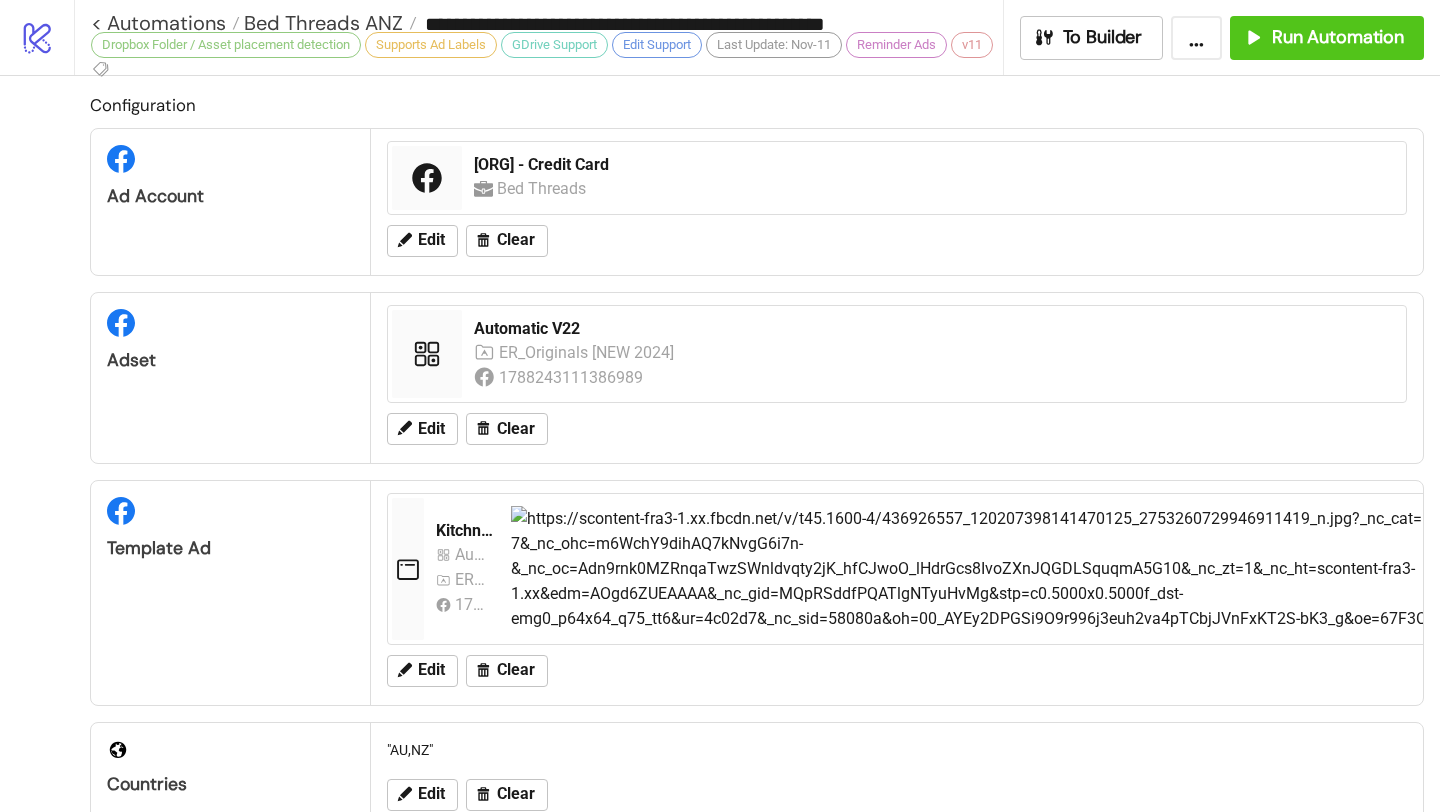type on "**********" 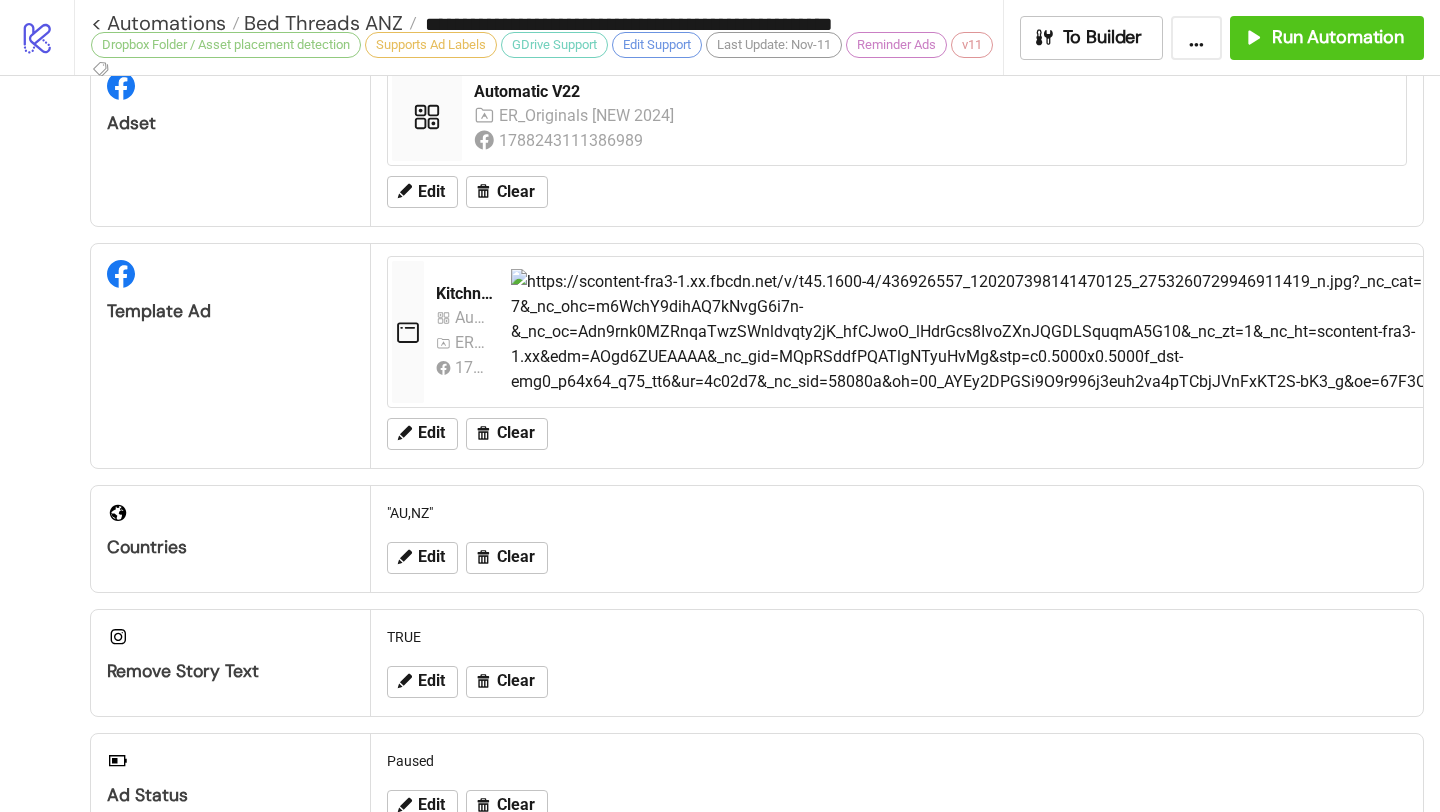 scroll, scrollTop: 134, scrollLeft: 0, axis: vertical 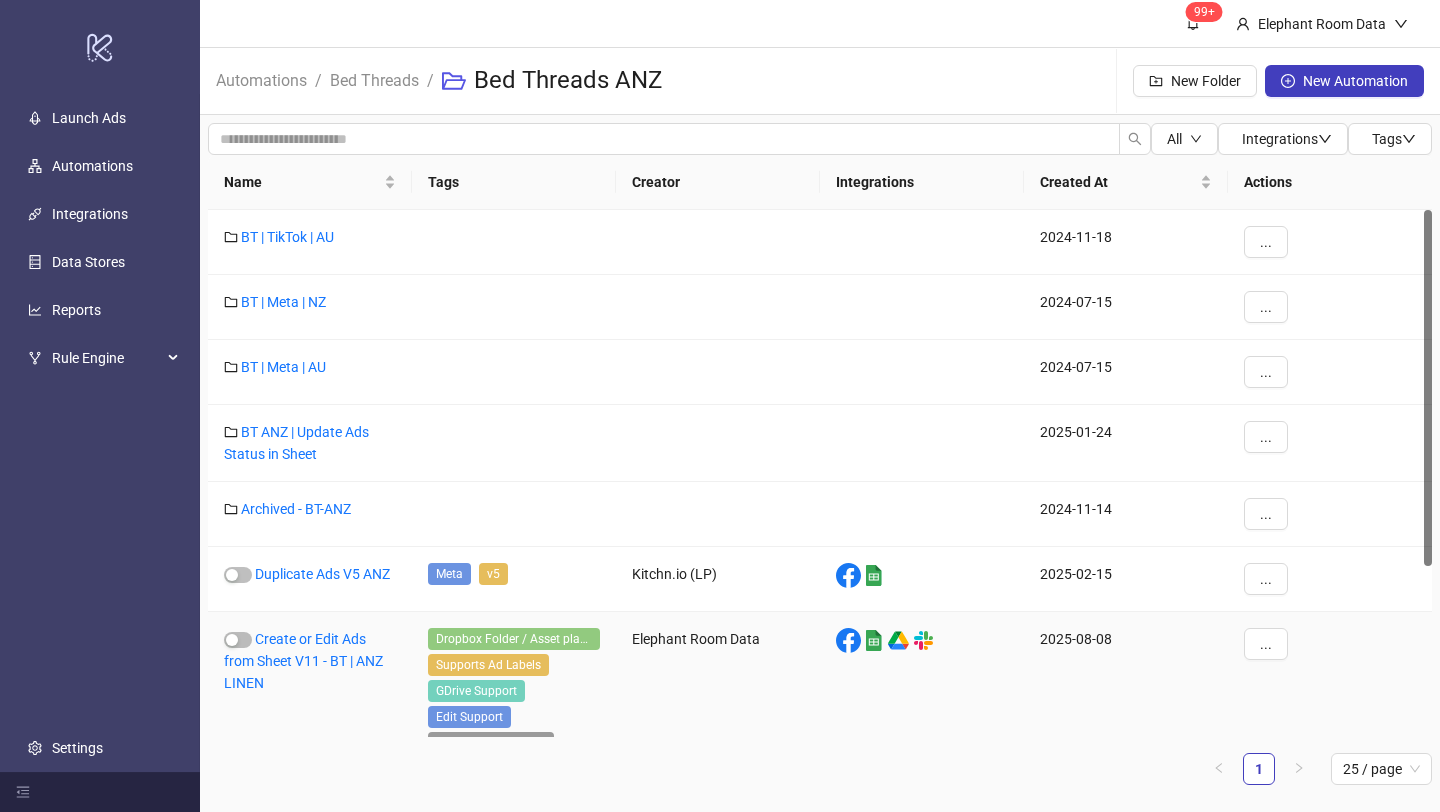 click on "Create or Edit Ads from Sheet V11 - BT | ANZ LINEN" at bounding box center [310, 706] 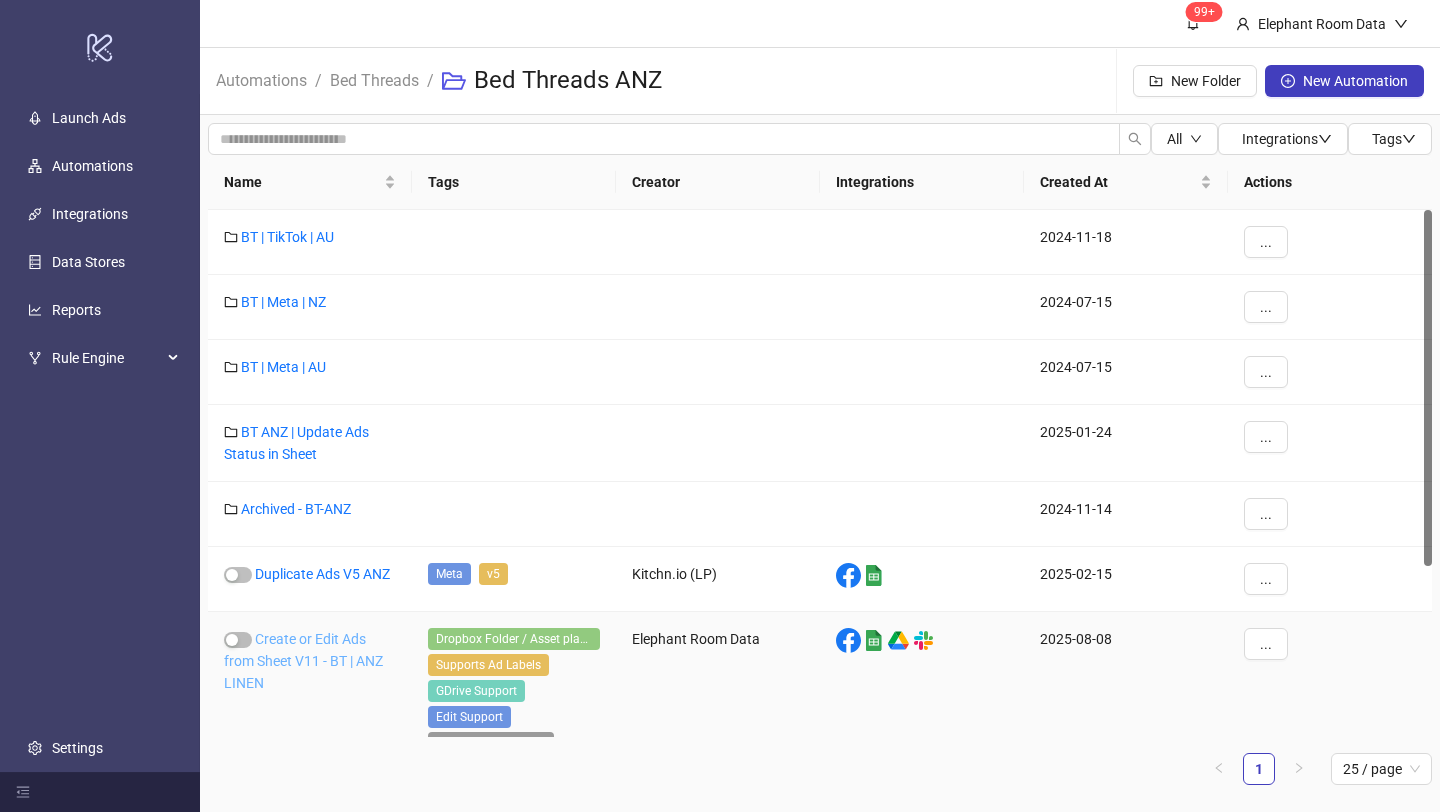 click on "Create or Edit Ads from Sheet V11 - BT | ANZ LINEN" at bounding box center (303, 661) 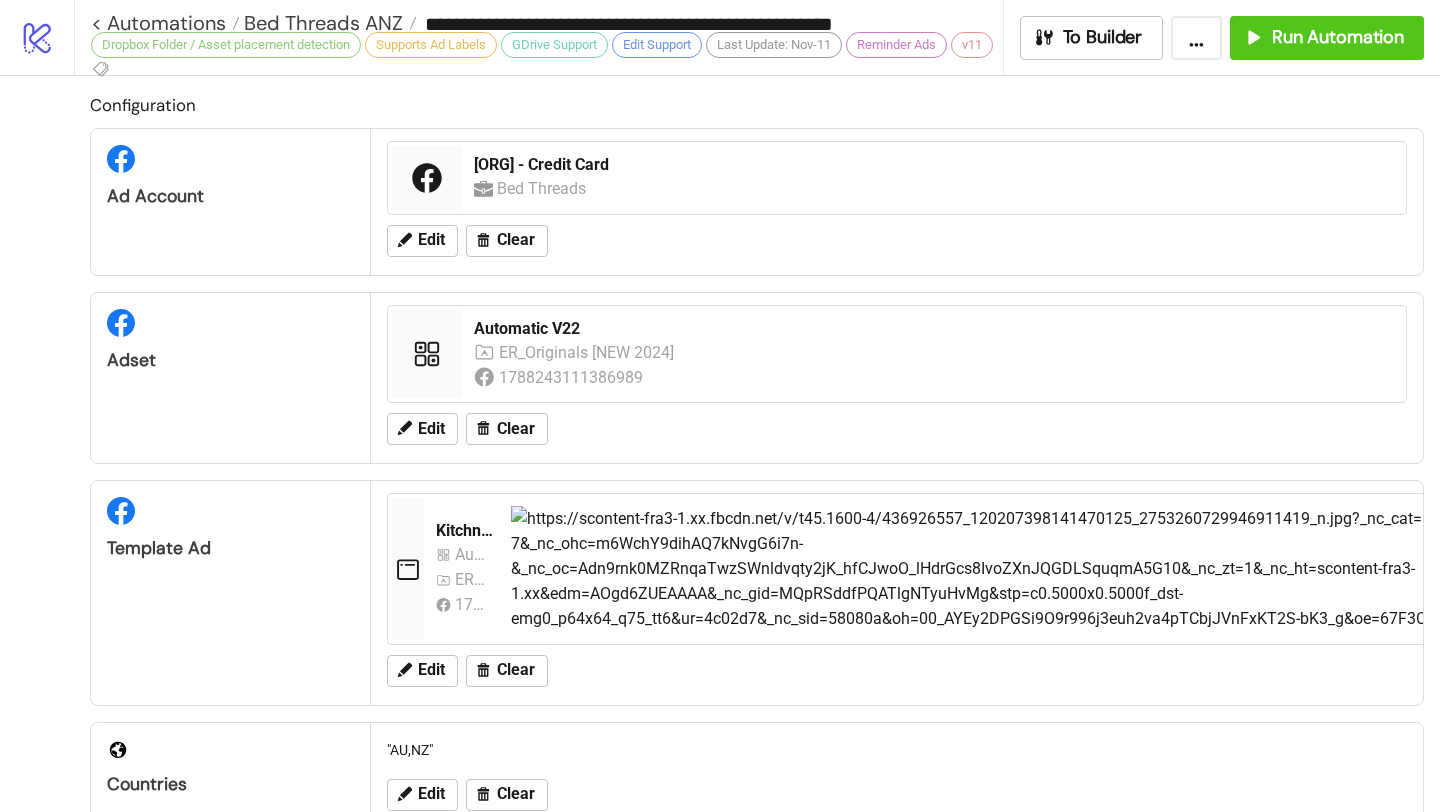 type on "**********" 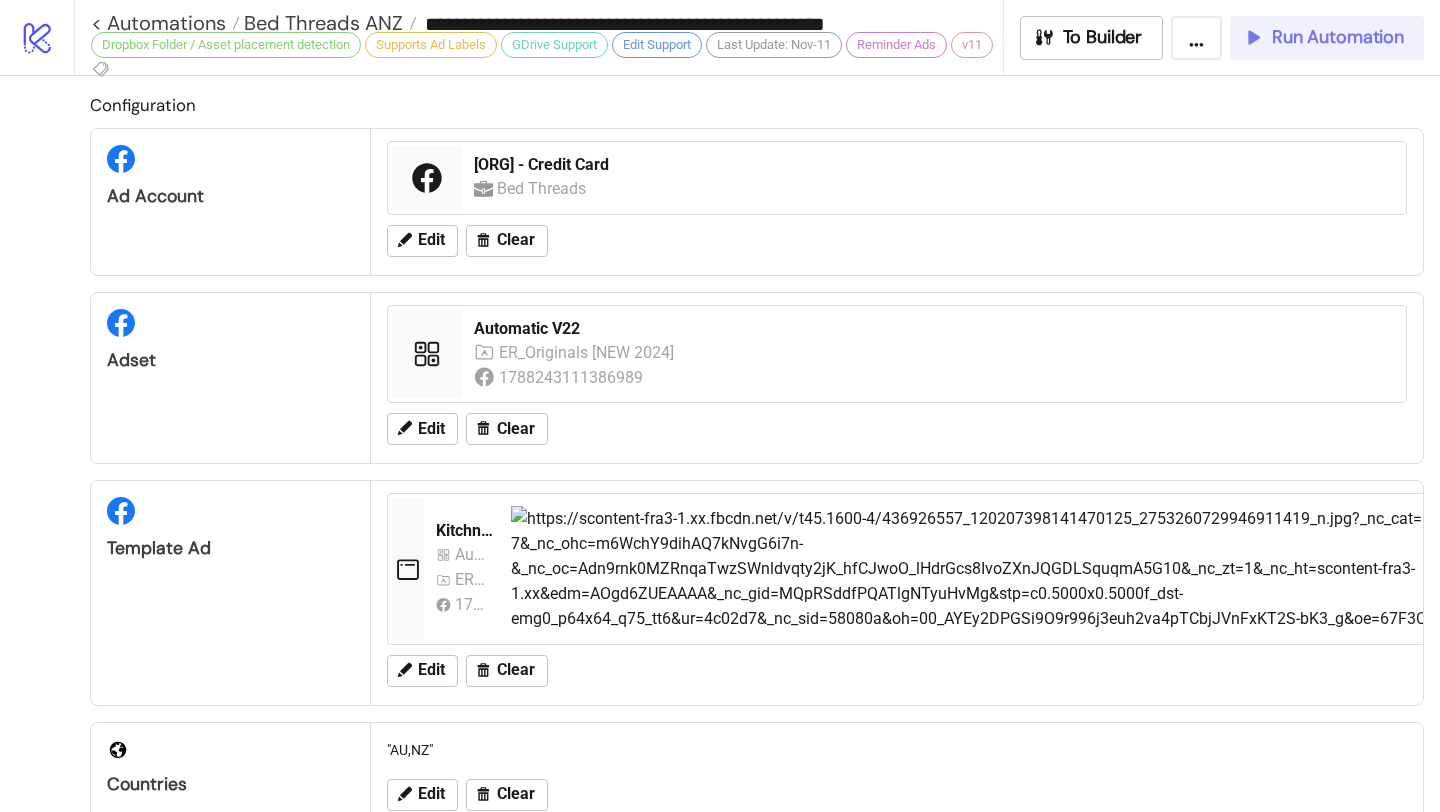 click on "Run Automation" at bounding box center [1327, 38] 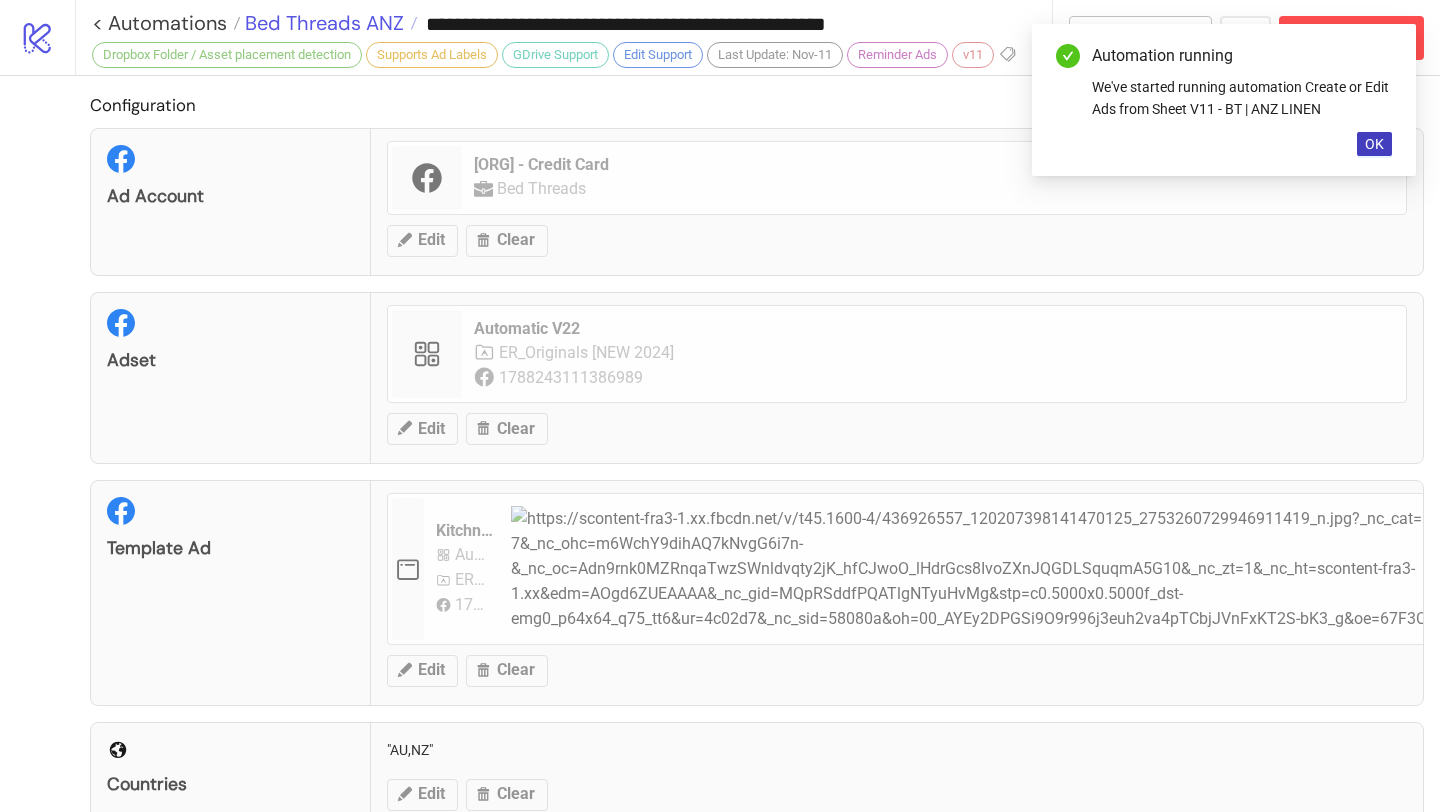 click on "Bed Threads ANZ" at bounding box center [322, 23] 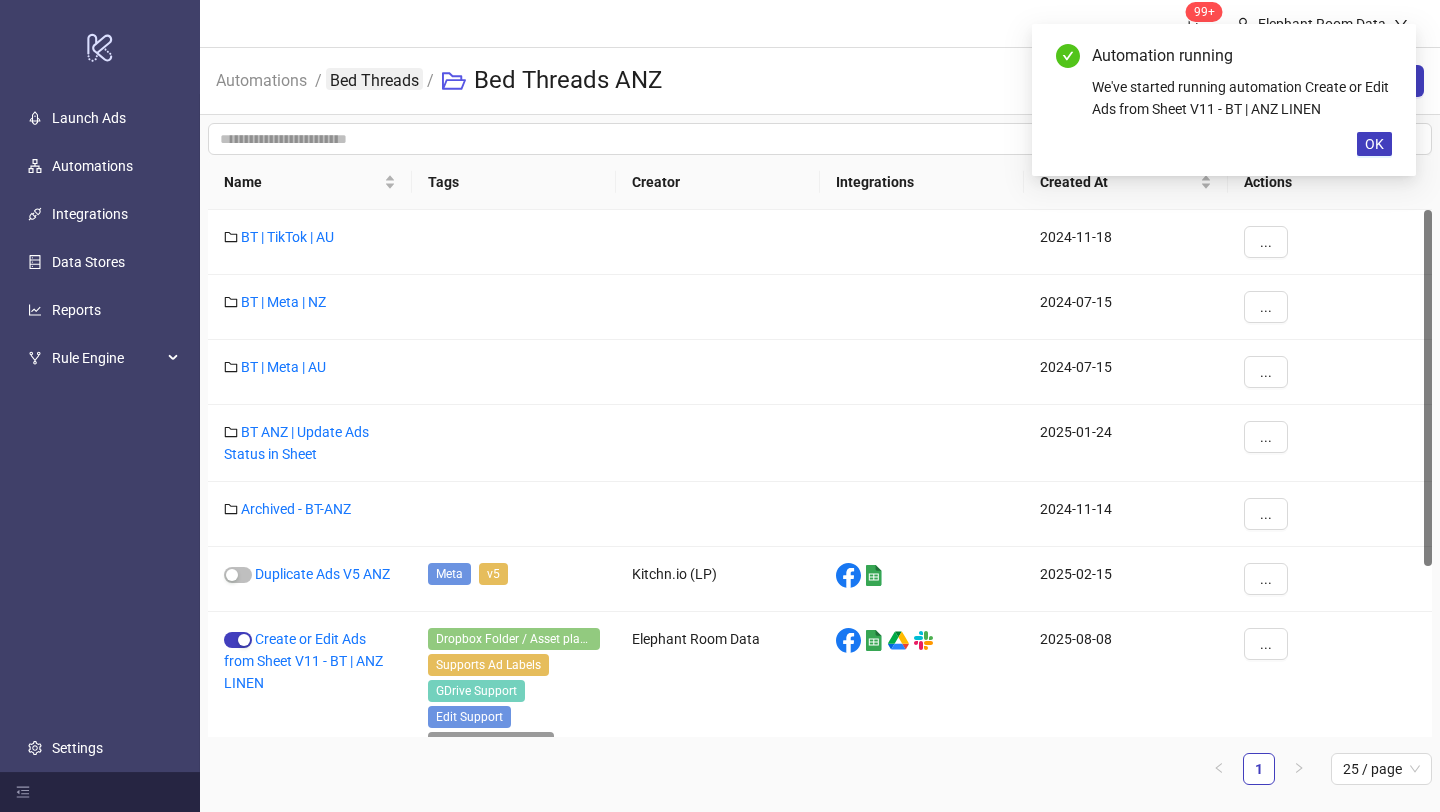 click on "Bed Threads" at bounding box center (374, 79) 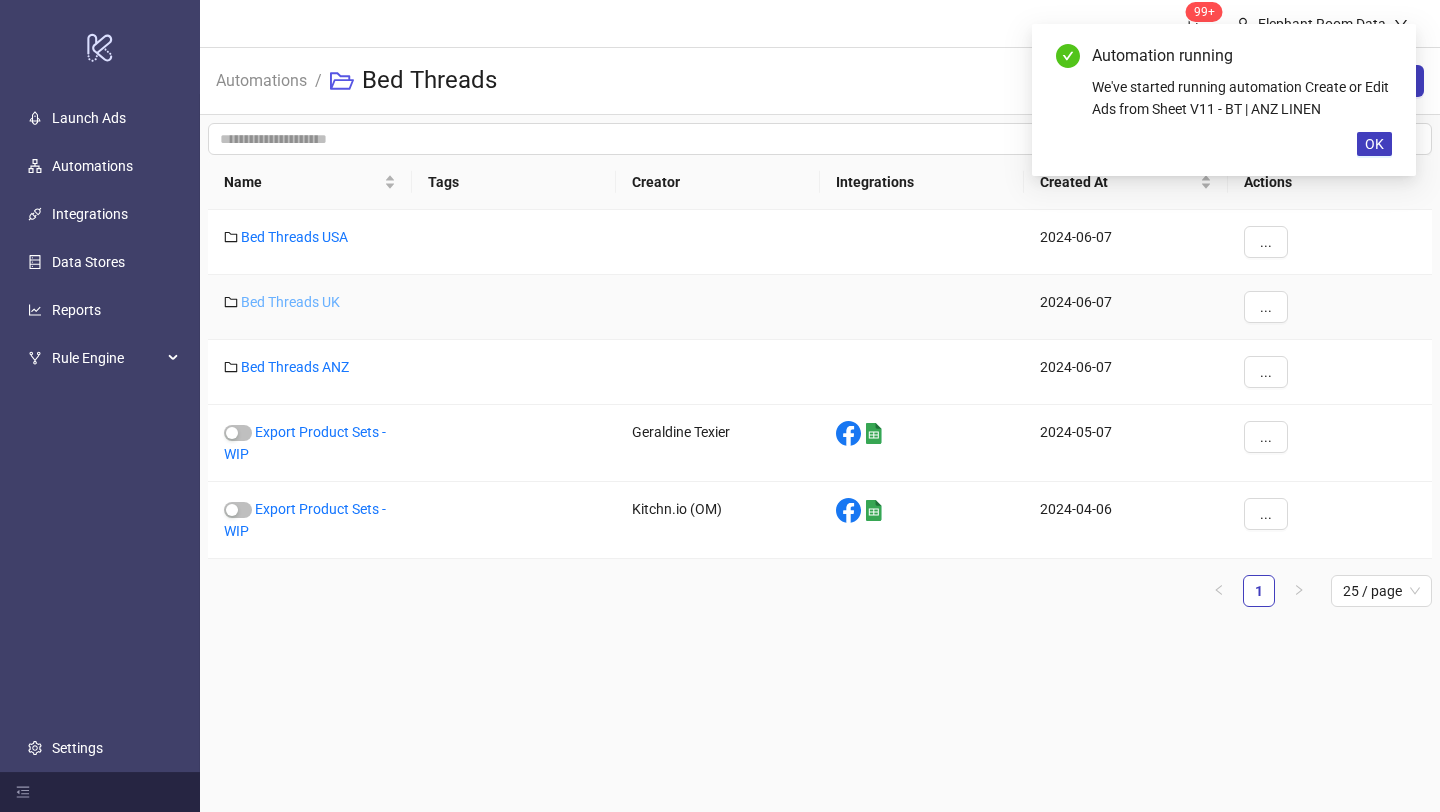 click on "Bed Threads UK" at bounding box center (290, 302) 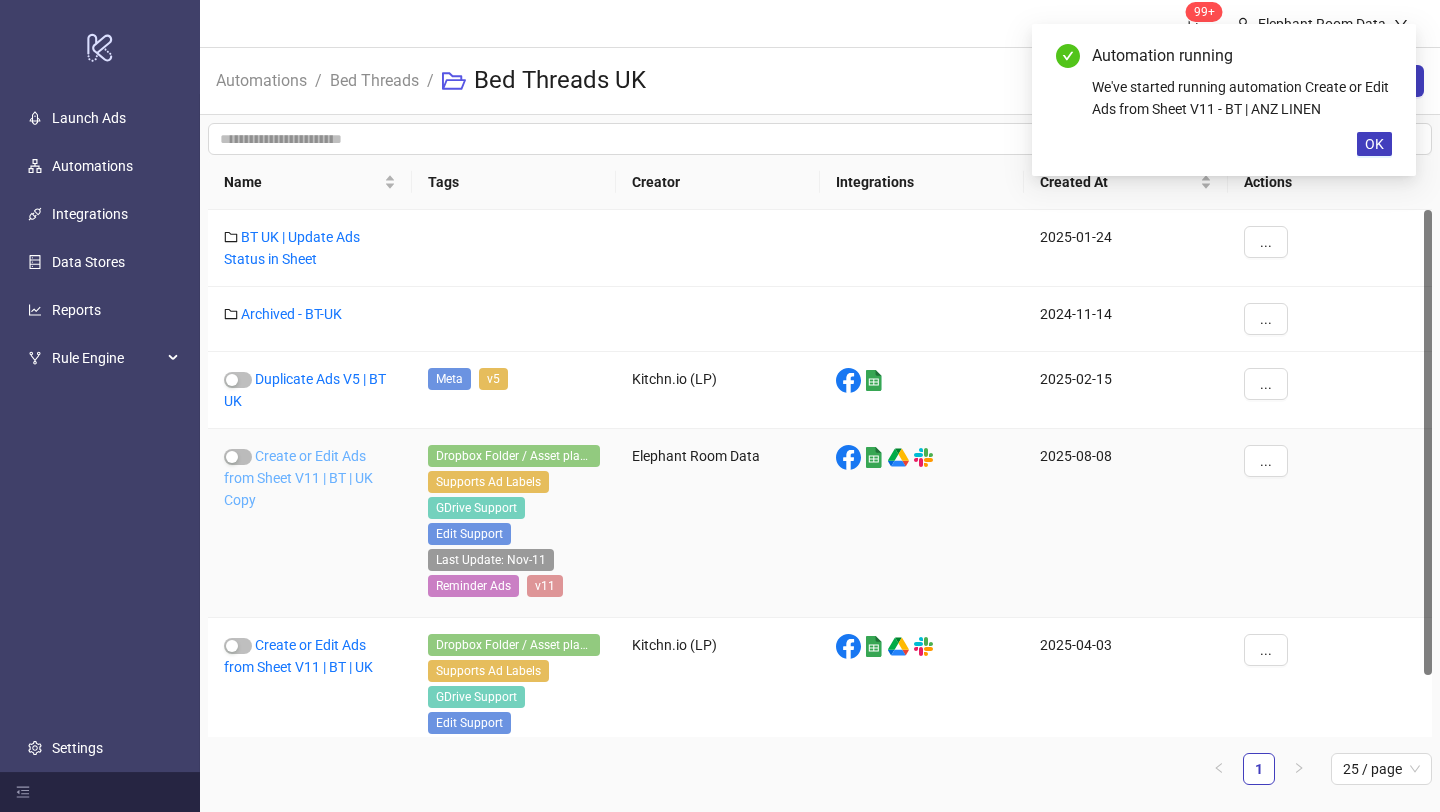 scroll, scrollTop: 5, scrollLeft: 0, axis: vertical 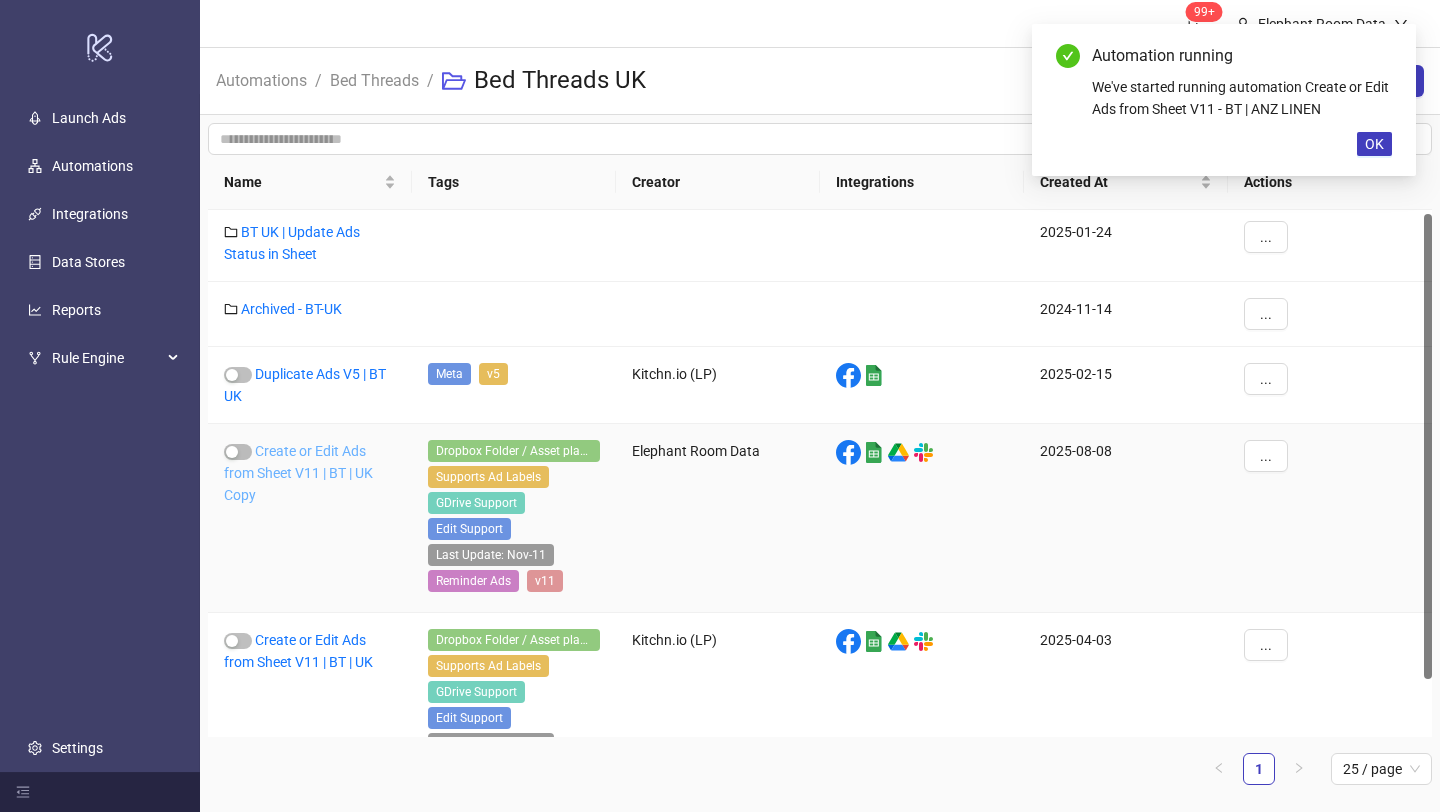 click on "Create or Edit Ads from Sheet V11  |  BT | UK Copy" at bounding box center [298, 473] 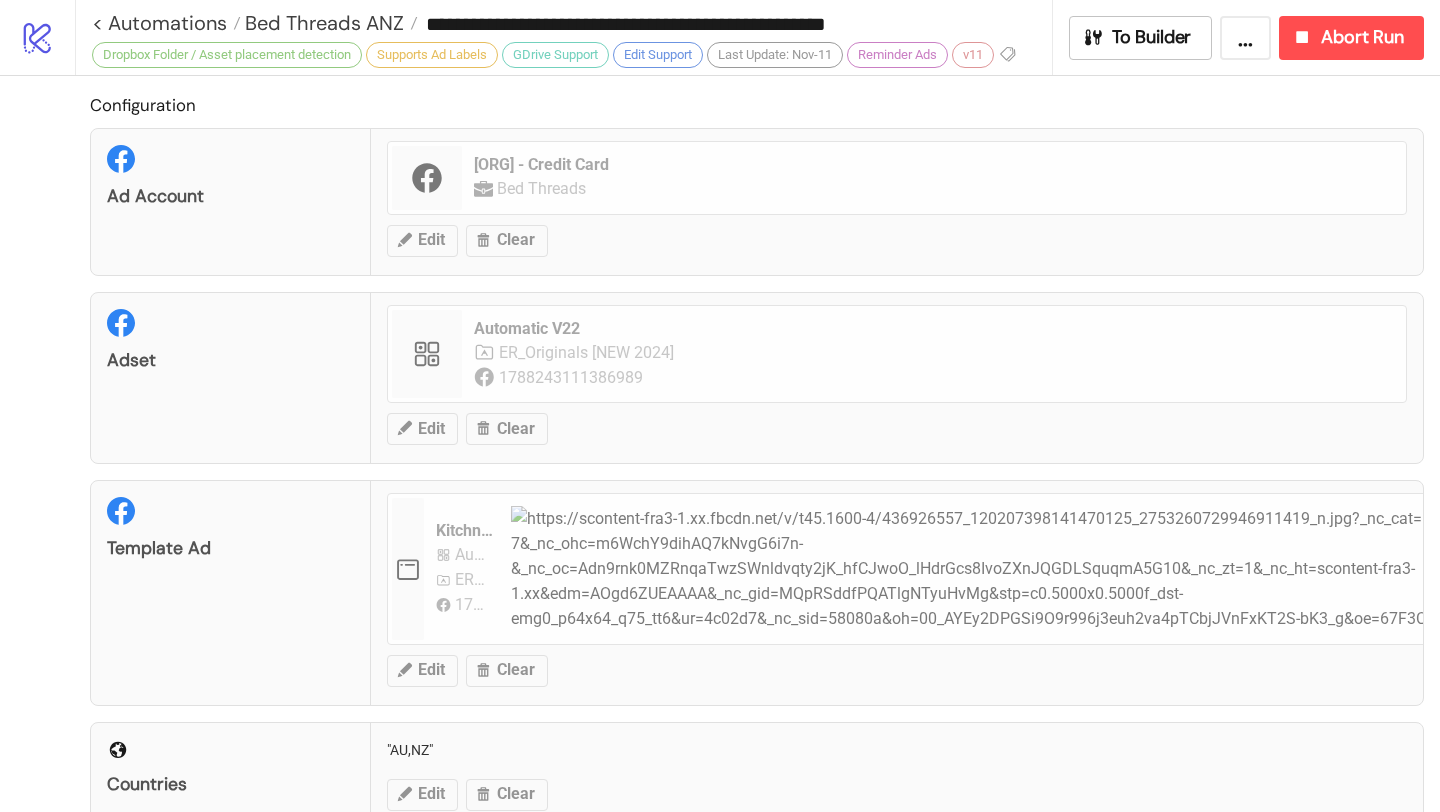 type on "**********" 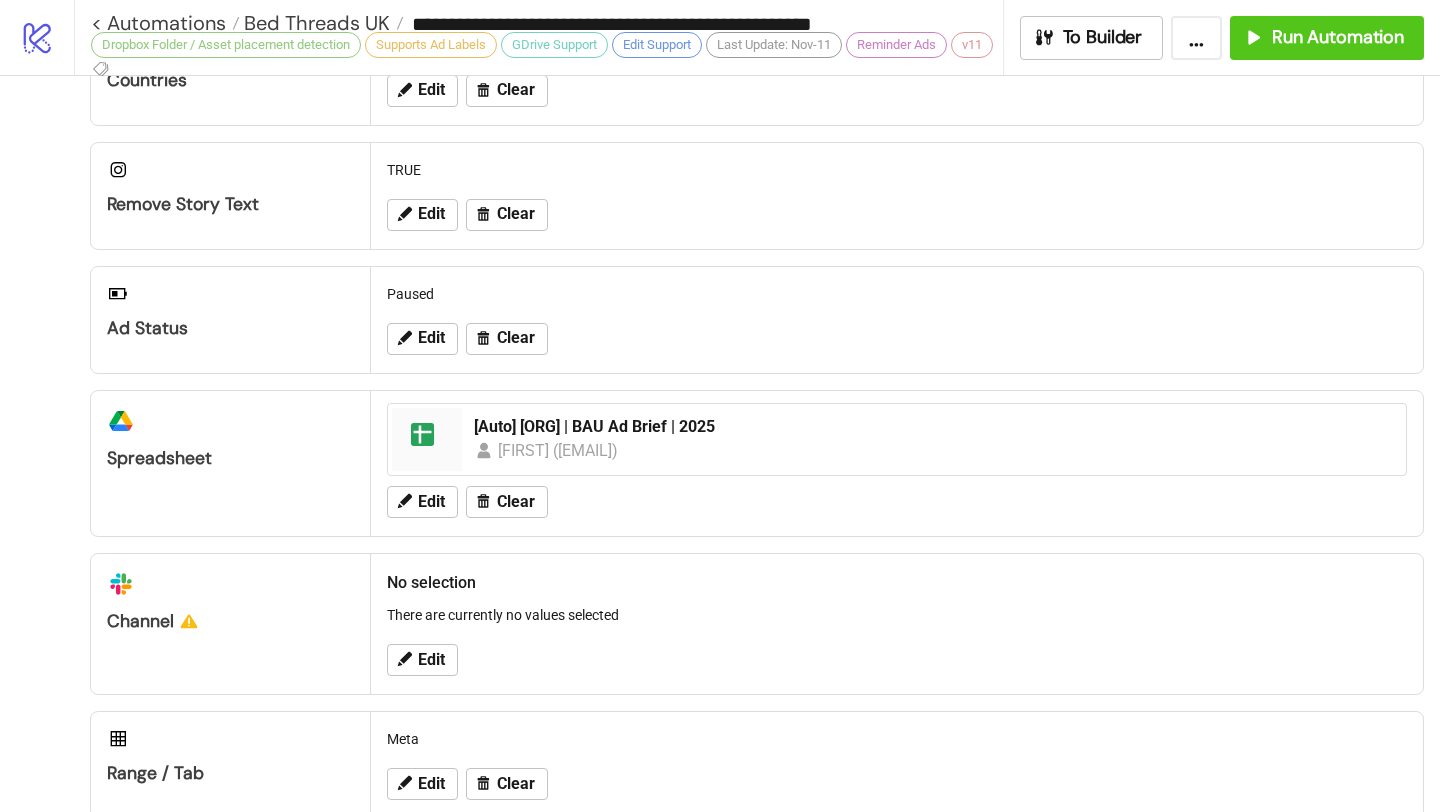 scroll, scrollTop: 890, scrollLeft: 0, axis: vertical 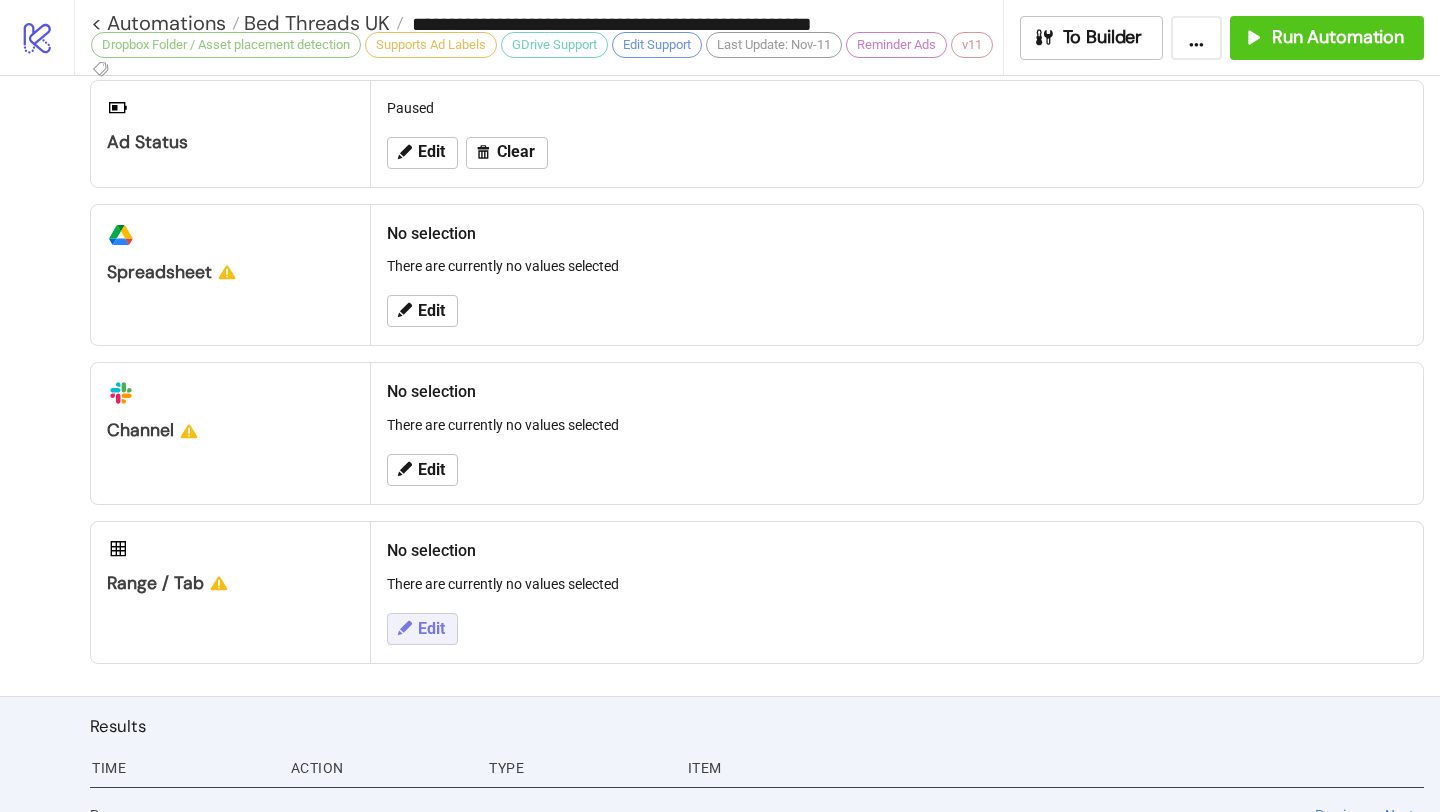 click on "Edit" at bounding box center (422, 629) 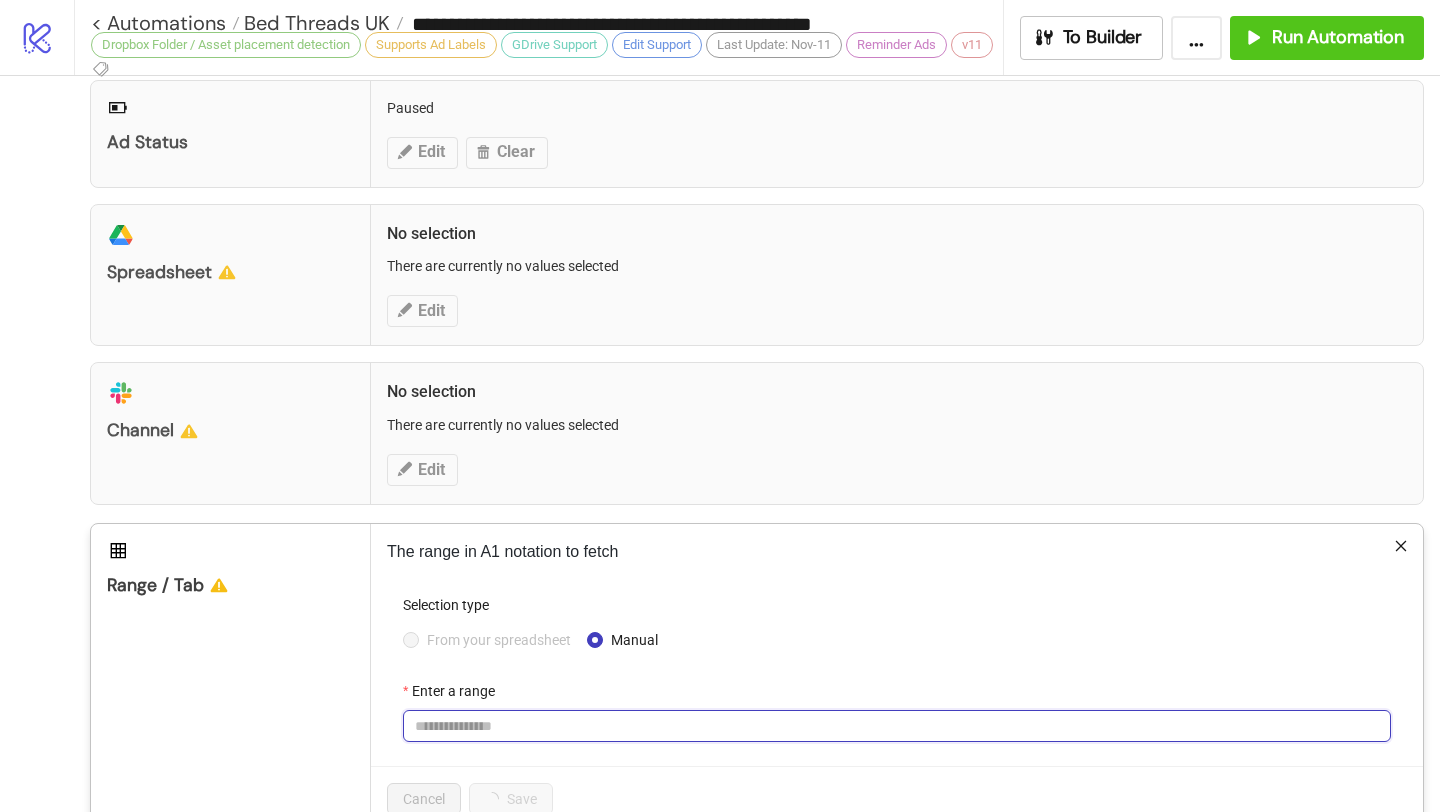 click on "Enter a range" at bounding box center [897, 726] 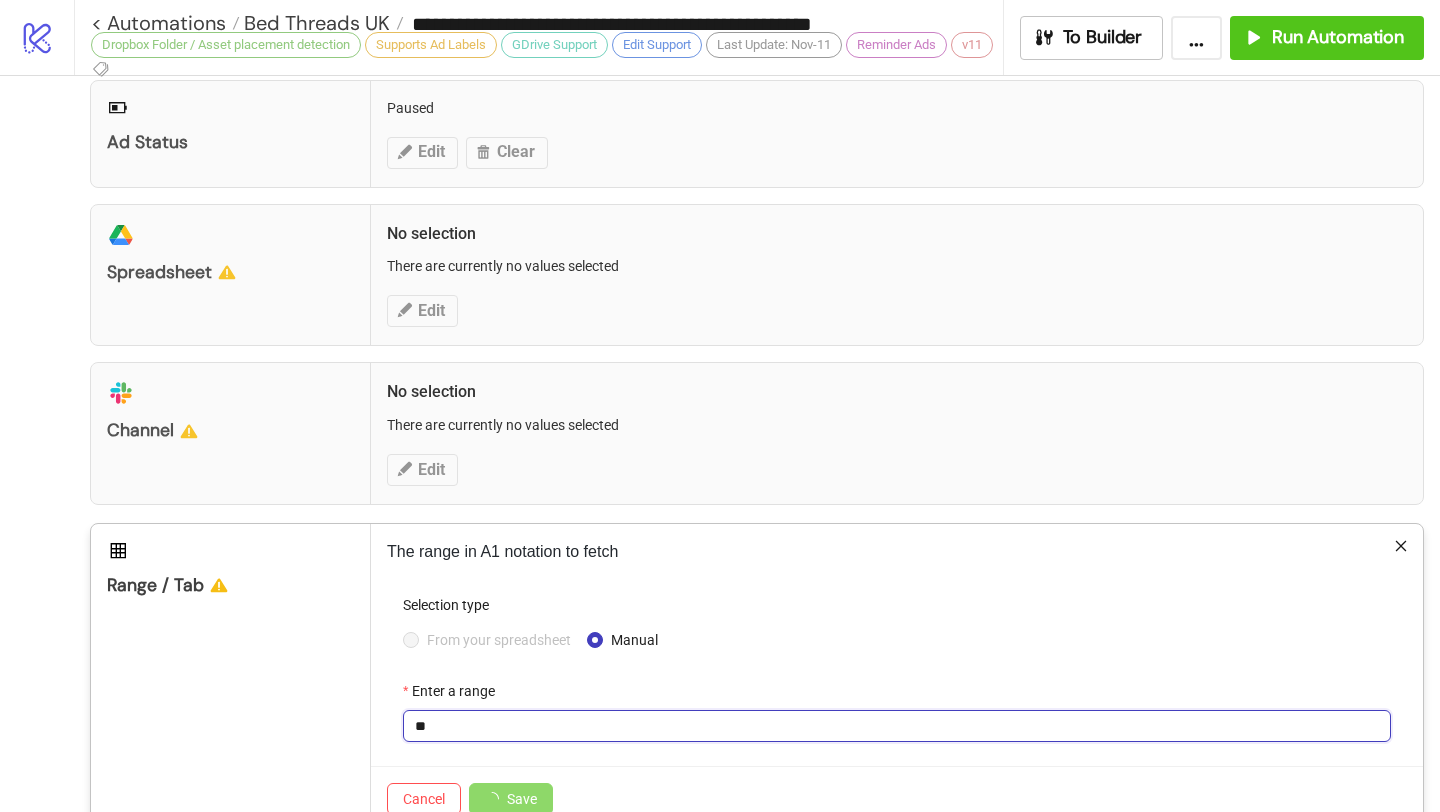type on "*" 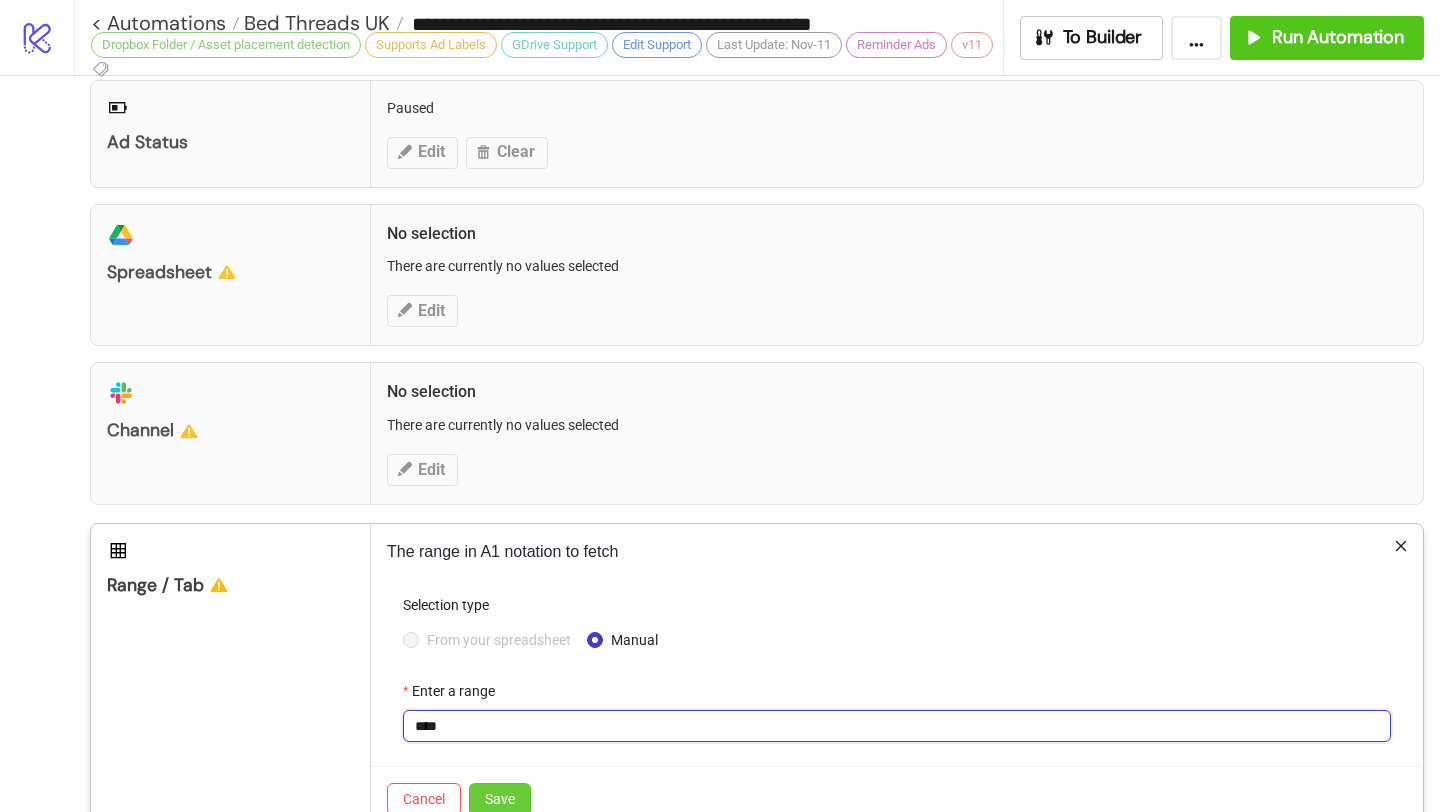 type on "****" 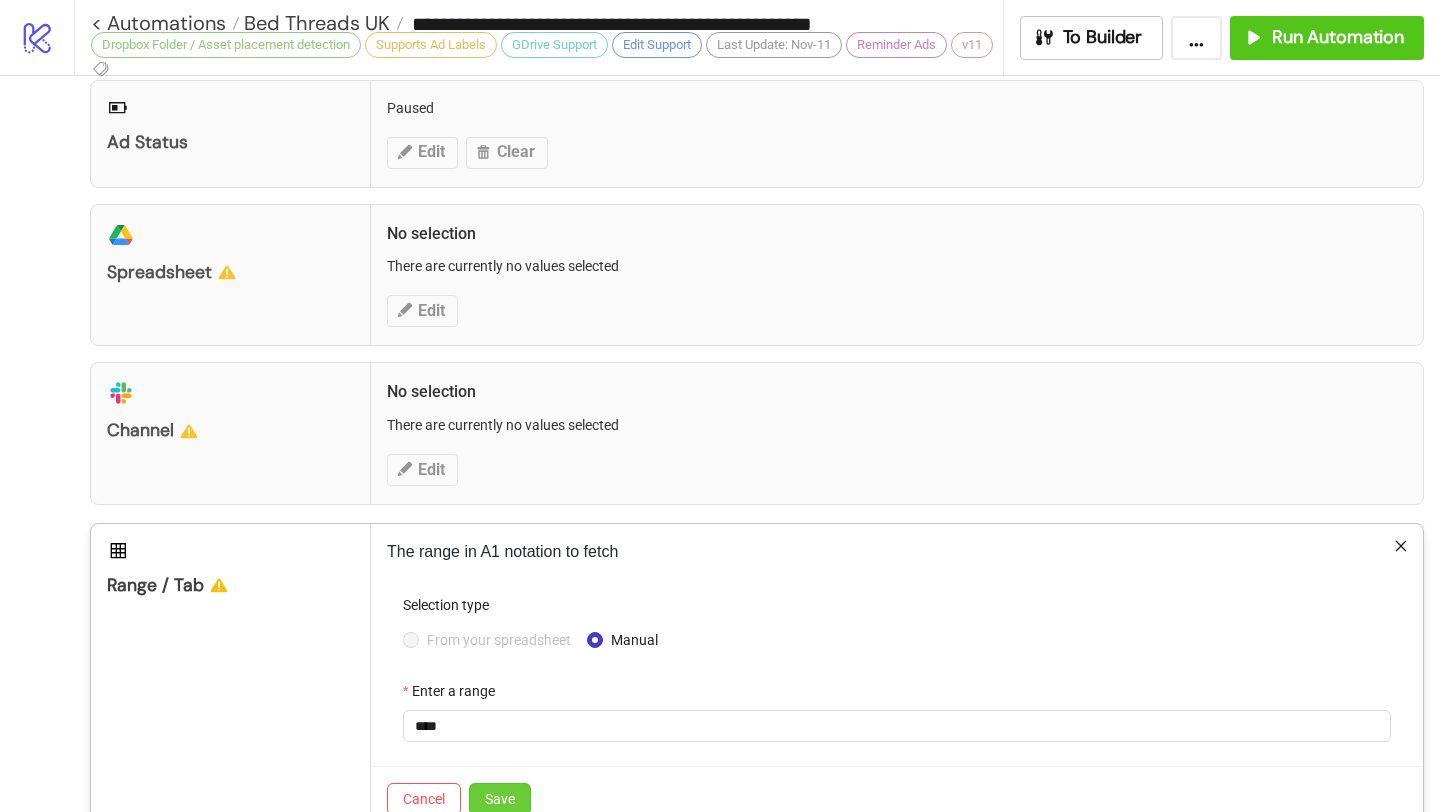 click on "Save" at bounding box center (500, 799) 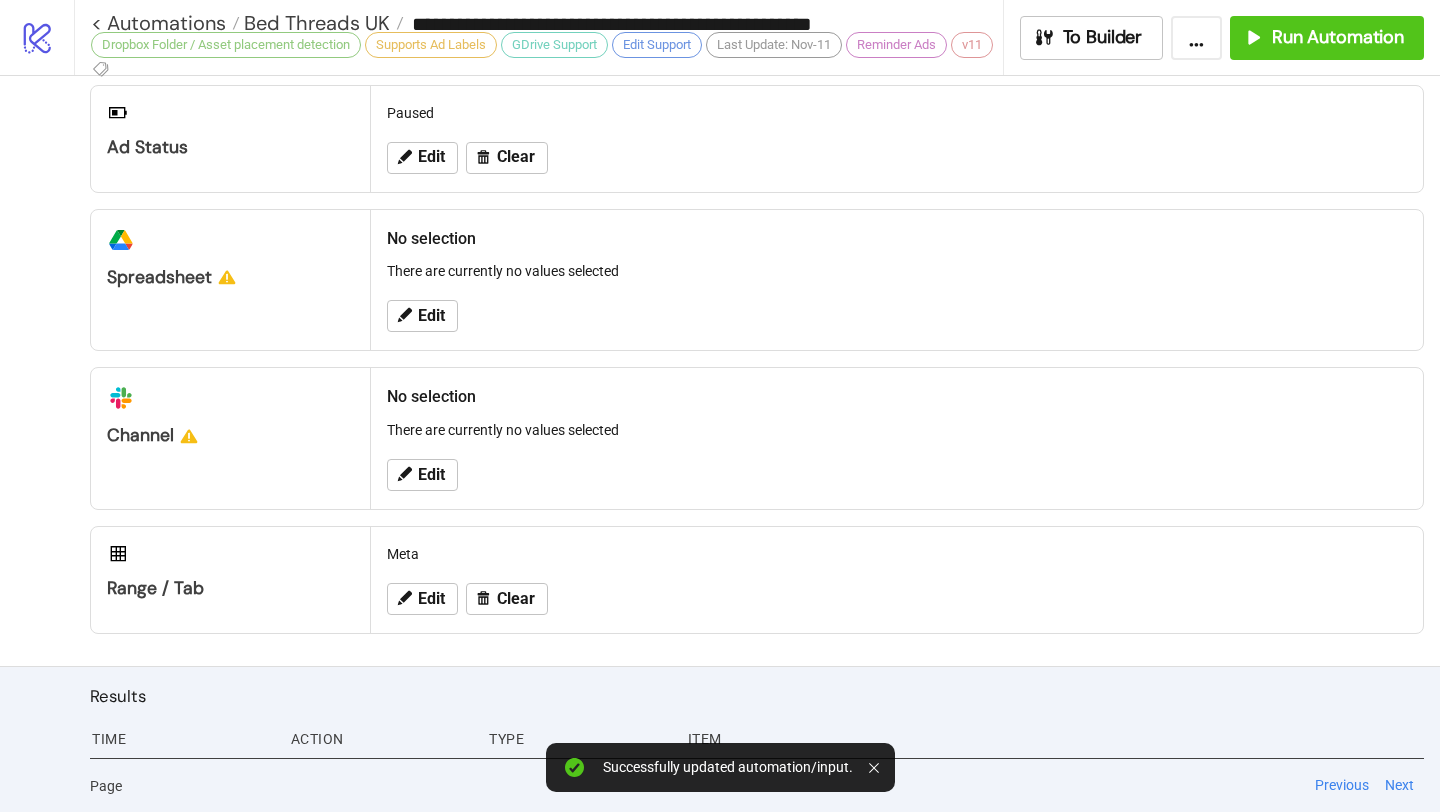 scroll, scrollTop: 839, scrollLeft: 0, axis: vertical 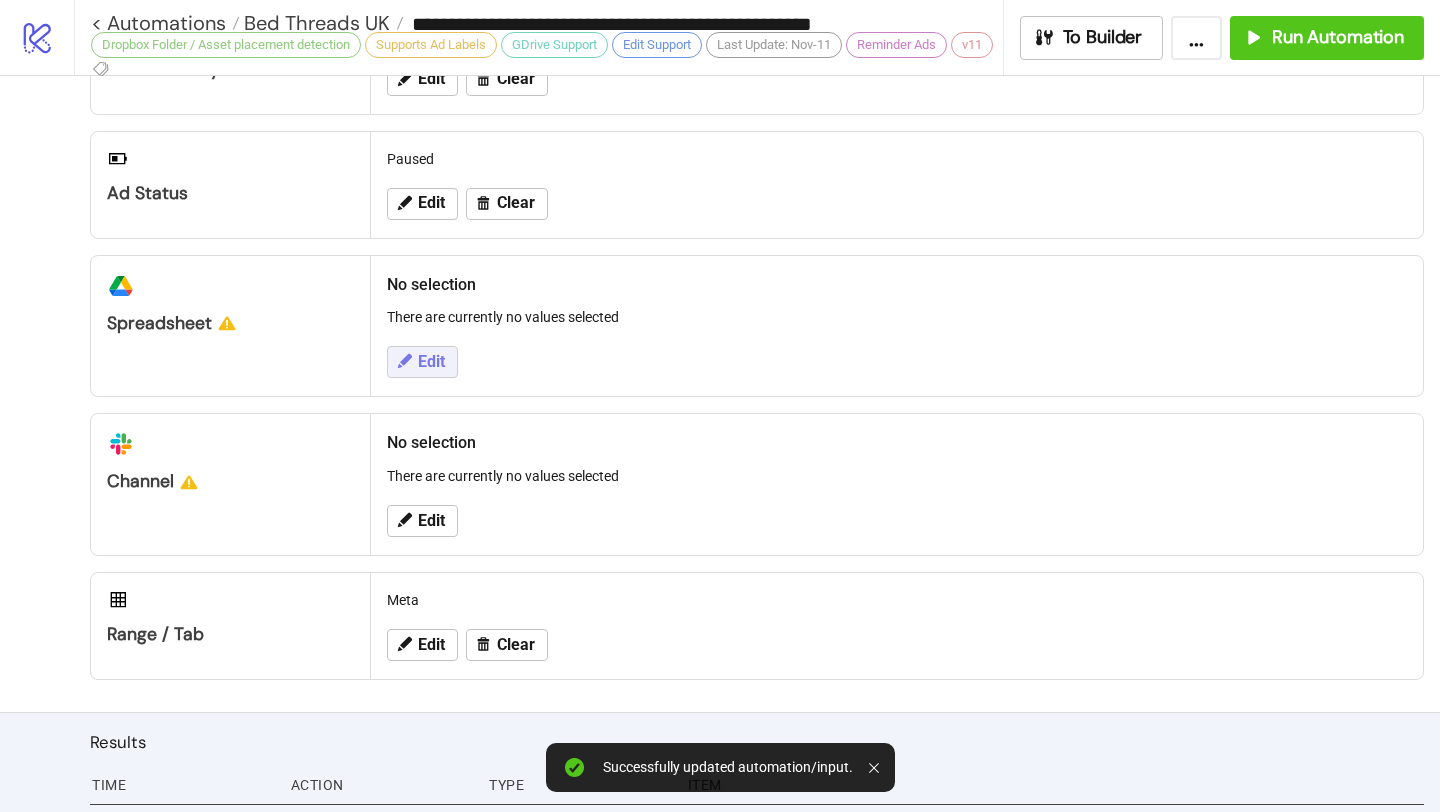 click on "Edit" at bounding box center (431, 362) 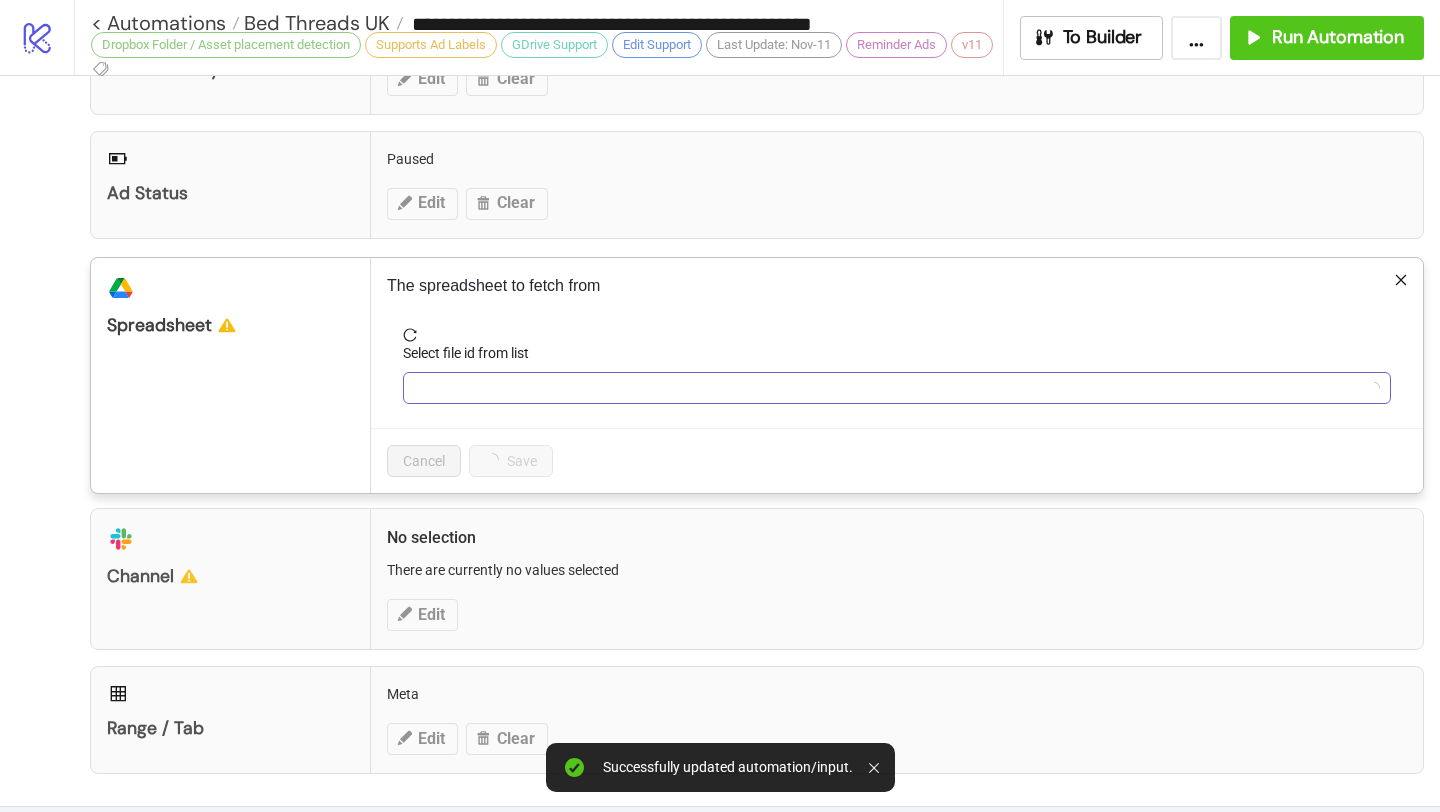 click on "Select file id from list" at bounding box center [888, 388] 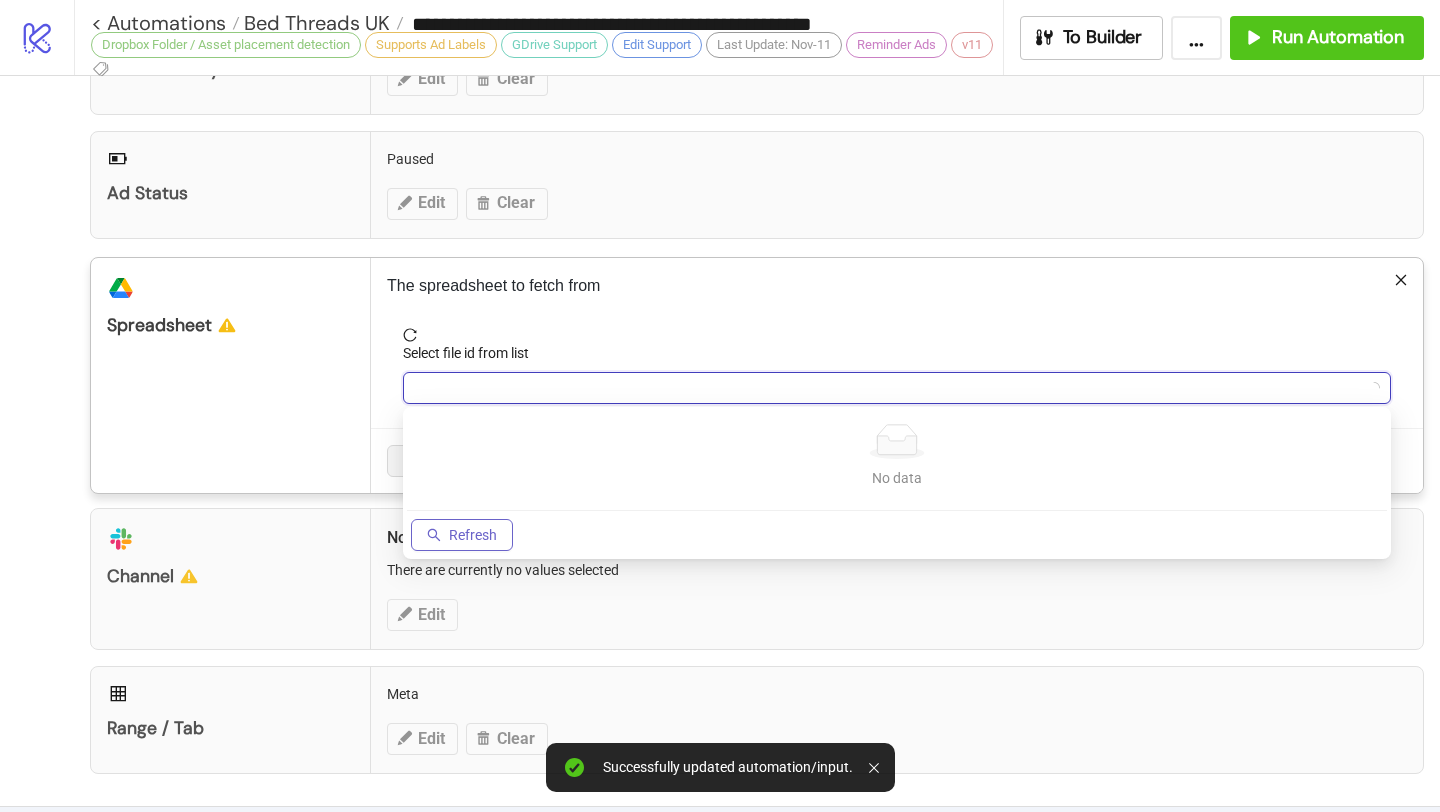 click on "Refresh" at bounding box center [473, 535] 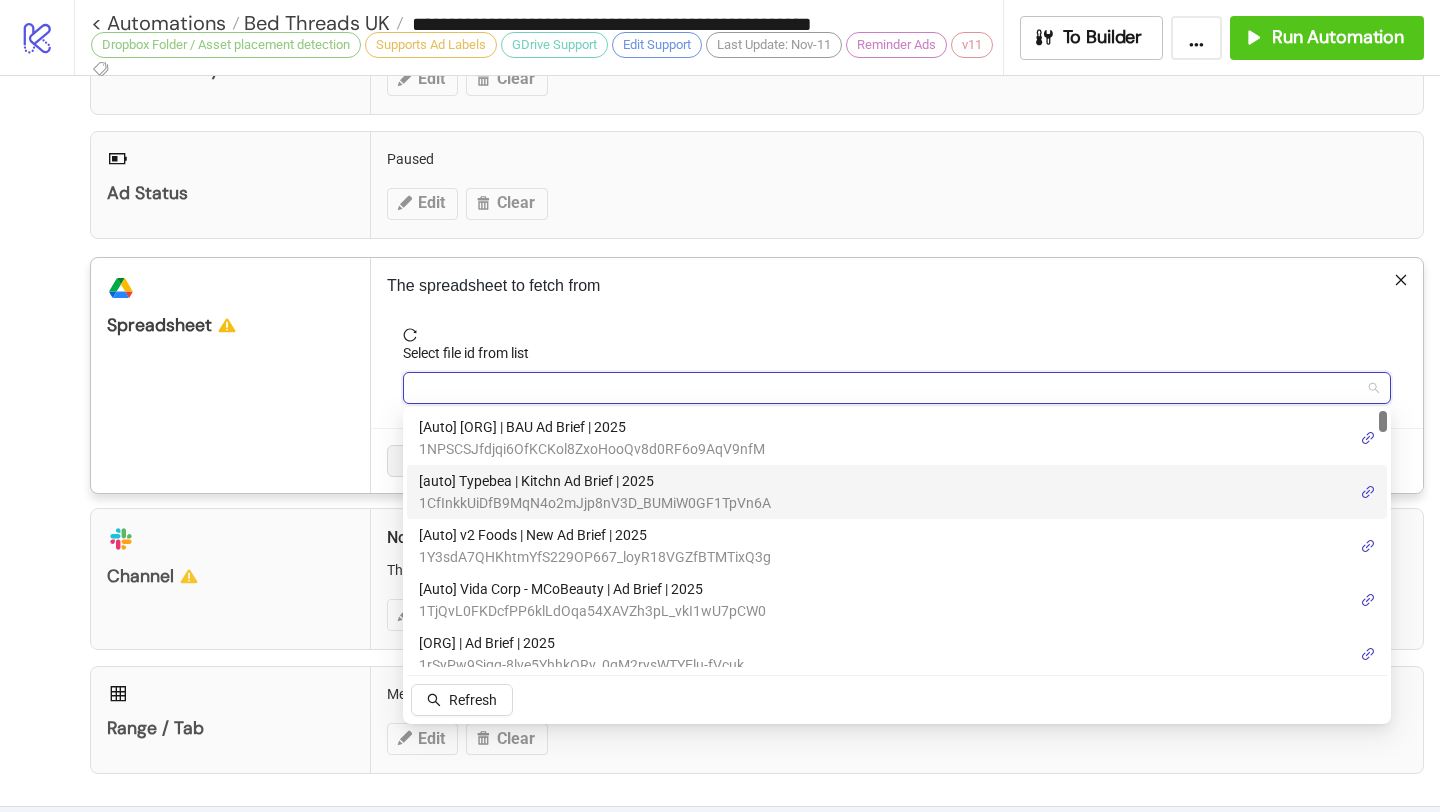 scroll, scrollTop: 1, scrollLeft: 0, axis: vertical 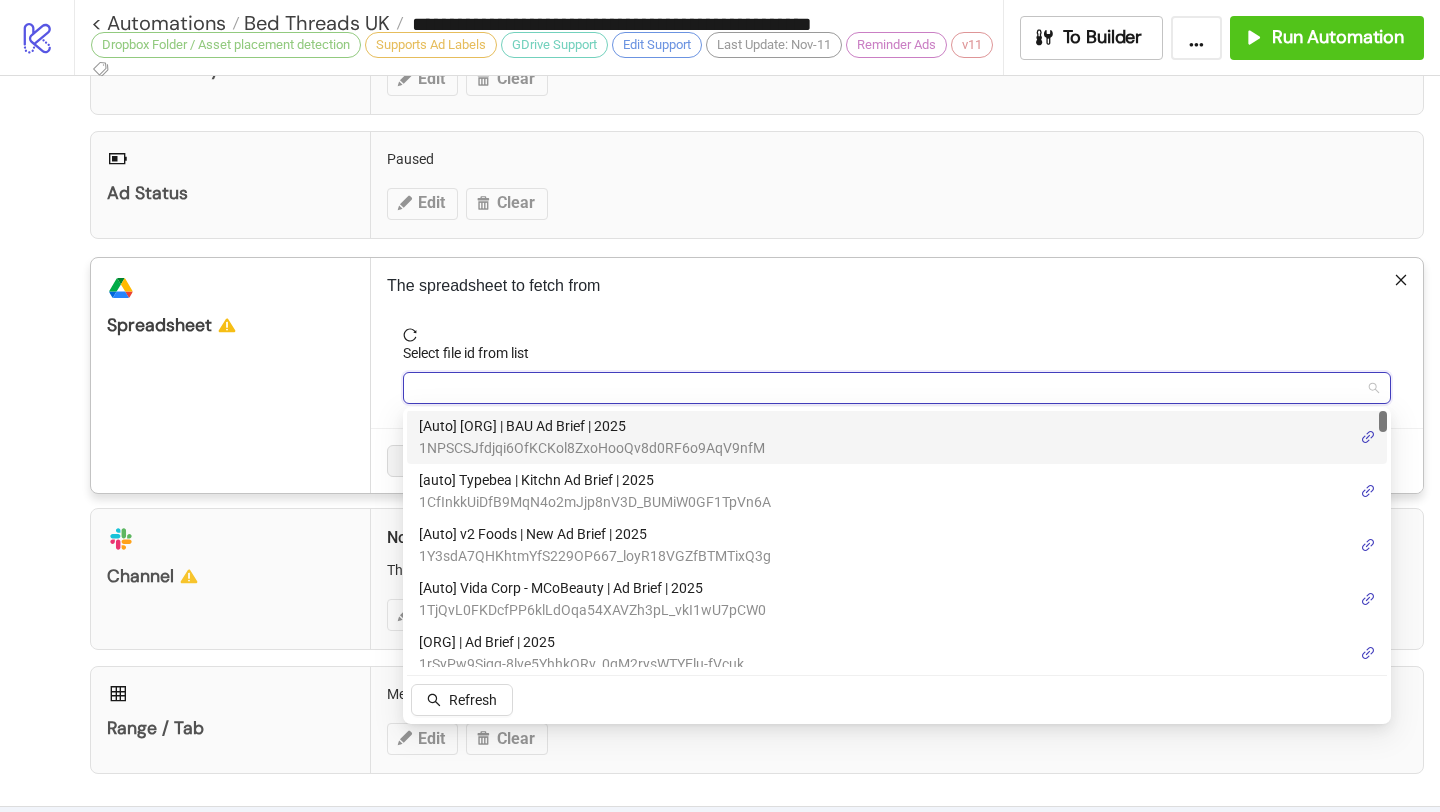 click on "1NPSCSJfdjqi6OfKCKol8ZxoHooQv8d0RF6o9AqV9nfM" at bounding box center (592, 448) 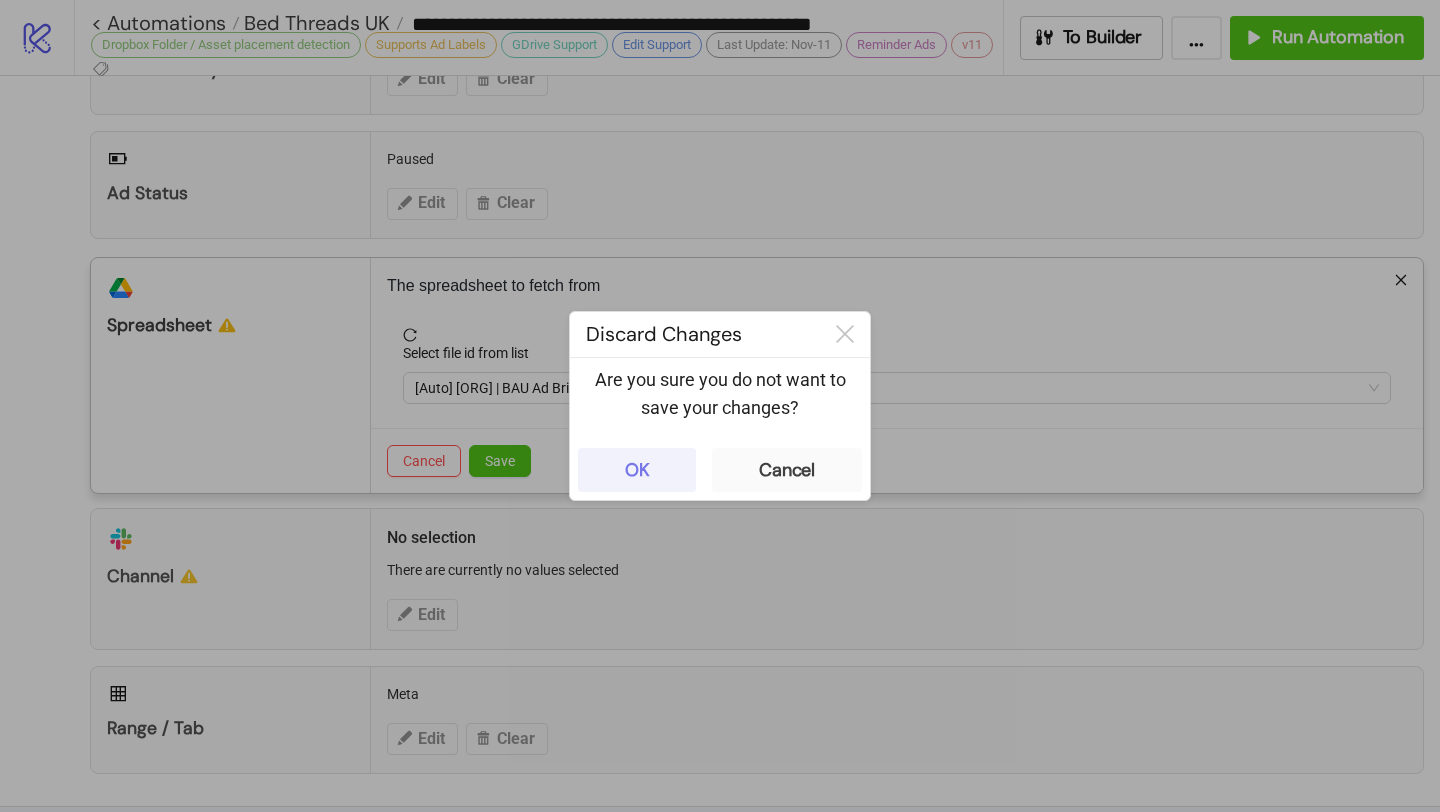 click on "OK" at bounding box center [637, 470] 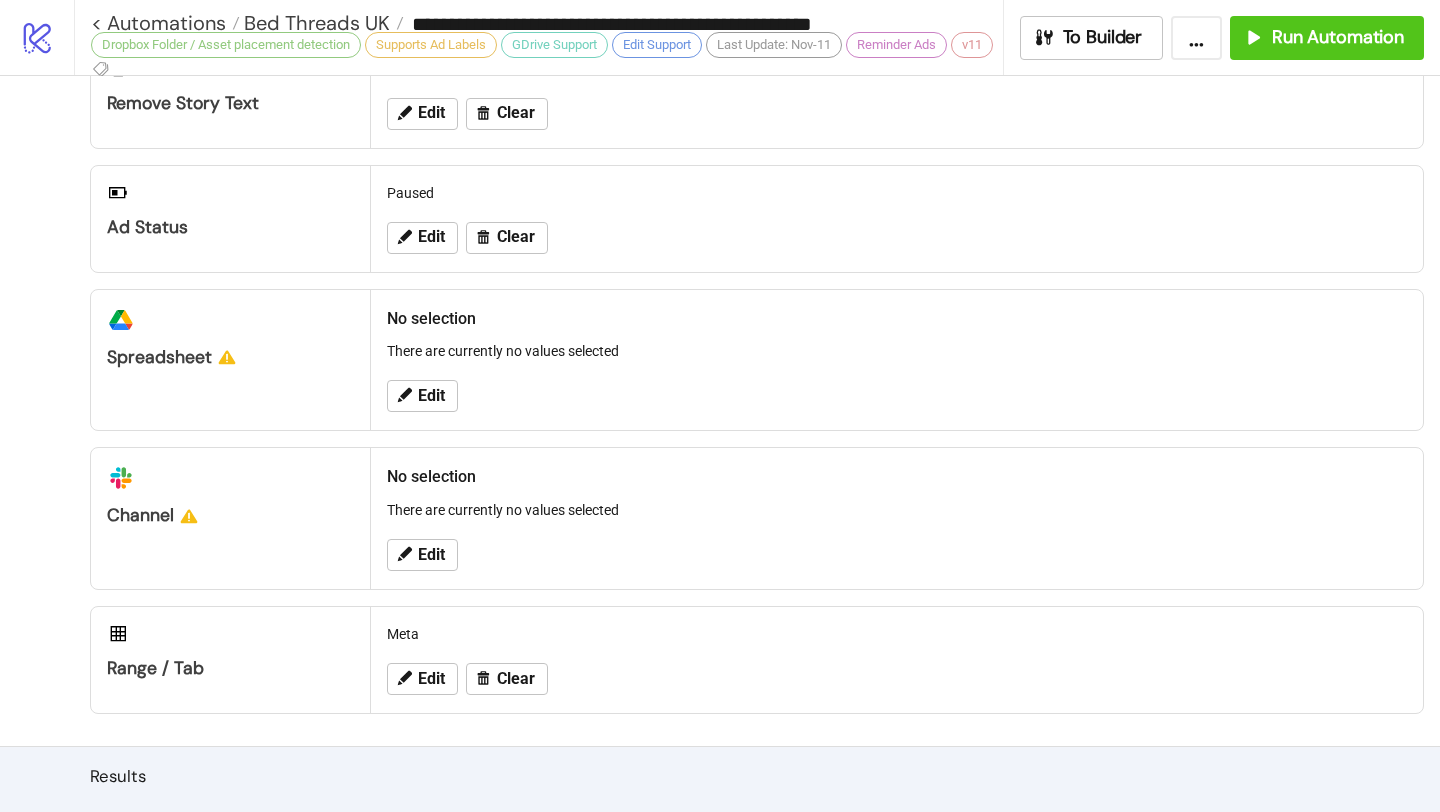 scroll, scrollTop: 792, scrollLeft: 0, axis: vertical 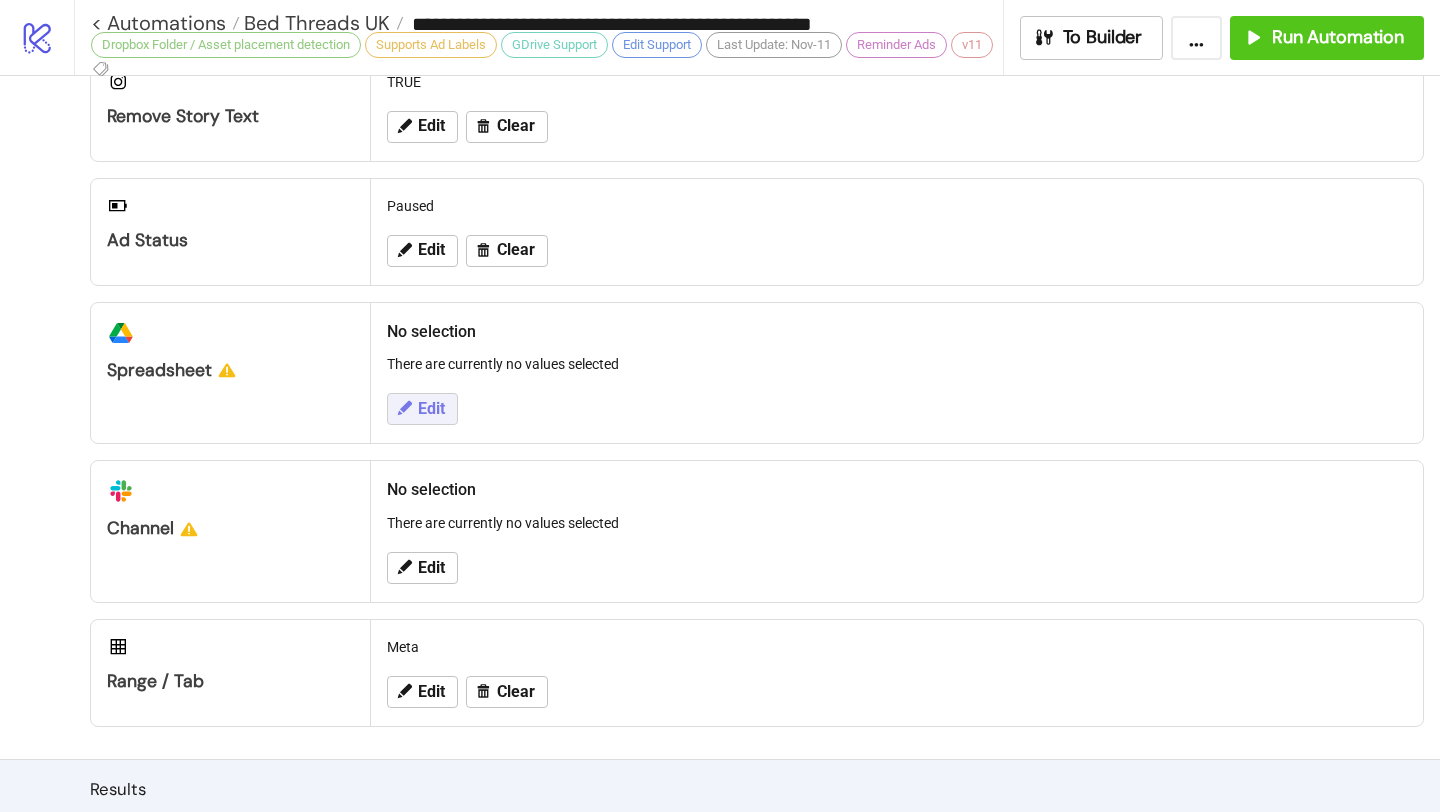 click on "Edit" at bounding box center (431, 409) 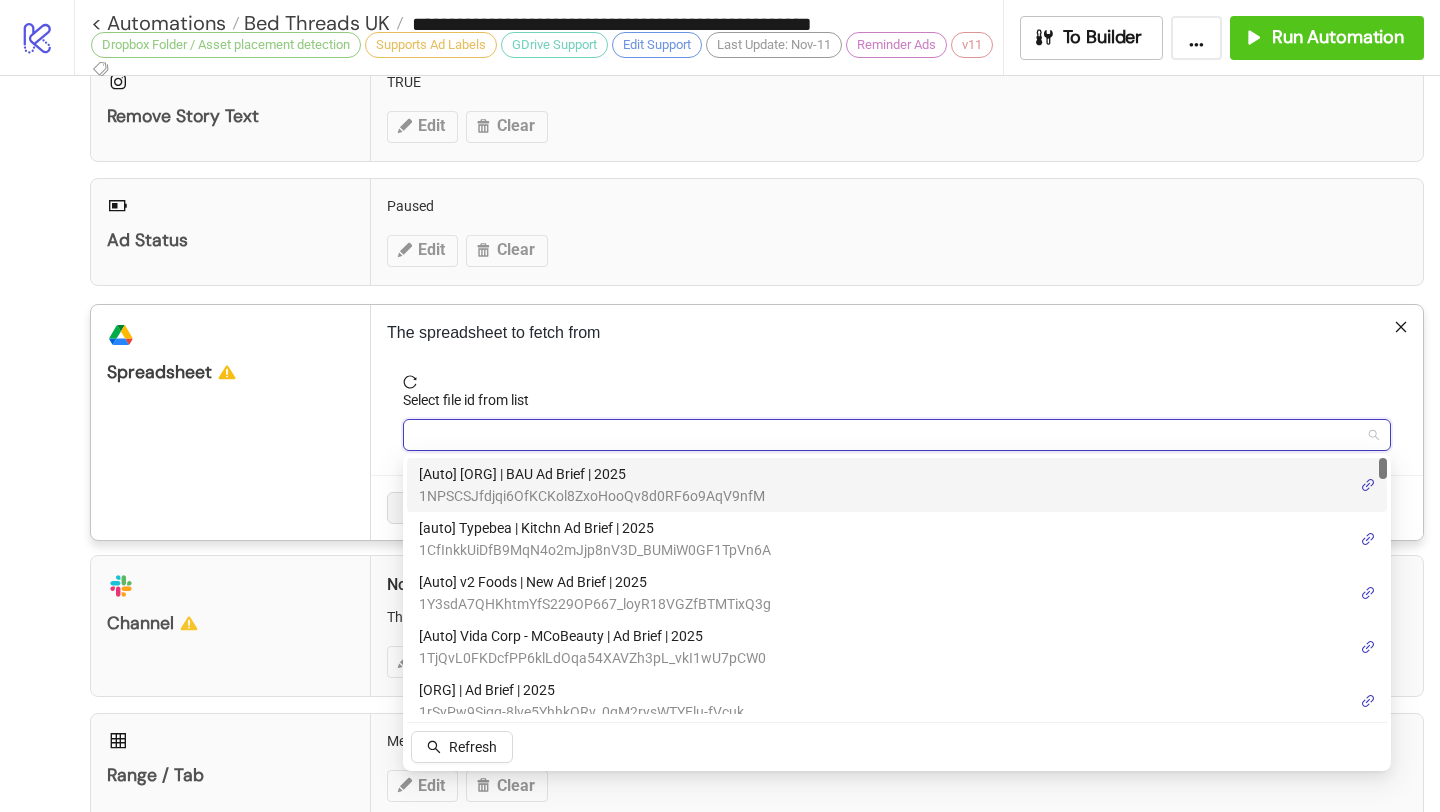 click on "Select file id from list" at bounding box center (888, 435) 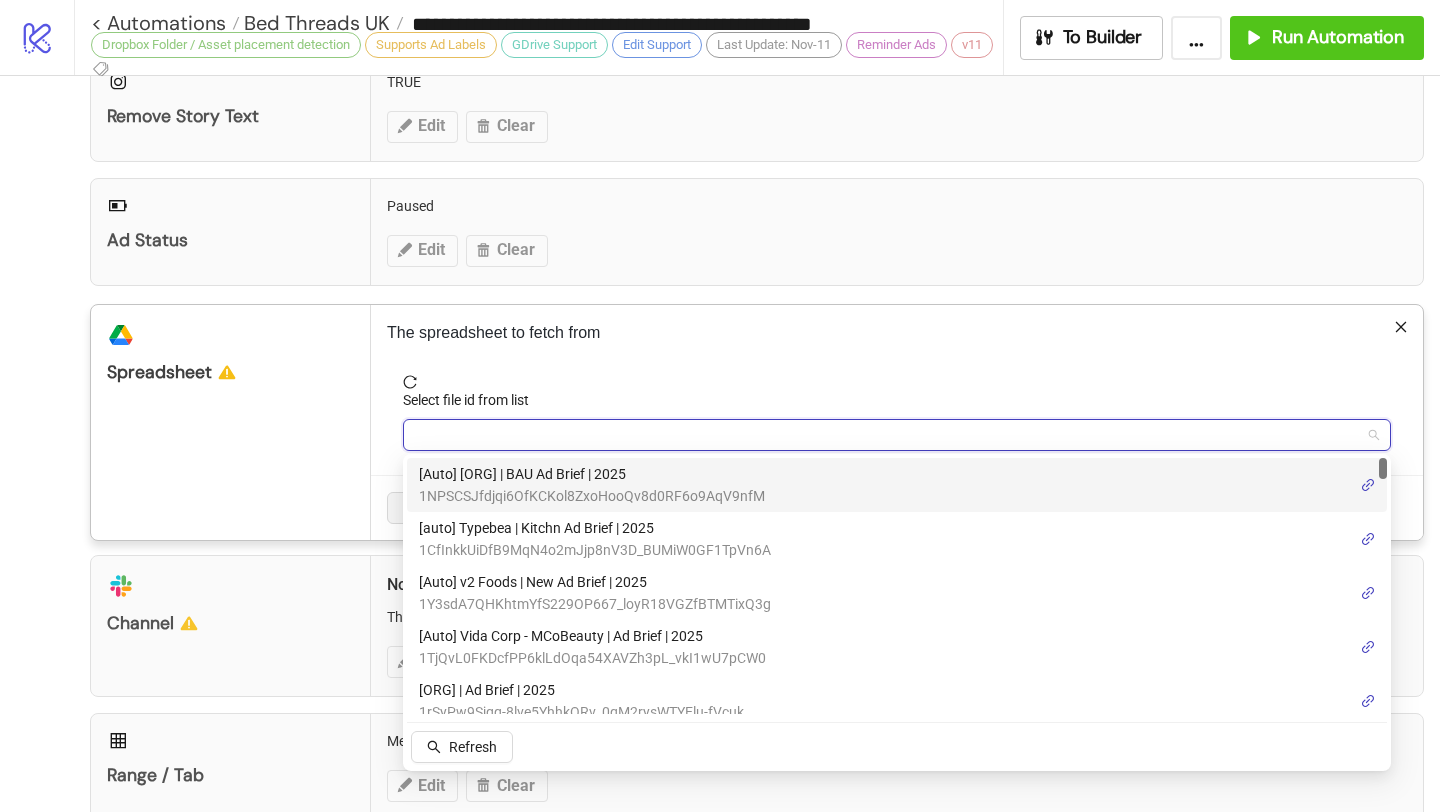 click on "[Auto] Bed Threads | BAU Ad Brief | 2025" at bounding box center [592, 474] 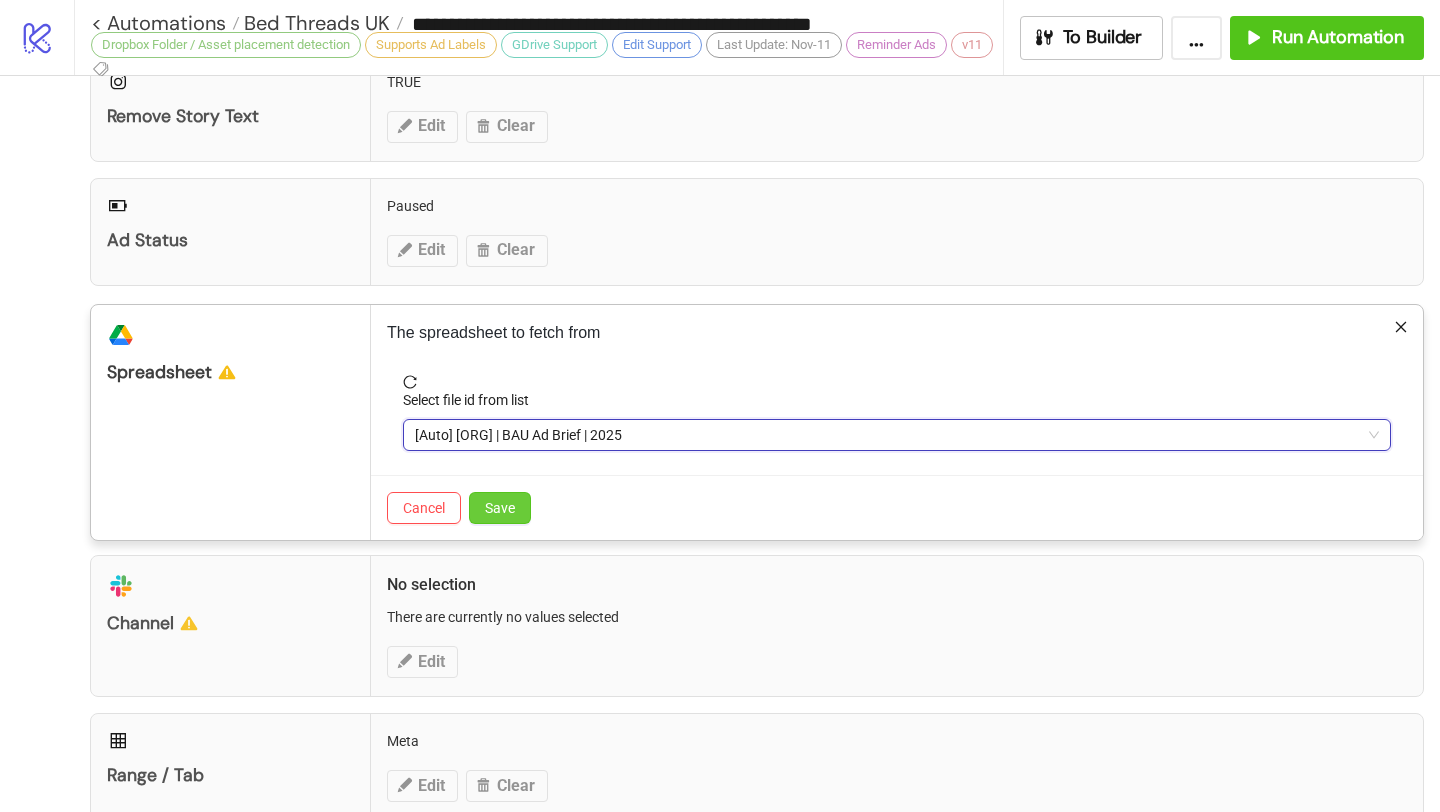 click on "Save" at bounding box center (500, 508) 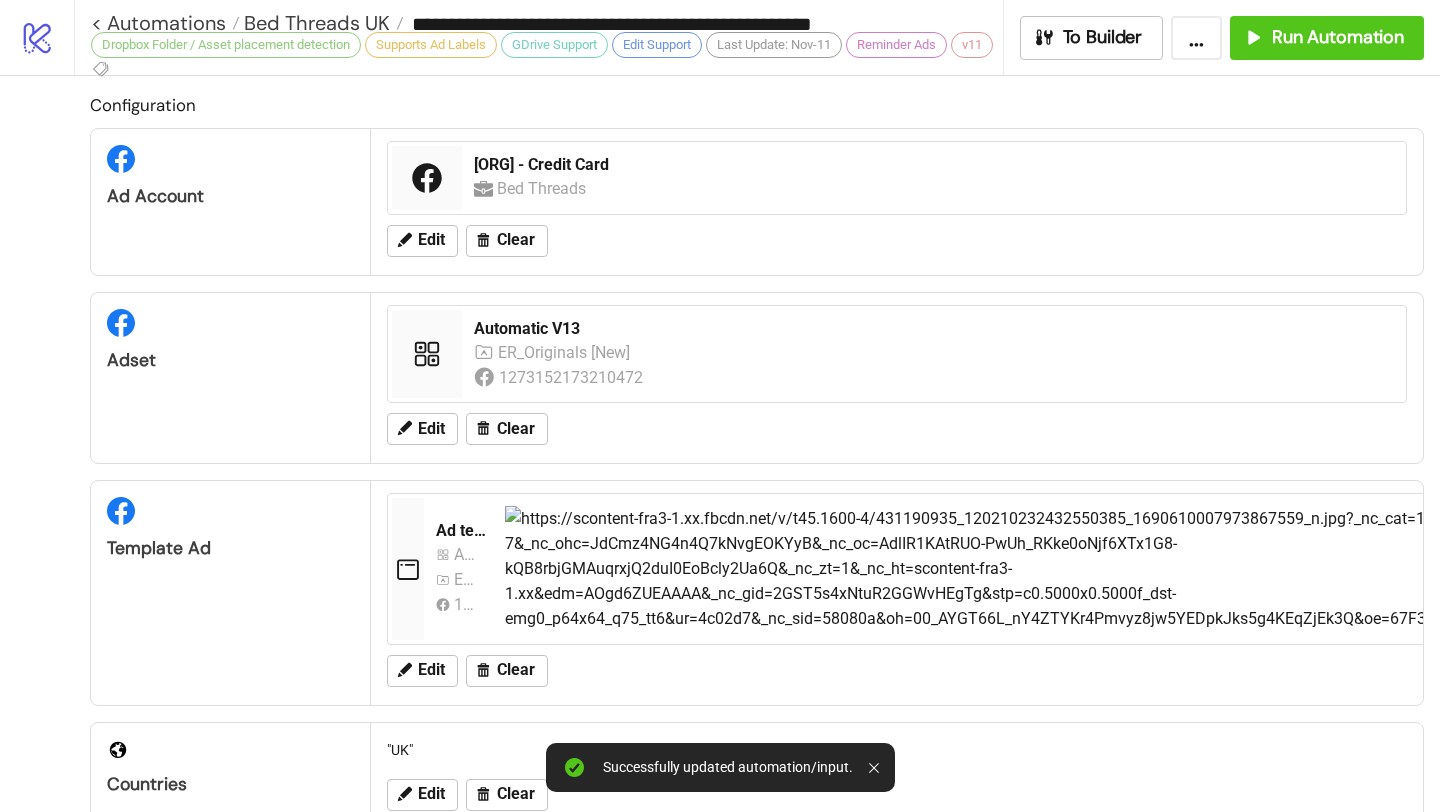 scroll, scrollTop: 890, scrollLeft: 0, axis: vertical 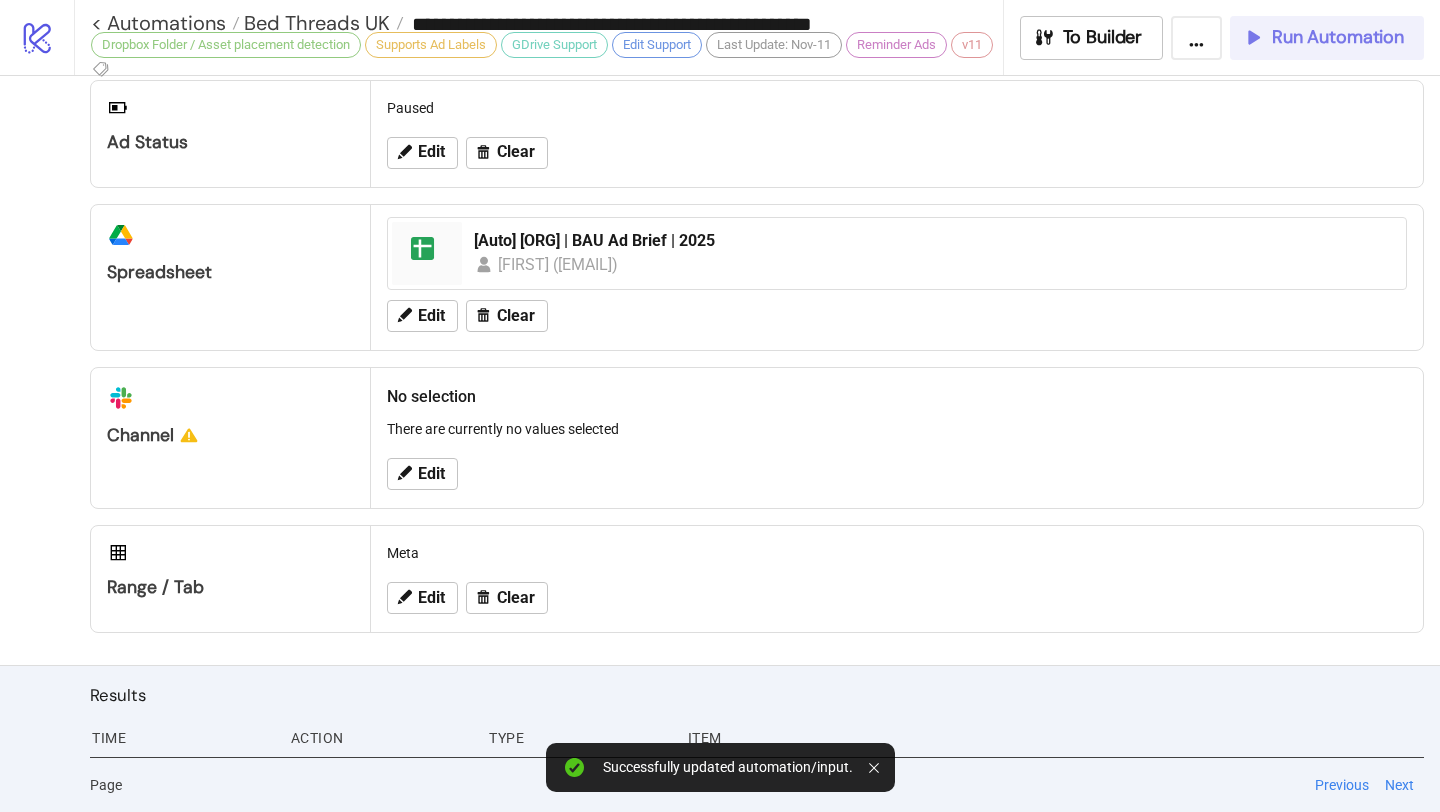 click 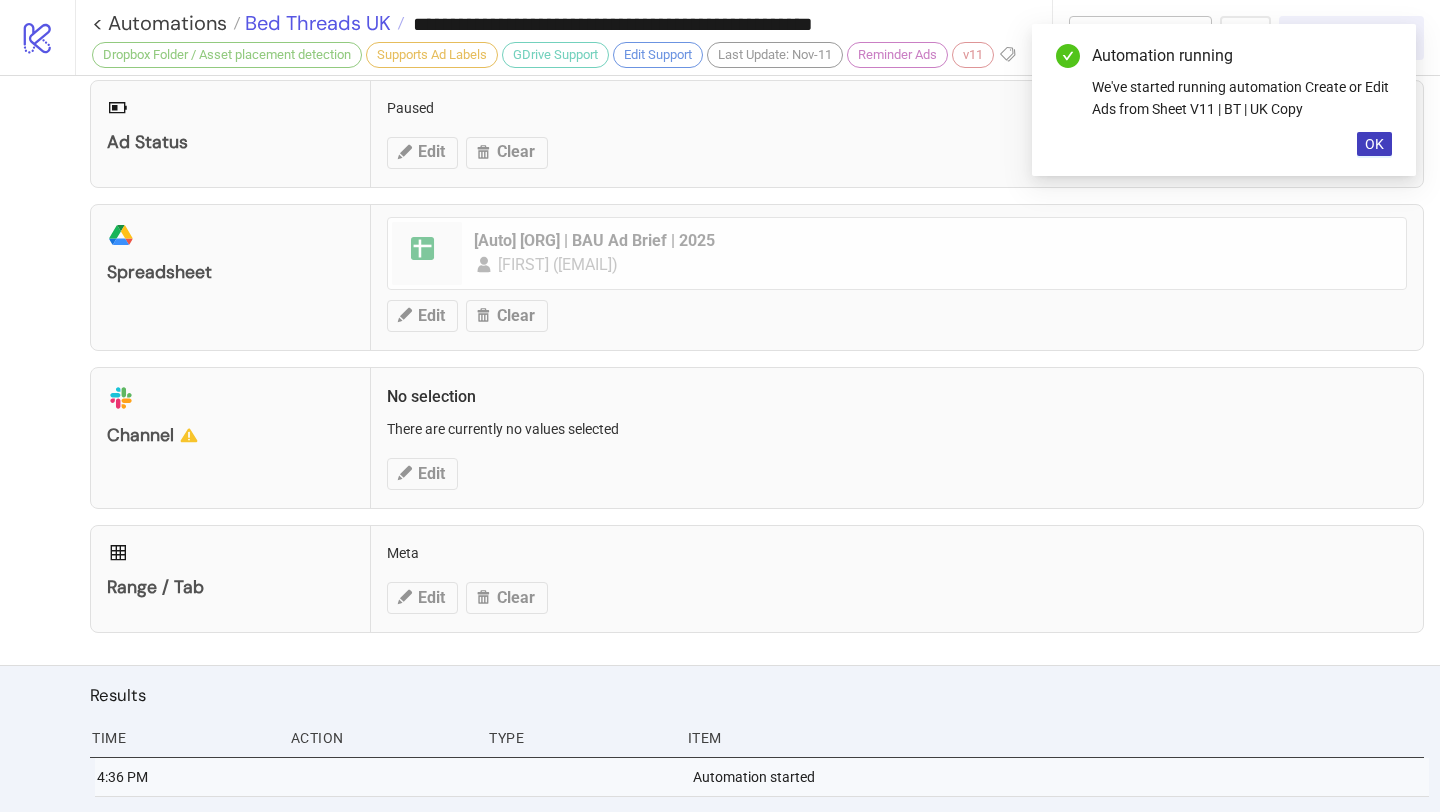 click on "Bed Threads UK" at bounding box center [315, 23] 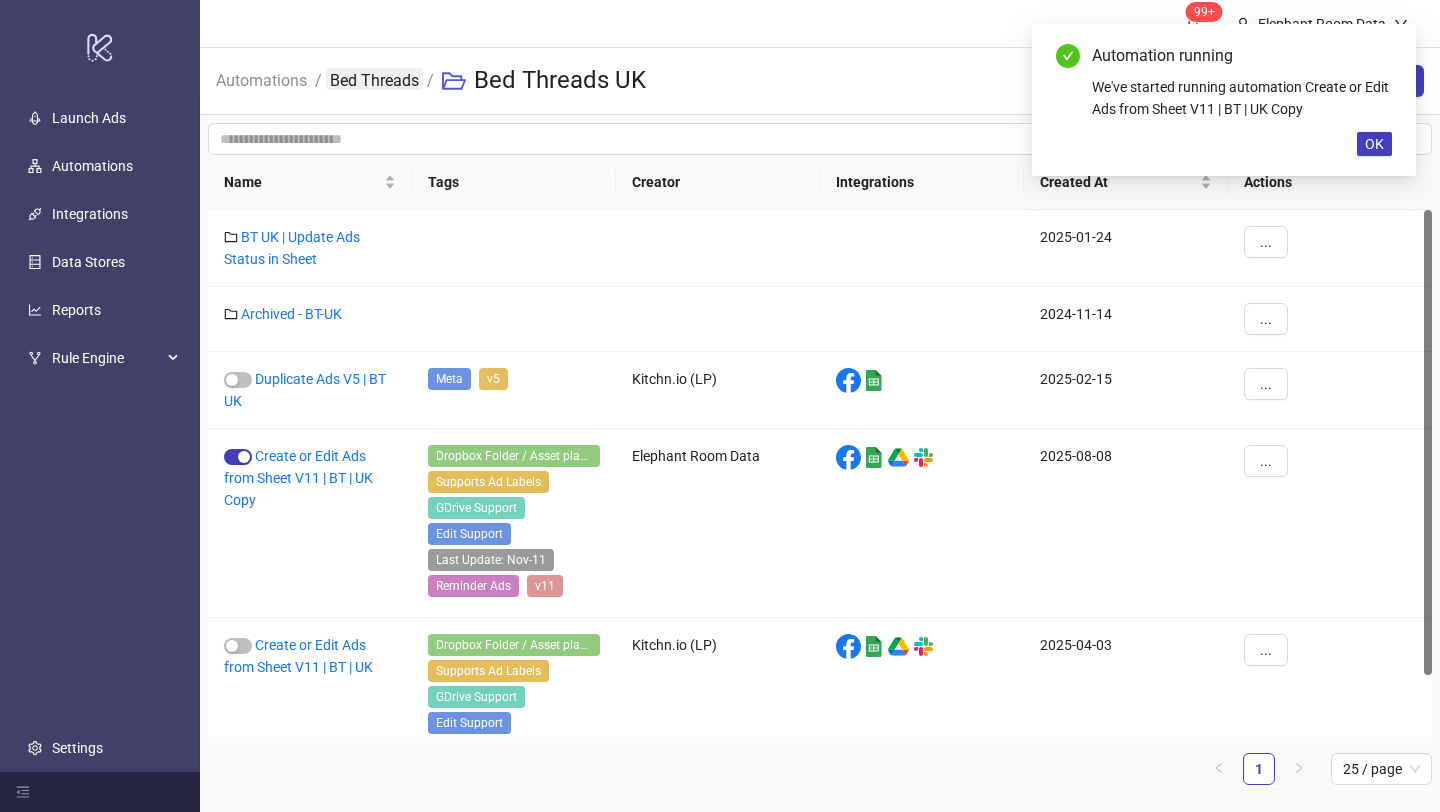 click on "Bed Threads" at bounding box center [374, 79] 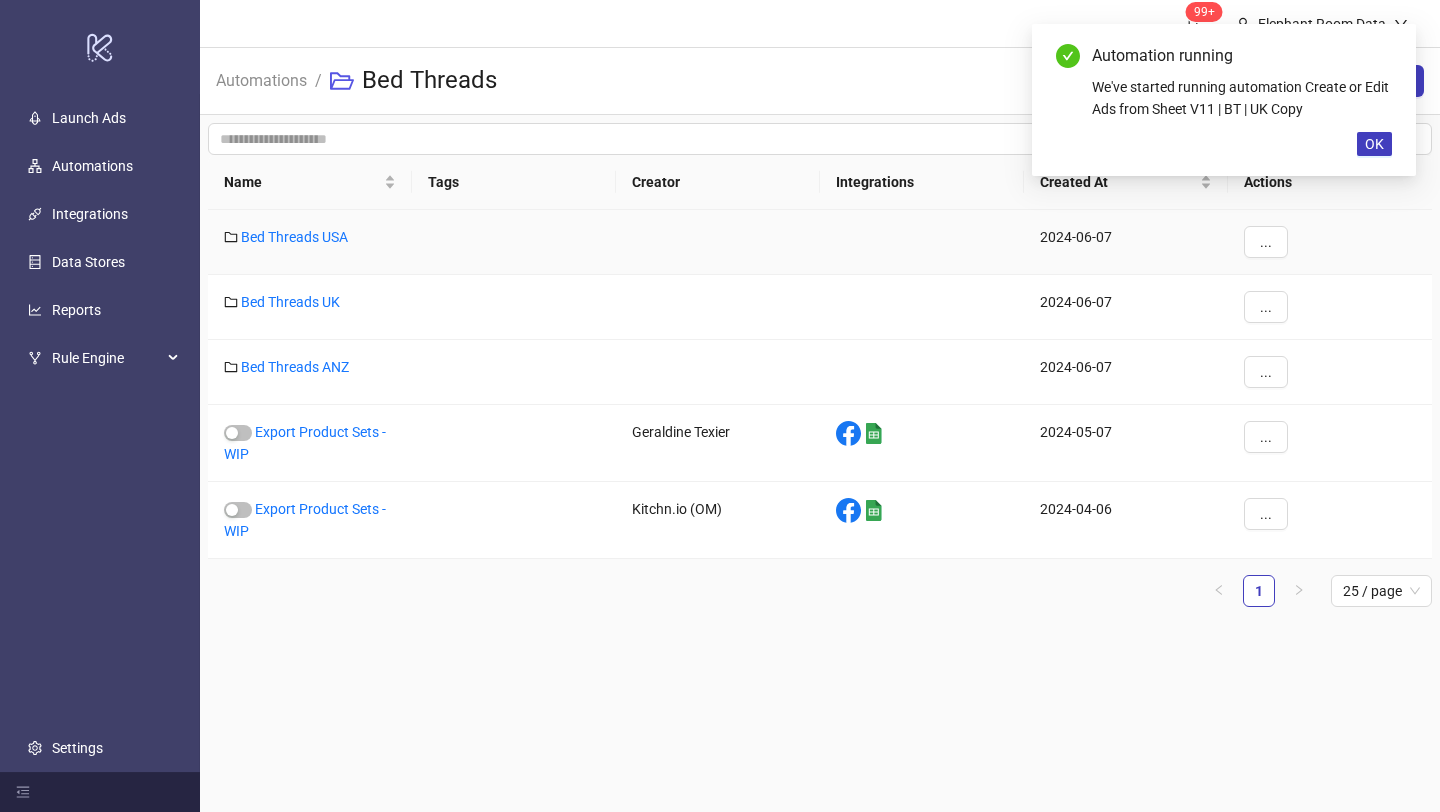 click on "Bed Threads USA" at bounding box center (310, 242) 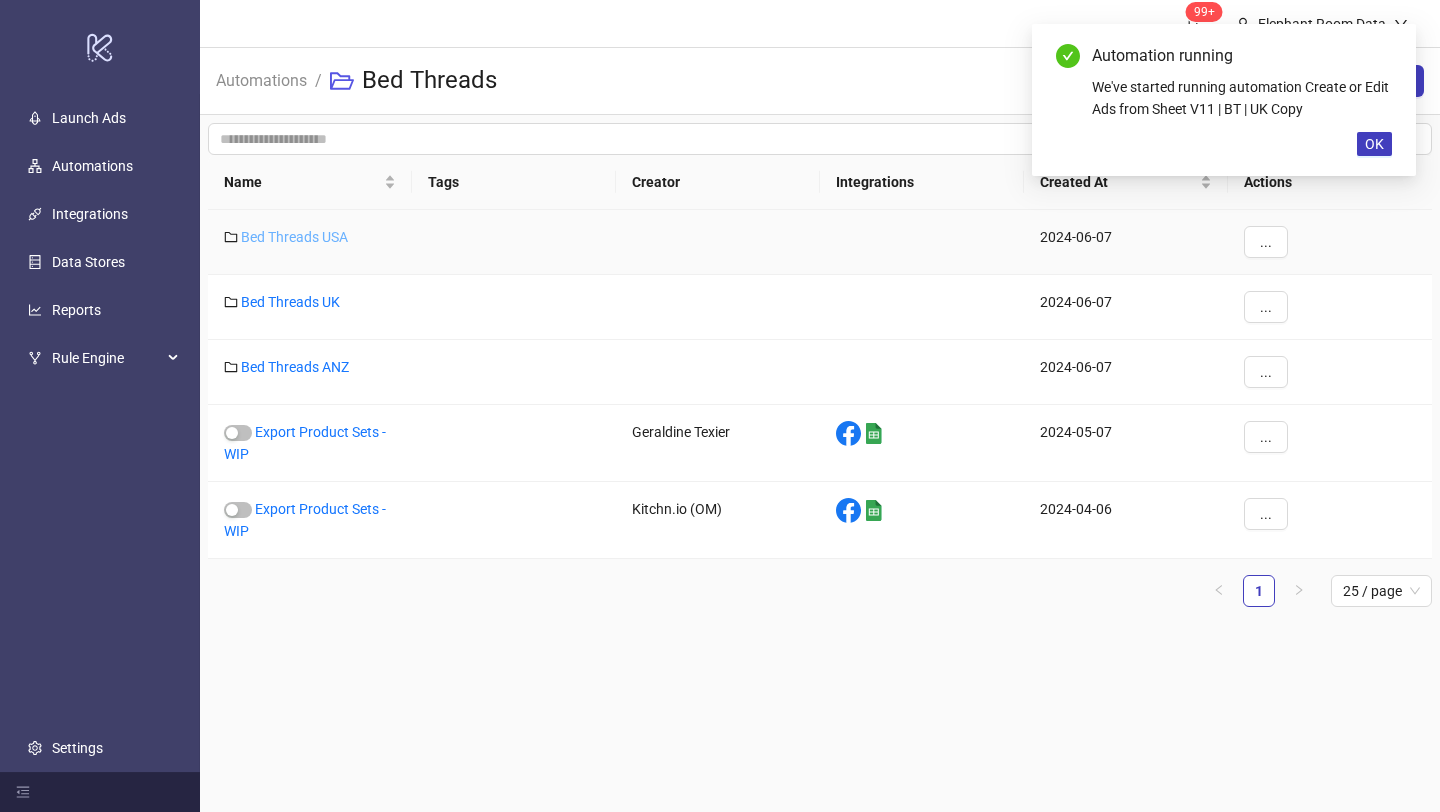click on "Bed Threads USA" at bounding box center [294, 237] 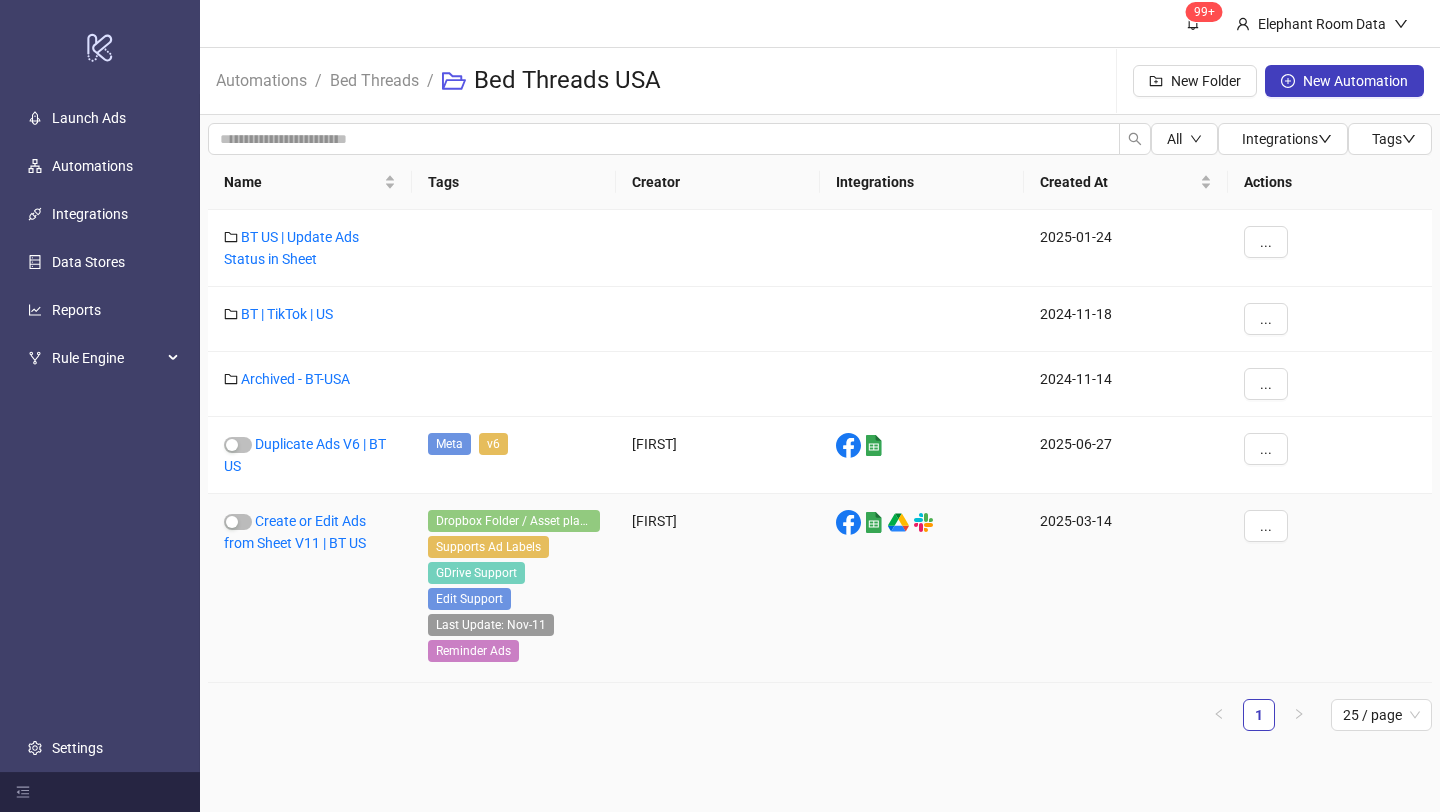 click on "Create or Edit Ads from Sheet V11 | BT US" at bounding box center (310, 588) 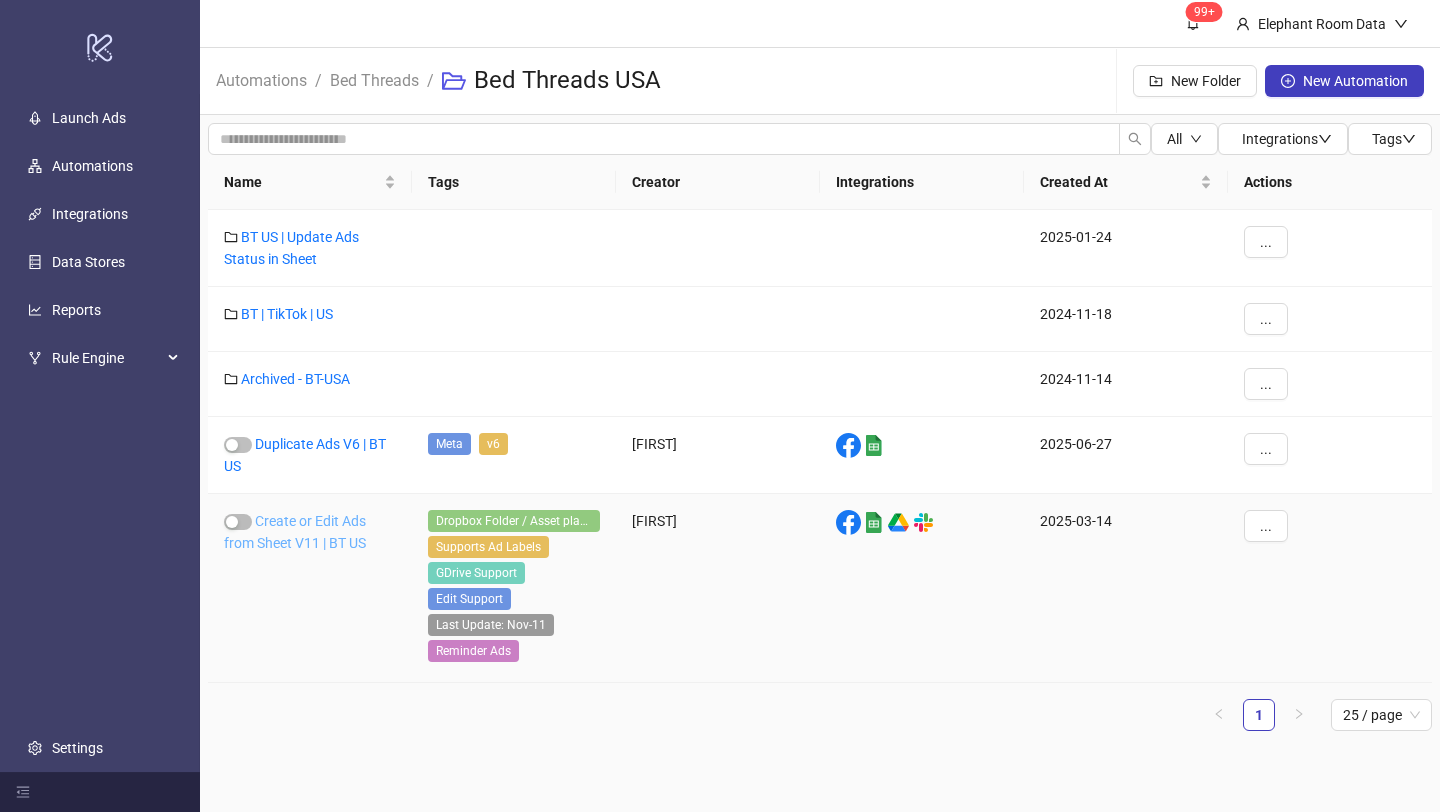 click on "Create or Edit Ads from Sheet V11 | BT US" at bounding box center [295, 532] 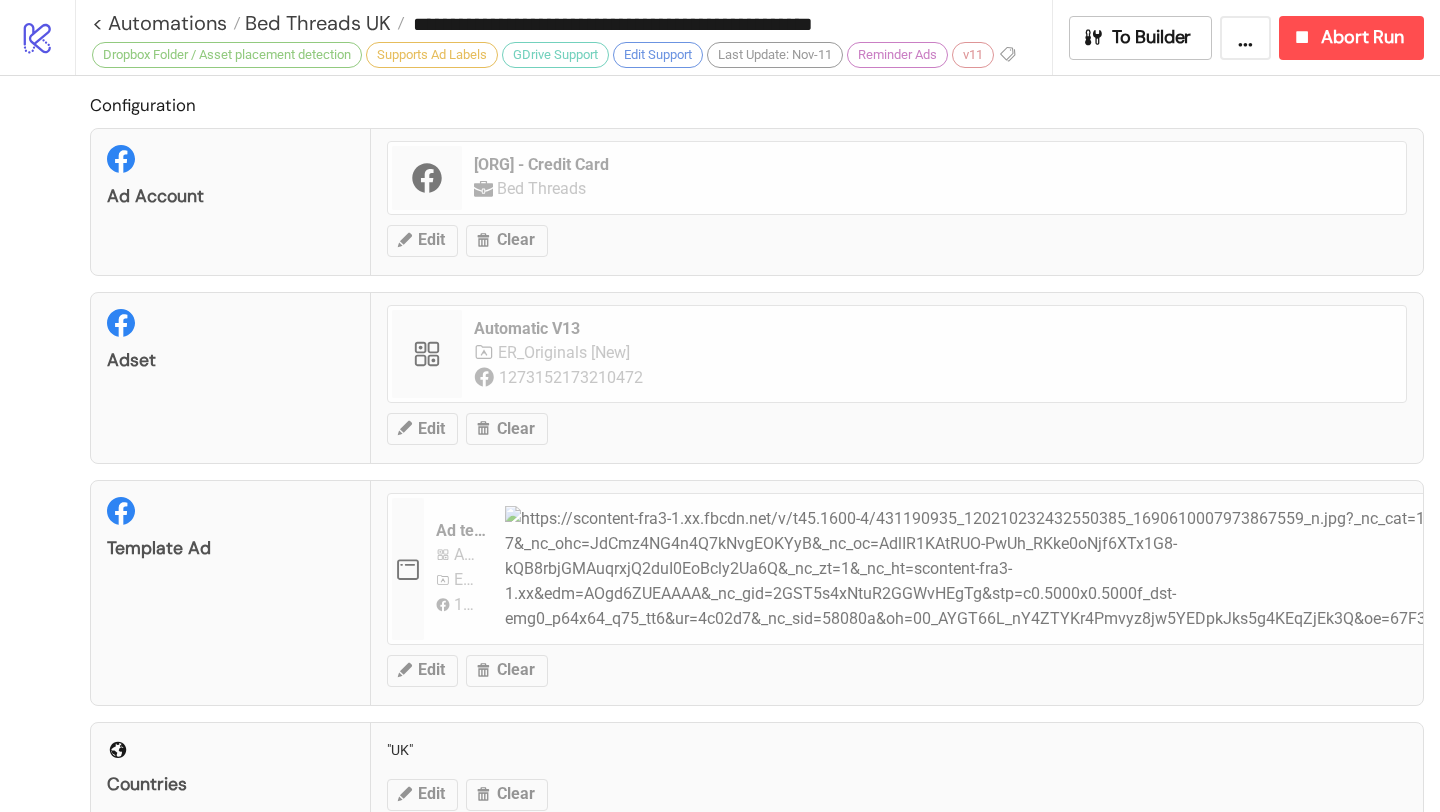 type on "**********" 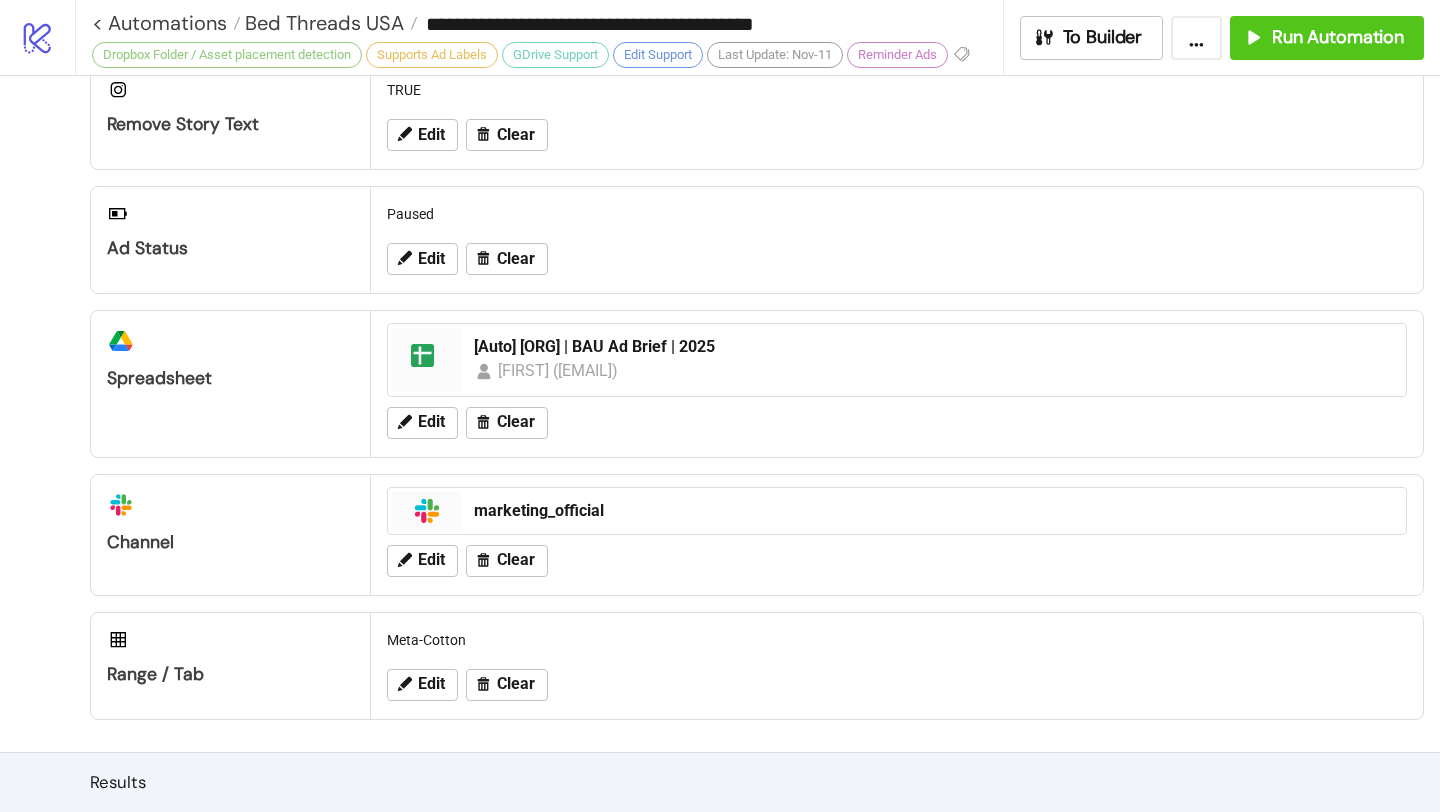 scroll, scrollTop: 0, scrollLeft: 0, axis: both 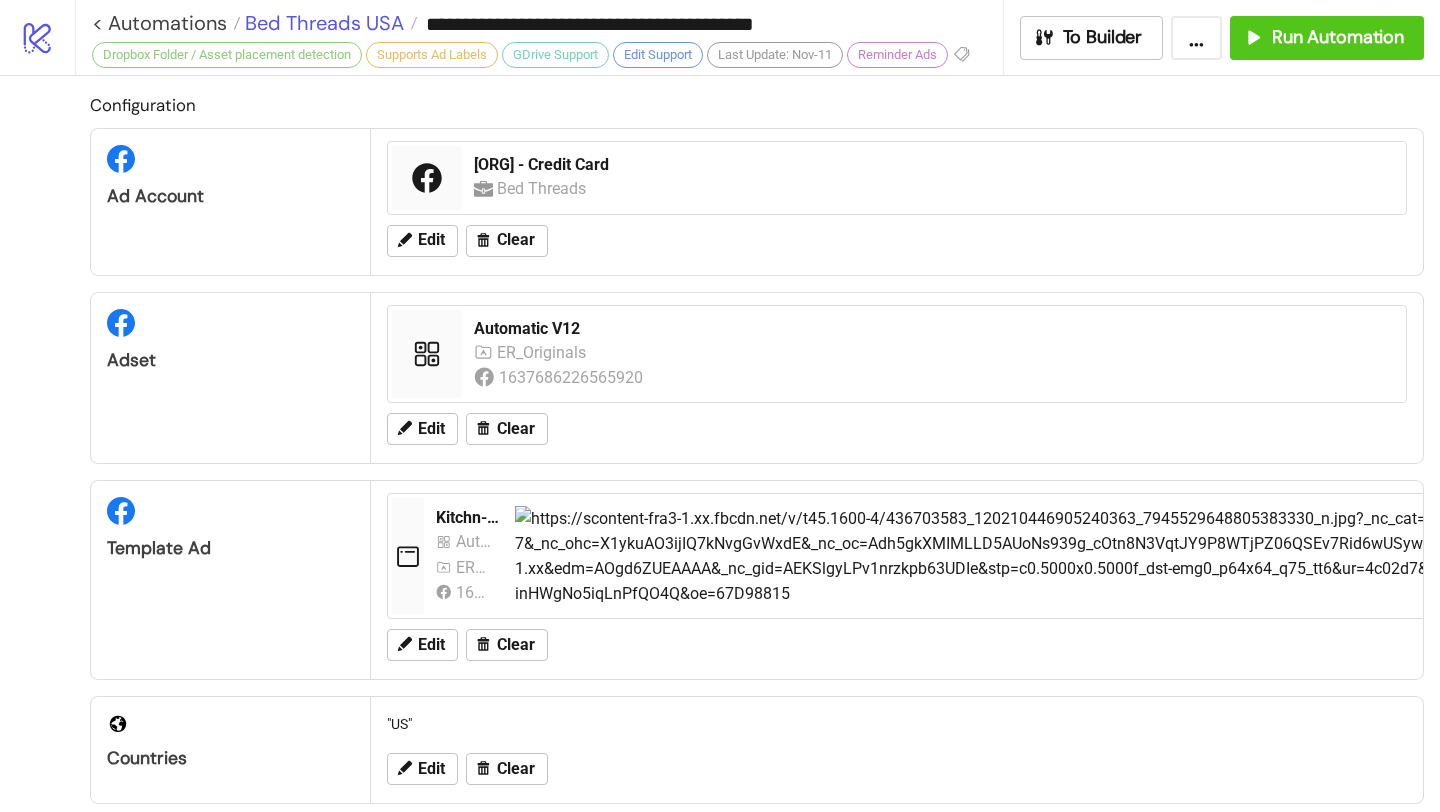 click on "Bed Threads USA" at bounding box center [322, 23] 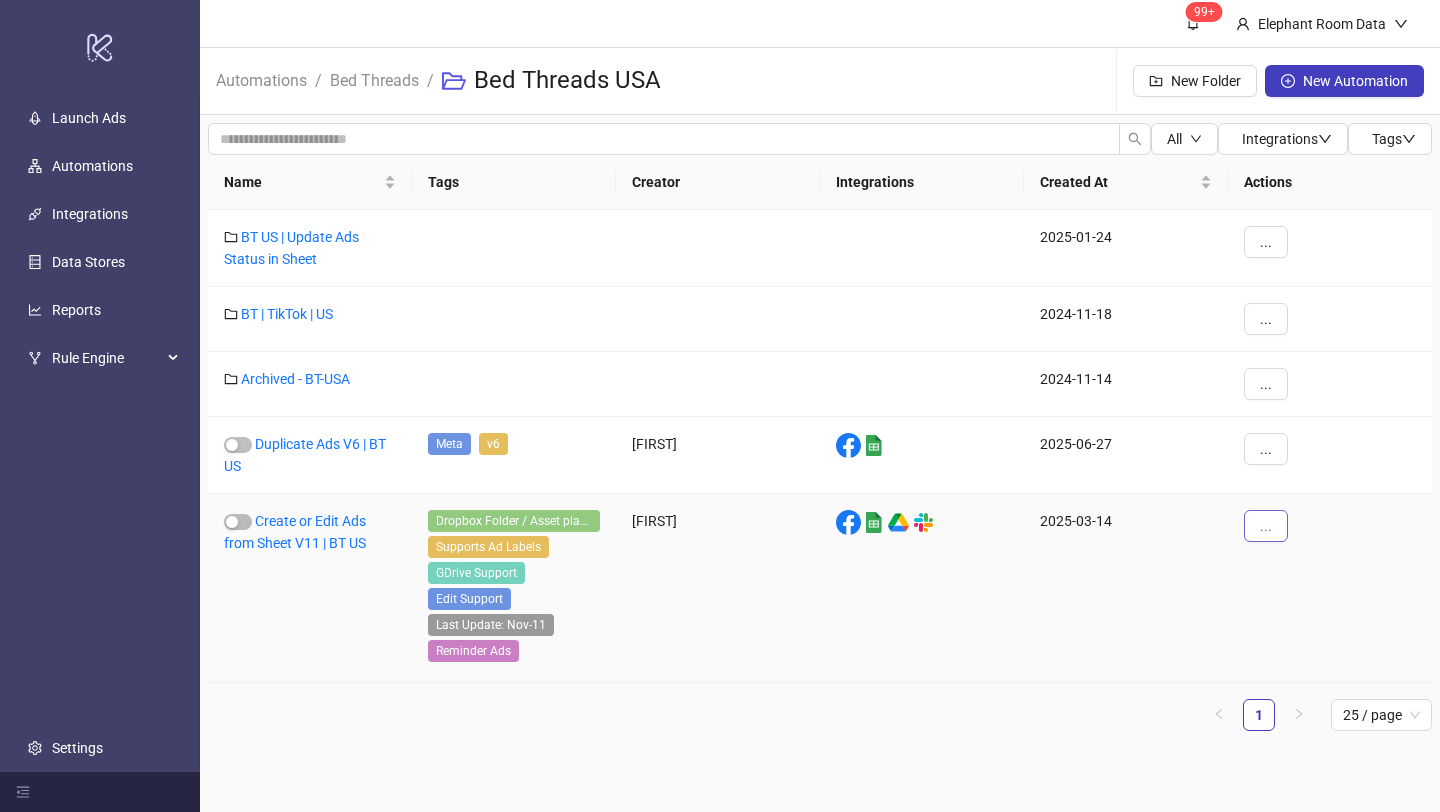 click on "..." at bounding box center [1266, 526] 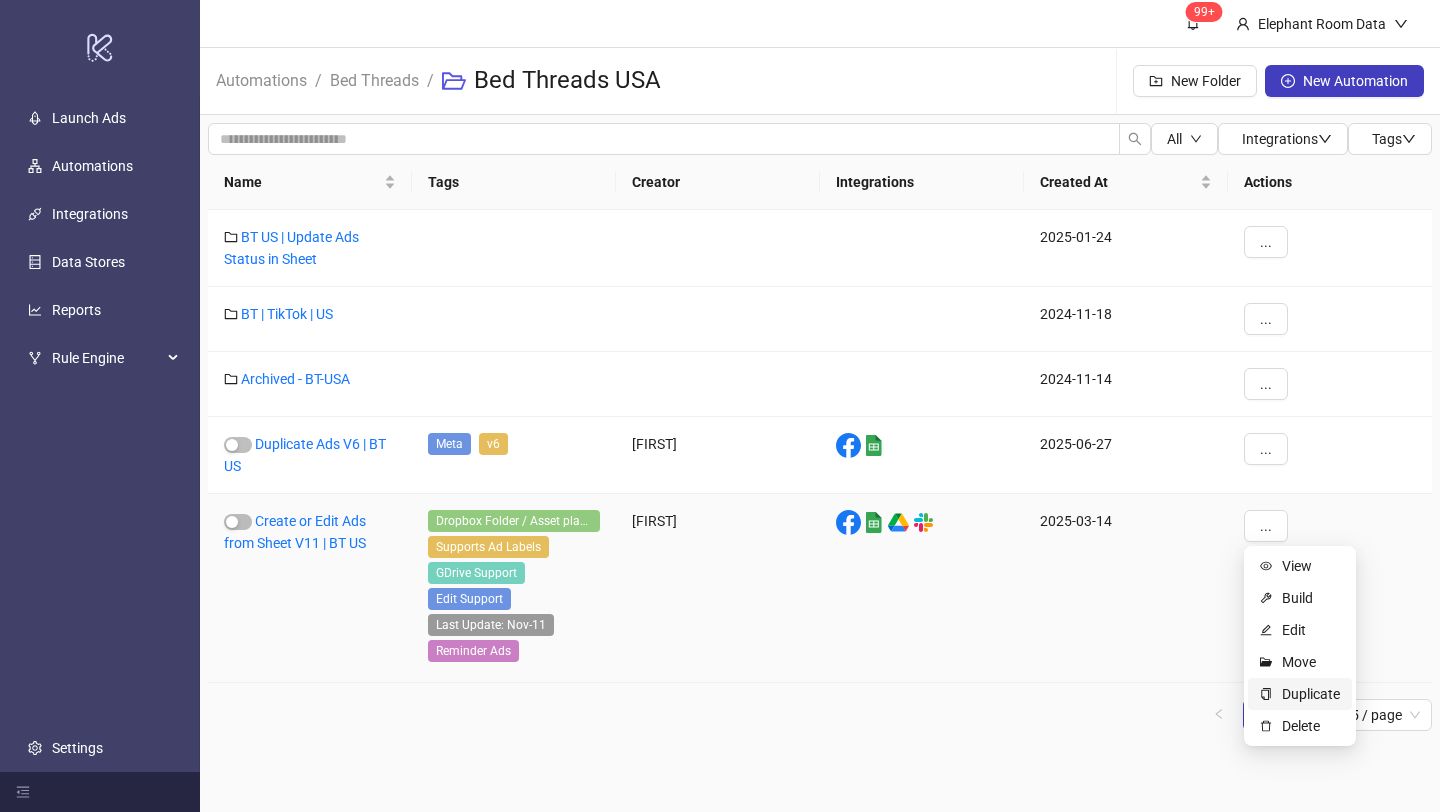 click on "Duplicate" at bounding box center [1311, 694] 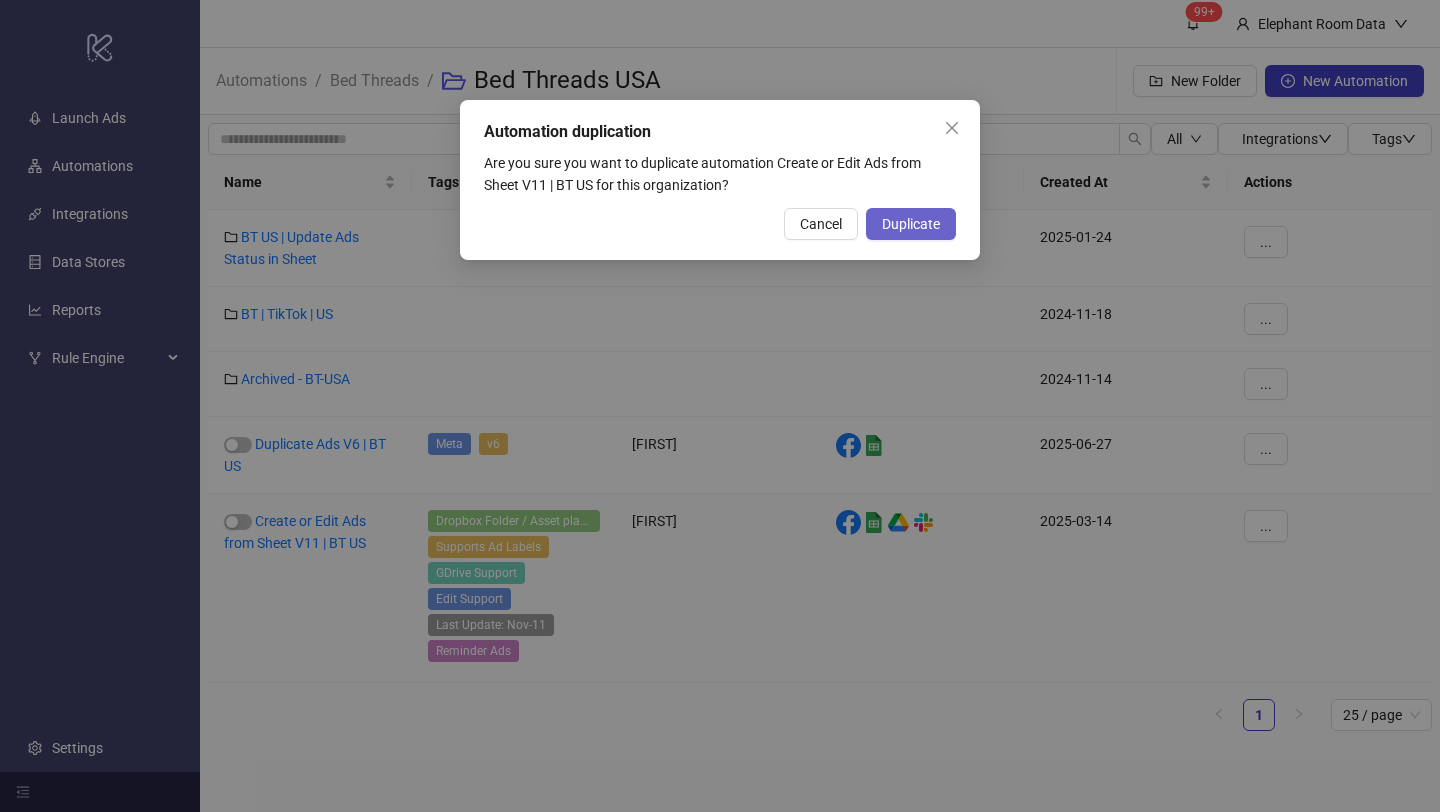 click on "Duplicate" at bounding box center (911, 224) 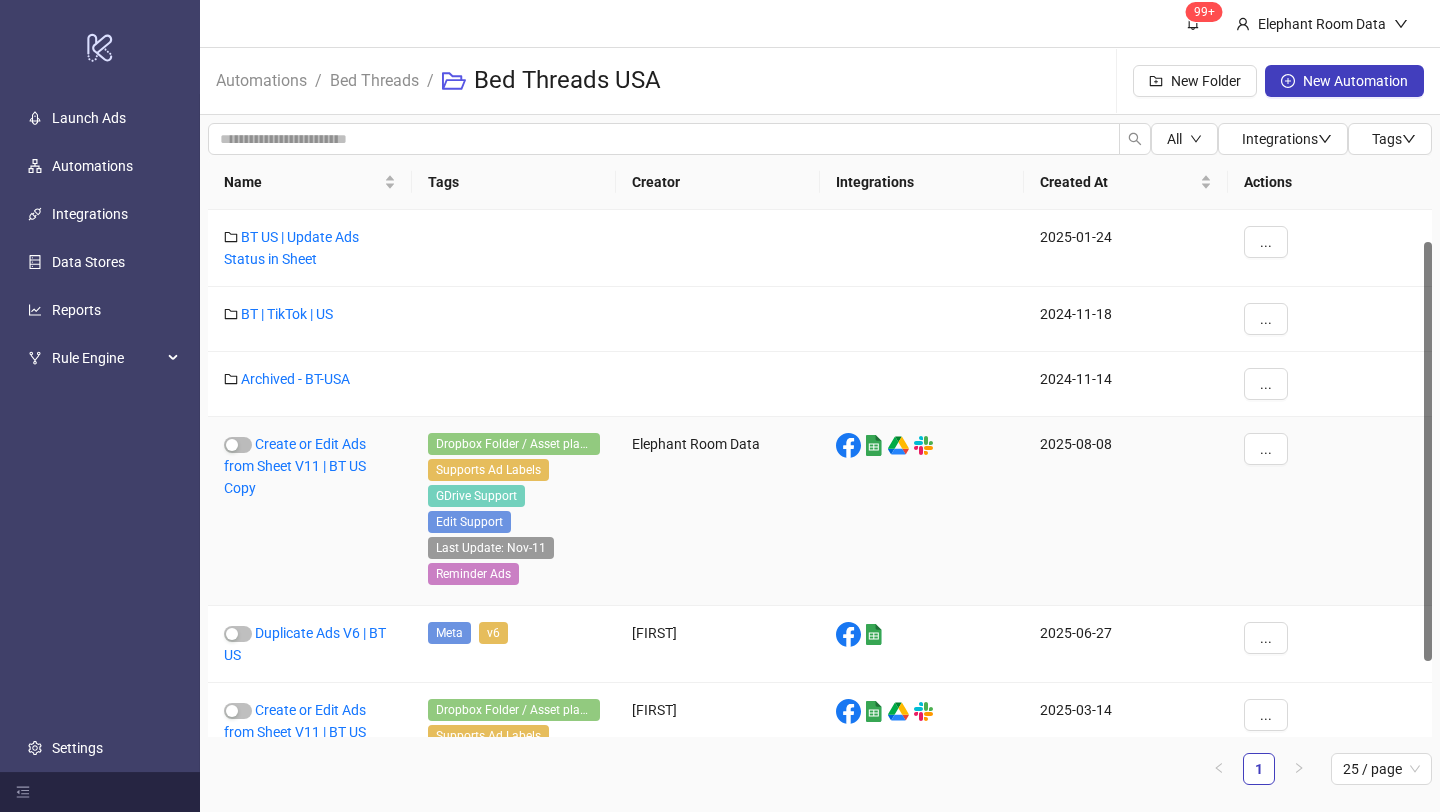 scroll, scrollTop: 99, scrollLeft: 0, axis: vertical 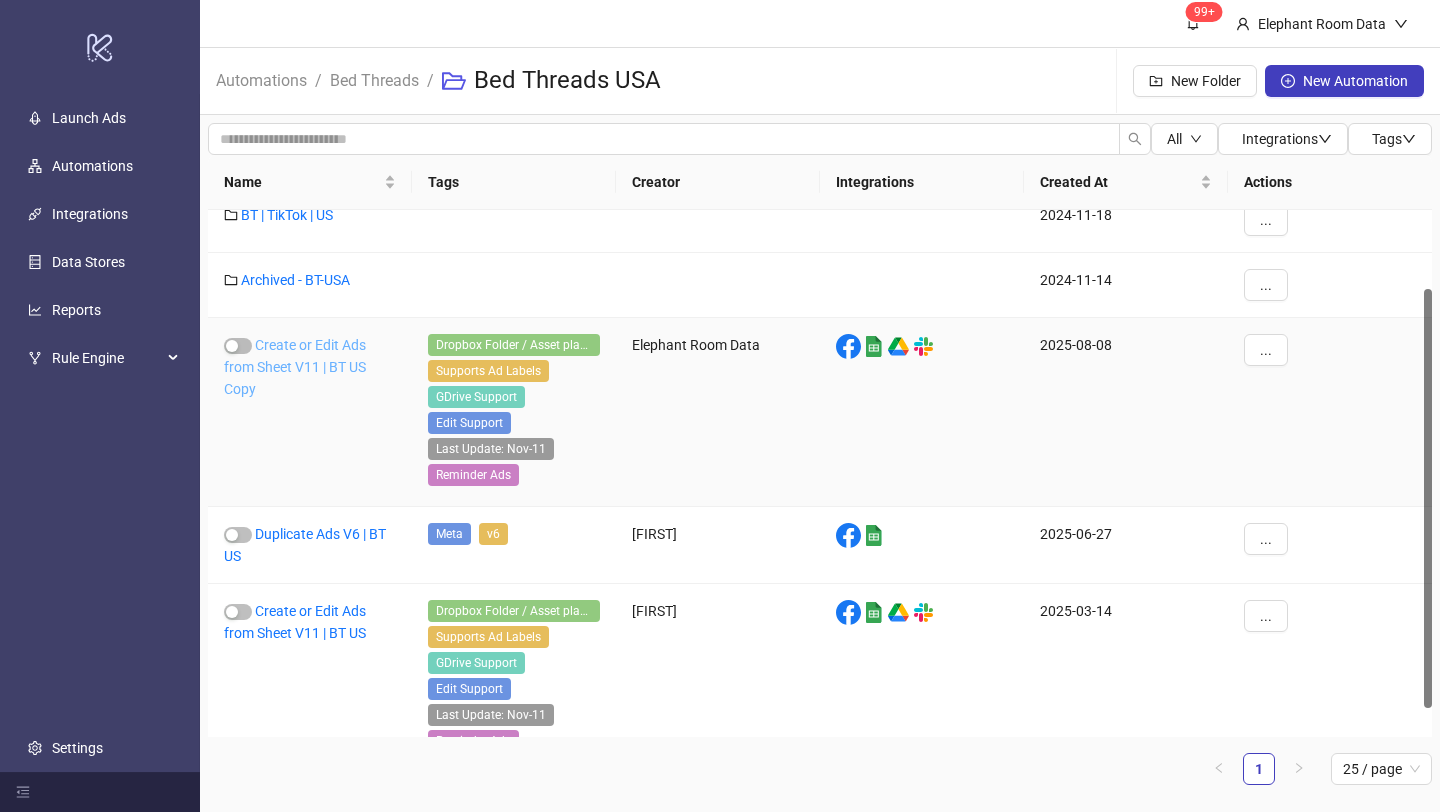 click on "Create or Edit Ads from Sheet V11 | BT US Copy" at bounding box center (295, 367) 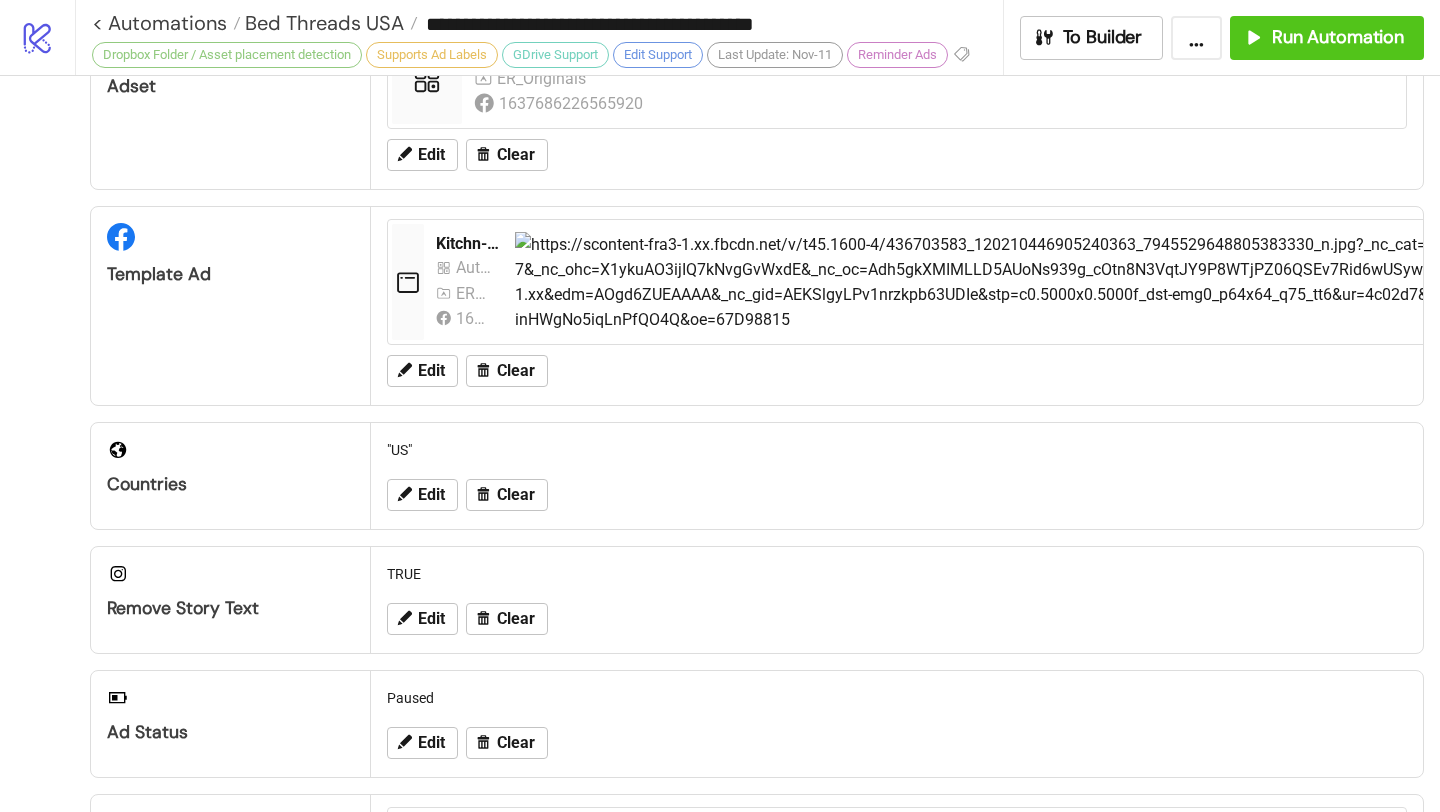 scroll, scrollTop: 844, scrollLeft: 0, axis: vertical 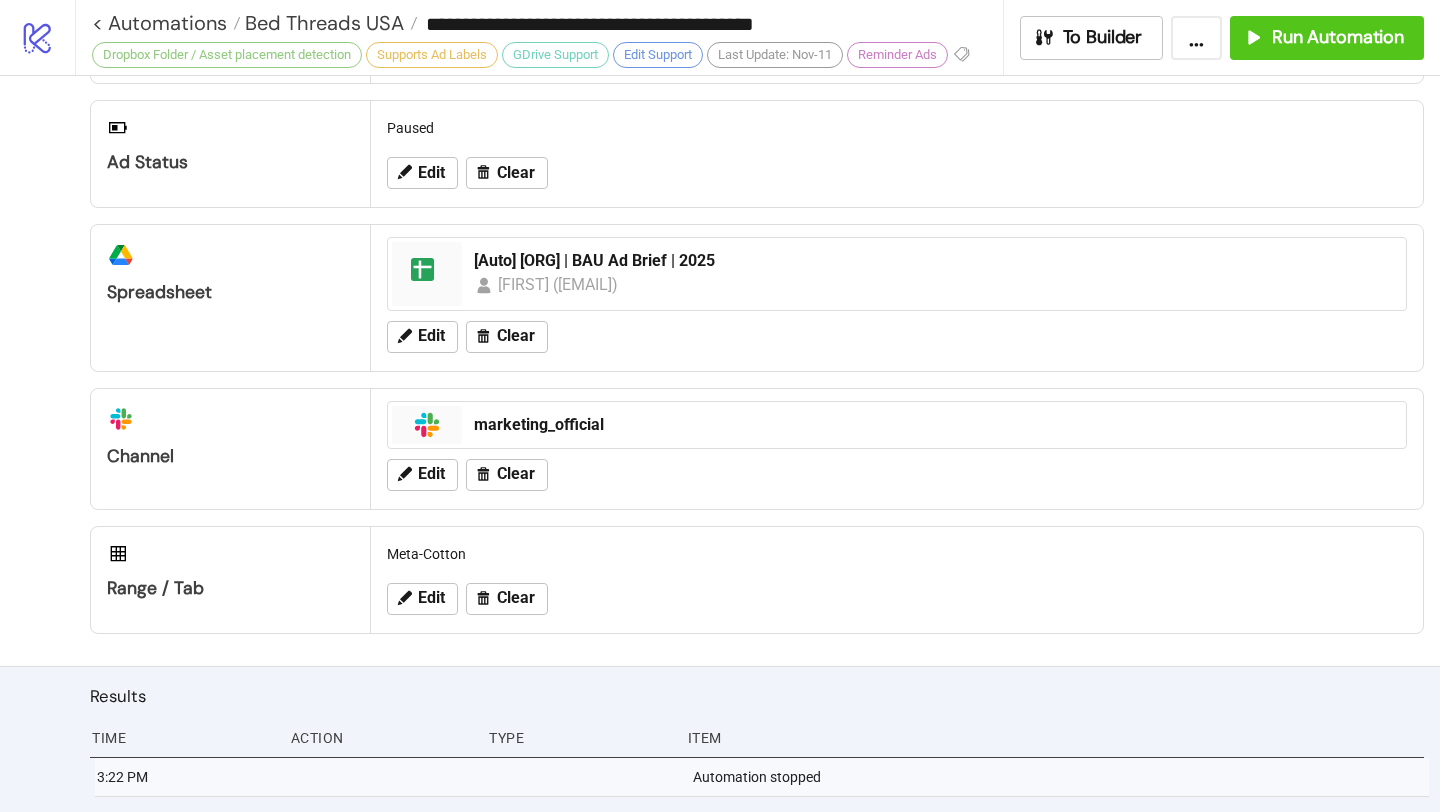 type on "**********" 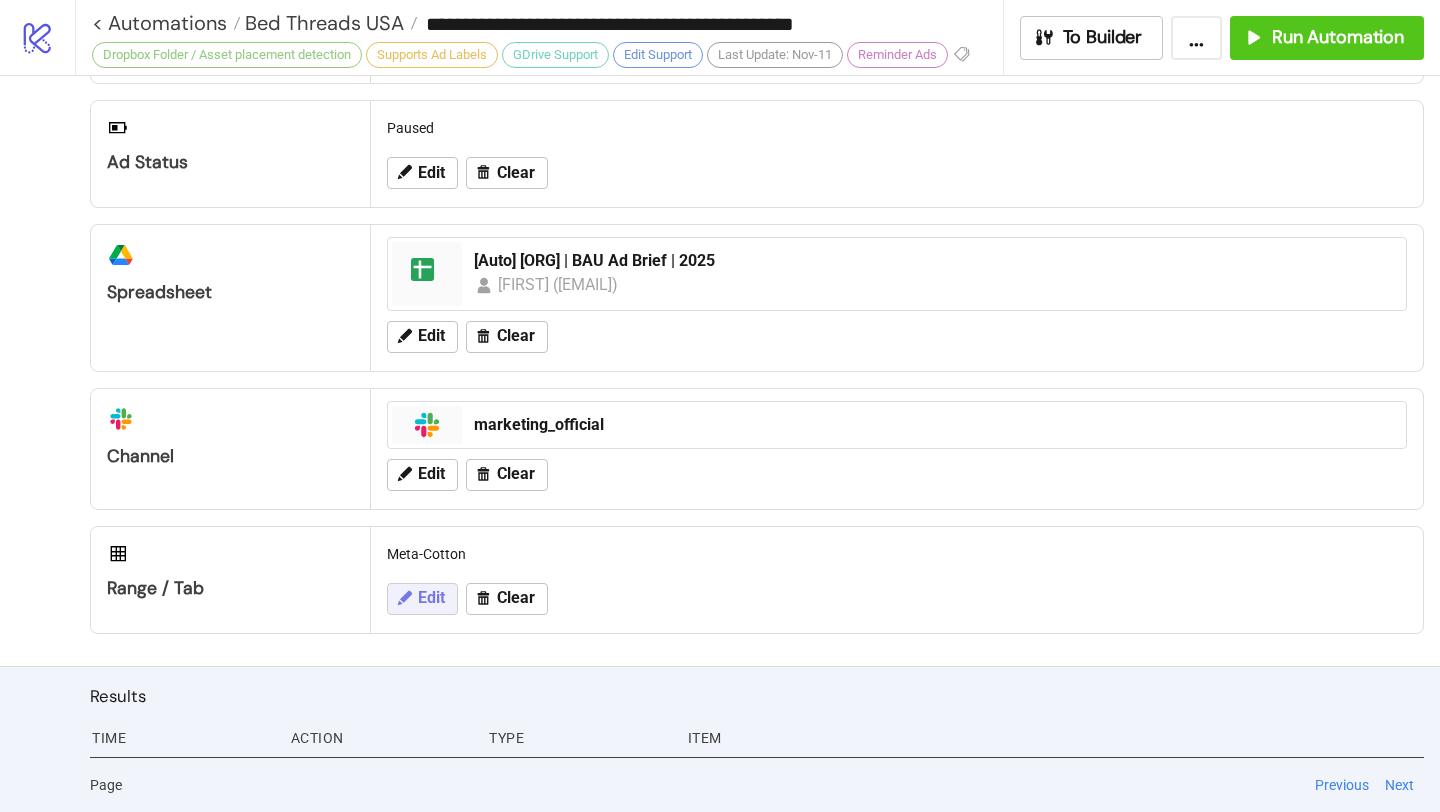 click on "Edit" at bounding box center [431, 598] 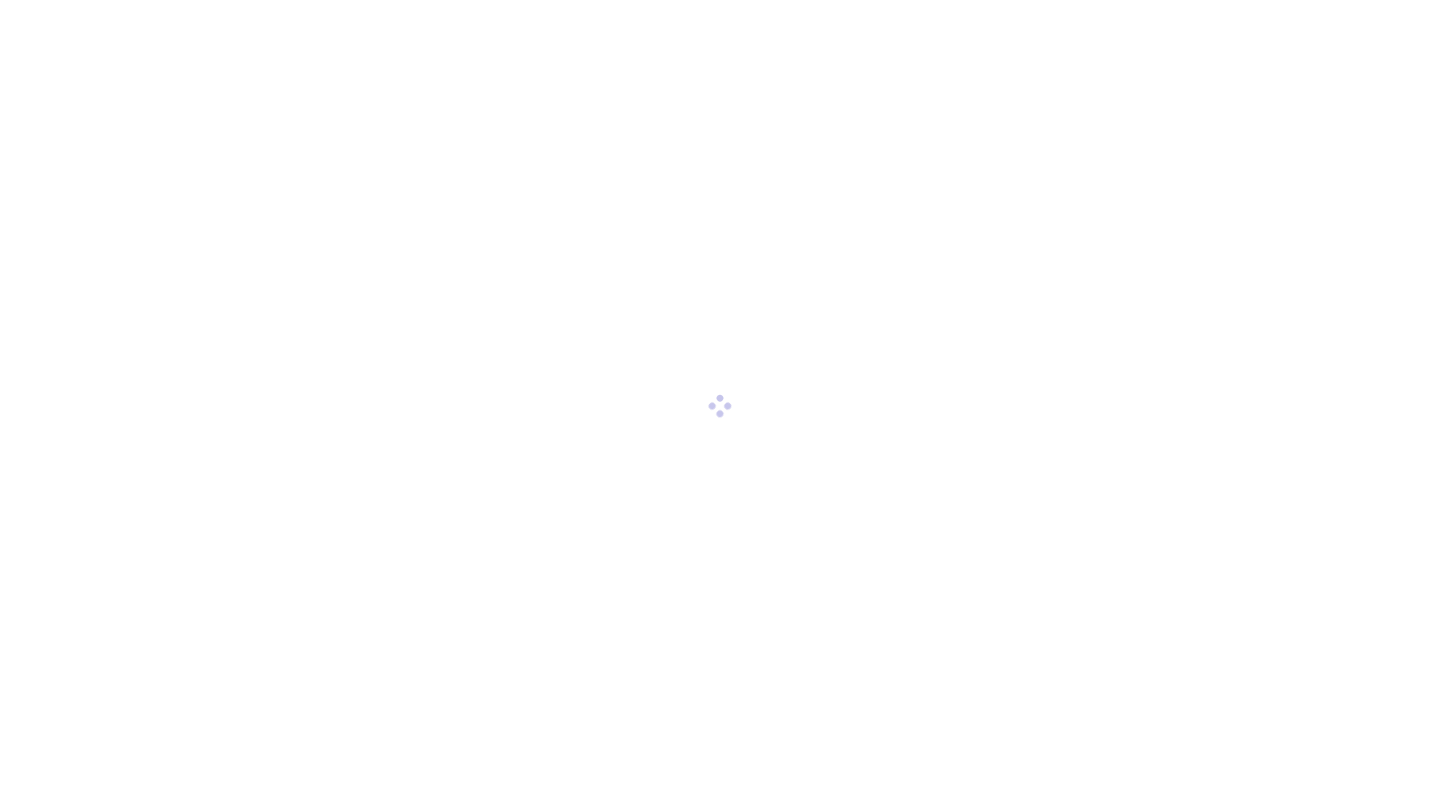 scroll, scrollTop: 0, scrollLeft: 0, axis: both 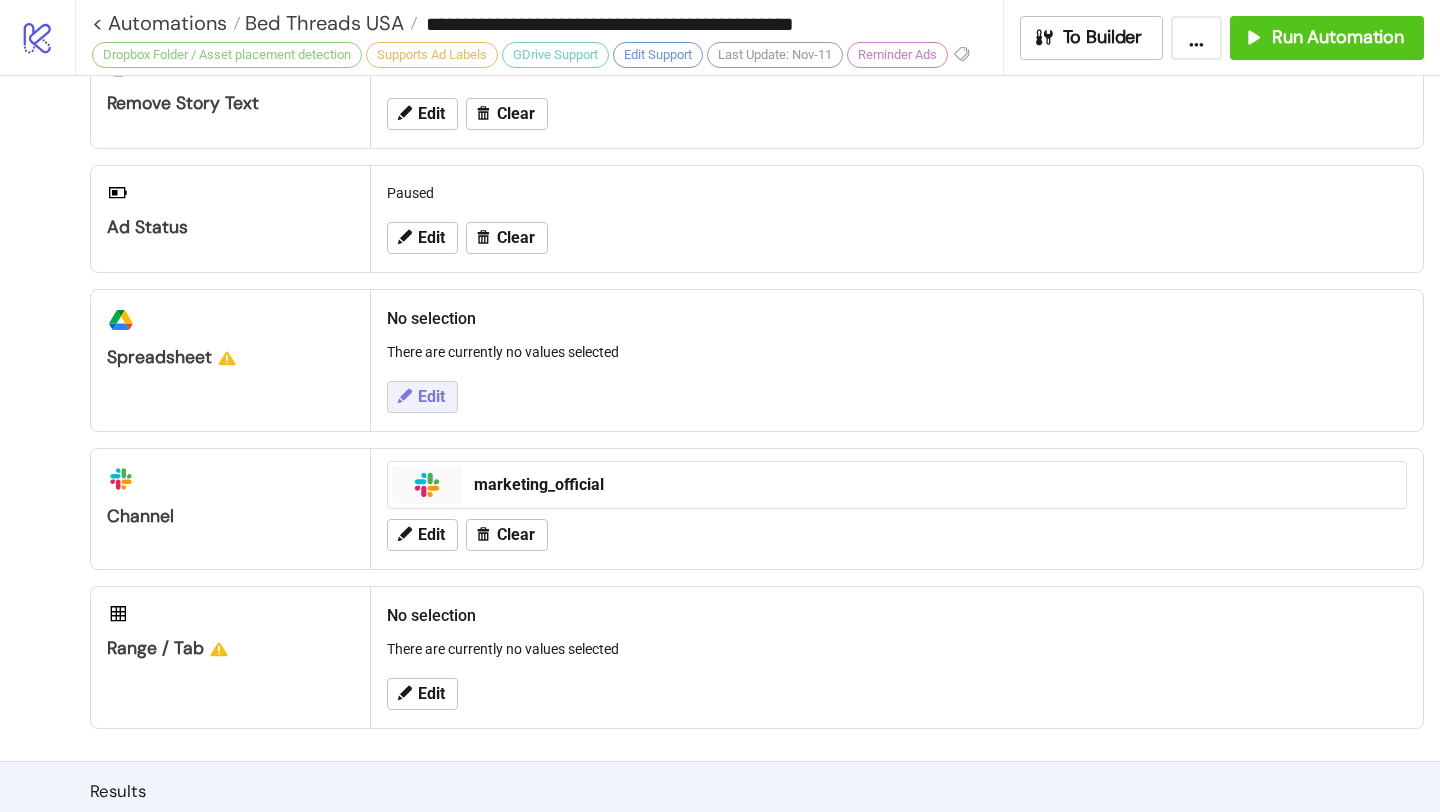 click on "Edit" at bounding box center (431, 397) 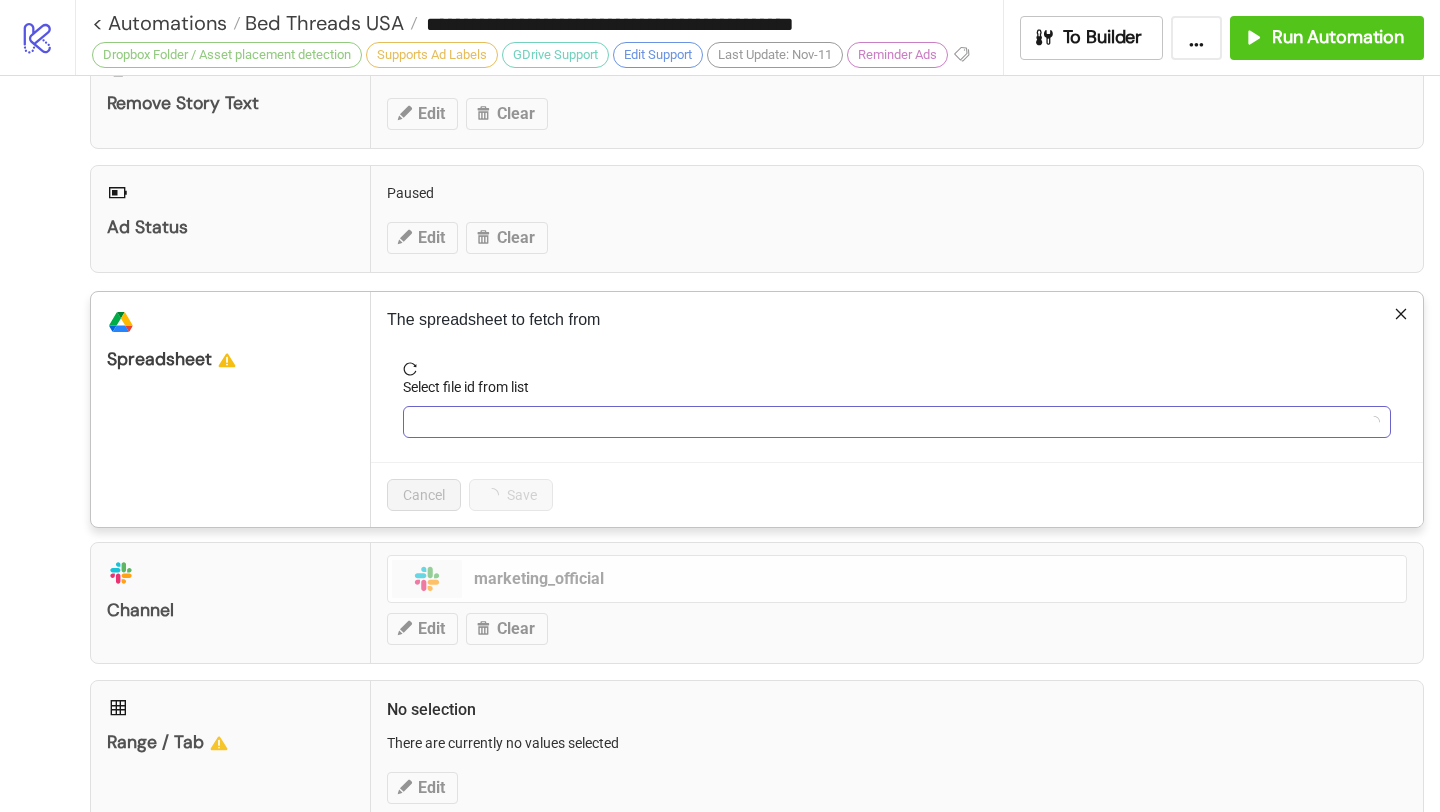 click on "Select file id from list" at bounding box center (888, 422) 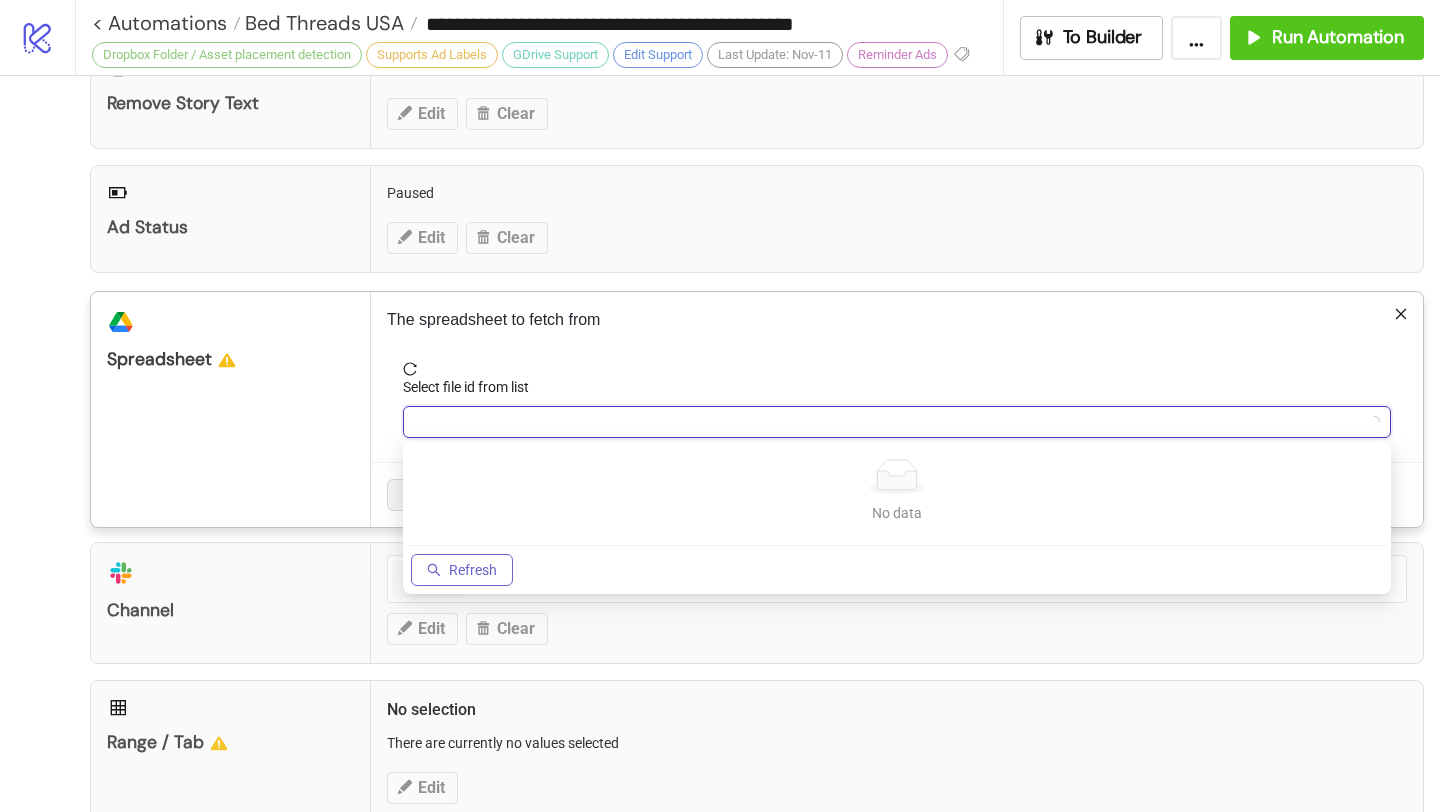 click on "Refresh" at bounding box center (473, 570) 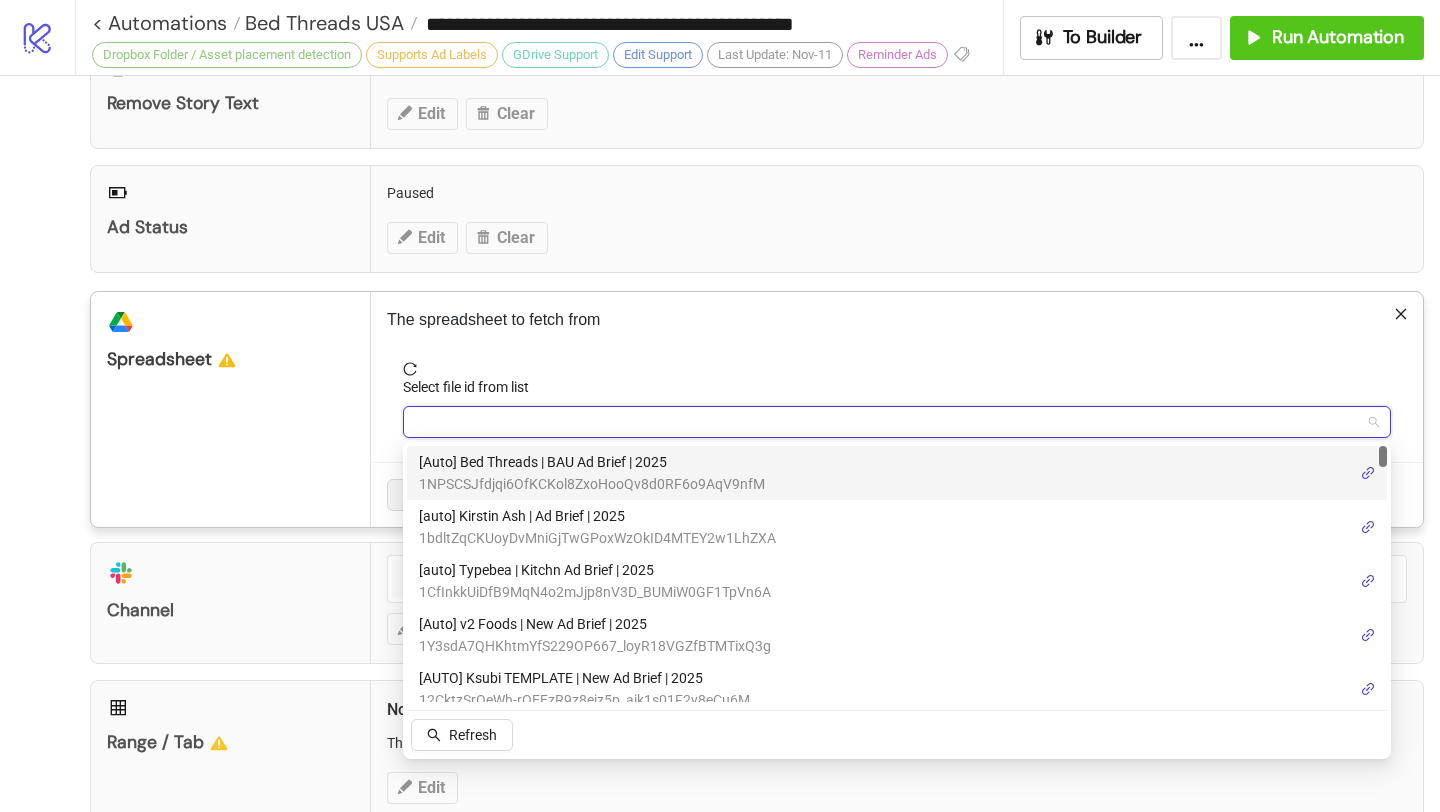 click on "1NPSCSJfdjqi6OfKCKol8ZxoHooQv8d0RF6o9AqV9nfM" at bounding box center (592, 484) 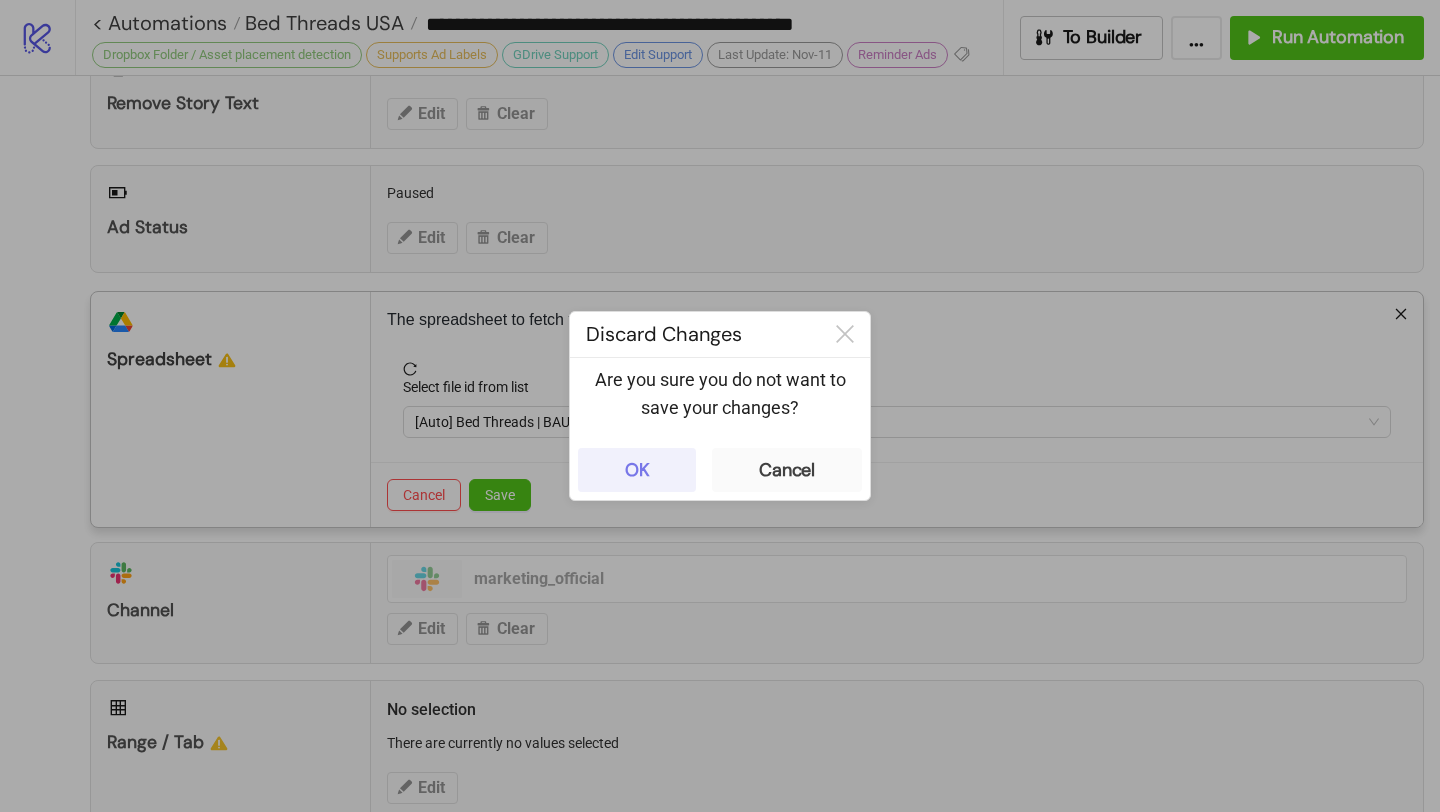 click on "OK" at bounding box center [637, 470] 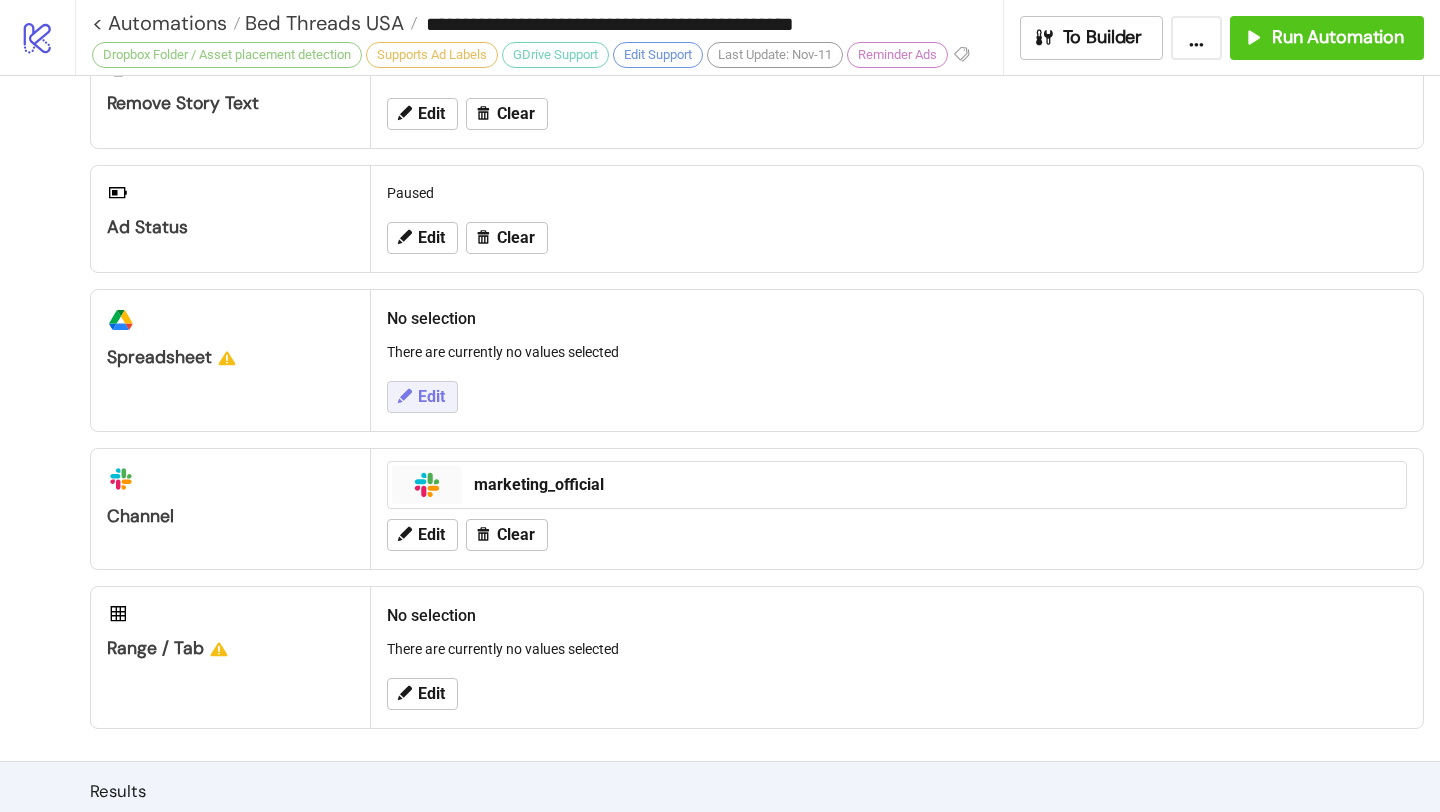 click on "Edit" at bounding box center (431, 397) 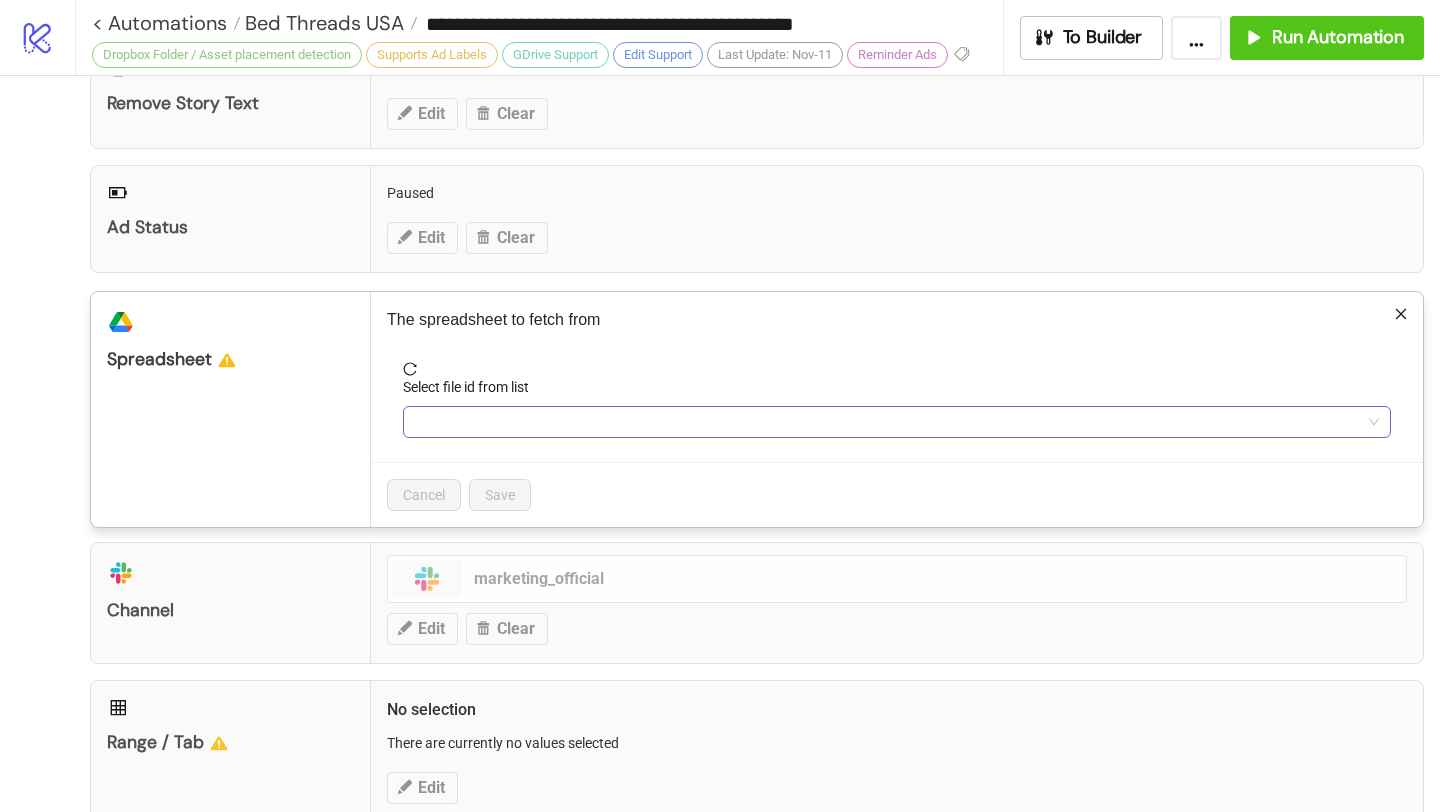 click on "Select file id from list" at bounding box center [888, 422] 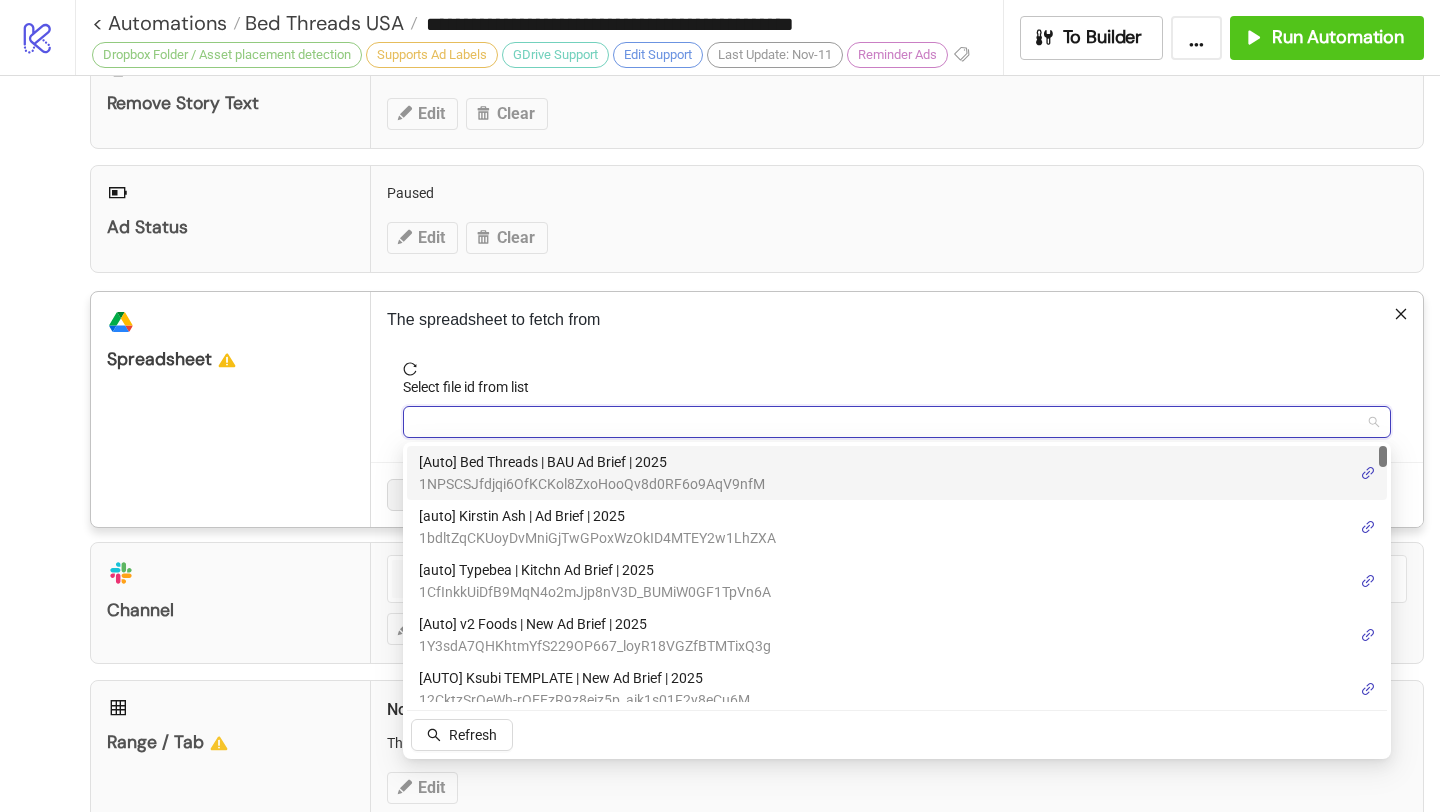 click on "1NPSCSJfdjqi6OfKCKol8ZxoHooQv8d0RF6o9AqV9nfM" at bounding box center (592, 484) 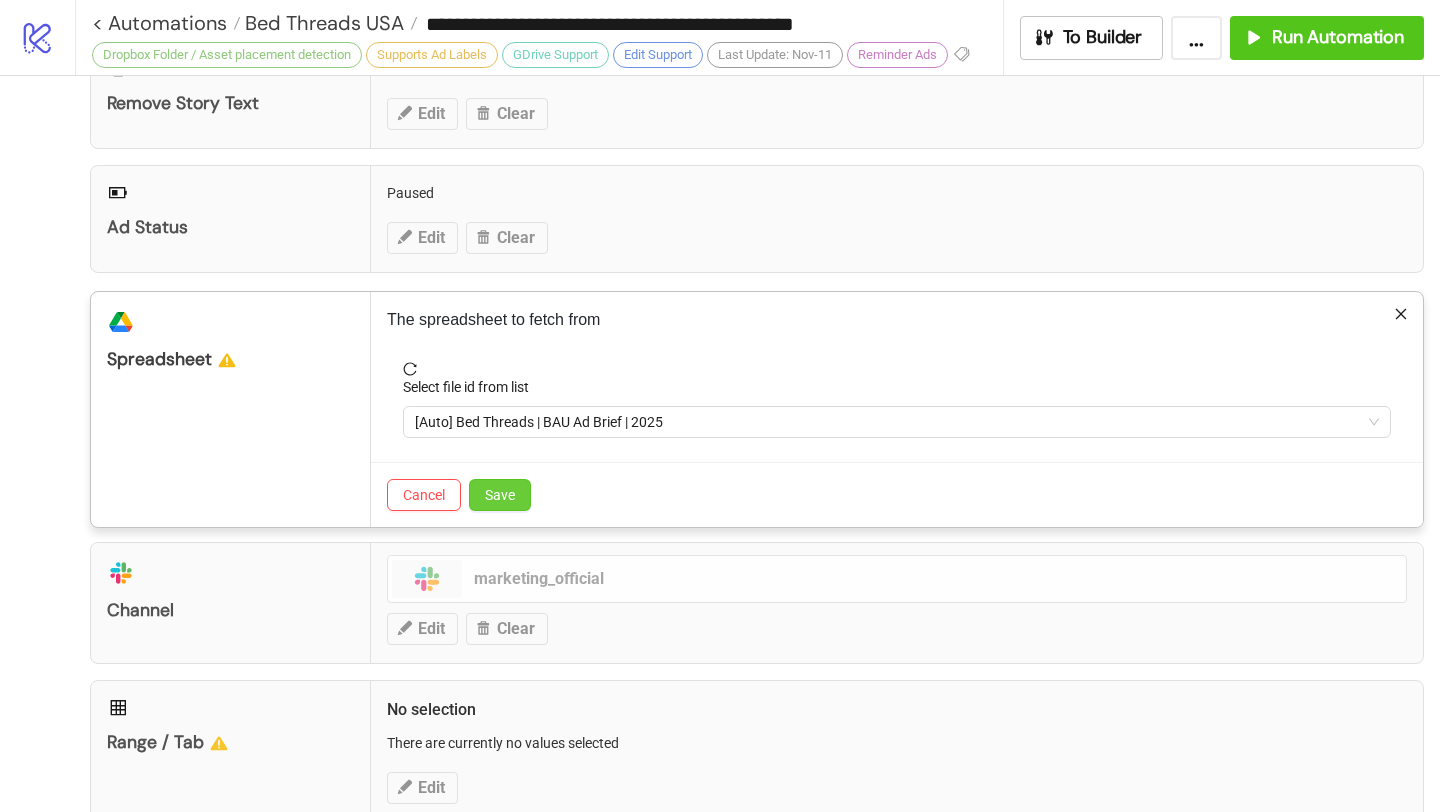 click on "Save" at bounding box center [500, 495] 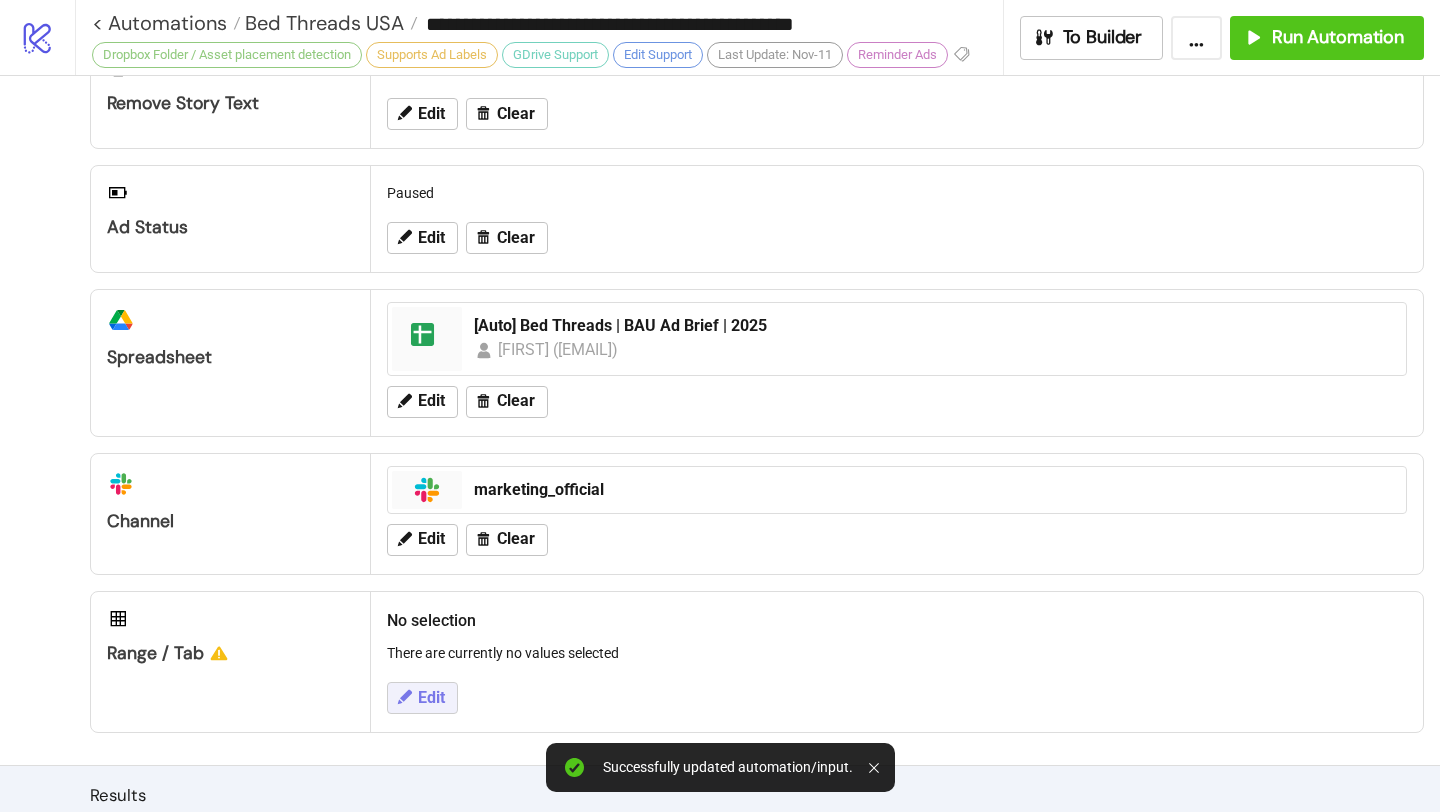 click on "Edit" at bounding box center (422, 698) 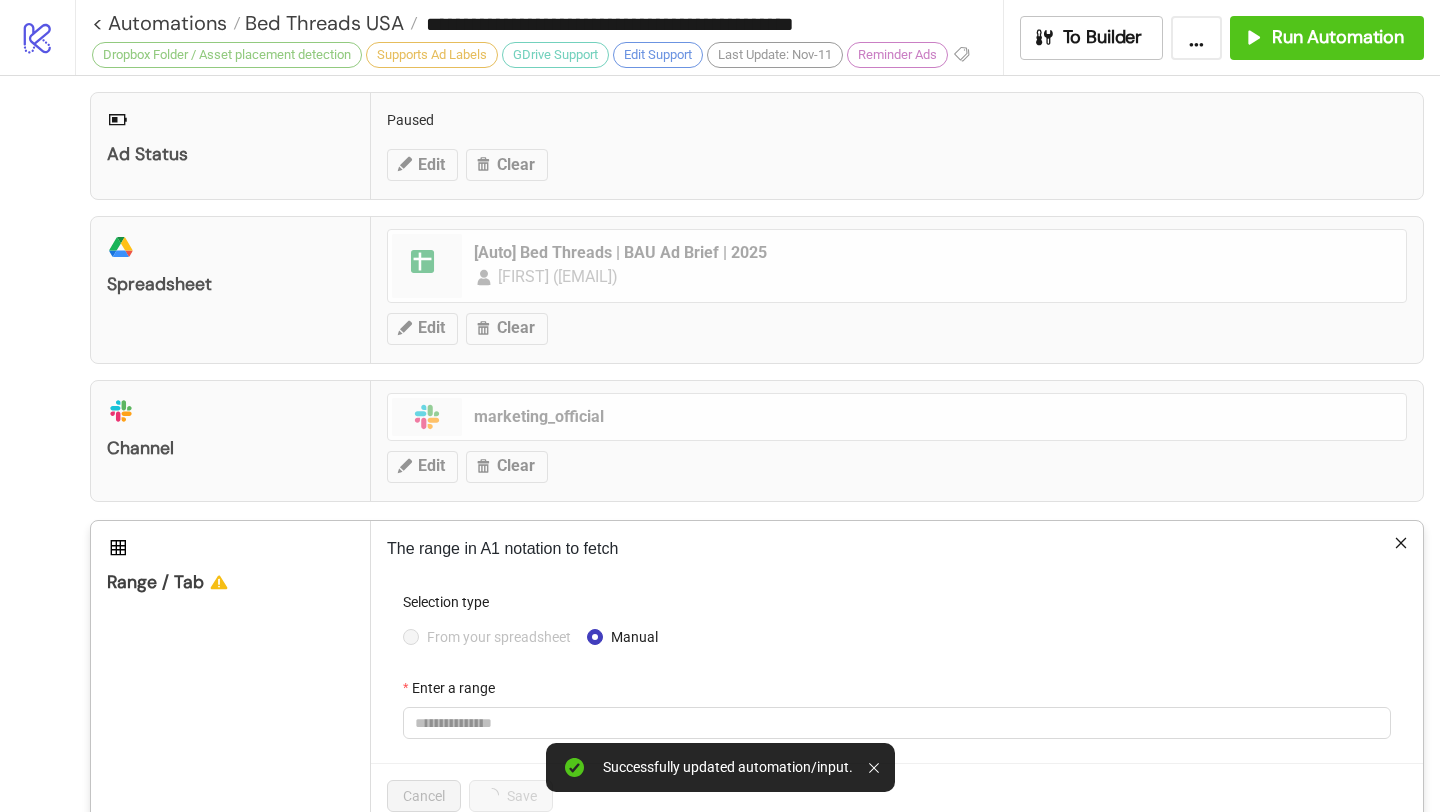 scroll, scrollTop: 968, scrollLeft: 0, axis: vertical 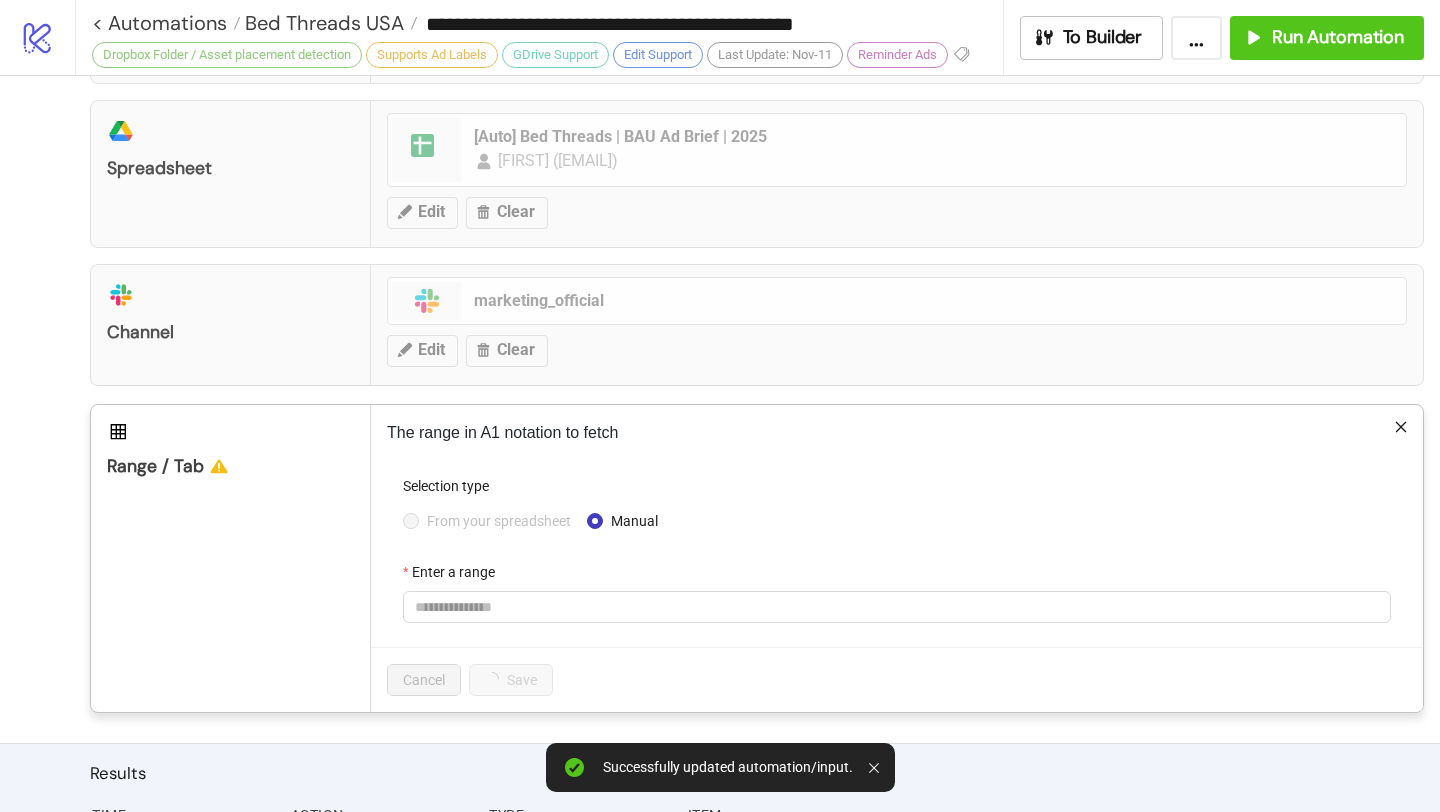 click on "Selection type From your spreadsheet Manual Enter a range" at bounding box center [897, 561] 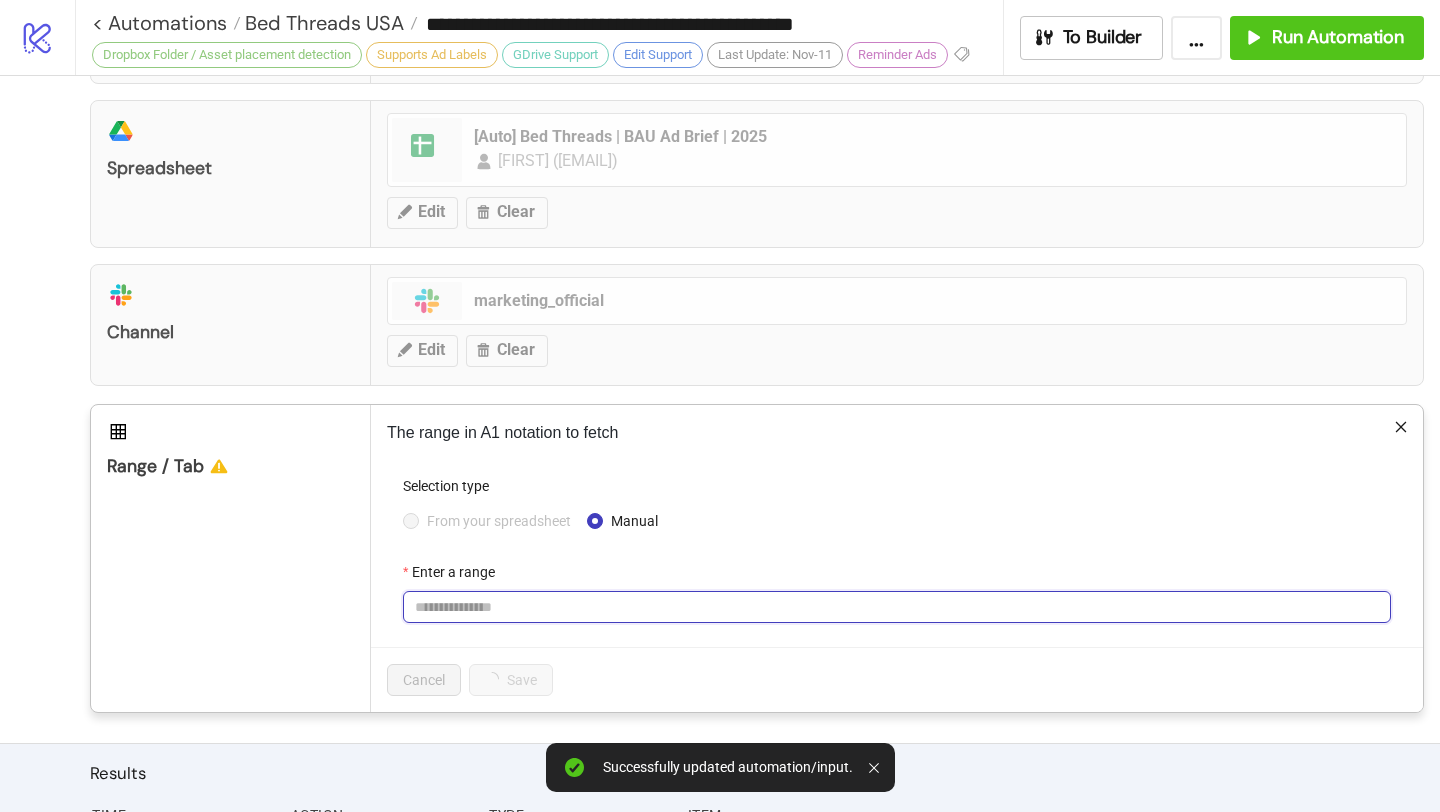 click on "Enter a range" at bounding box center [897, 607] 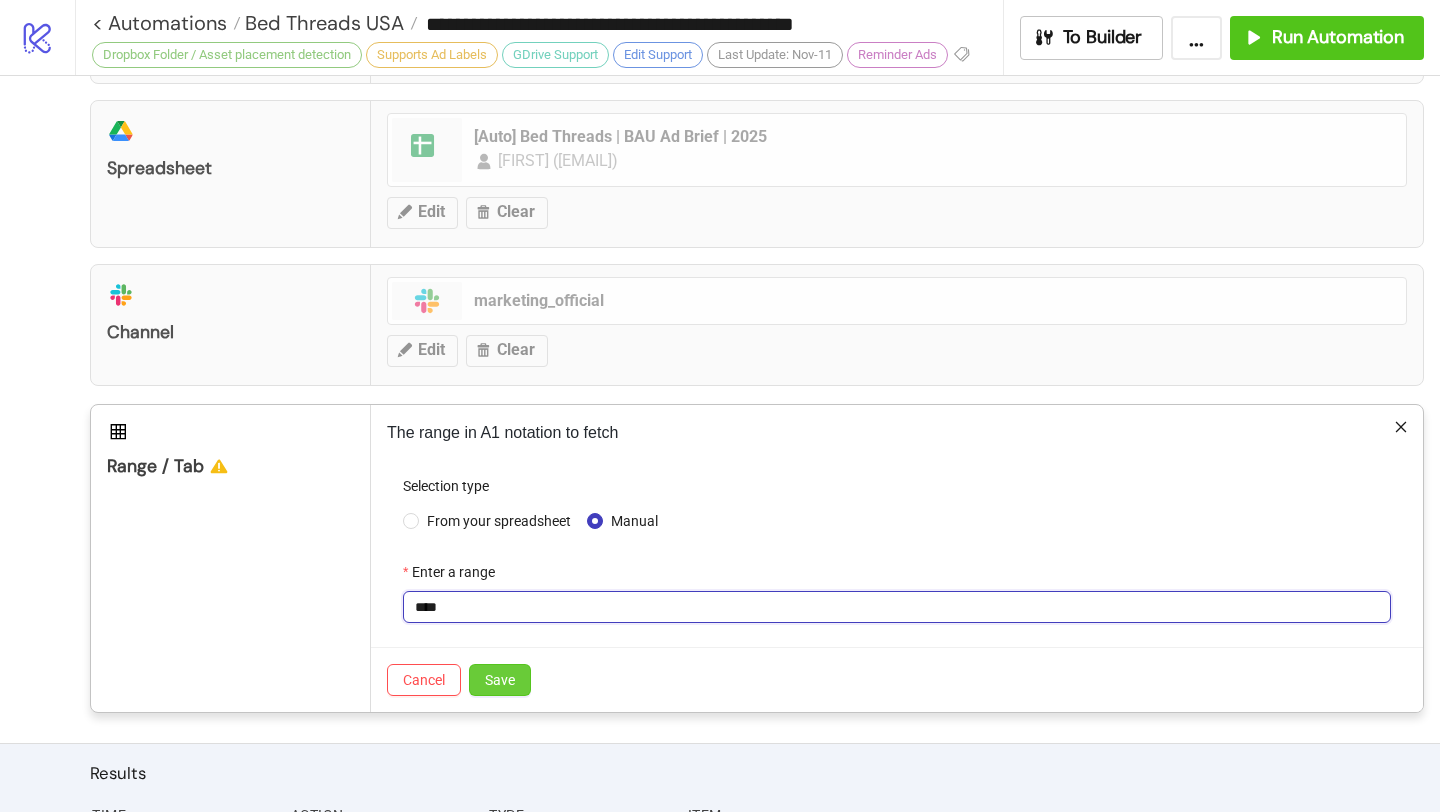 type on "****" 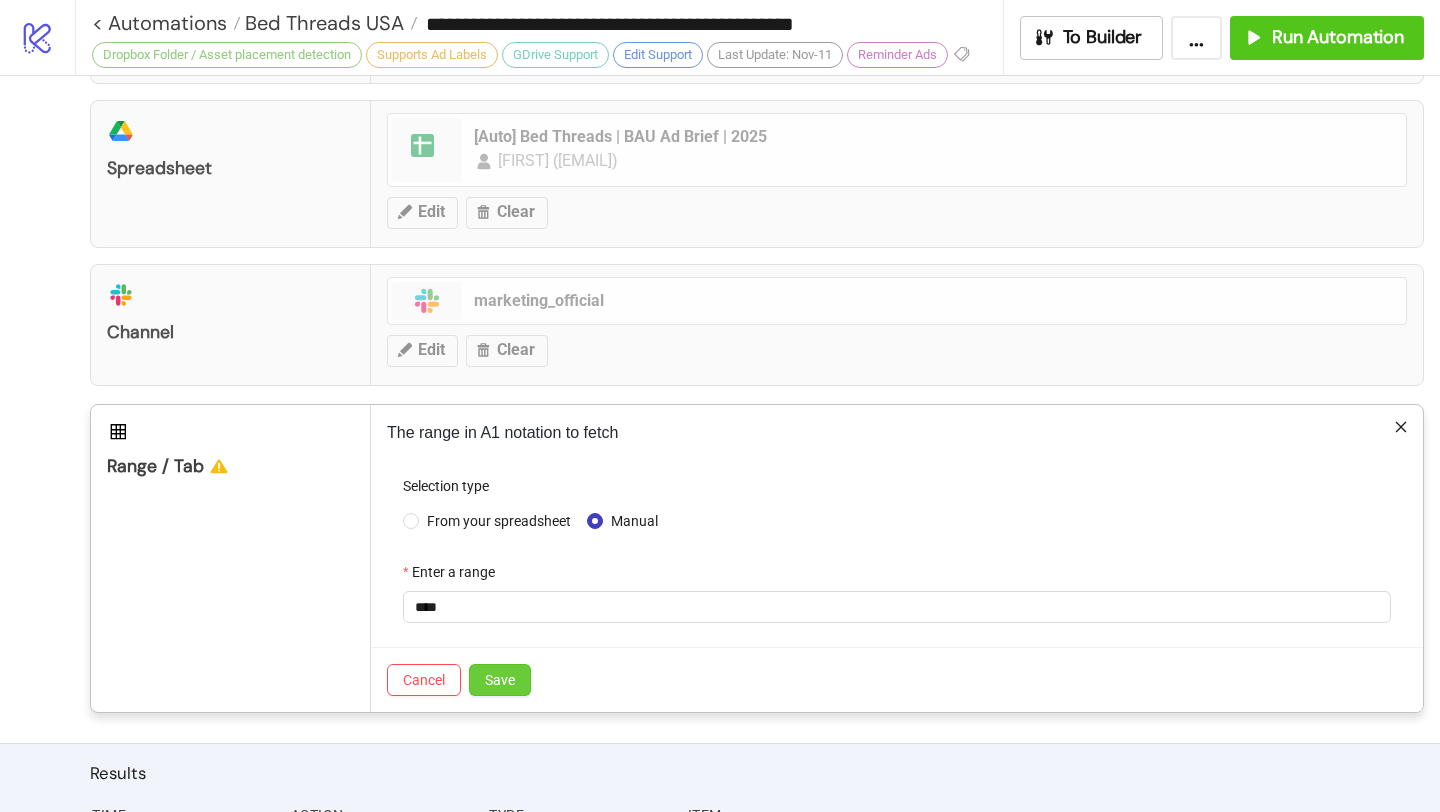 click on "Save" at bounding box center [500, 680] 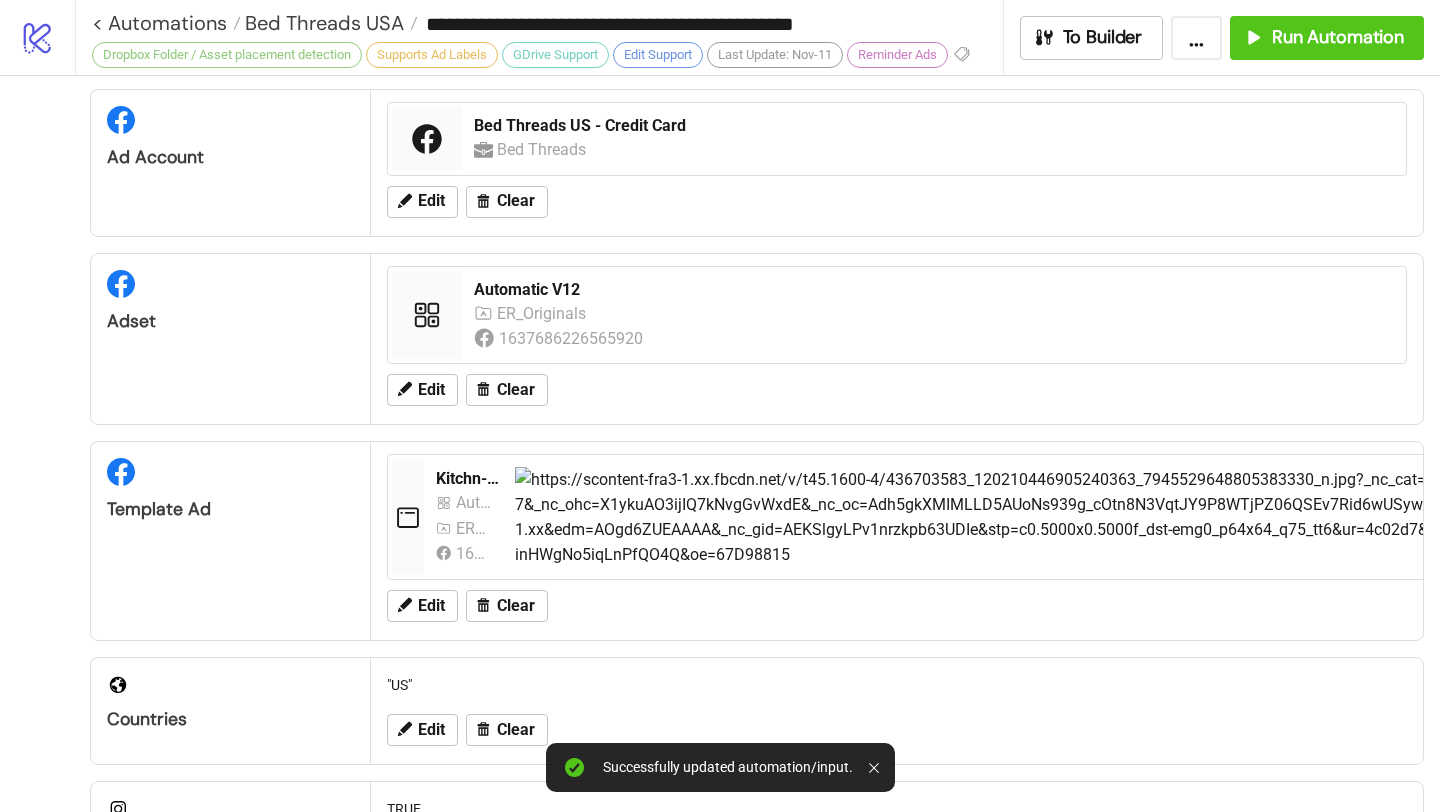 scroll, scrollTop: 0, scrollLeft: 0, axis: both 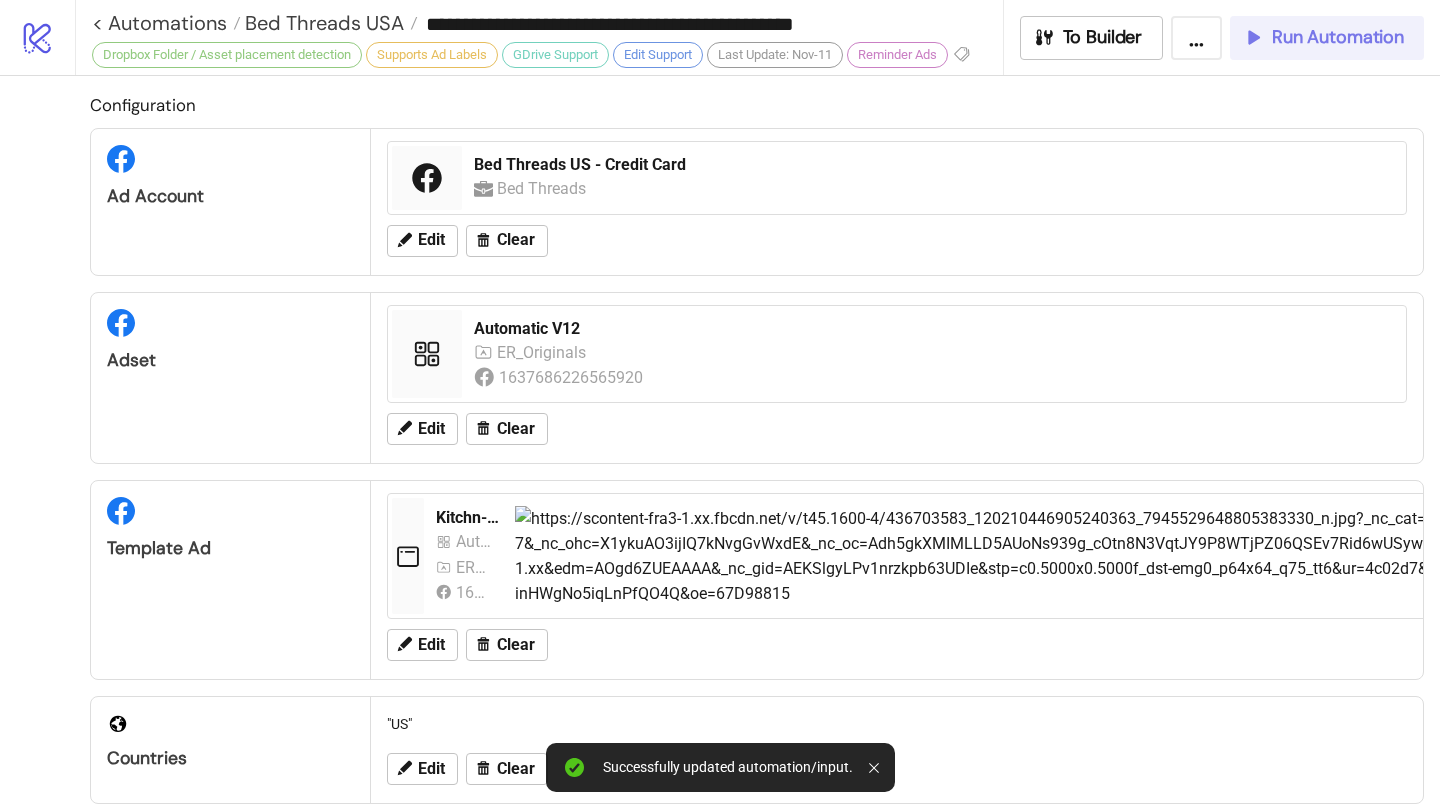 click 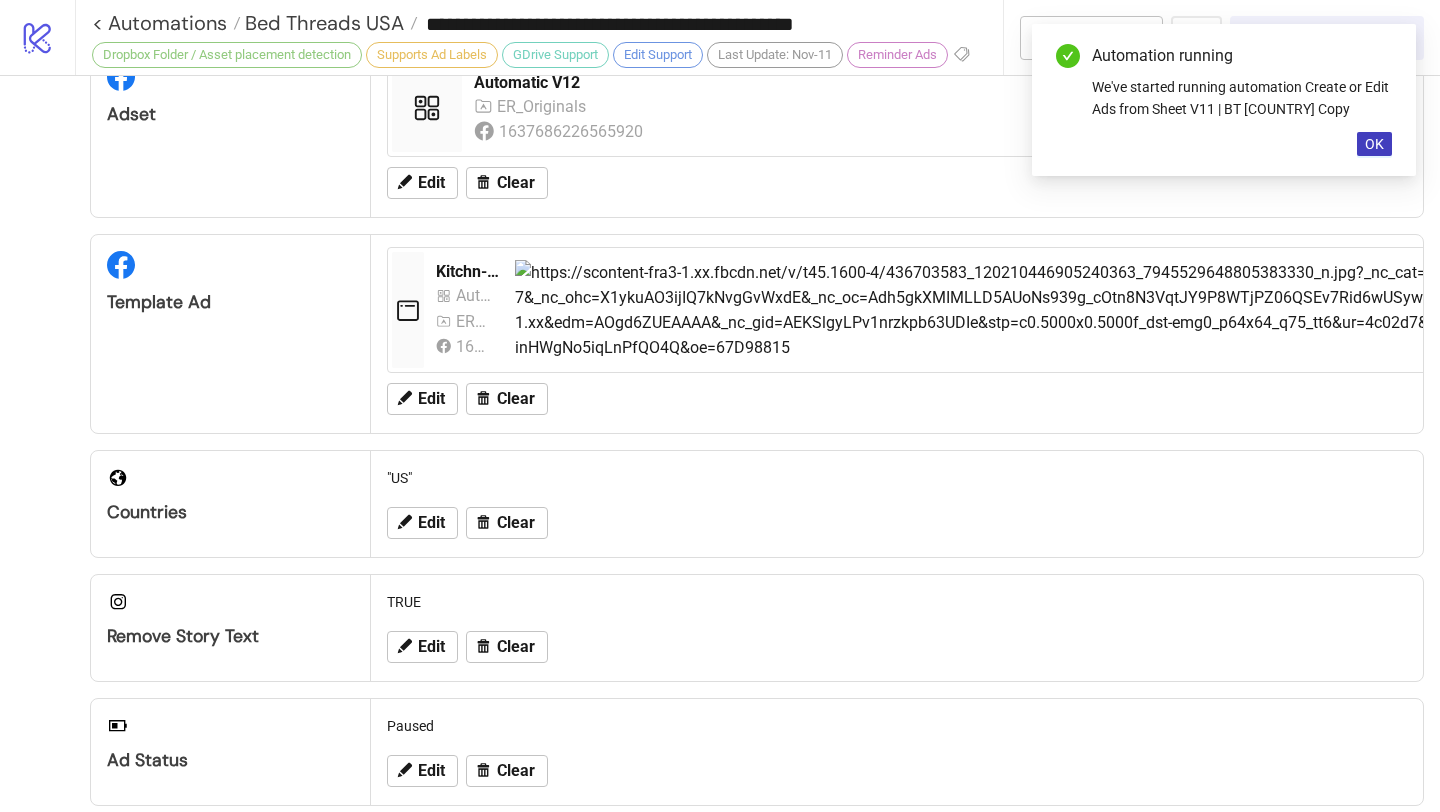 scroll, scrollTop: 235, scrollLeft: 0, axis: vertical 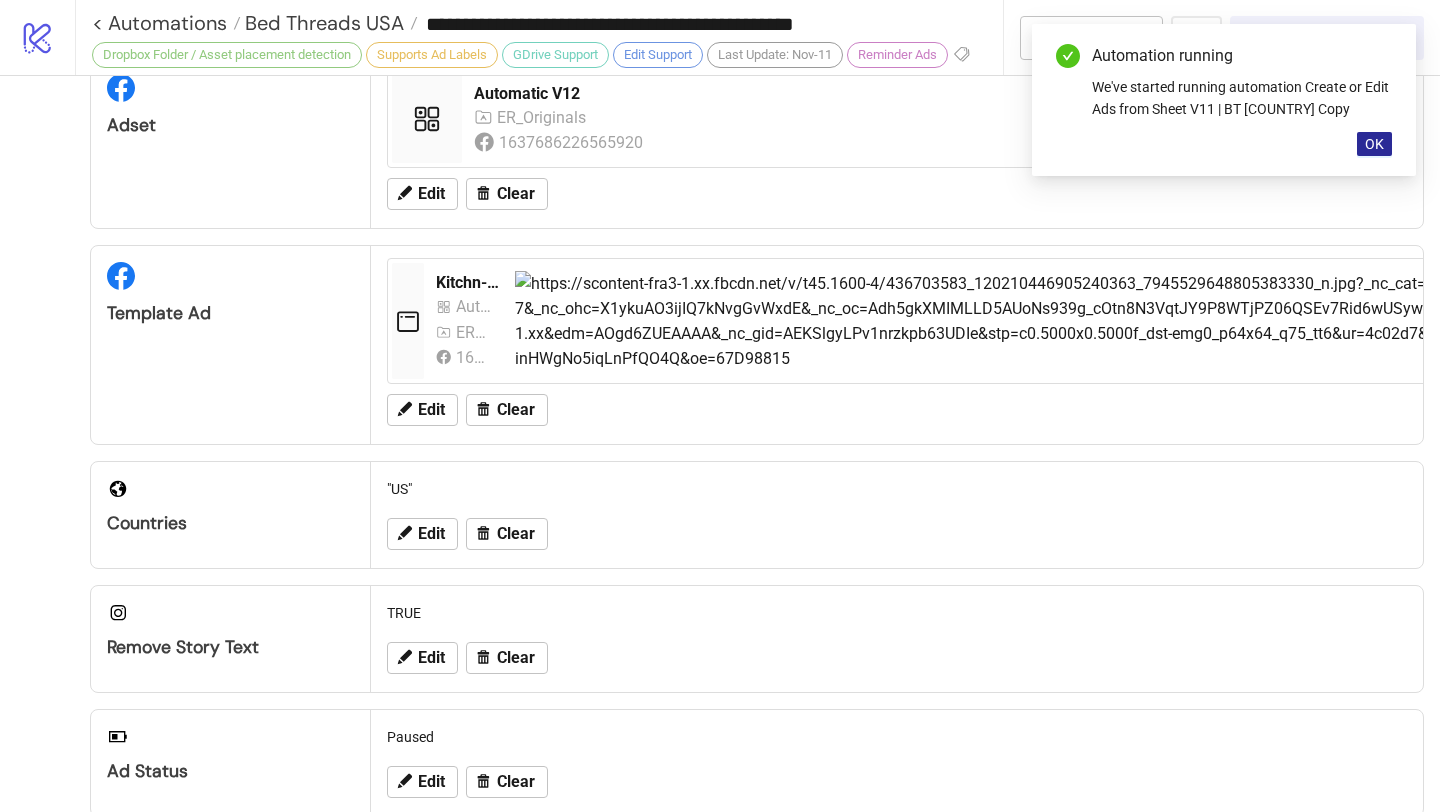 click on "OK" at bounding box center (1374, 144) 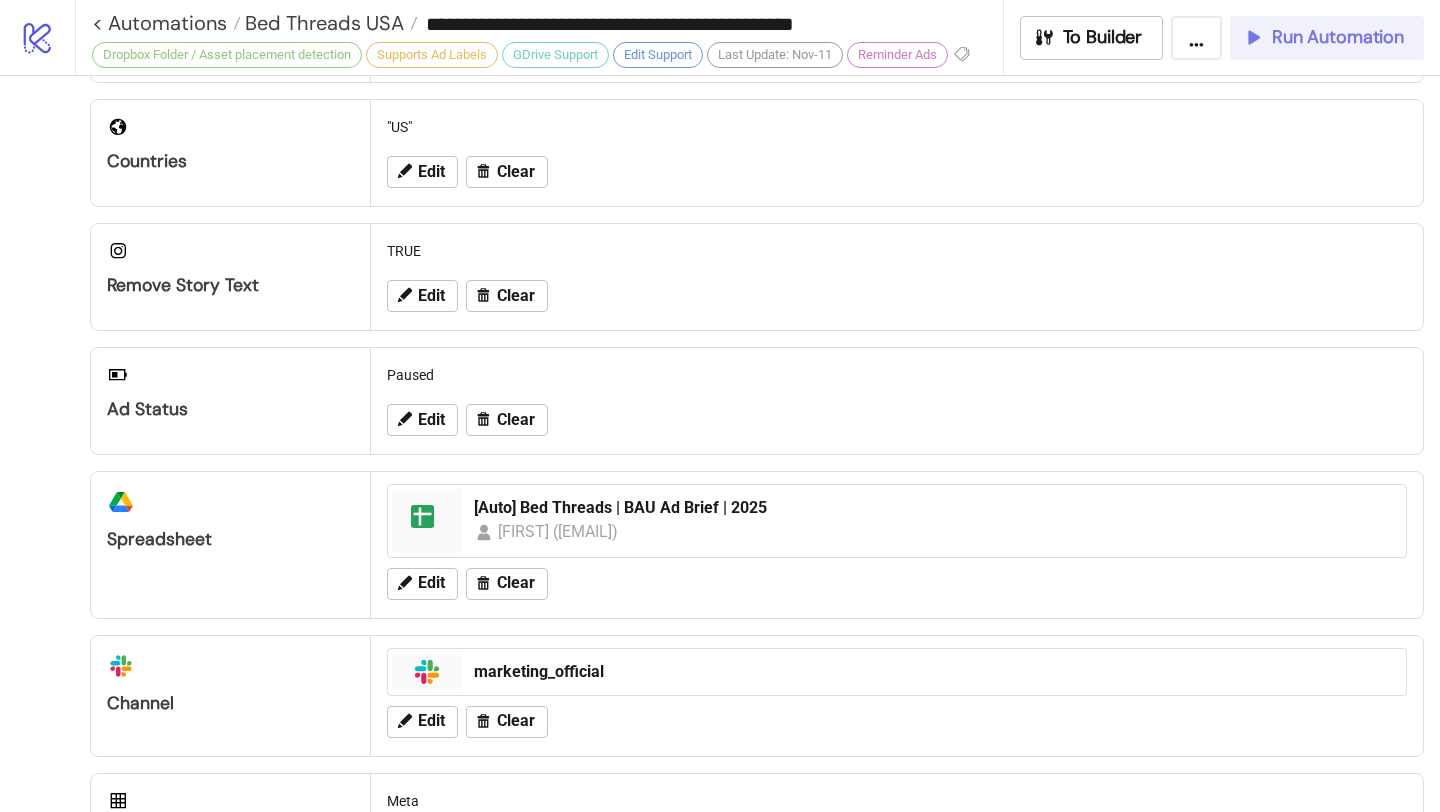 scroll, scrollTop: 593, scrollLeft: 0, axis: vertical 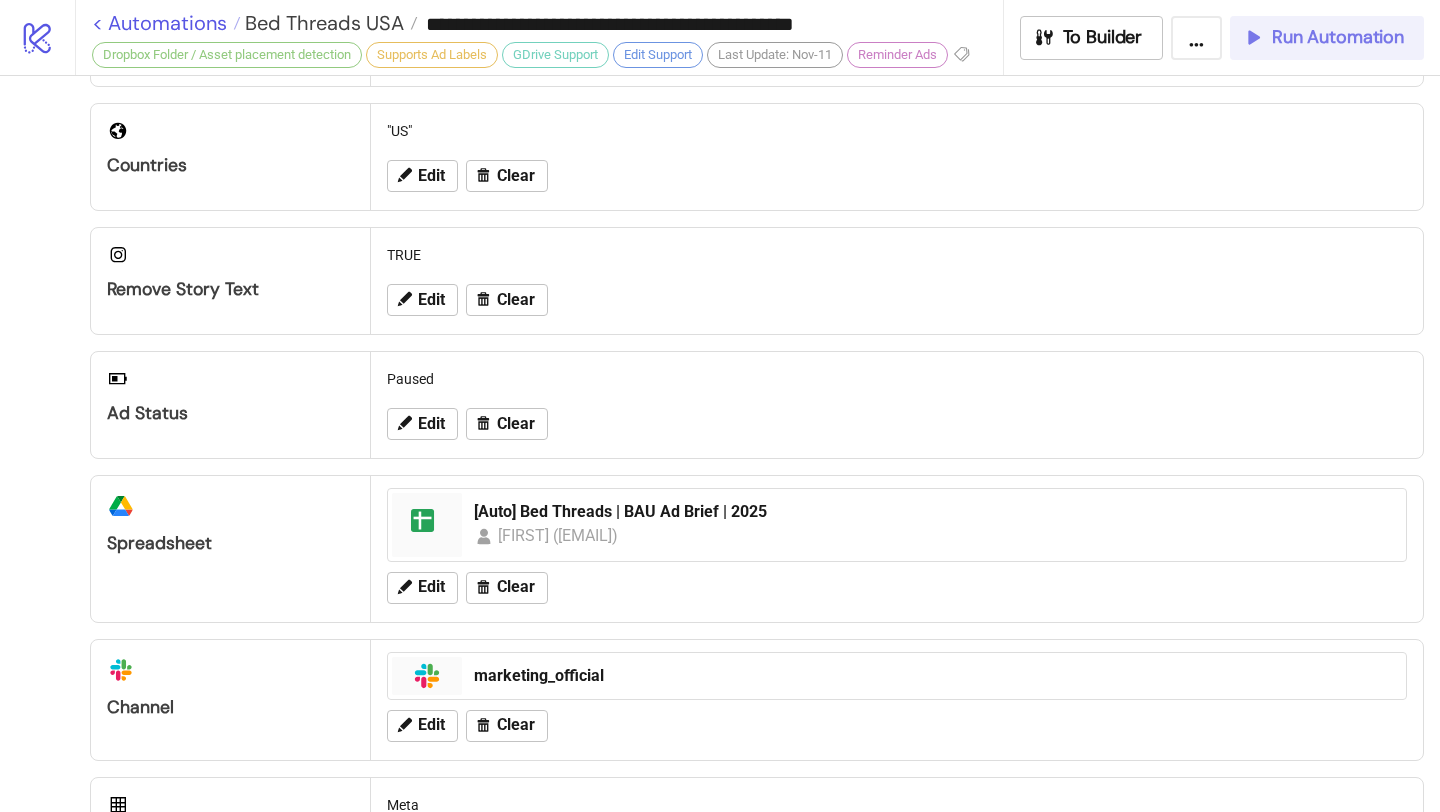 click on "< Automations" at bounding box center [166, 23] 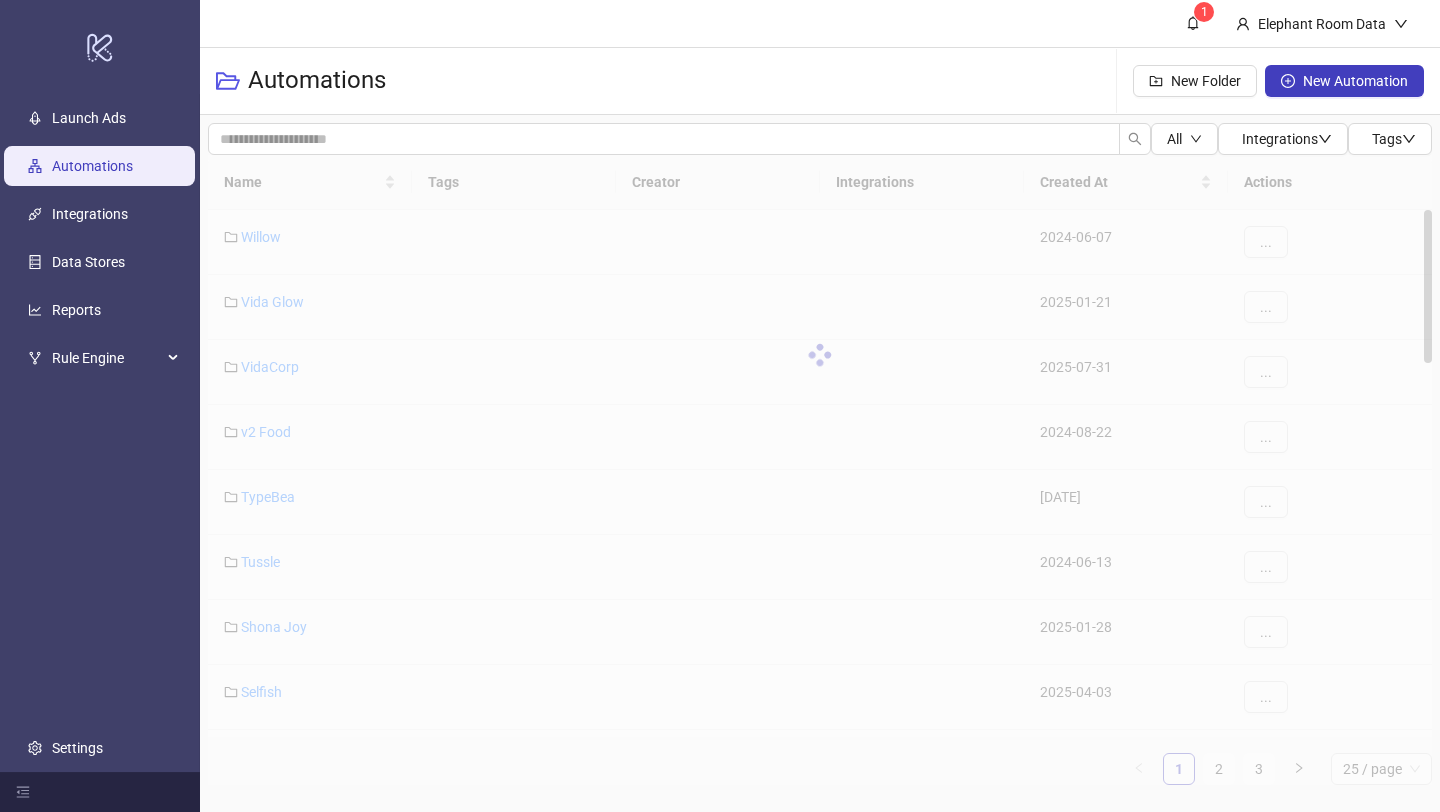 click at bounding box center [820, 355] 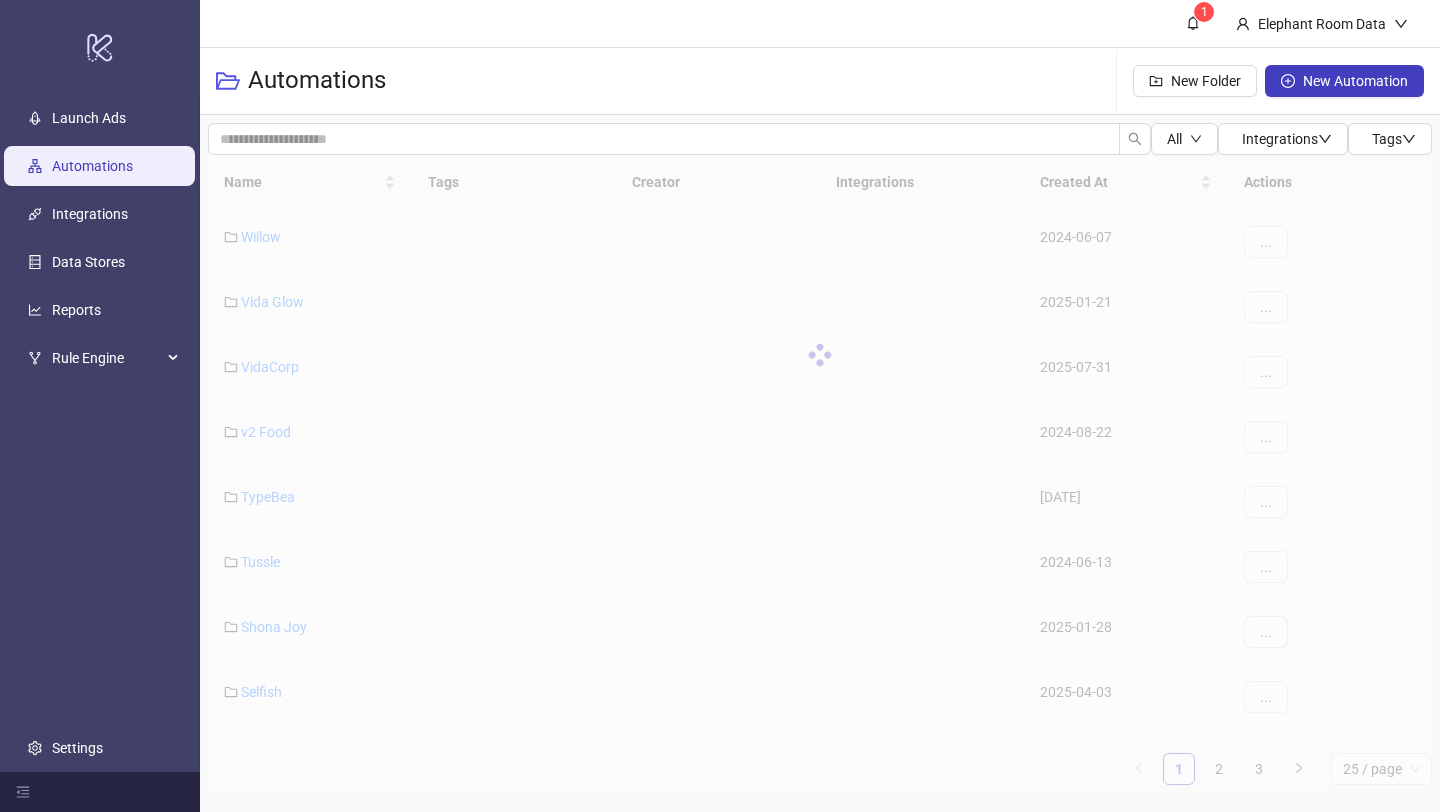 click at bounding box center [820, 355] 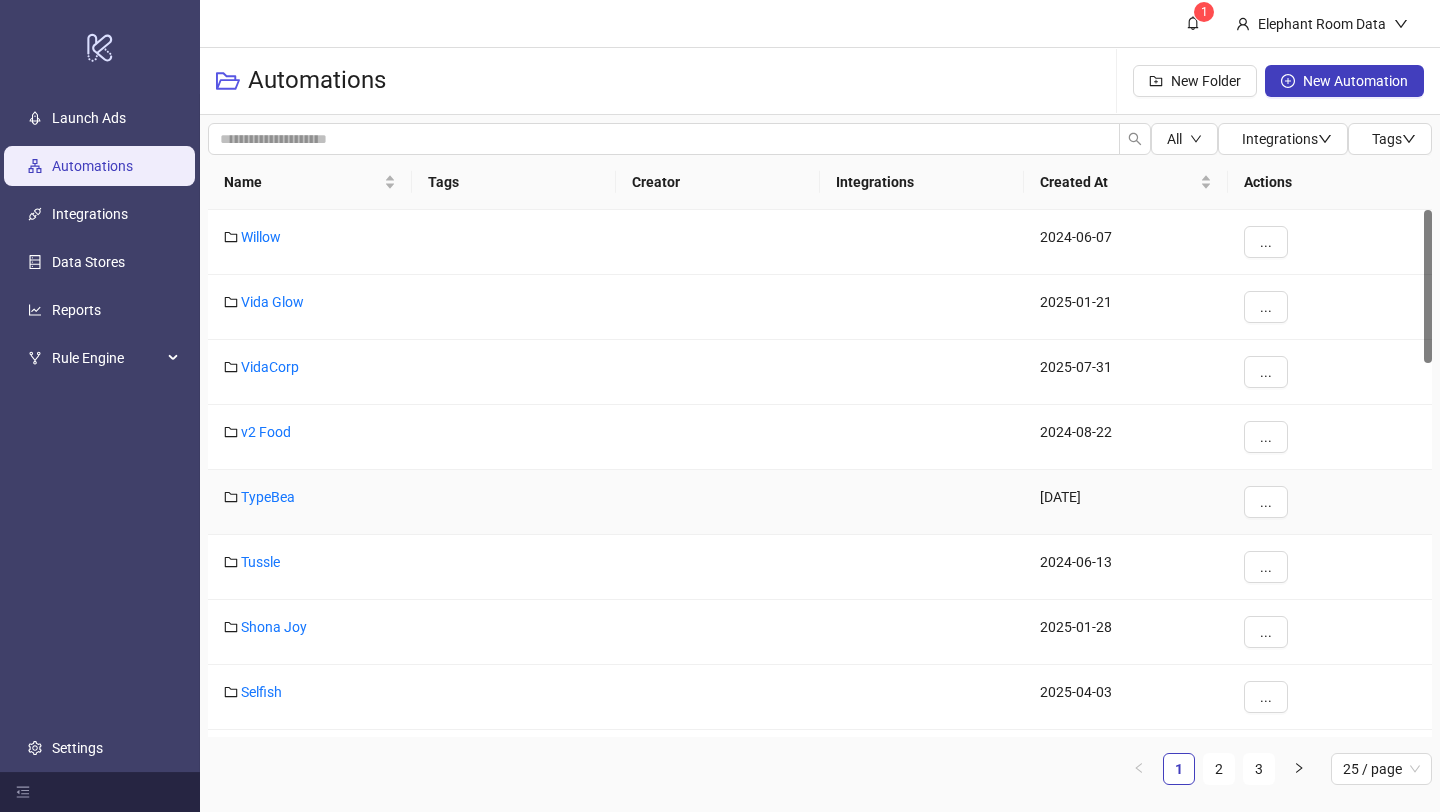 click on "TypeBea" at bounding box center (268, 497) 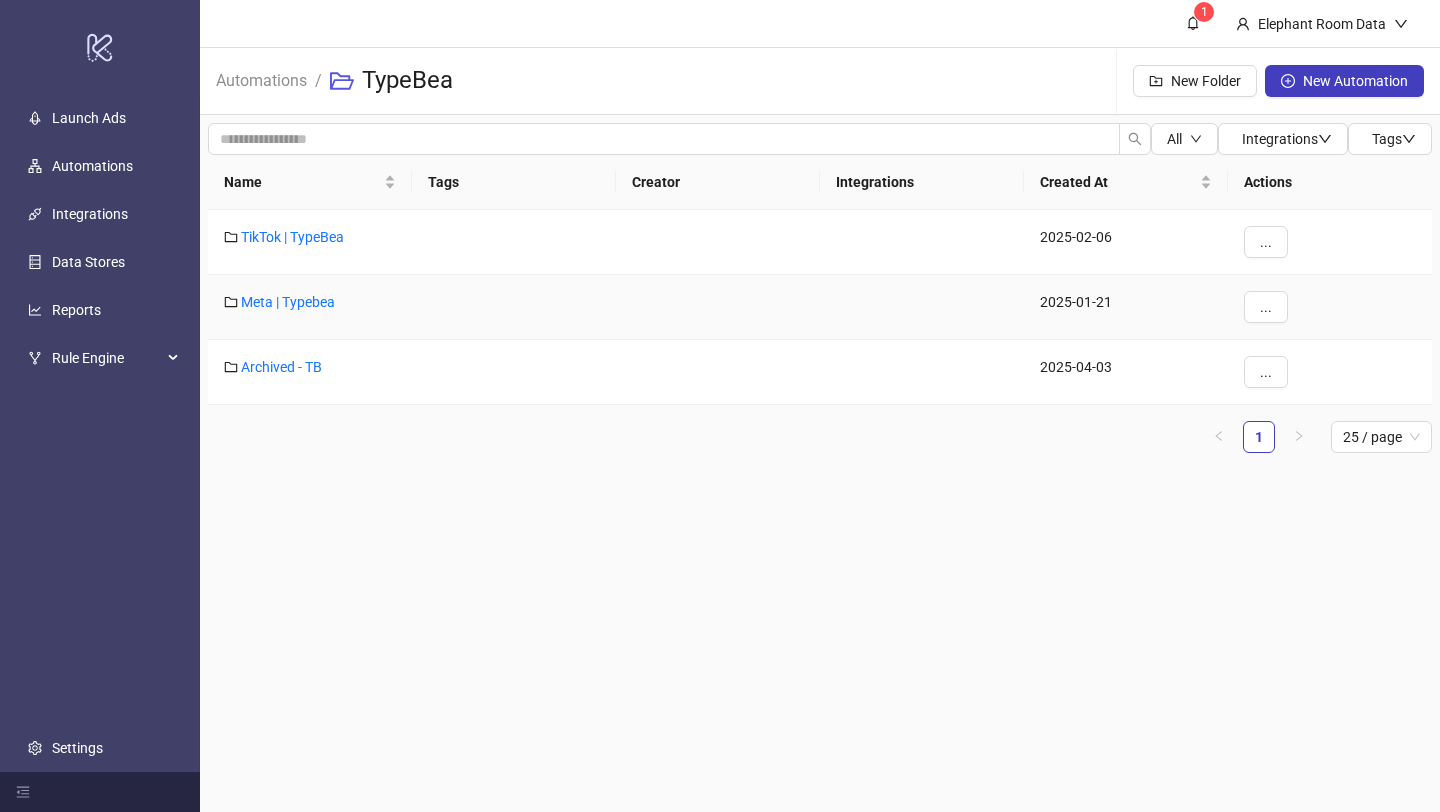 click on "Meta | Typebea" at bounding box center [310, 307] 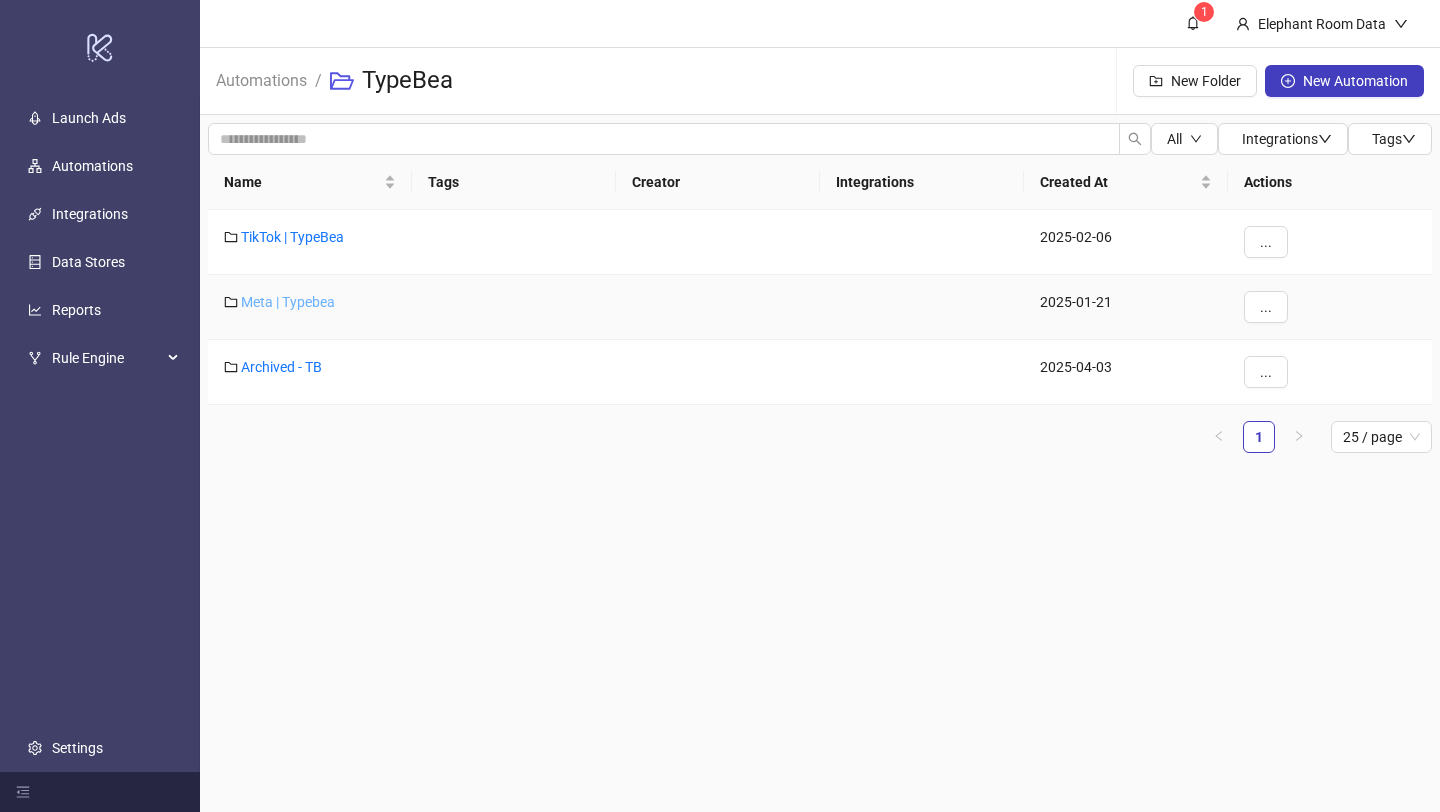 click on "Meta | Typebea" at bounding box center [288, 302] 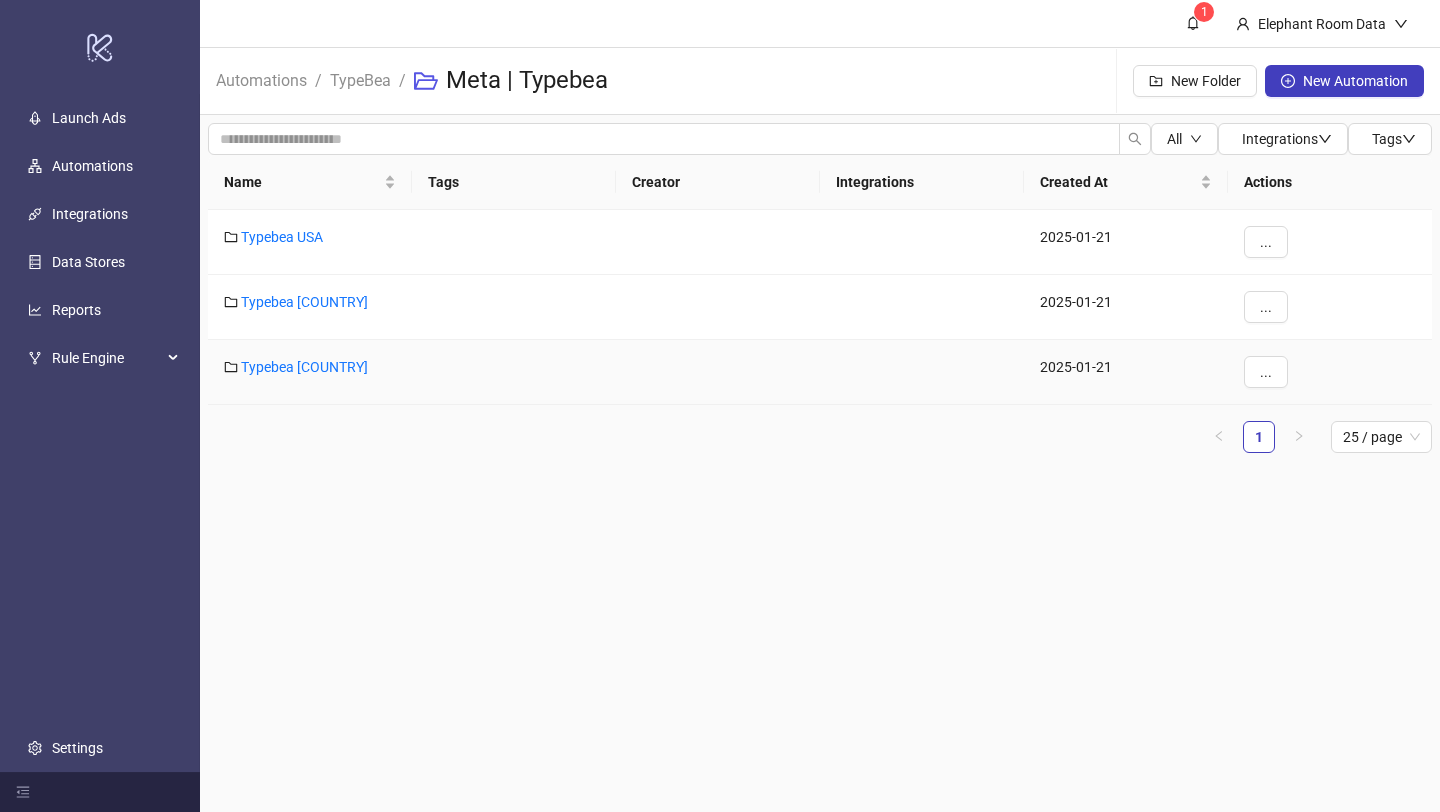 click on "Typebea [COUNTRY]" at bounding box center [310, 372] 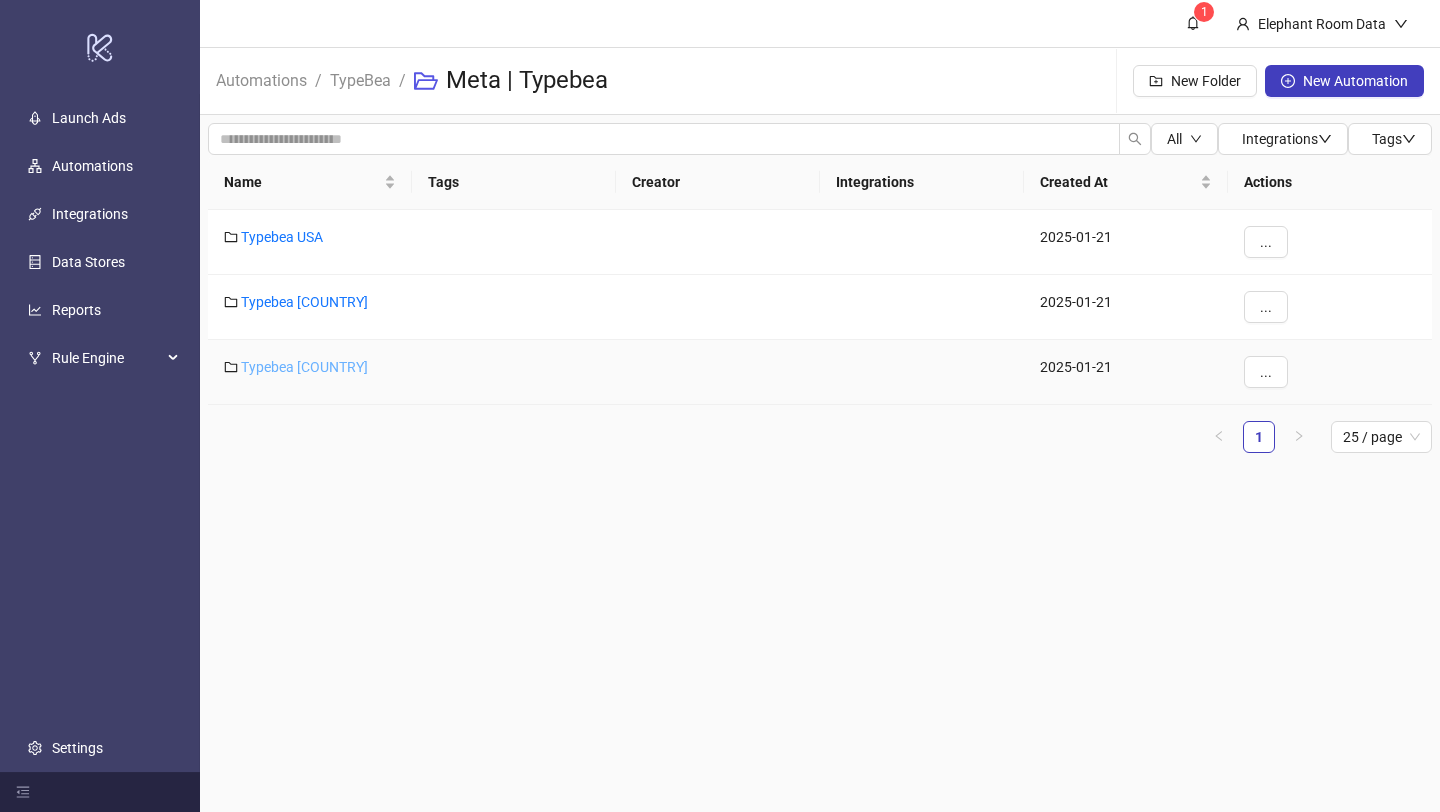 click on "Typebea [COUNTRY]" at bounding box center (304, 367) 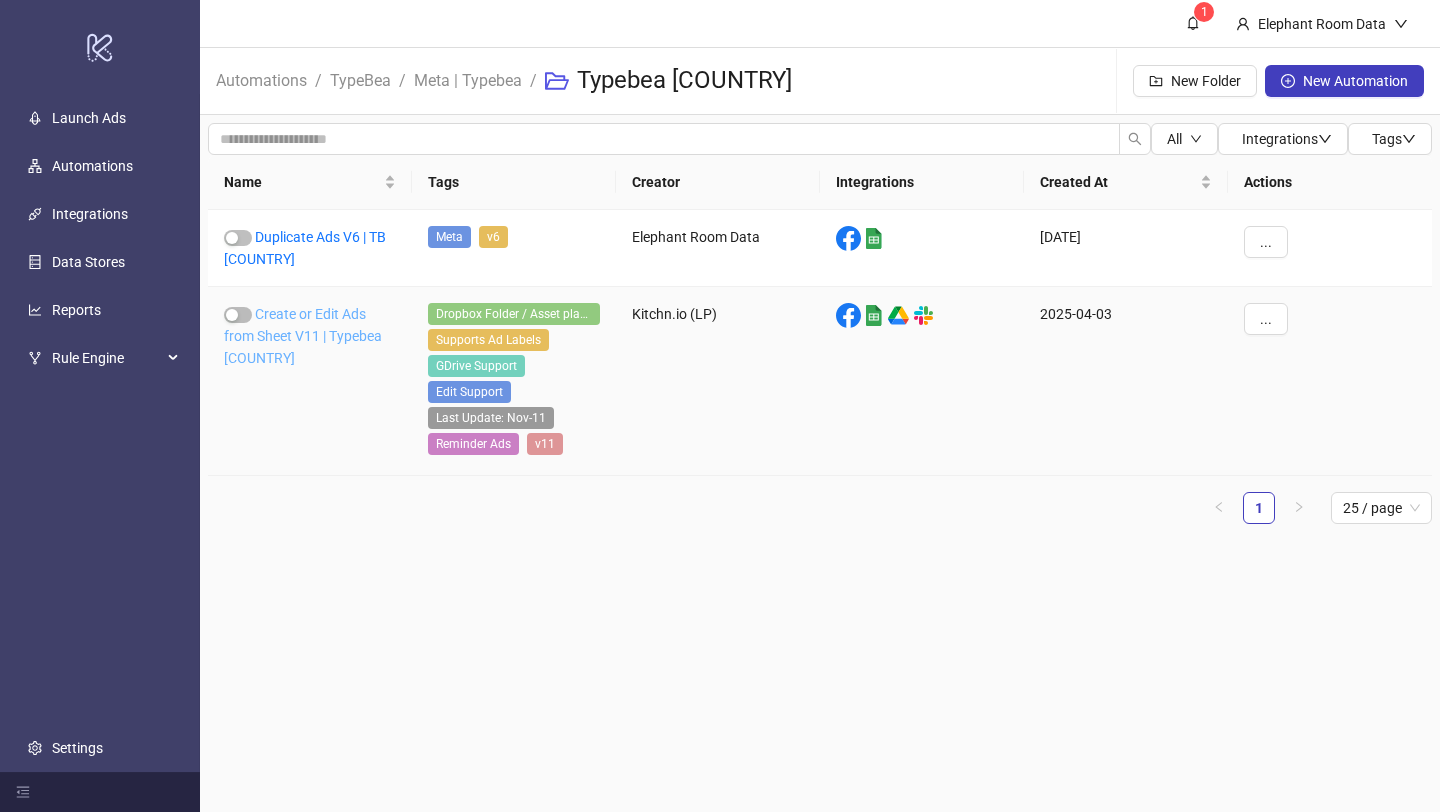 click on "Create or Edit Ads from Sheet V11 | Typebea [COUNTRY]" at bounding box center [303, 336] 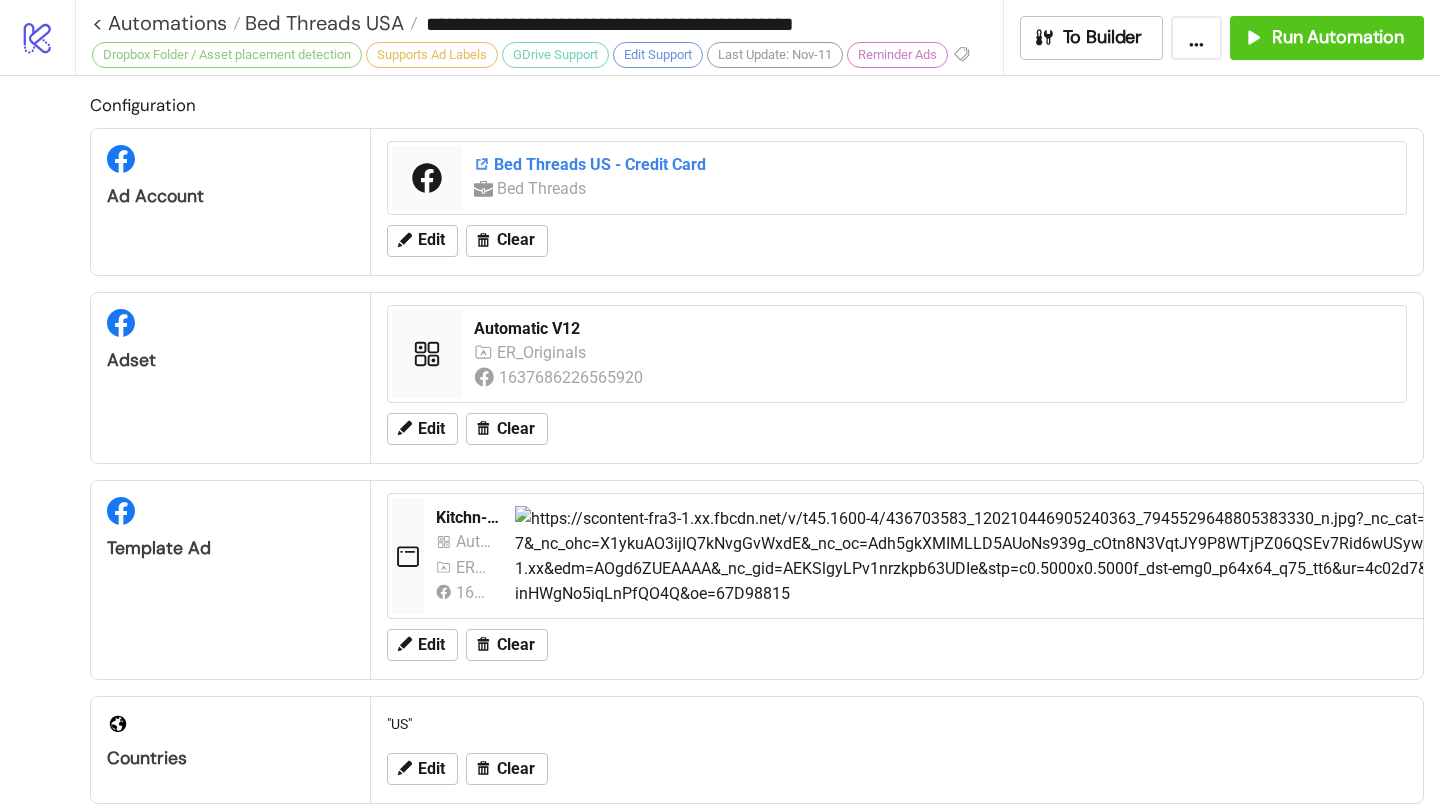 type on "**********" 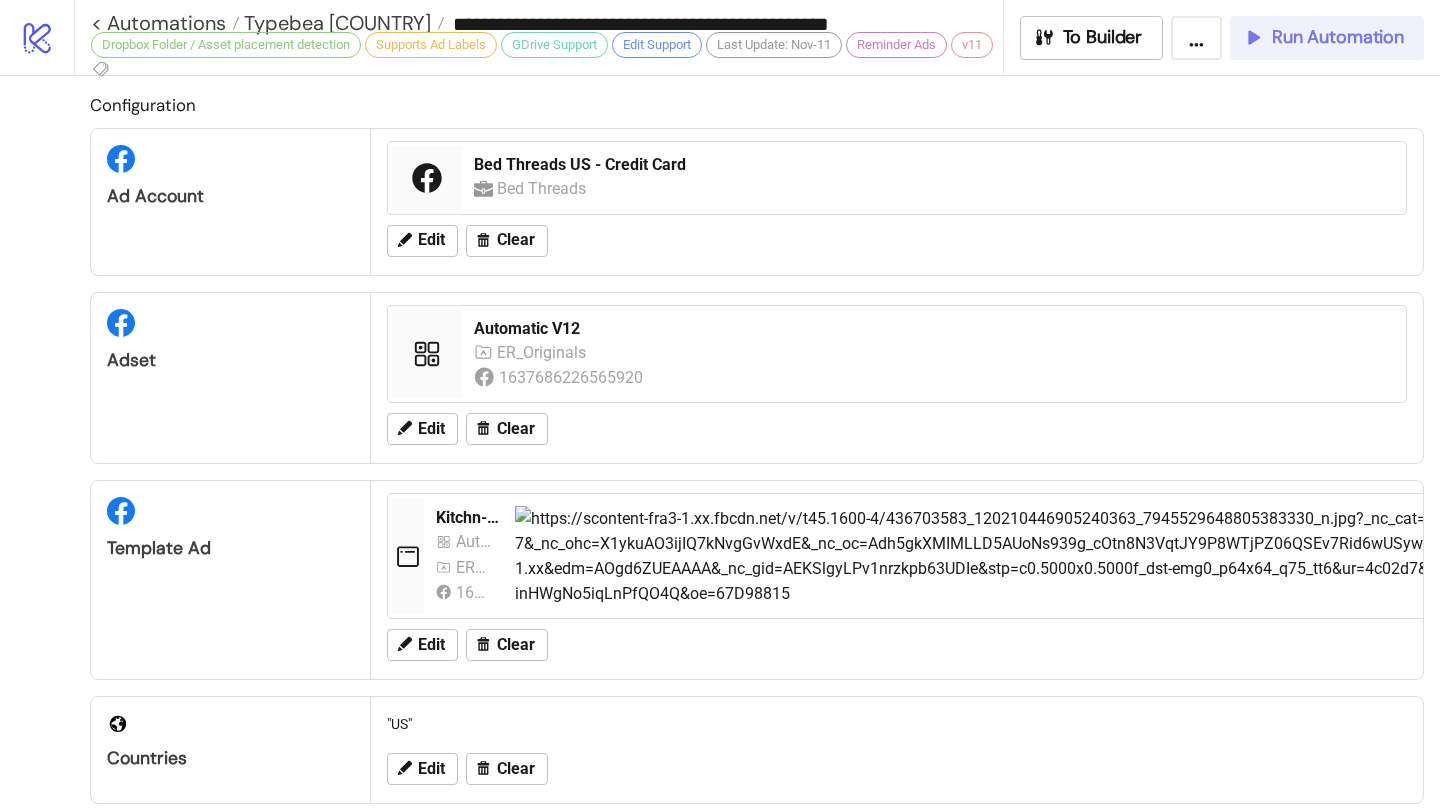 click on "Run Automation" at bounding box center [1327, 38] 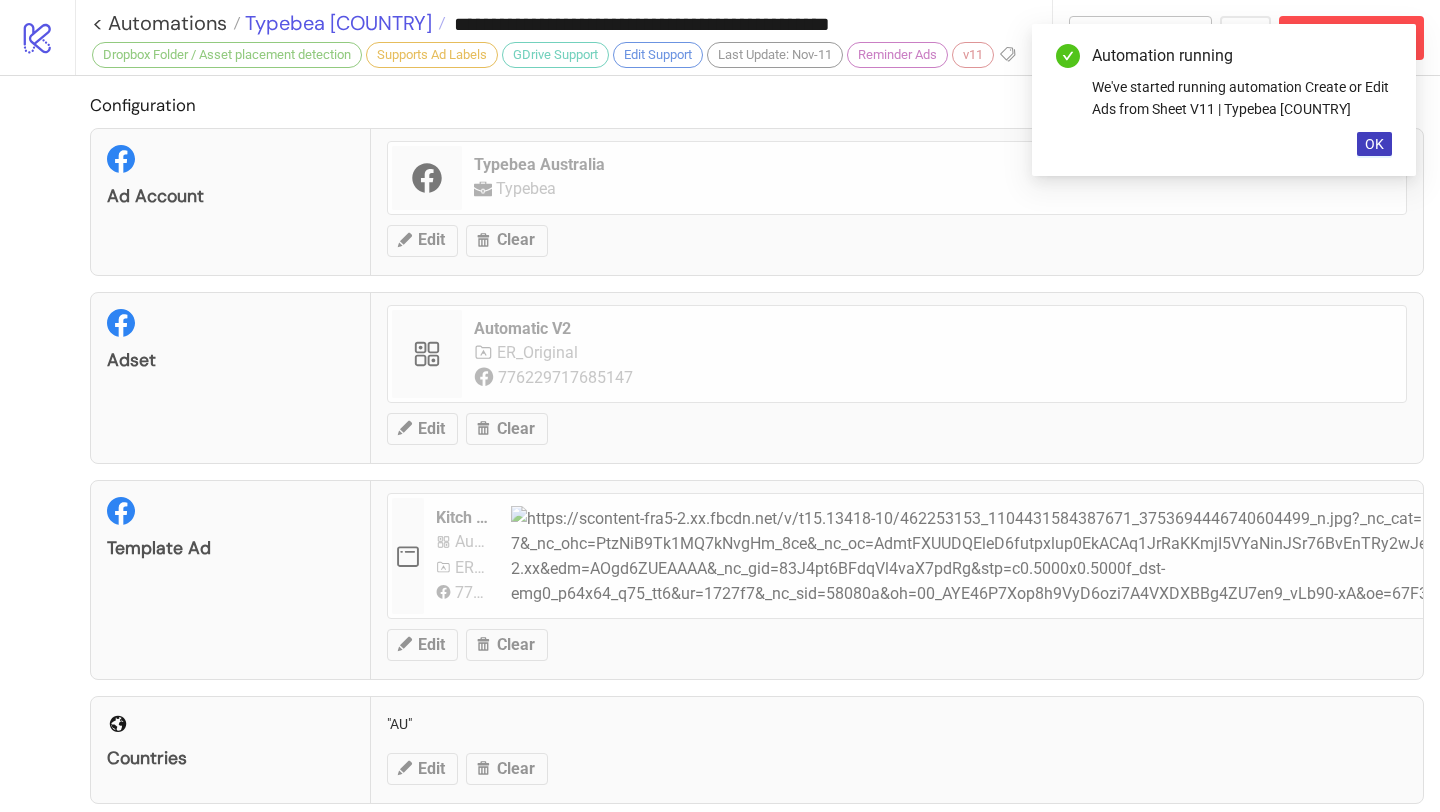 click on "Typebea [COUNTRY]" at bounding box center [336, 23] 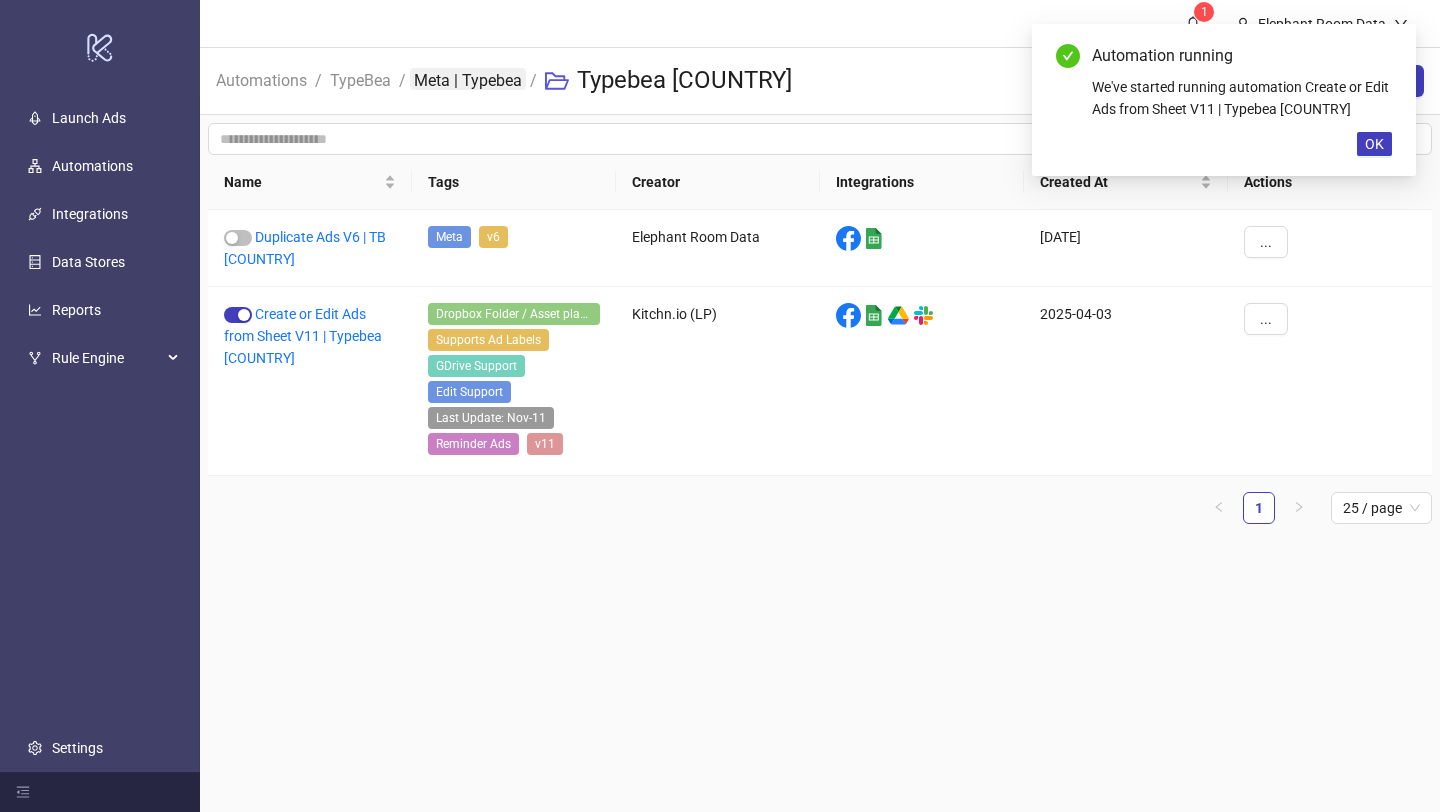 click on "Meta | Typebea" at bounding box center [468, 79] 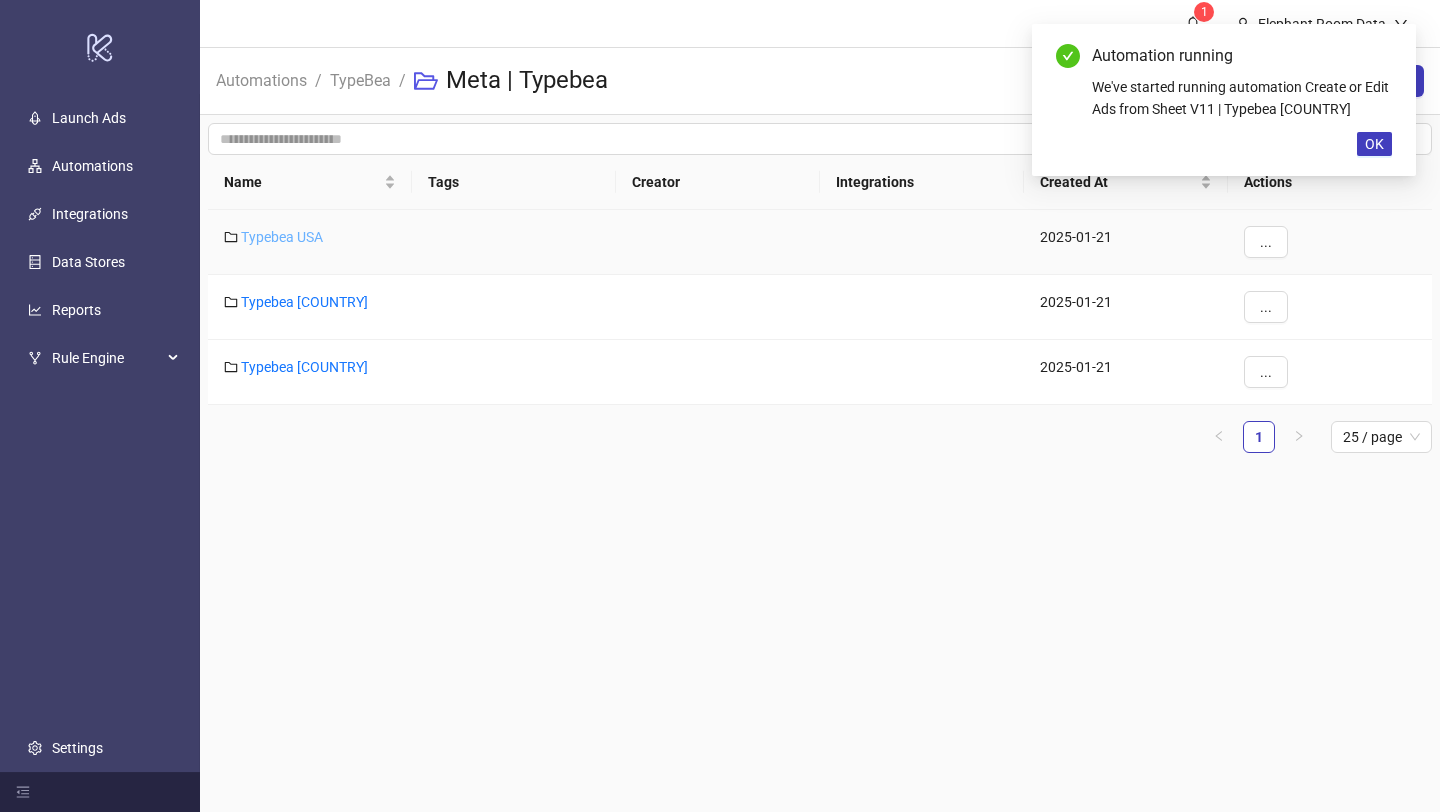 click on "Typebea USA" at bounding box center [282, 237] 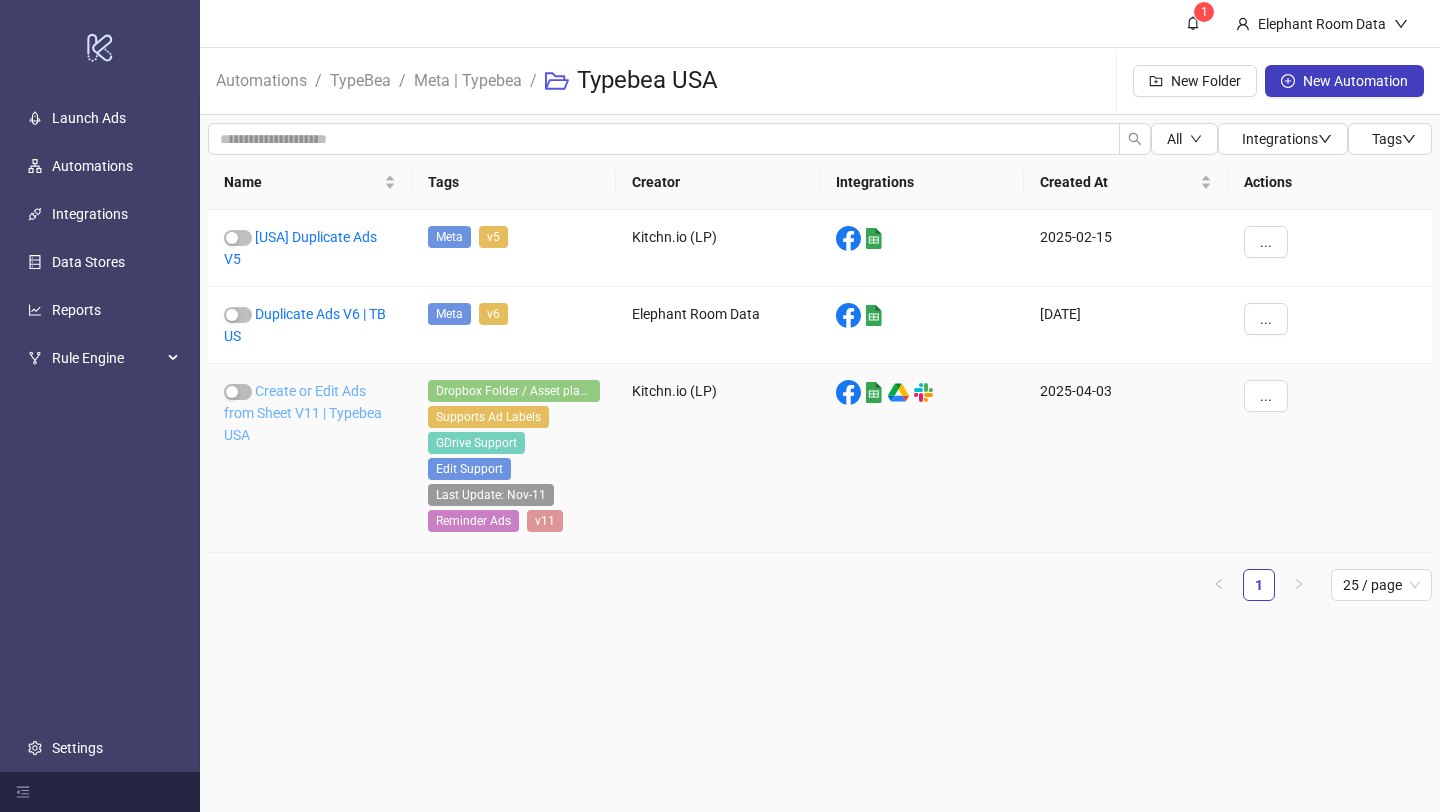 click on "Create or Edit Ads from Sheet V11  | Typebea USA" at bounding box center [303, 413] 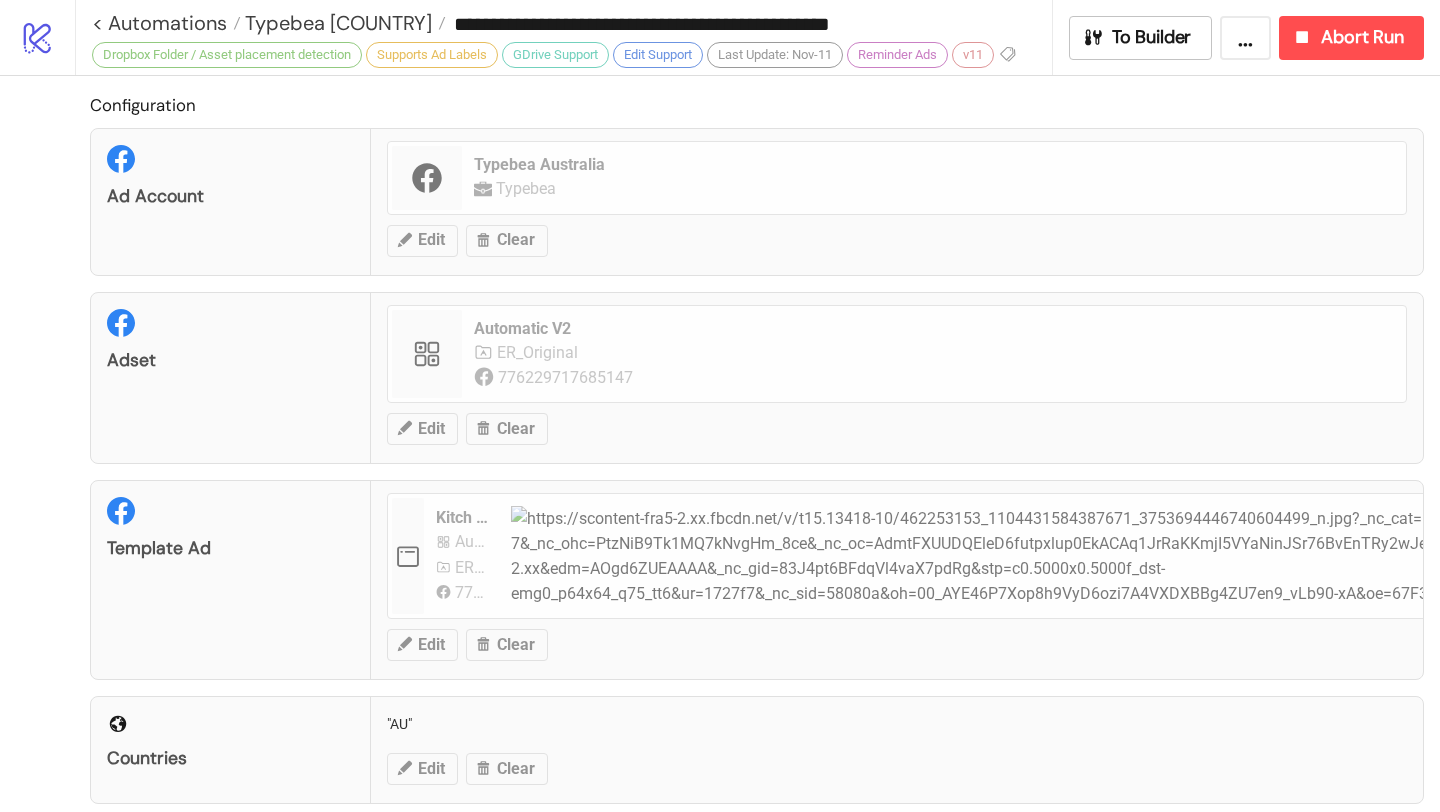 type on "**********" 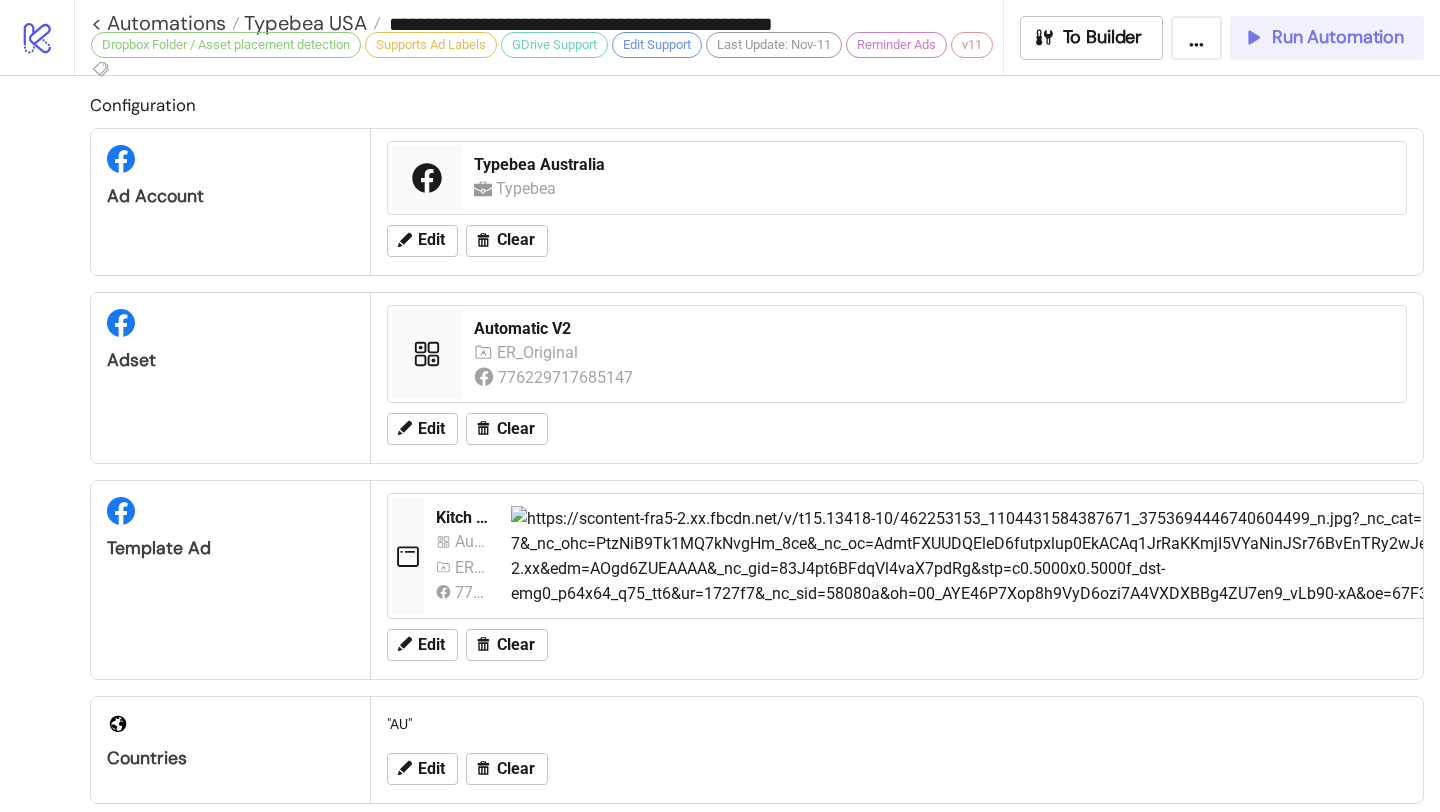 click on "Run Automation" at bounding box center (1338, 37) 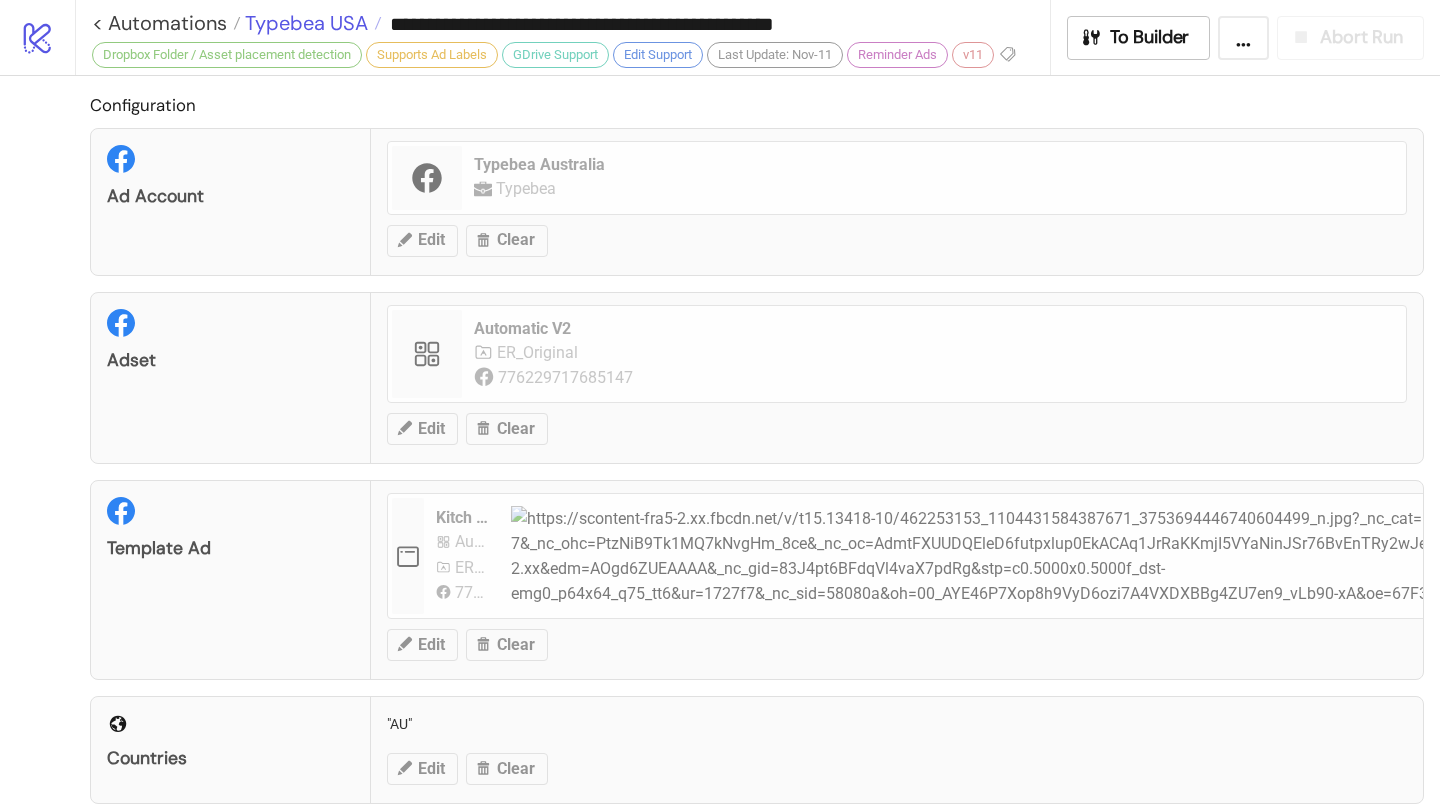 click on "Typebea USA" at bounding box center [304, 23] 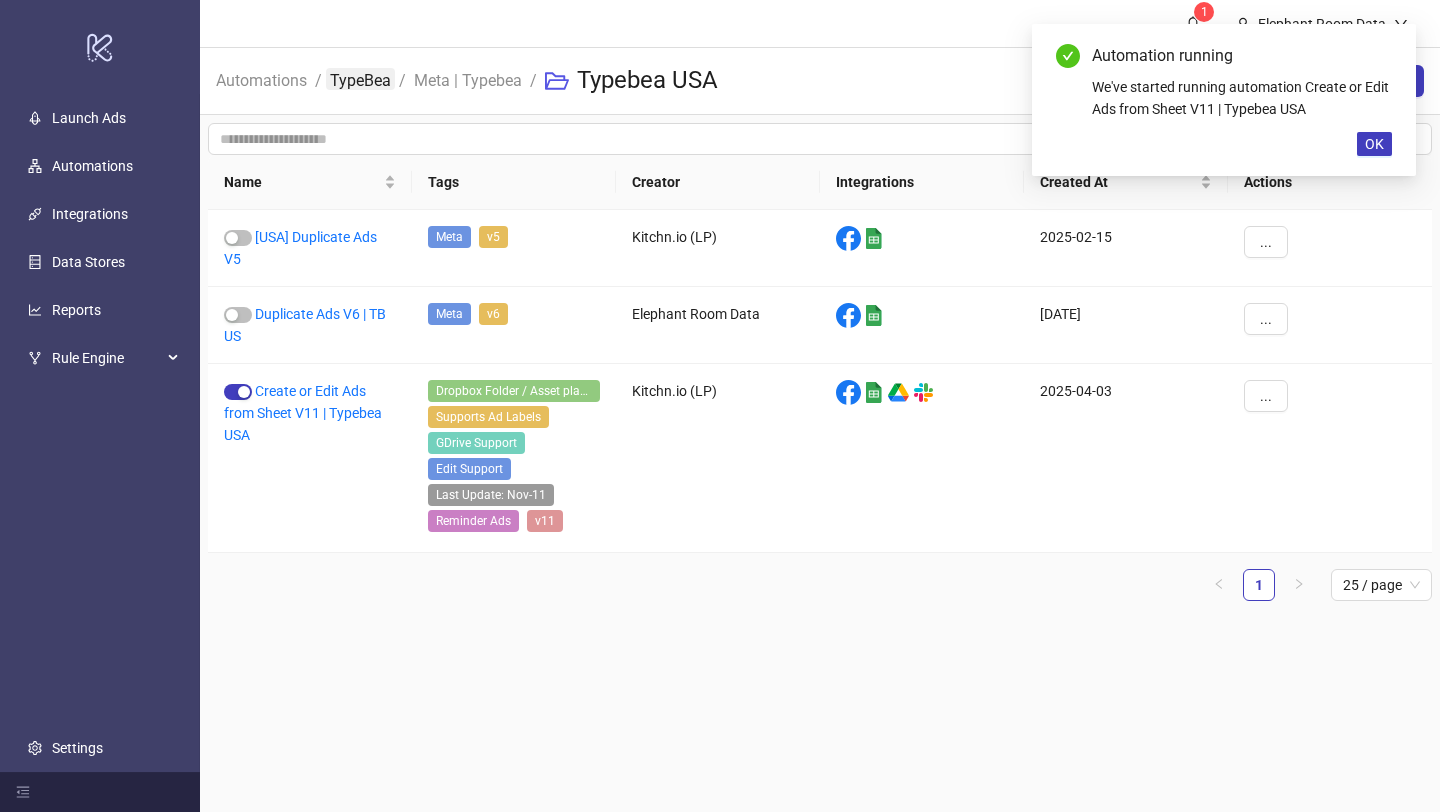 click on "TypeBea" at bounding box center [360, 79] 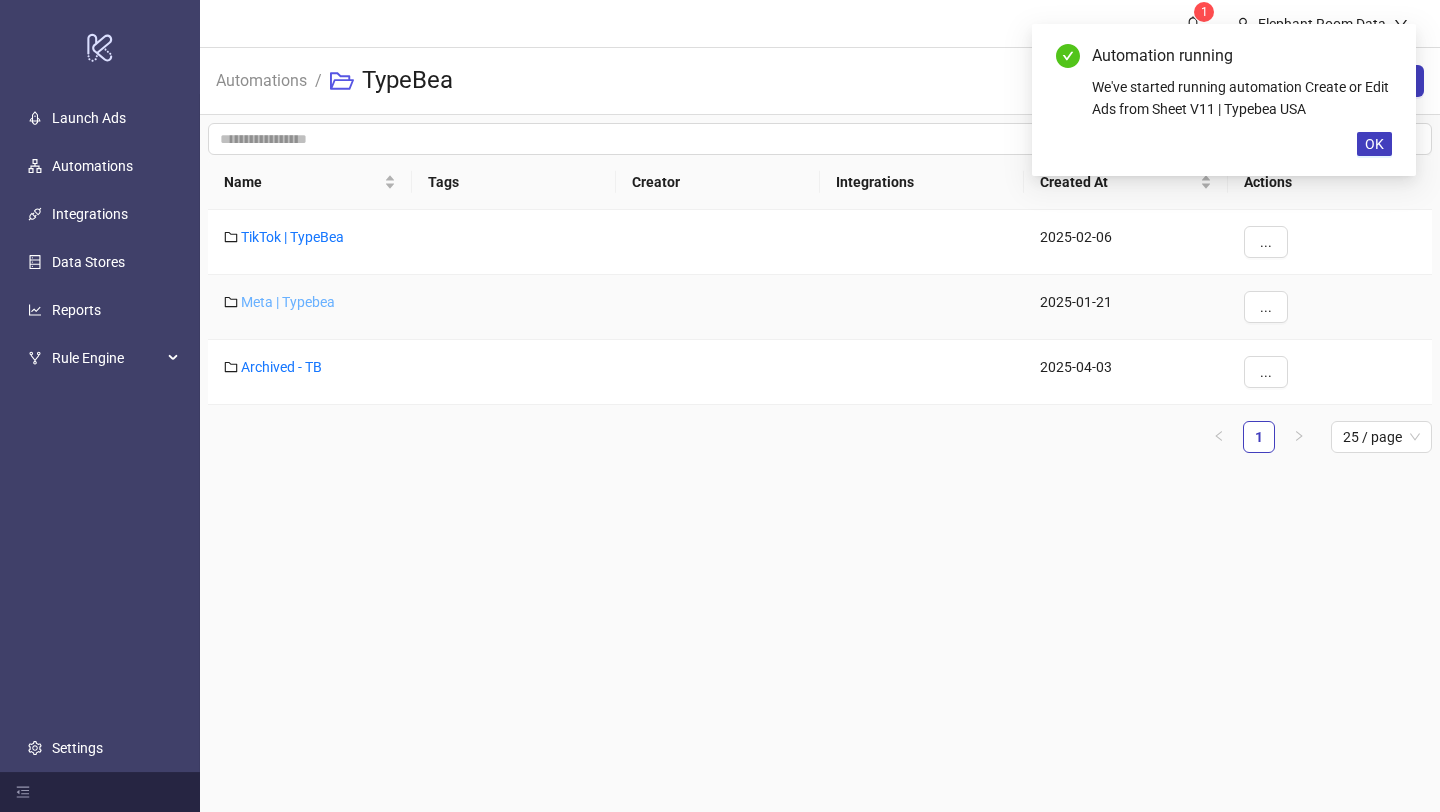 click on "Meta | Typebea" at bounding box center [288, 302] 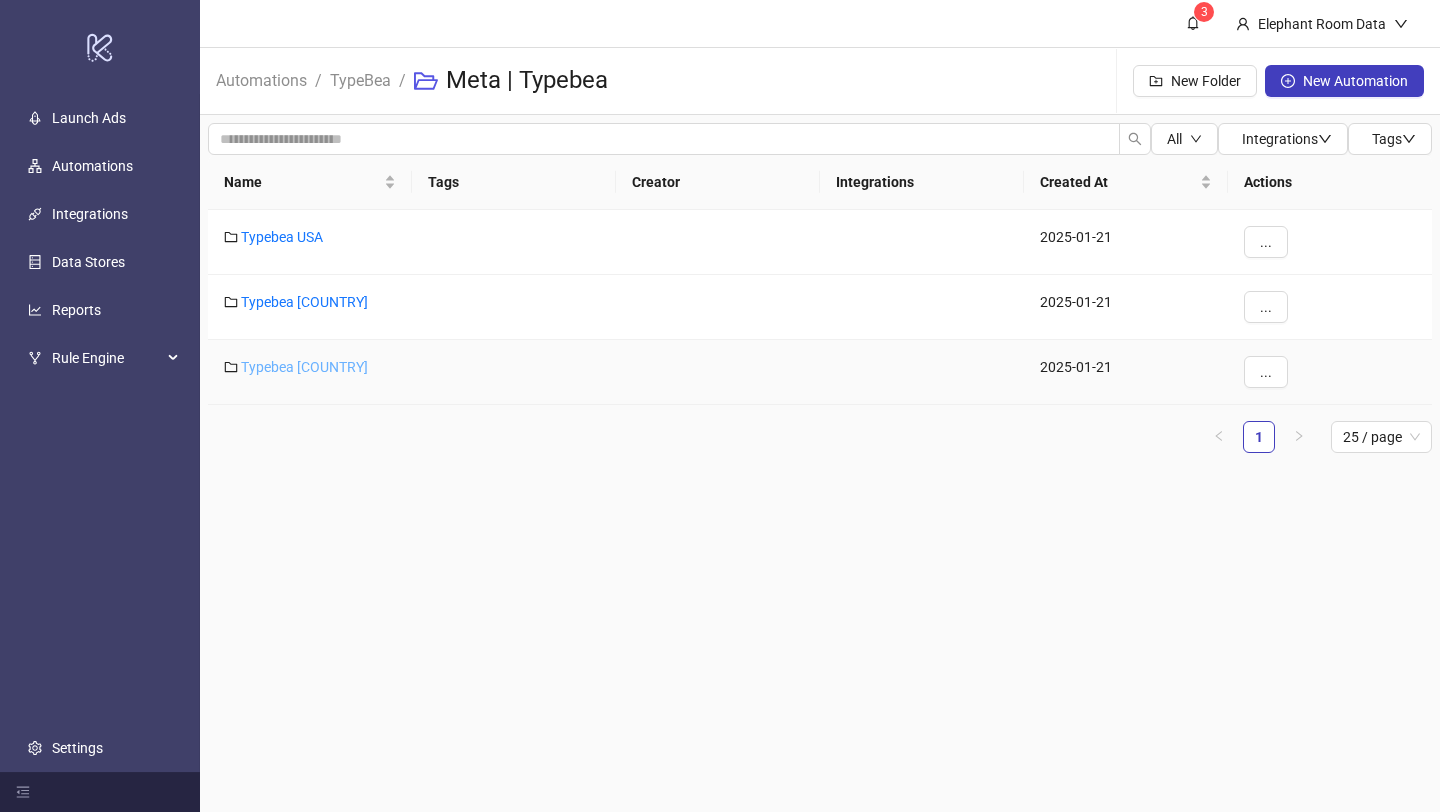 click on "Typebea [COUNTRY]" at bounding box center [304, 367] 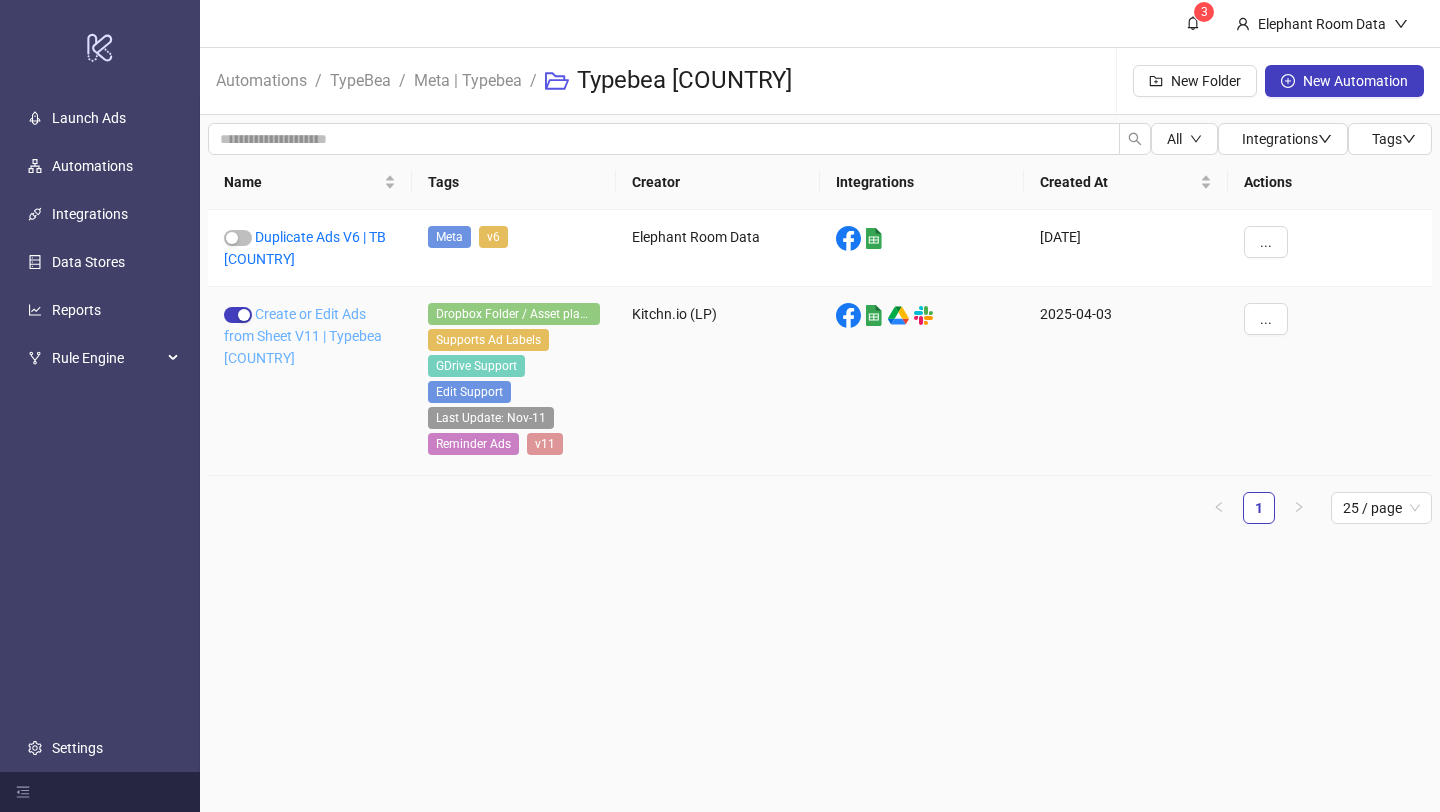 click on "Create or Edit Ads from Sheet V11 | Typebea [COUNTRY]" at bounding box center (303, 336) 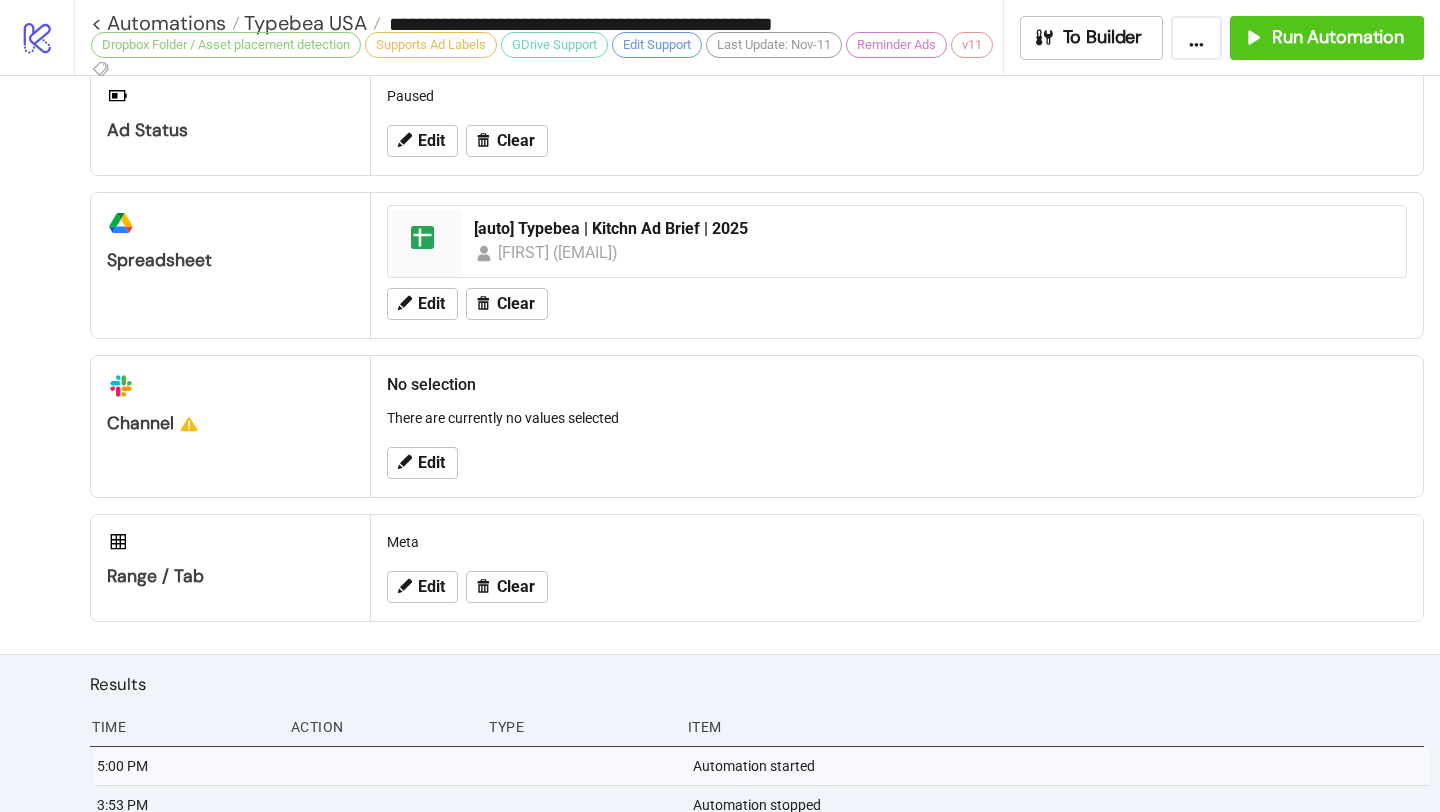 scroll, scrollTop: 982, scrollLeft: 0, axis: vertical 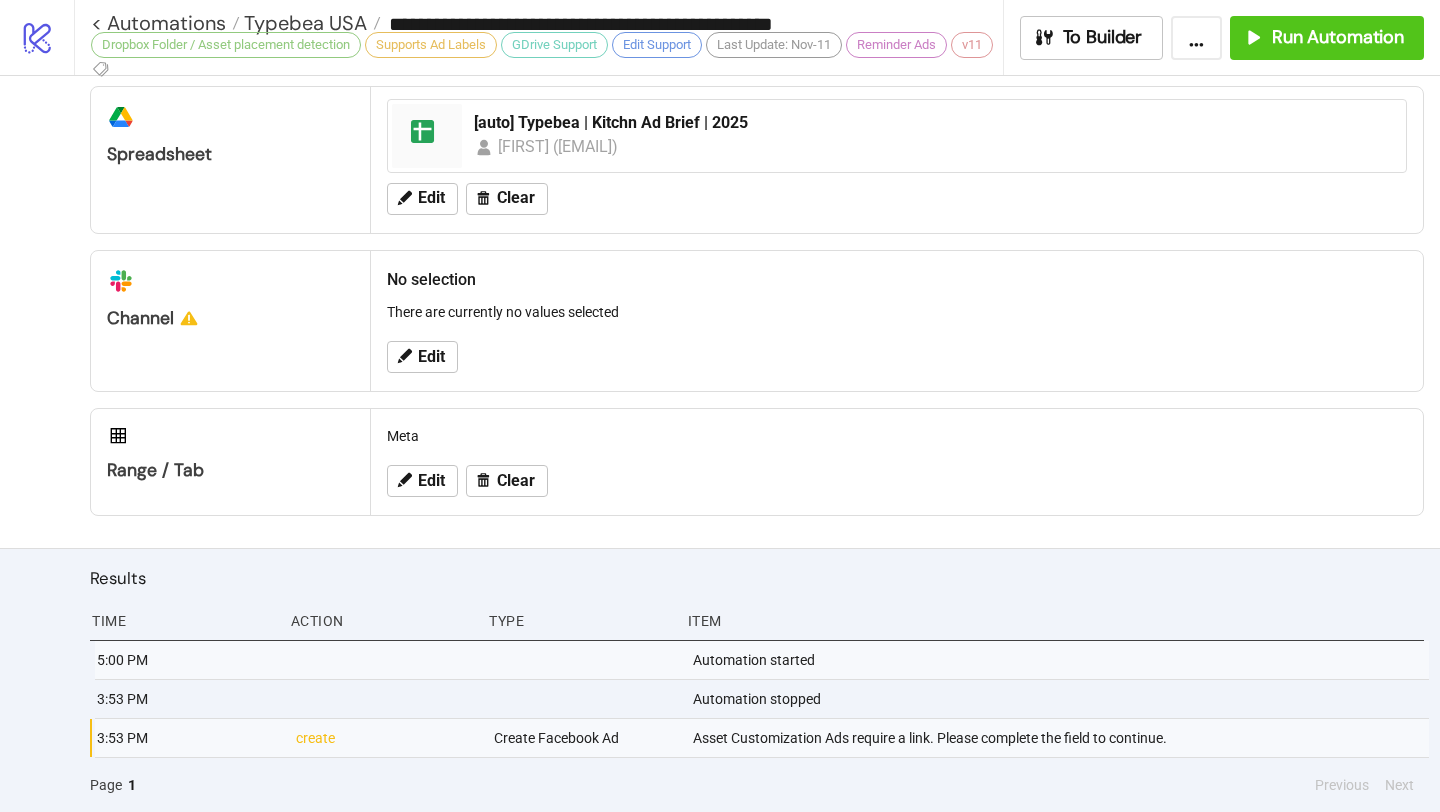 type on "**********" 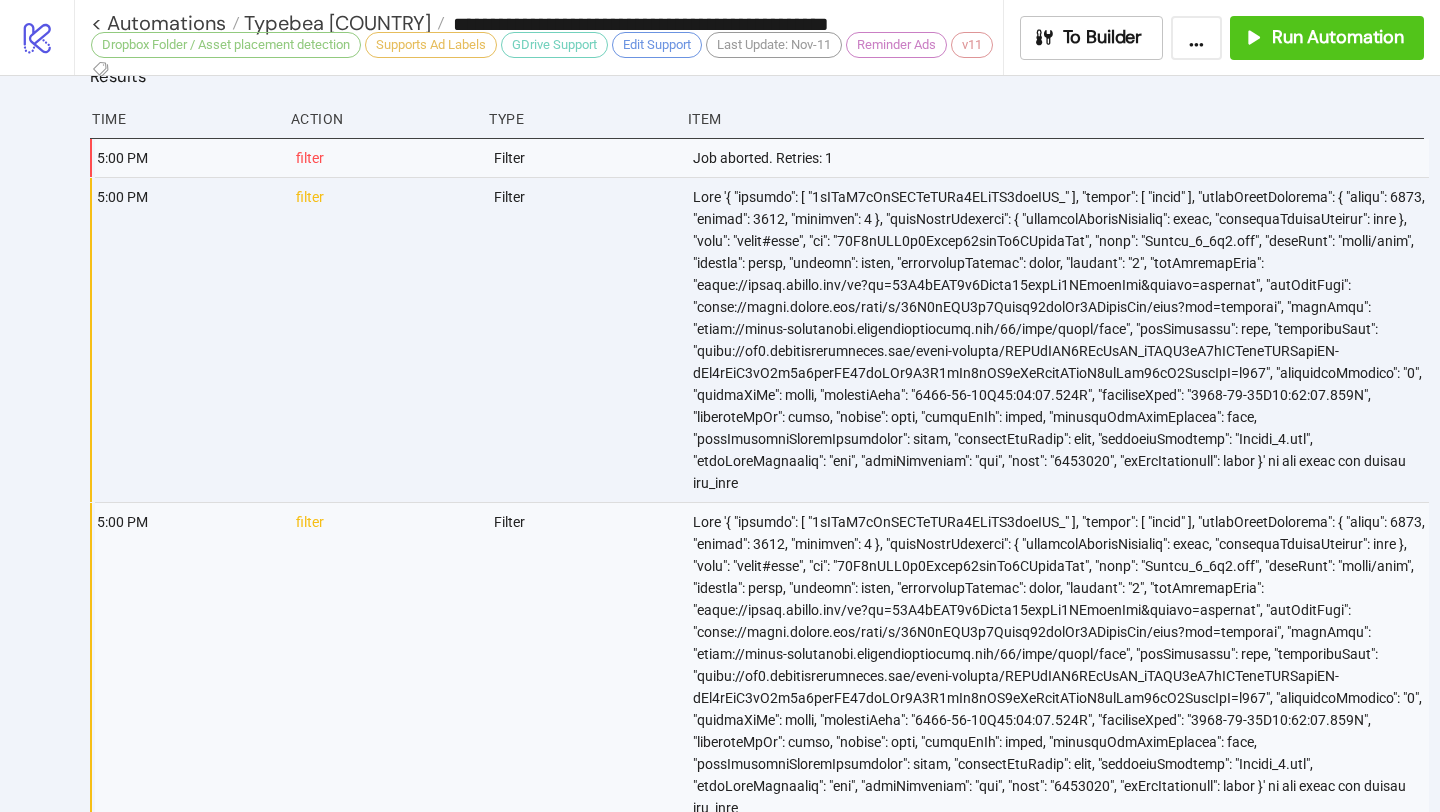 scroll, scrollTop: 1479, scrollLeft: 0, axis: vertical 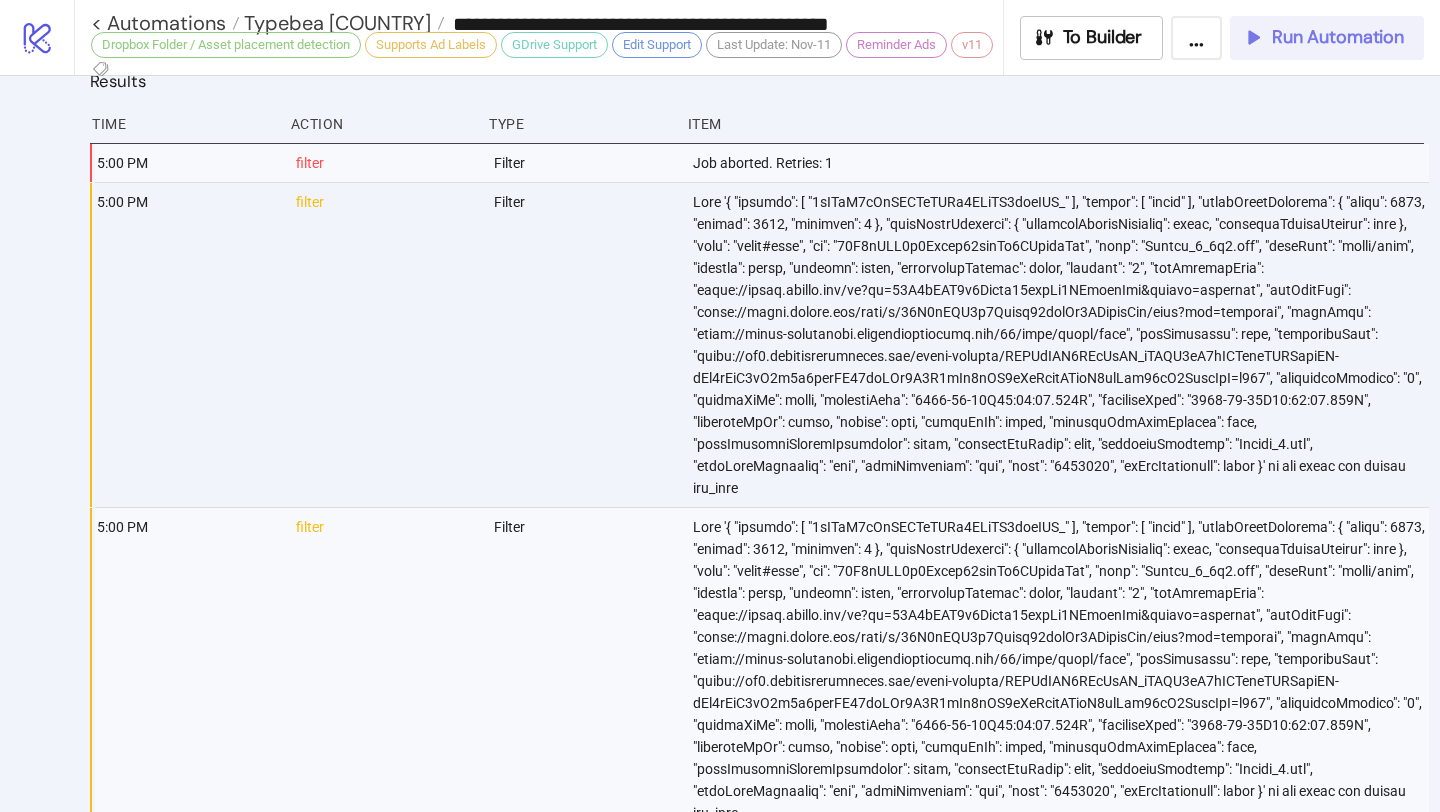 click on "Run Automation" at bounding box center [1323, 37] 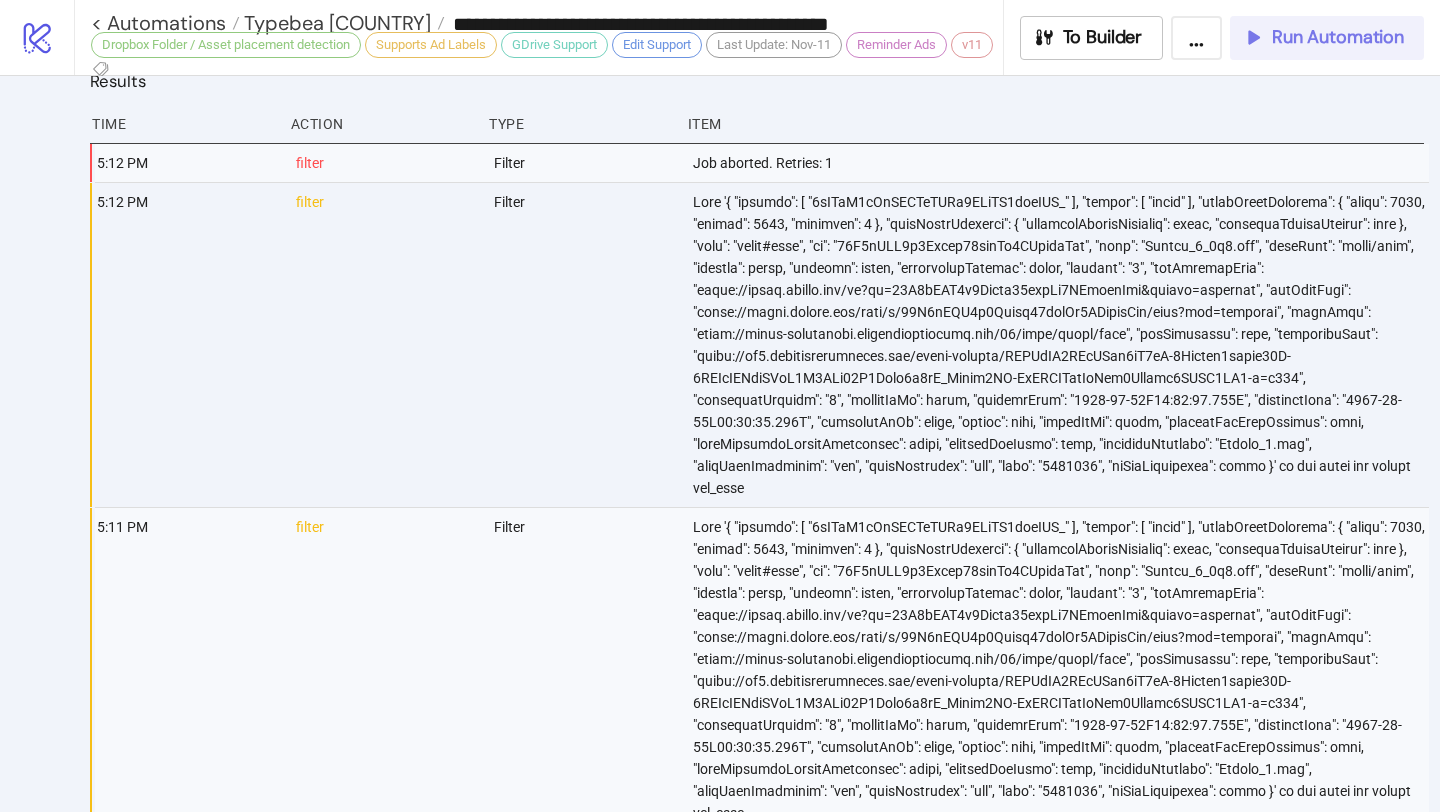 click 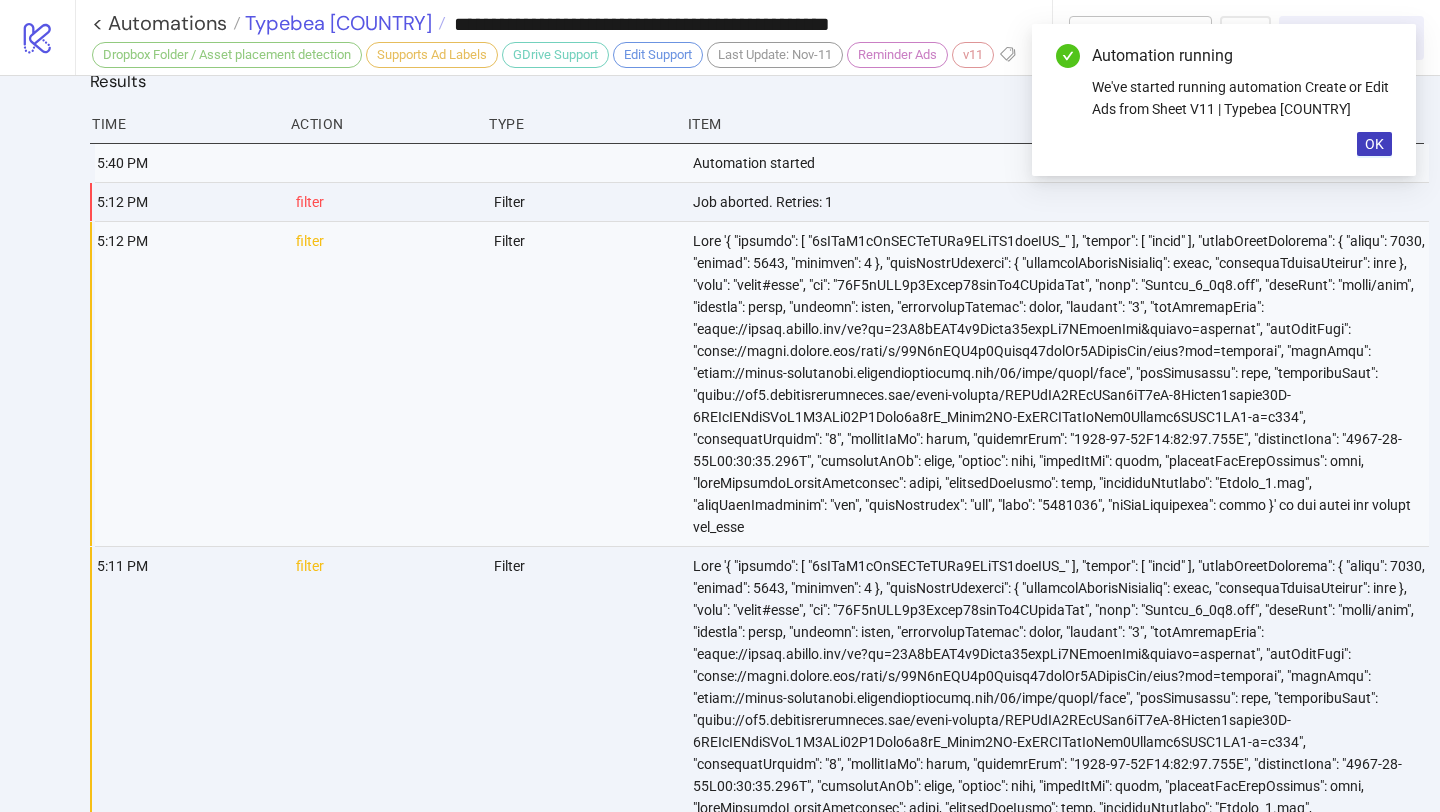 click on "Typebea [COUNTRY]" at bounding box center [336, 23] 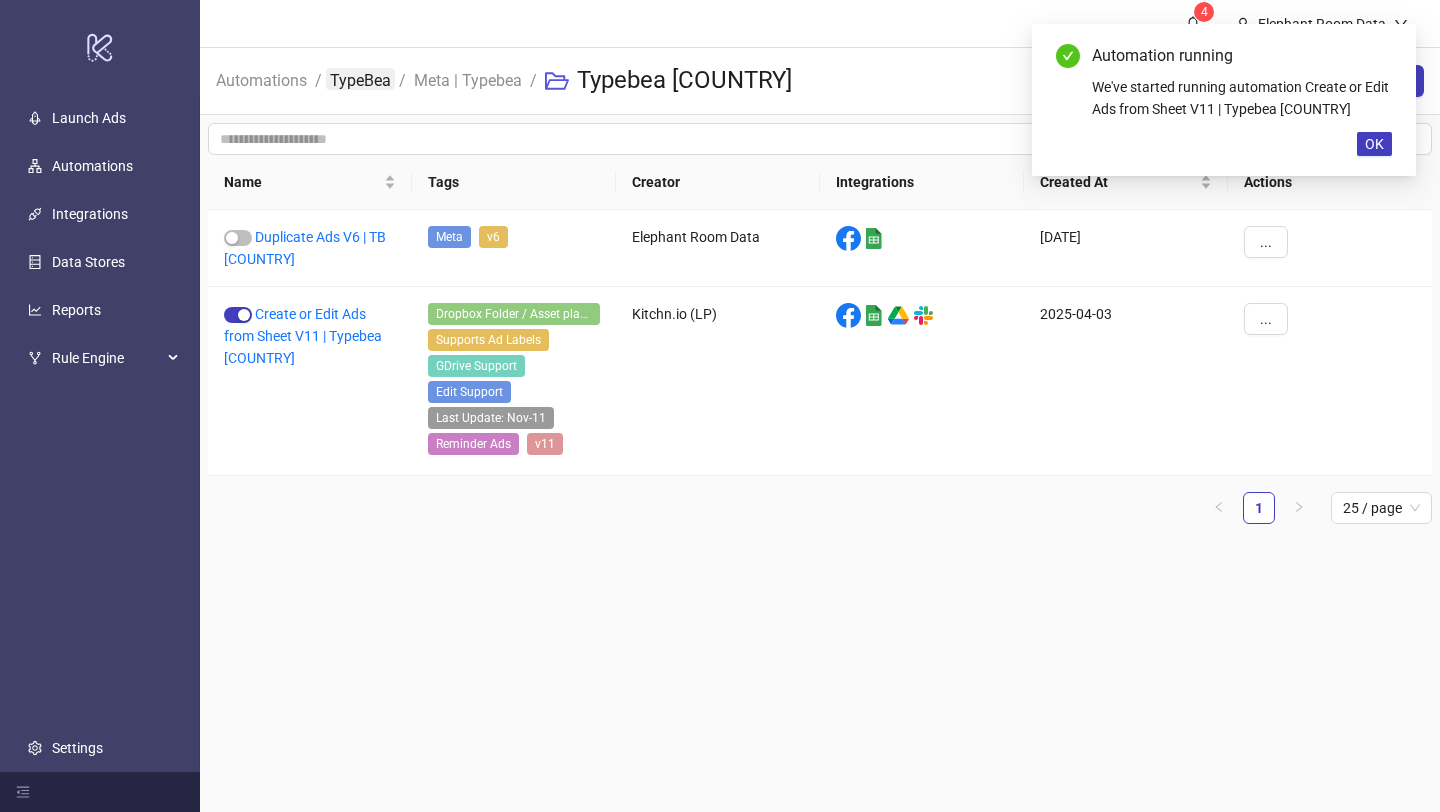 click on "TypeBea" at bounding box center [360, 79] 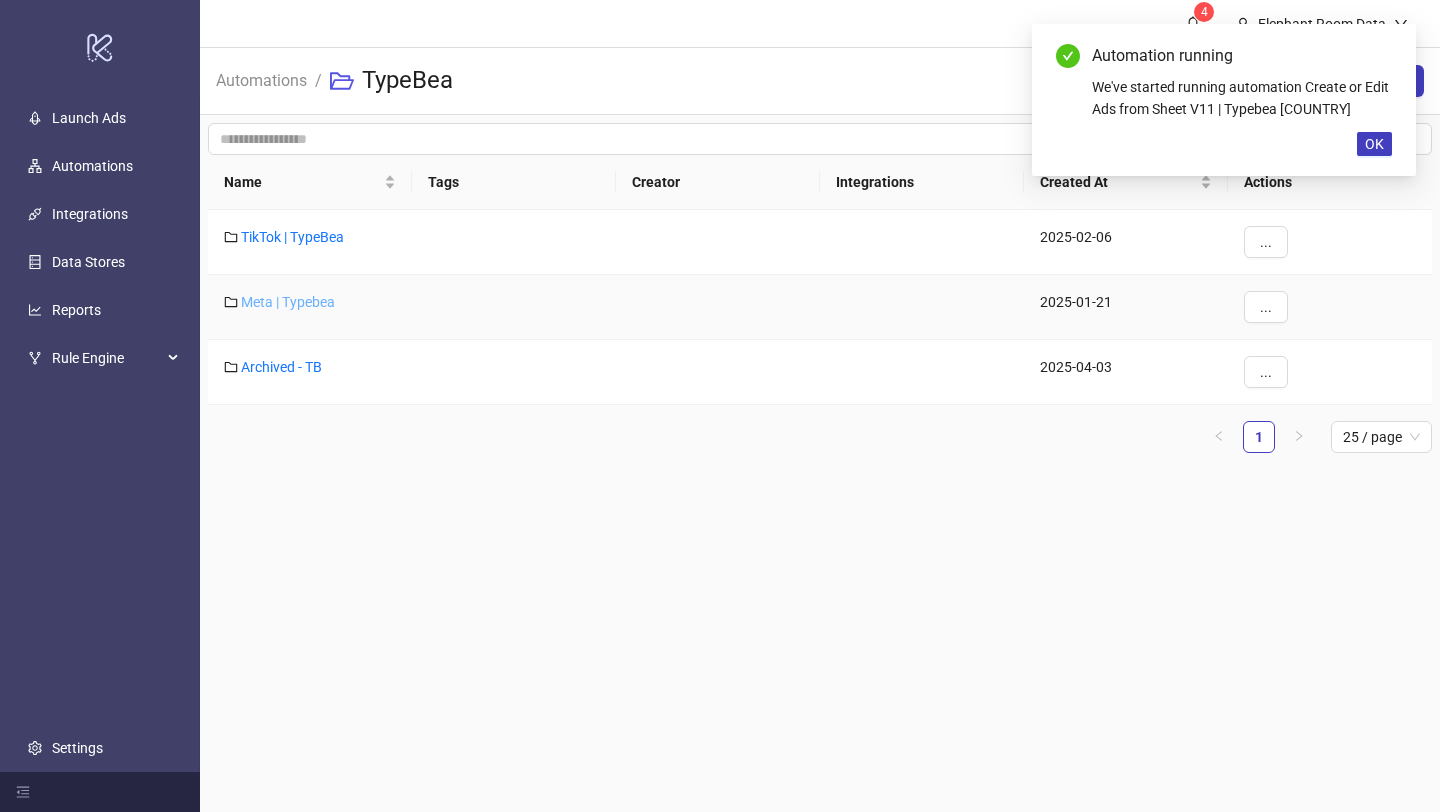 click on "Meta | Typebea" at bounding box center [288, 302] 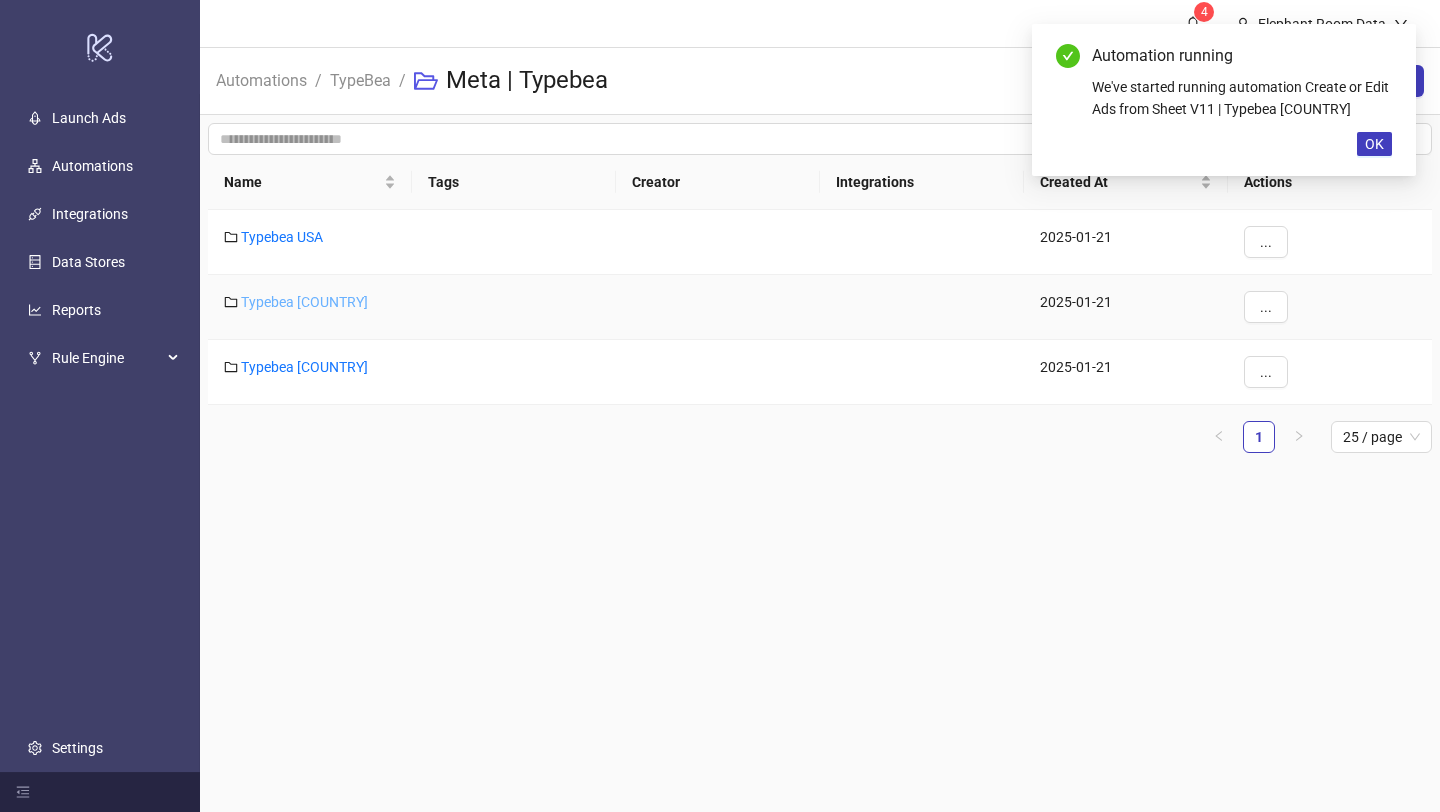 click on "Typebea [COUNTRY]" at bounding box center [304, 302] 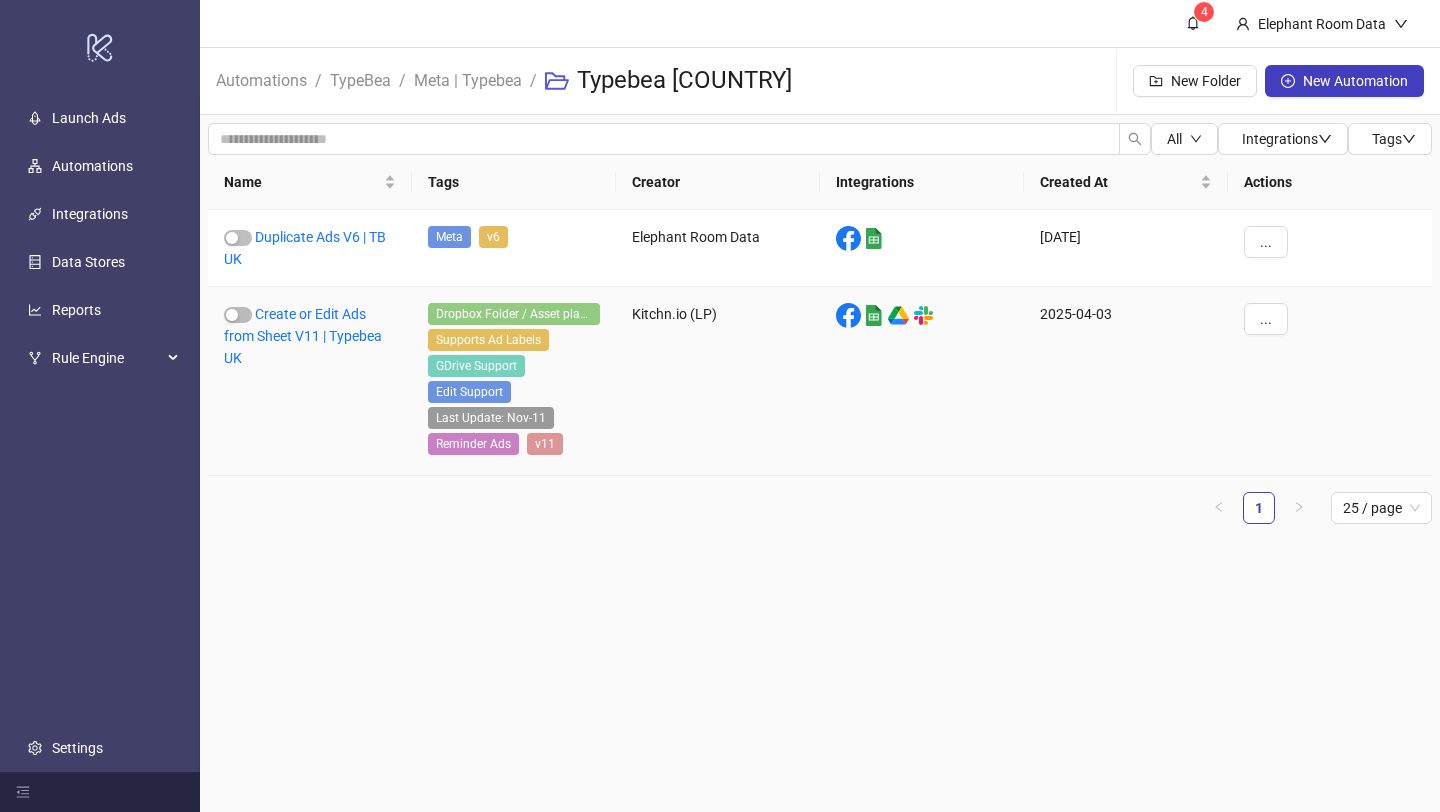 click on "Create or Edit Ads from Sheet V11  | Typebea UK" at bounding box center (310, 381) 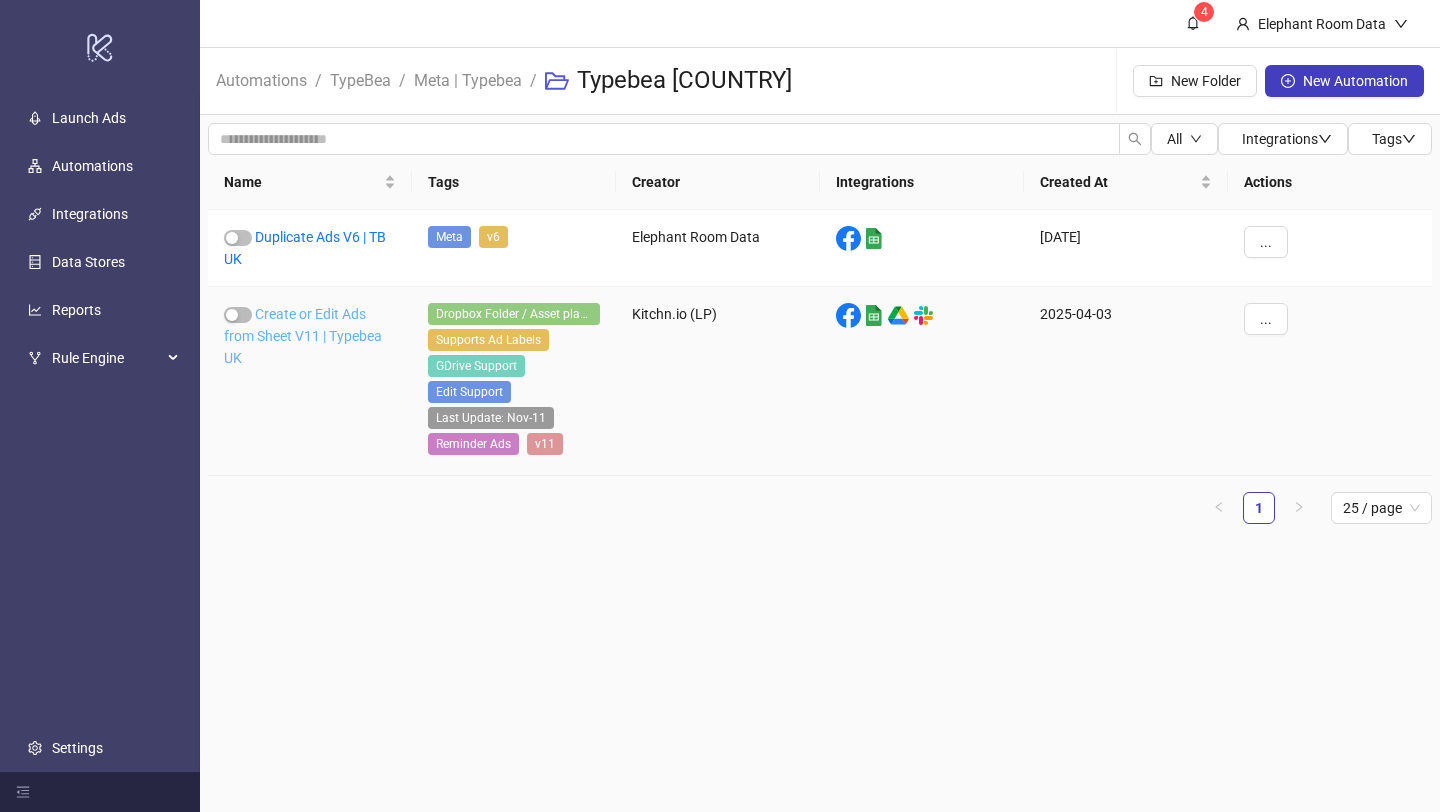click on "Create or Edit Ads from Sheet V11  | Typebea UK" at bounding box center [303, 336] 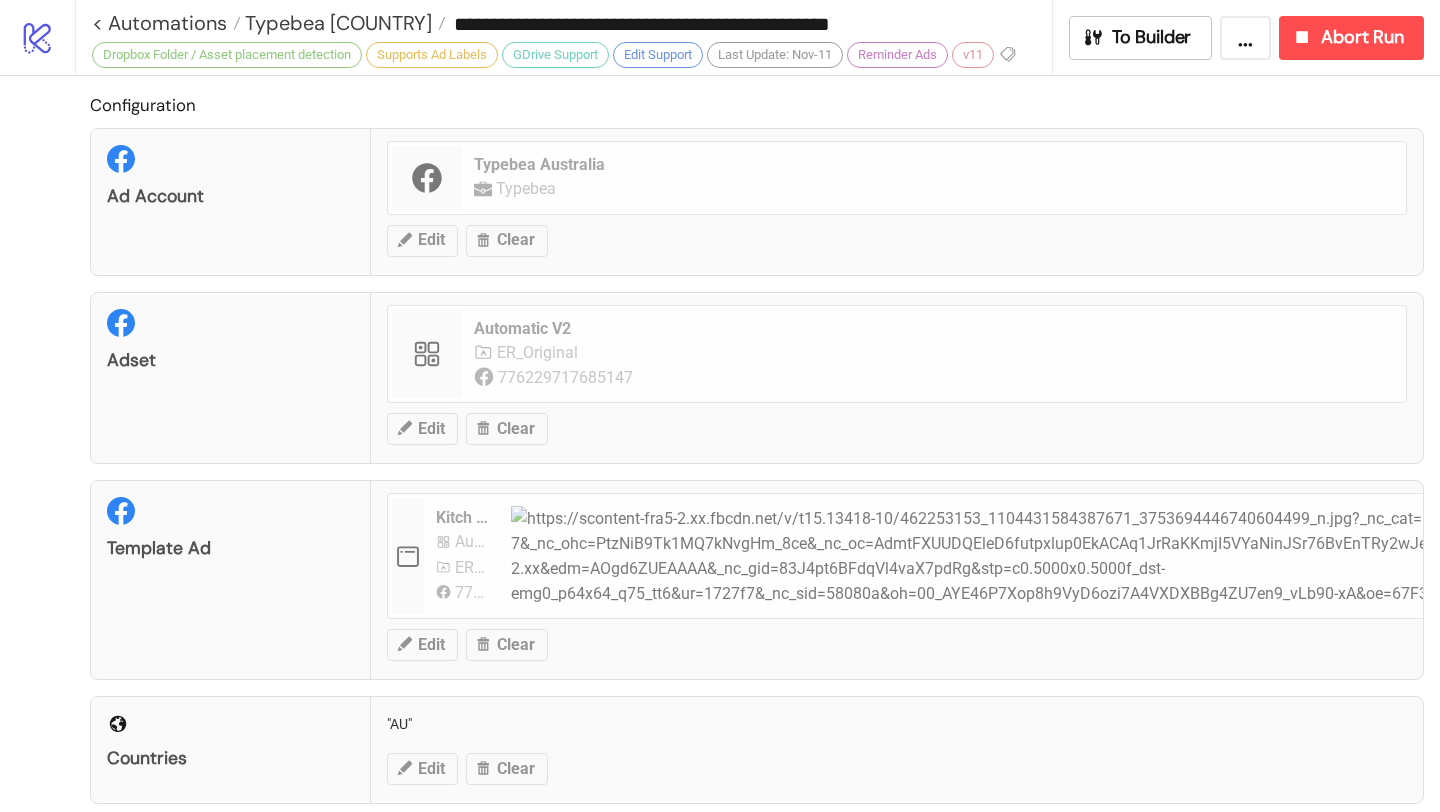 type on "**********" 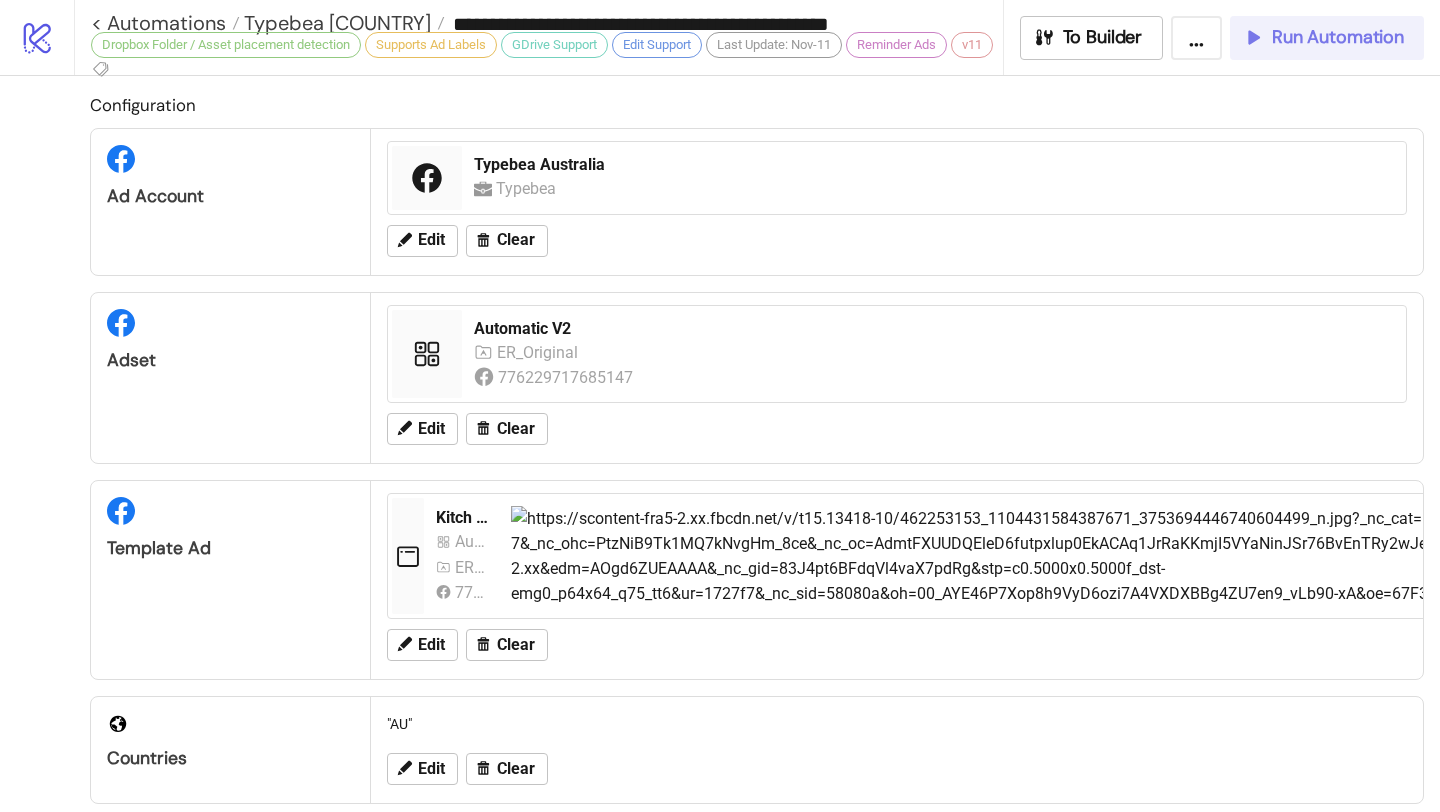 click on "Run Automation" at bounding box center [1327, 38] 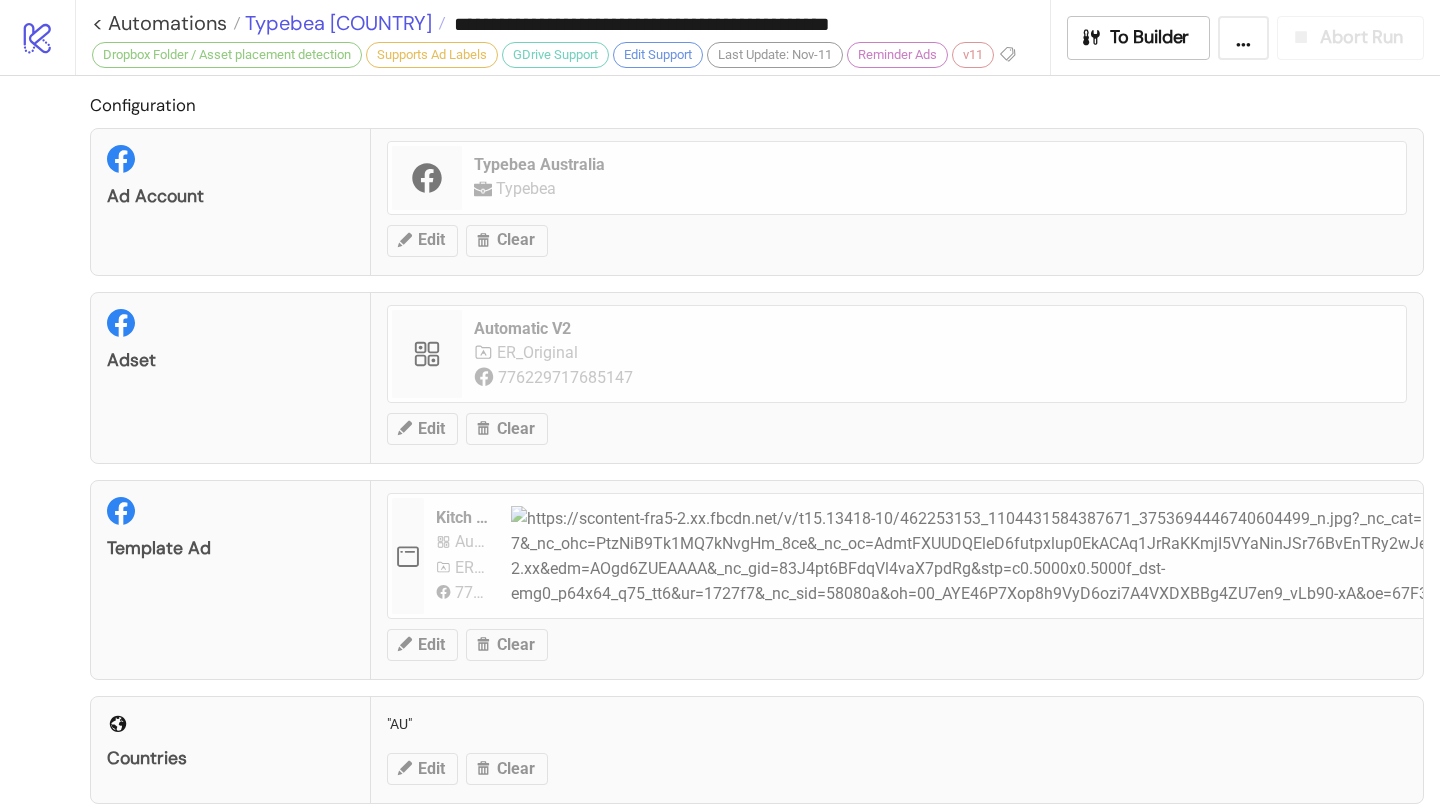 click on "Typebea [COUNTRY]" at bounding box center [336, 23] 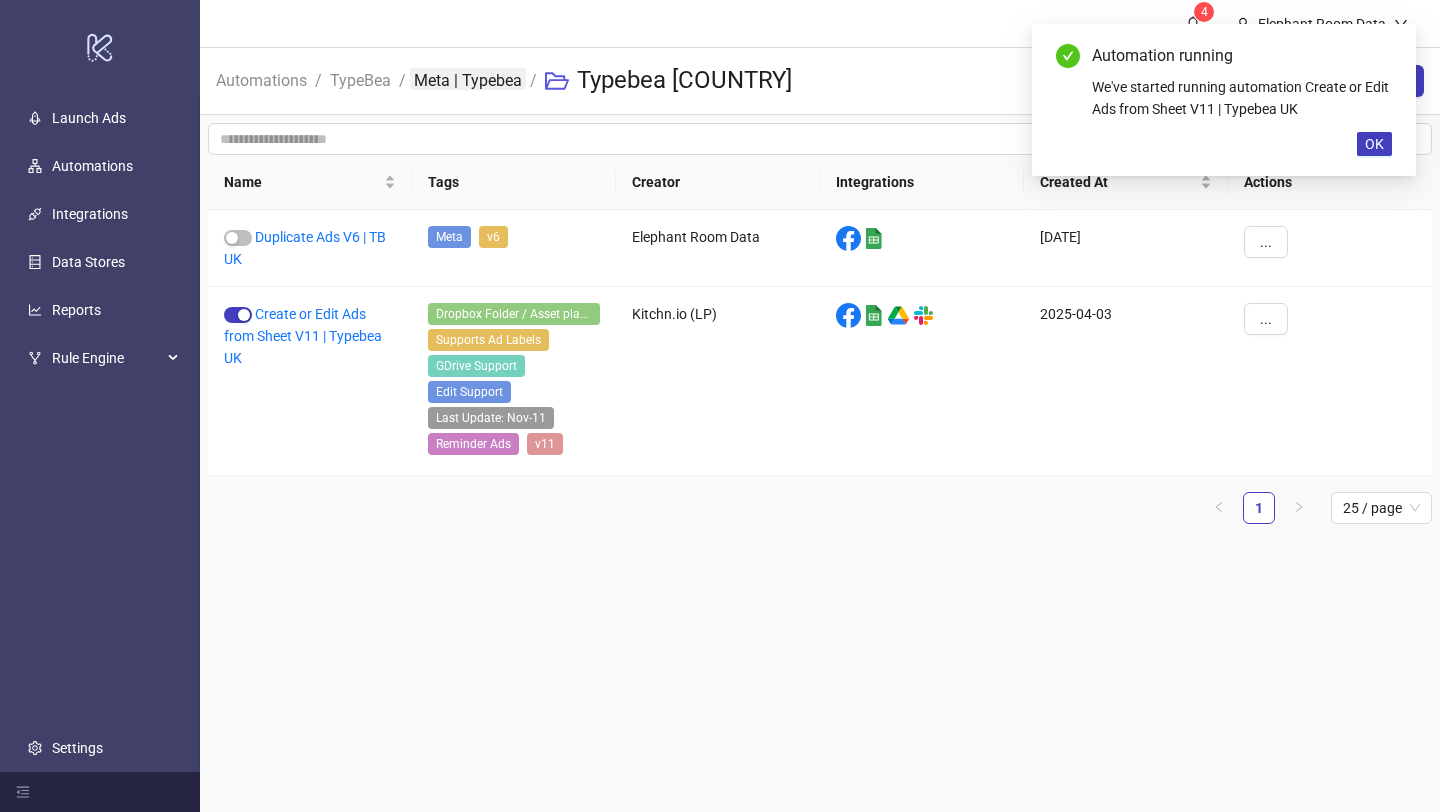 click on "Meta | Typebea" at bounding box center [468, 79] 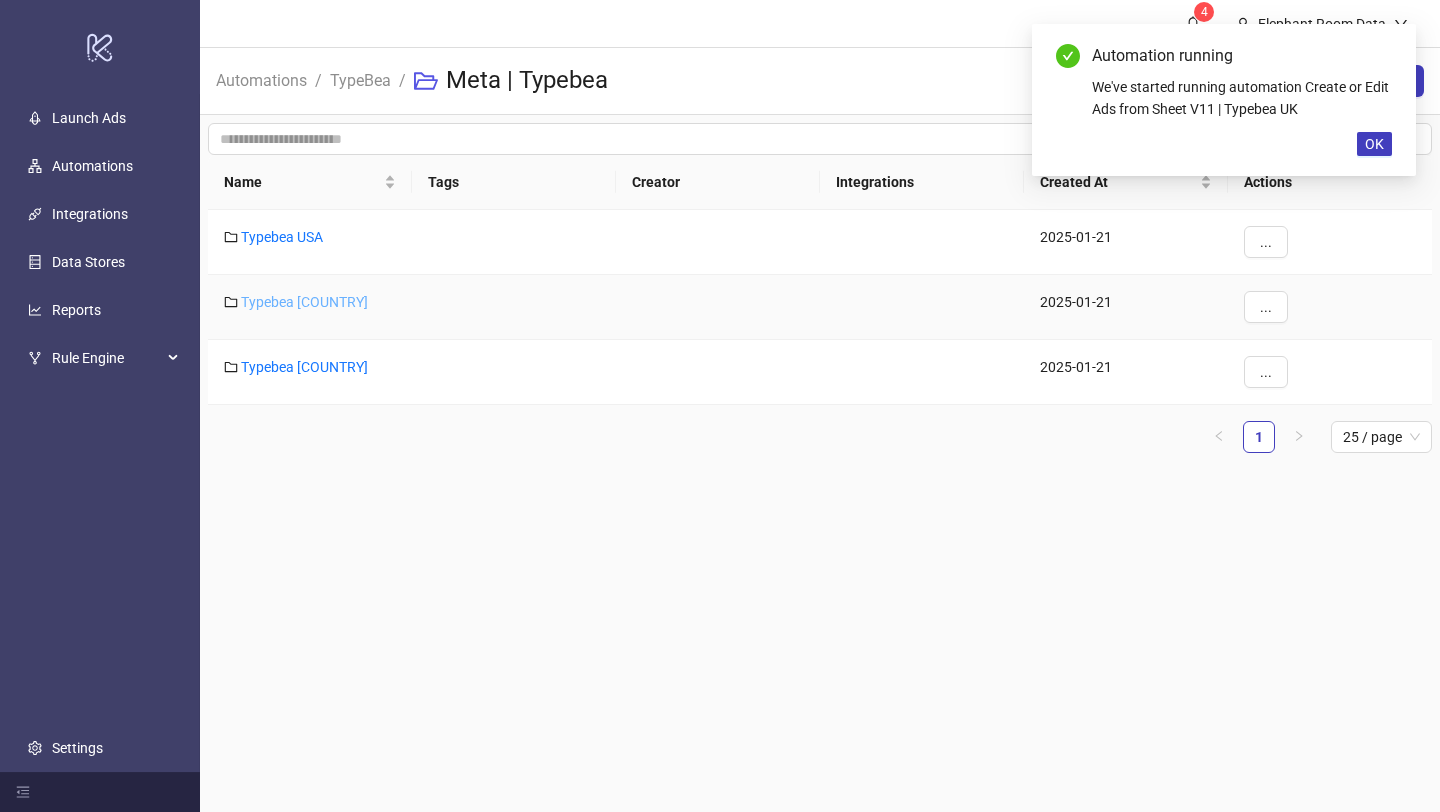 click on "Typebea [COUNTRY]" at bounding box center (304, 302) 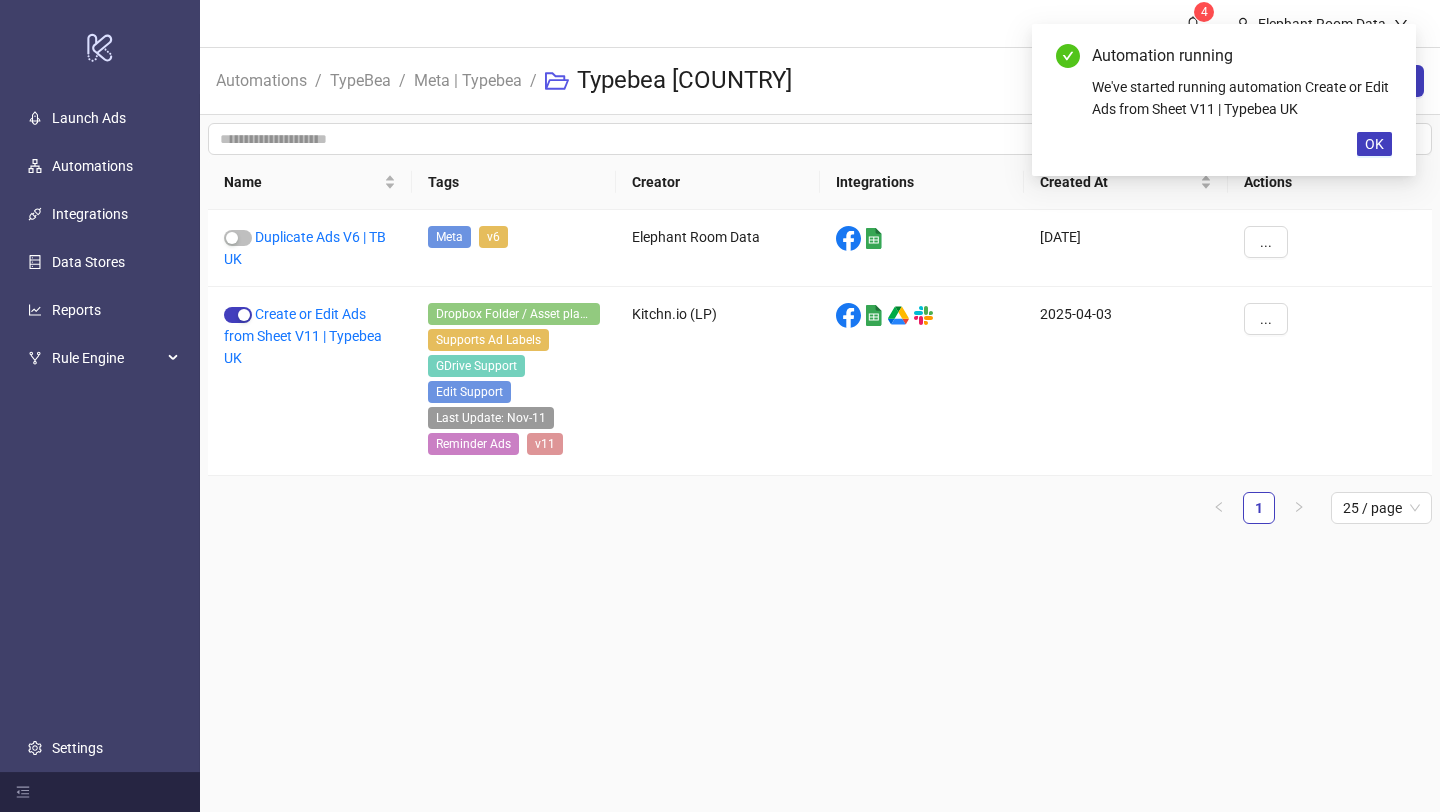 click on "Meta | Typebea" at bounding box center (468, 80) 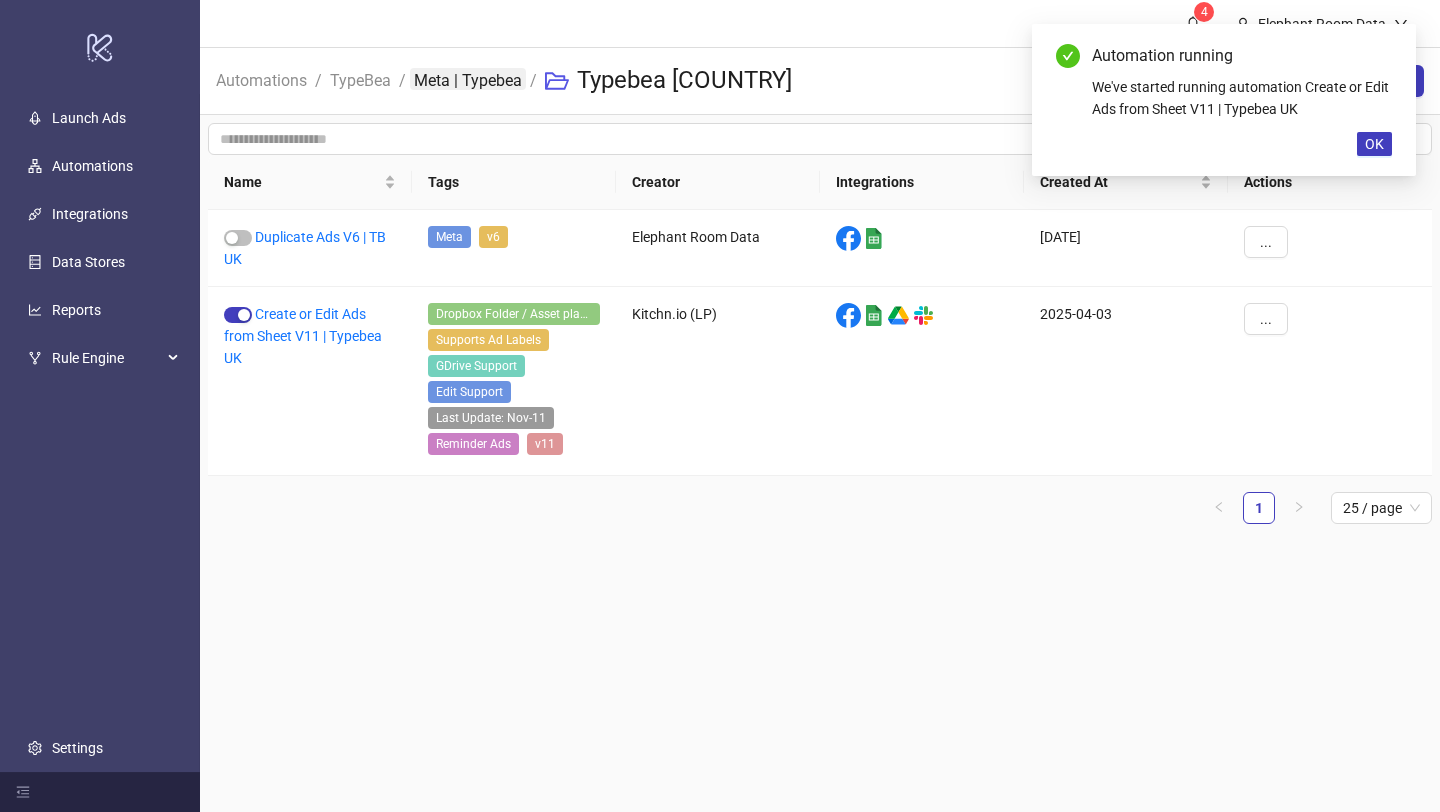 click on "Meta | Typebea" at bounding box center [468, 79] 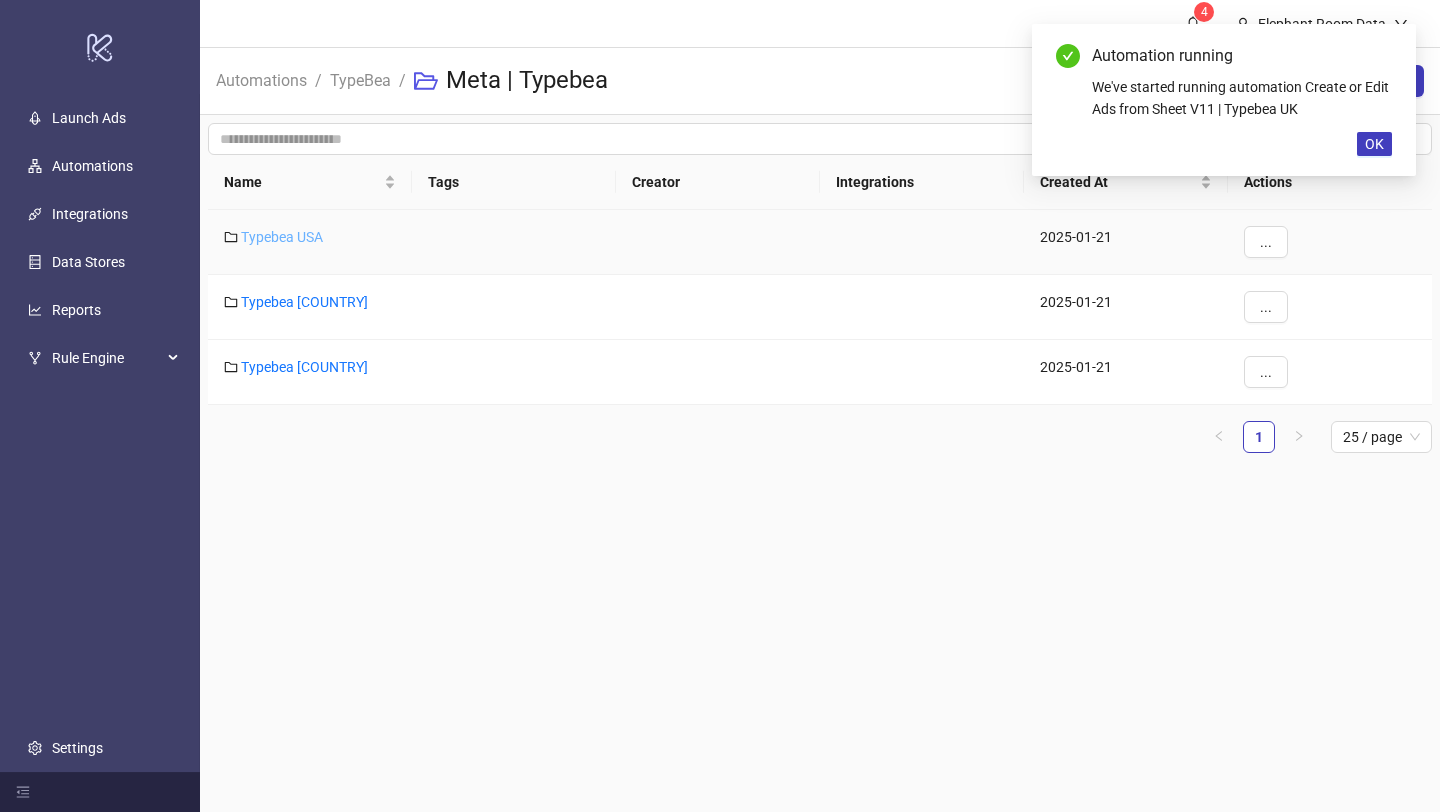 click on "Typebea USA" at bounding box center [282, 237] 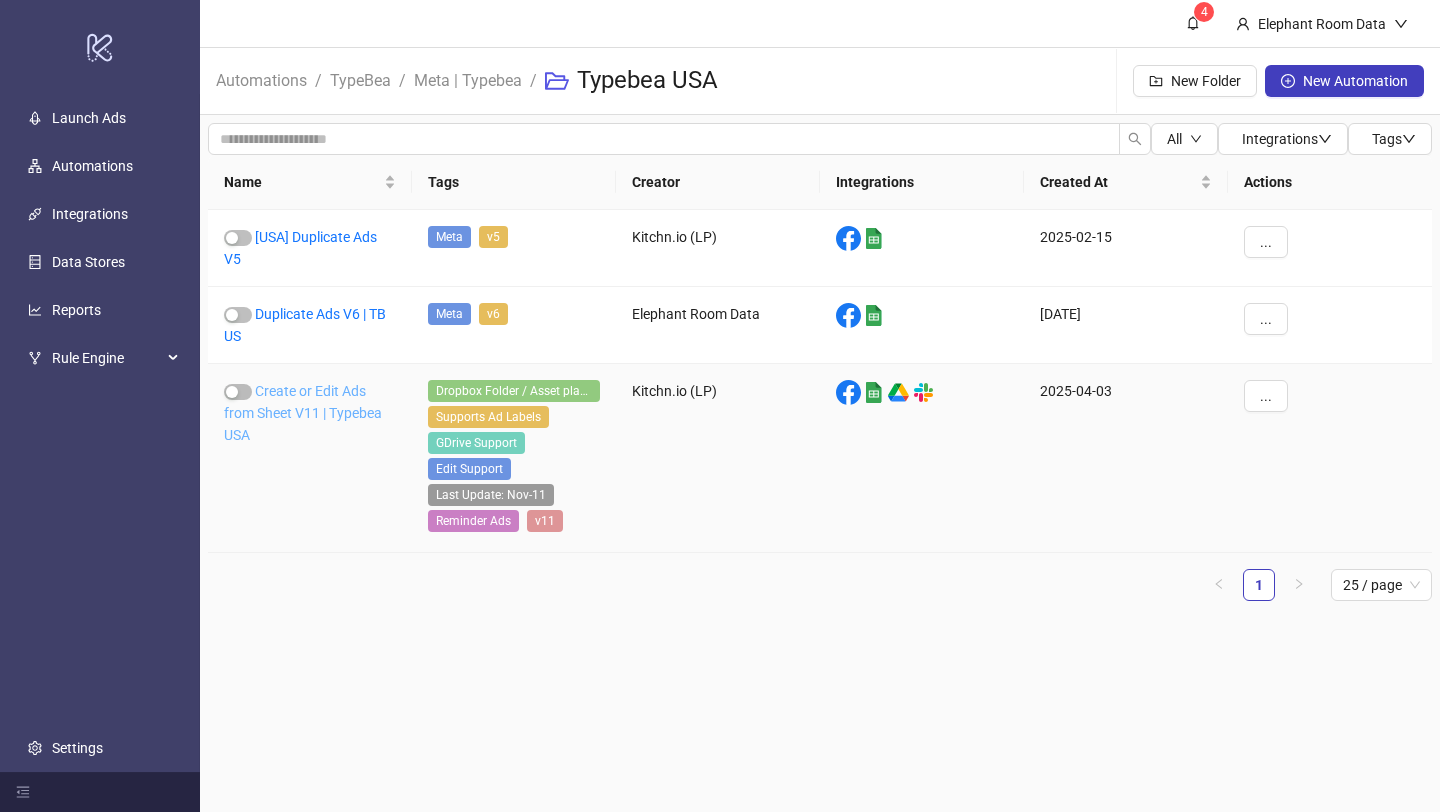 click on "Create or Edit Ads from Sheet V11  | Typebea USA" at bounding box center (303, 413) 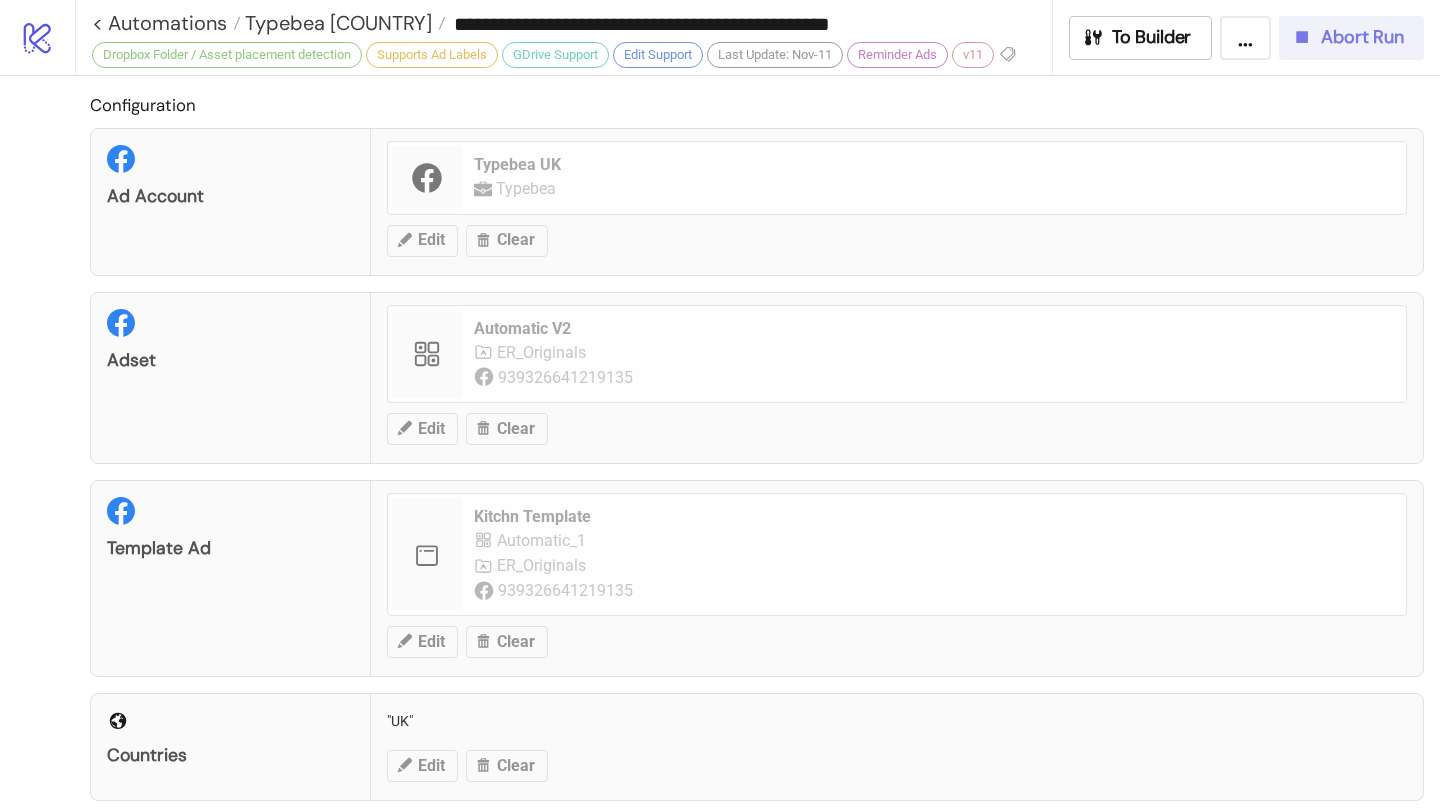 type on "**********" 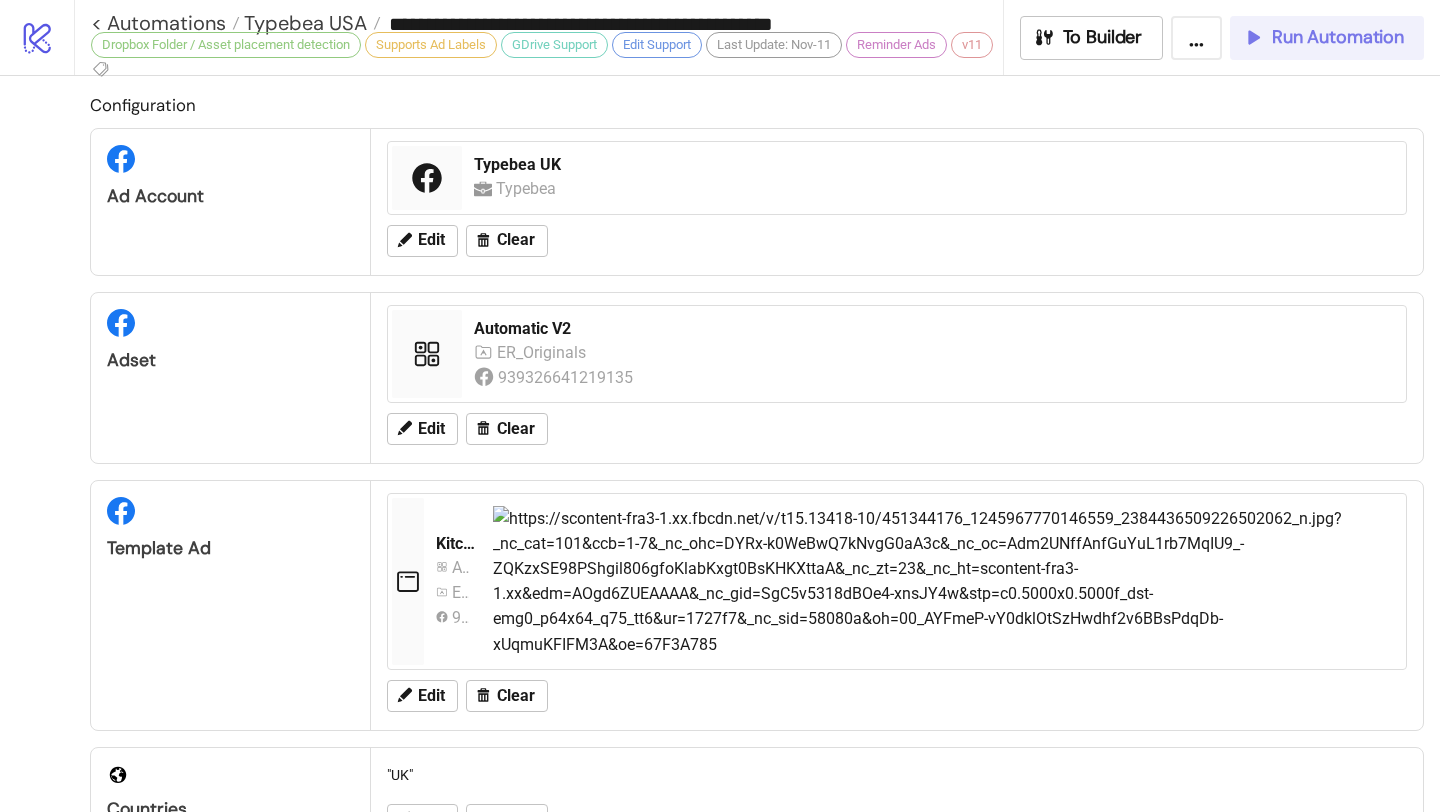 click on "Run Automation" at bounding box center (1338, 37) 